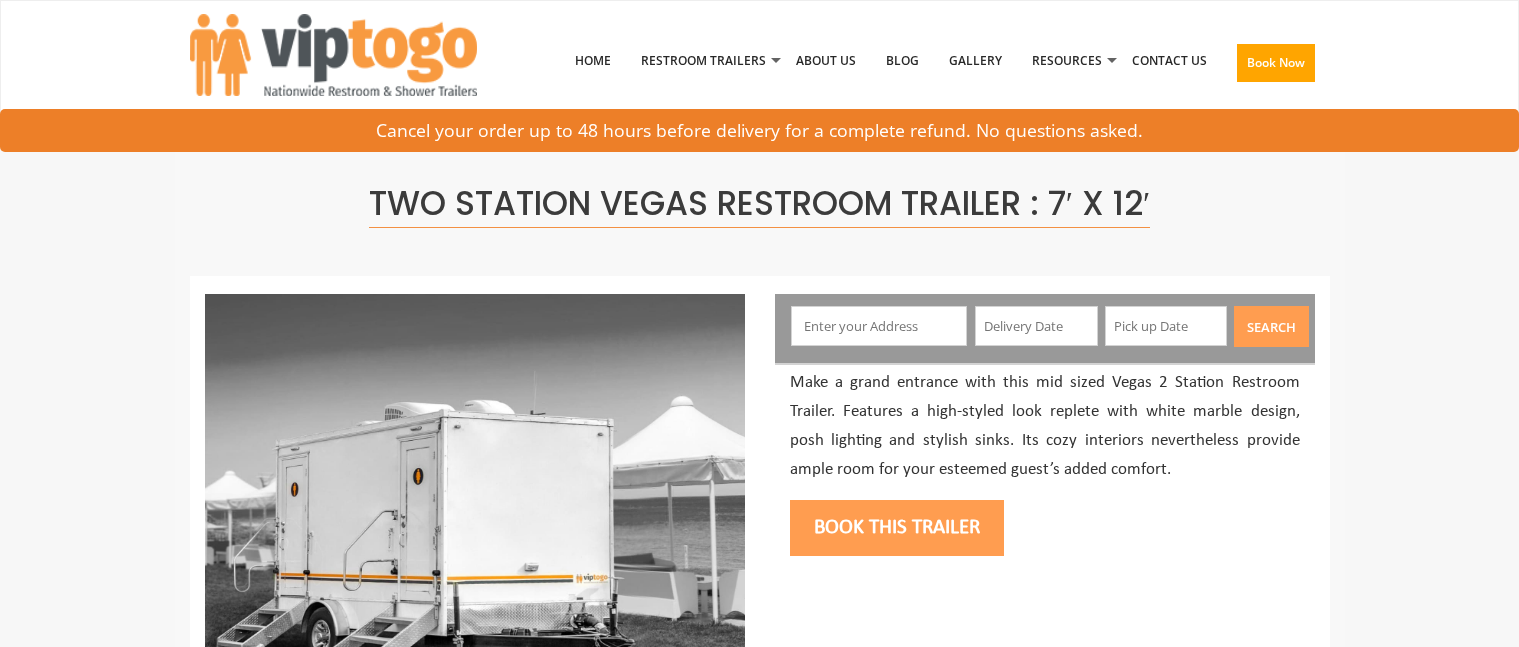 scroll, scrollTop: 0, scrollLeft: 0, axis: both 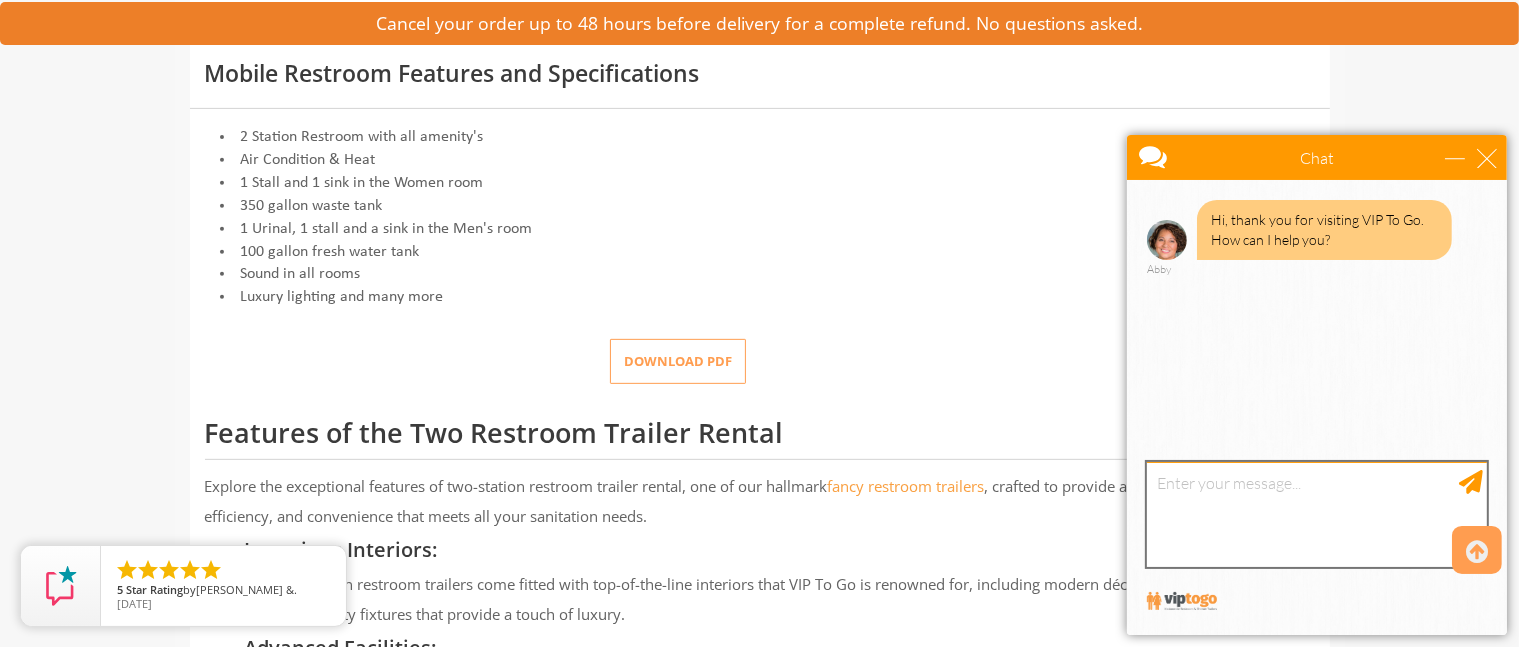 click at bounding box center [1316, 513] 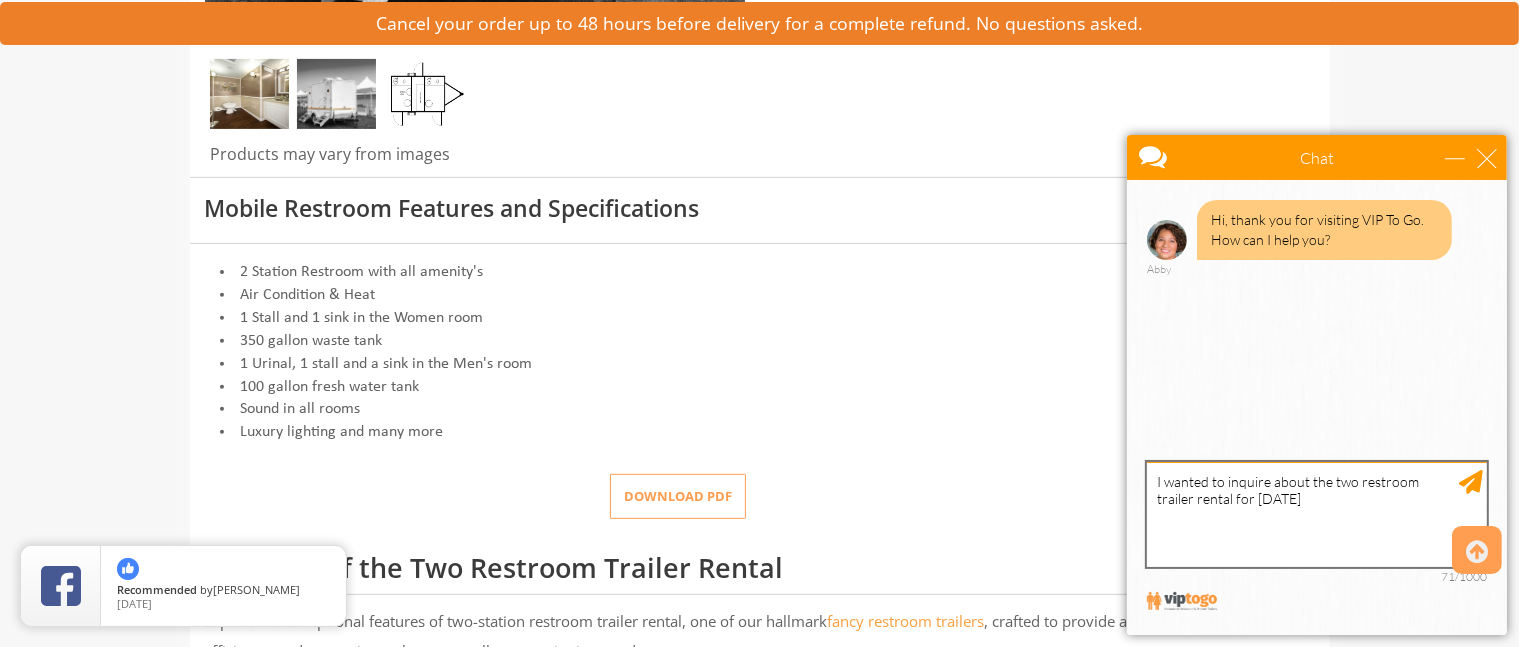 scroll, scrollTop: 600, scrollLeft: 0, axis: vertical 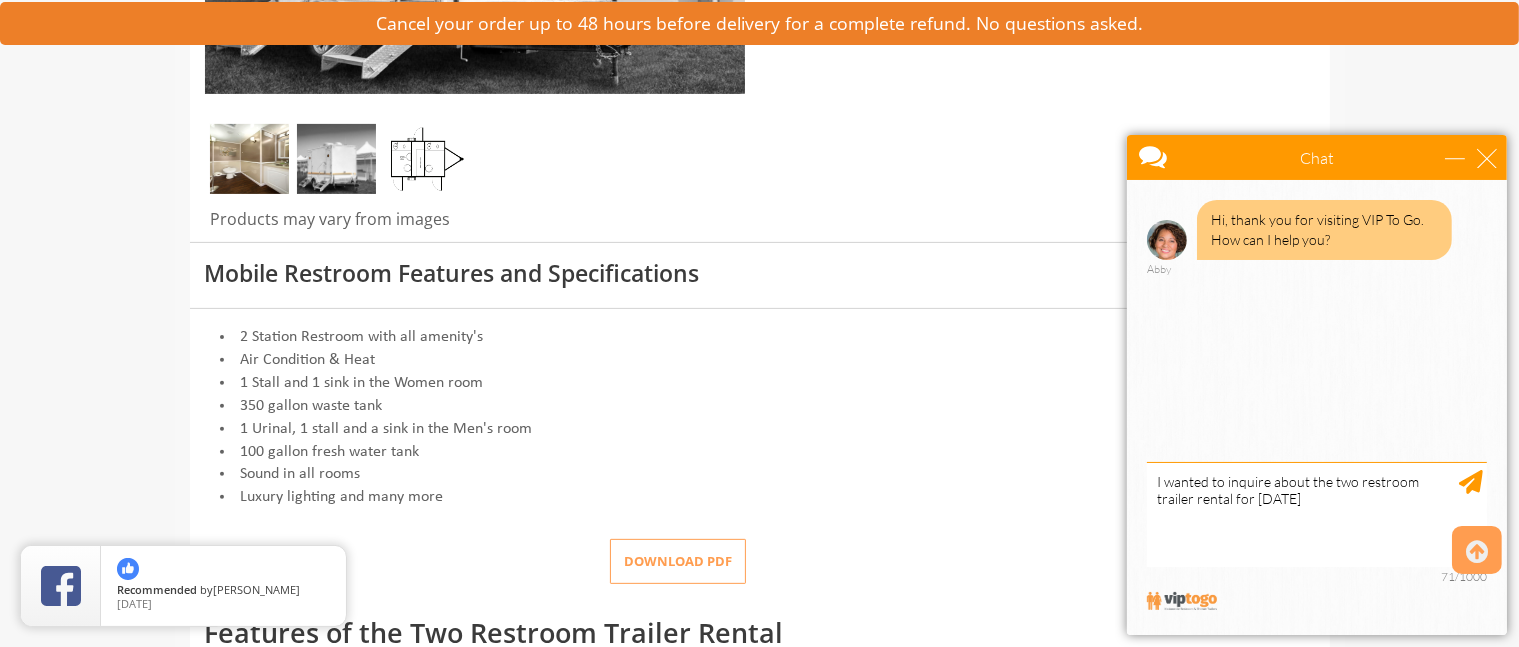 click at bounding box center (249, 159) 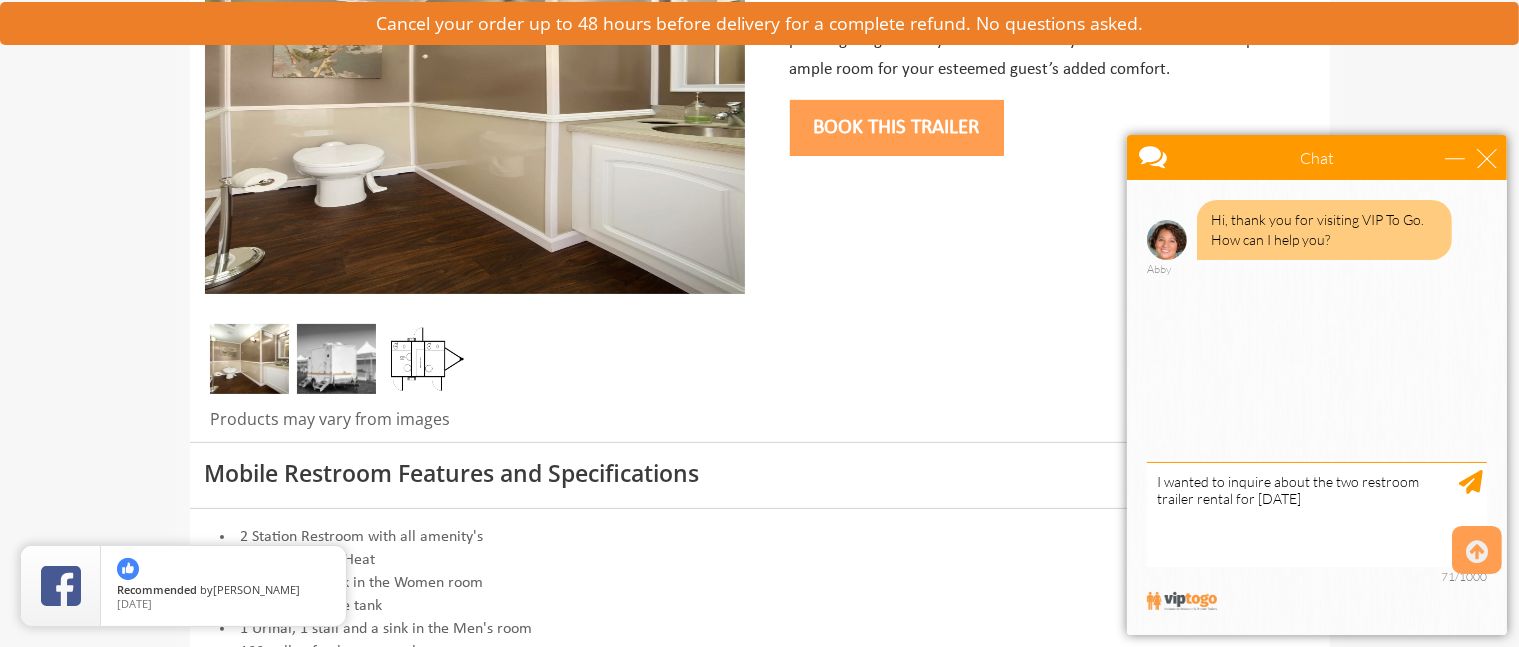 scroll, scrollTop: 500, scrollLeft: 0, axis: vertical 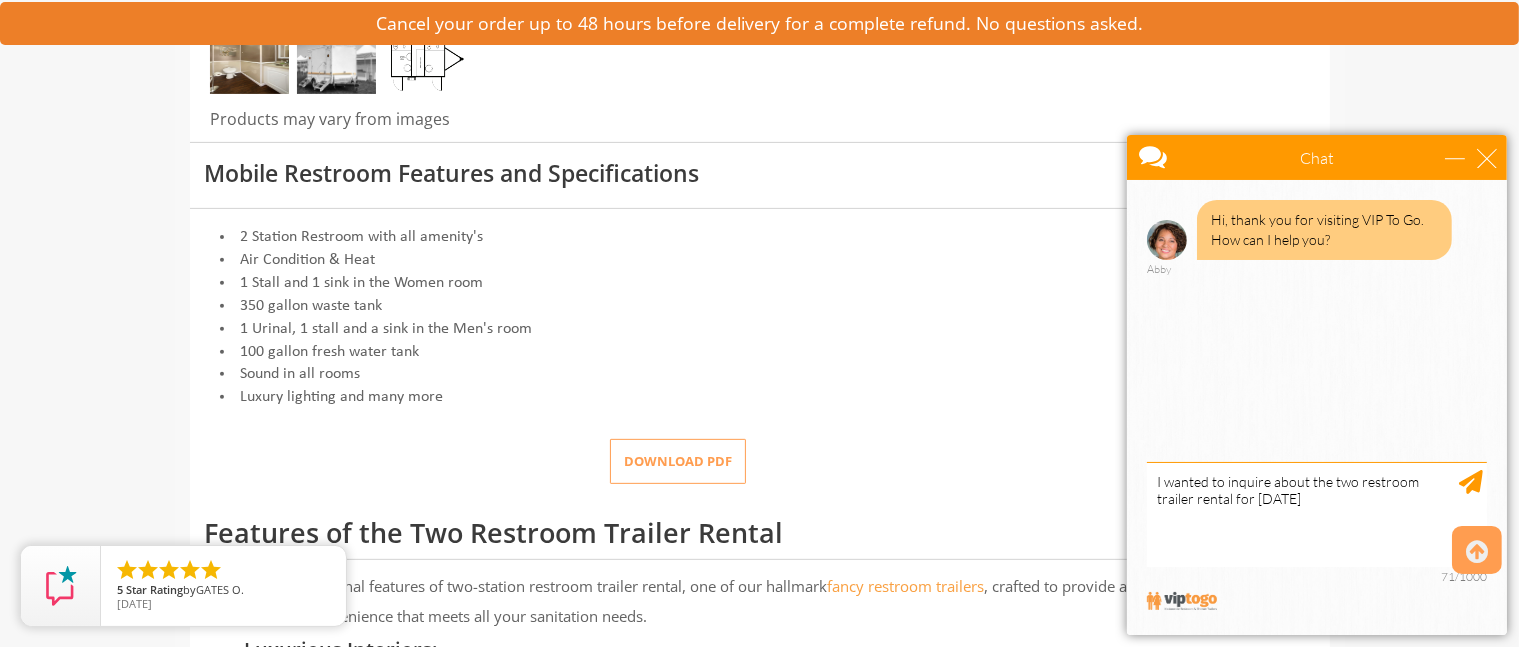 click at bounding box center (336, 59) 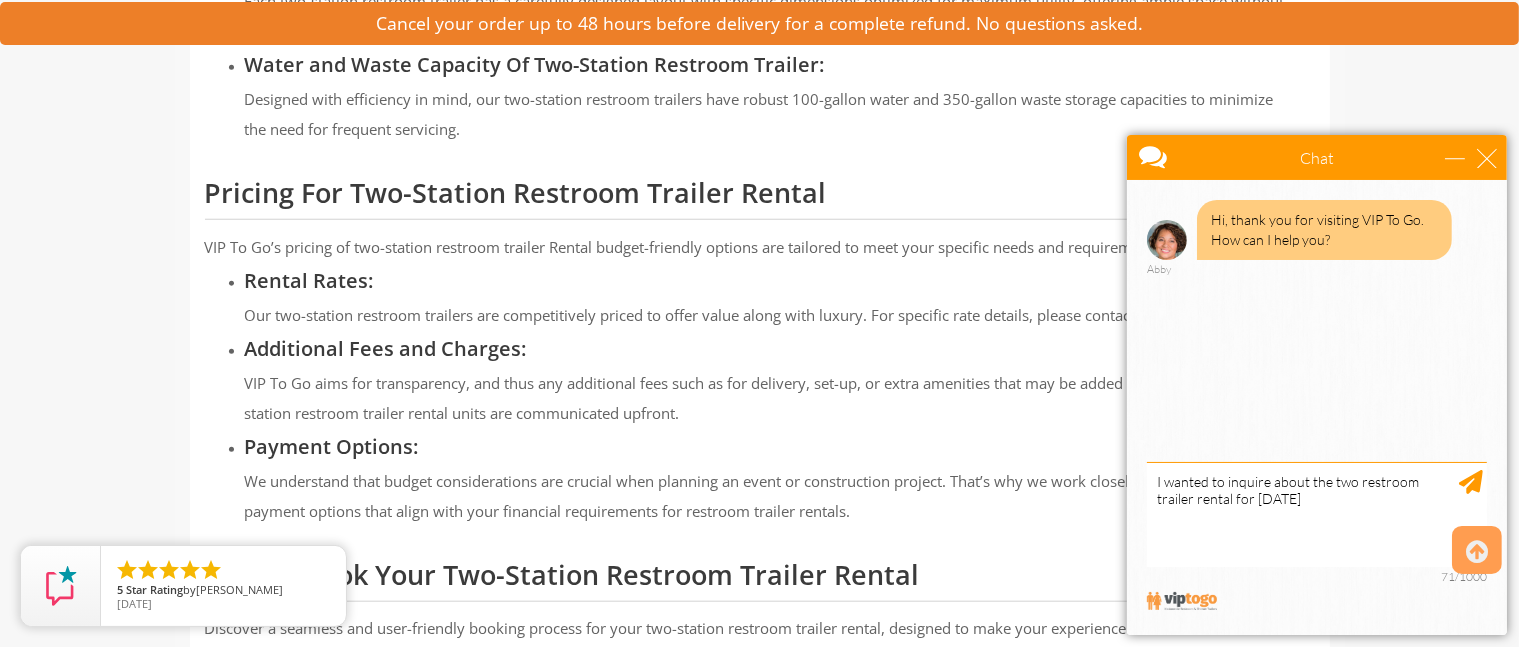 scroll, scrollTop: 1800, scrollLeft: 0, axis: vertical 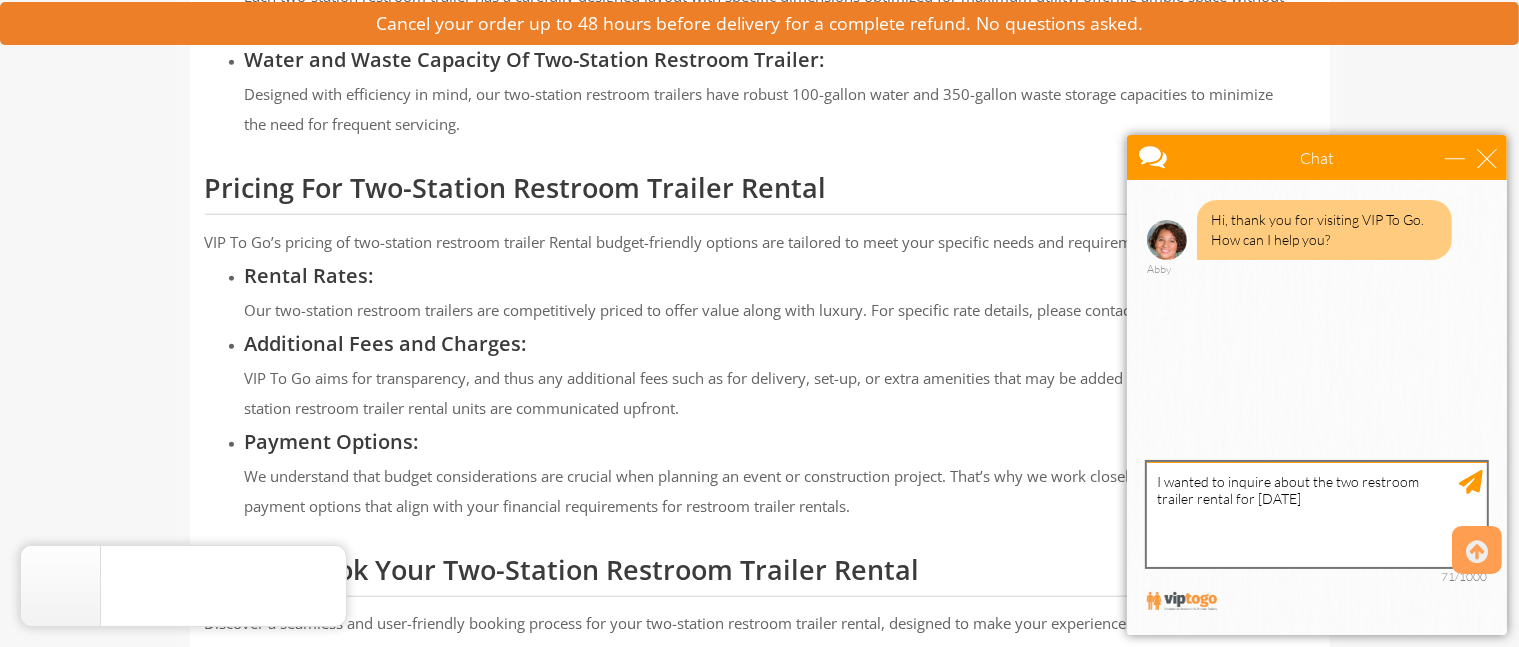 click on "I wanted to inquire about the two restroom trailer rental for July 12th" at bounding box center [1316, 513] 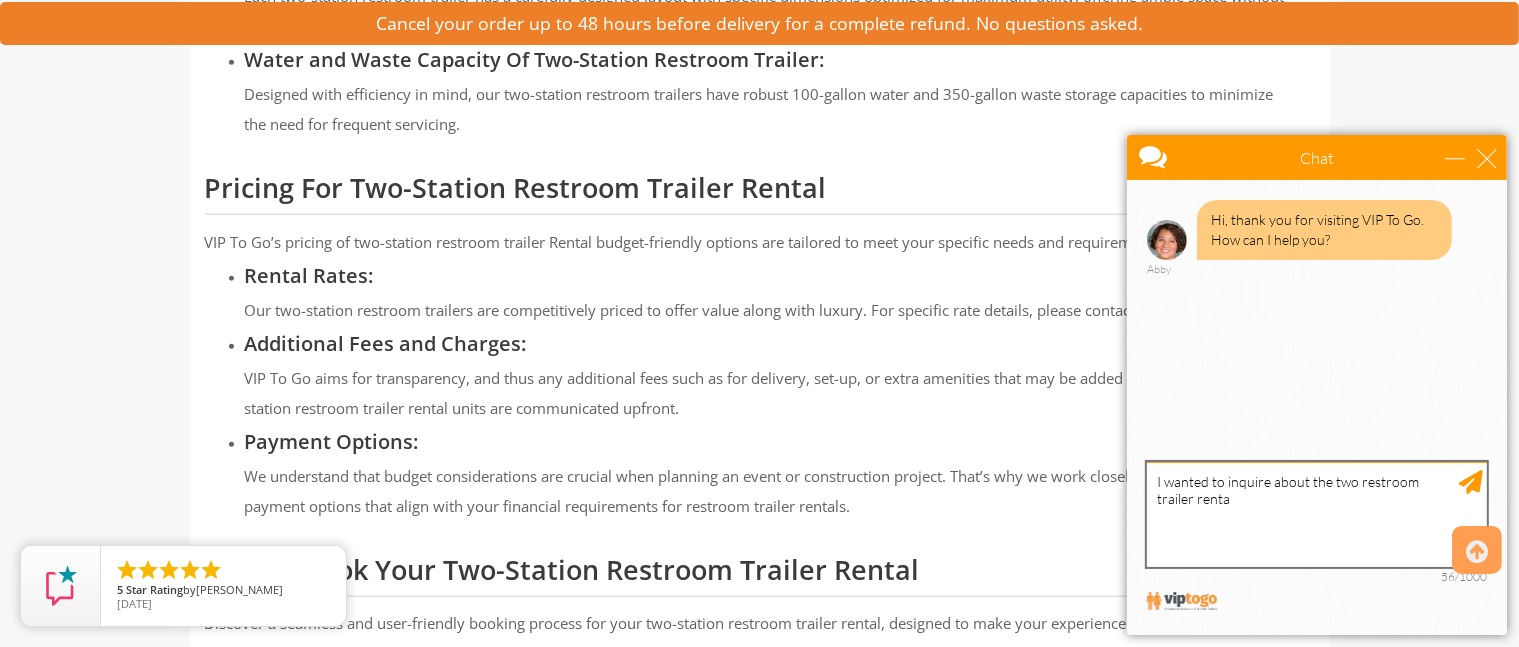 click on "I wanted to inquire about the two restroom trailer renta" at bounding box center (1316, 513) 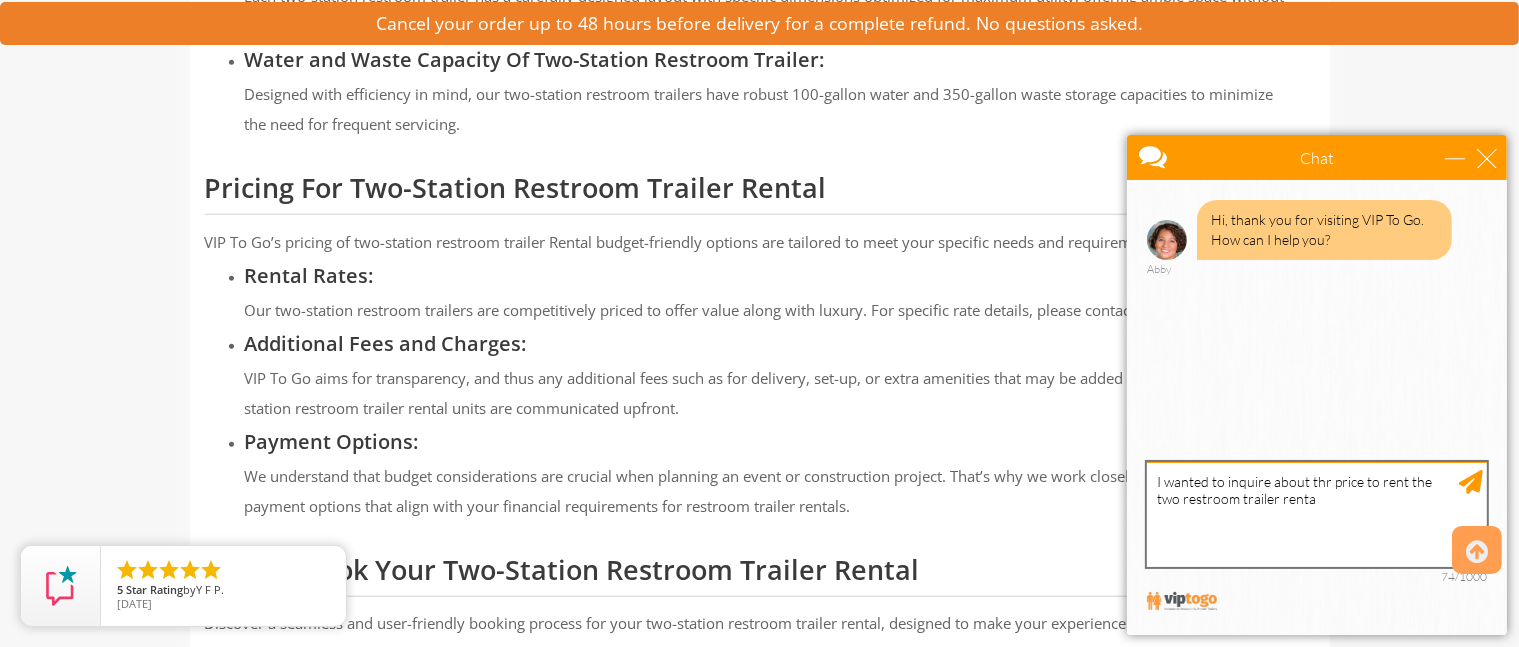 click on "I wanted to inquire about thr price to rent the two restroom trailer renta" at bounding box center (1316, 513) 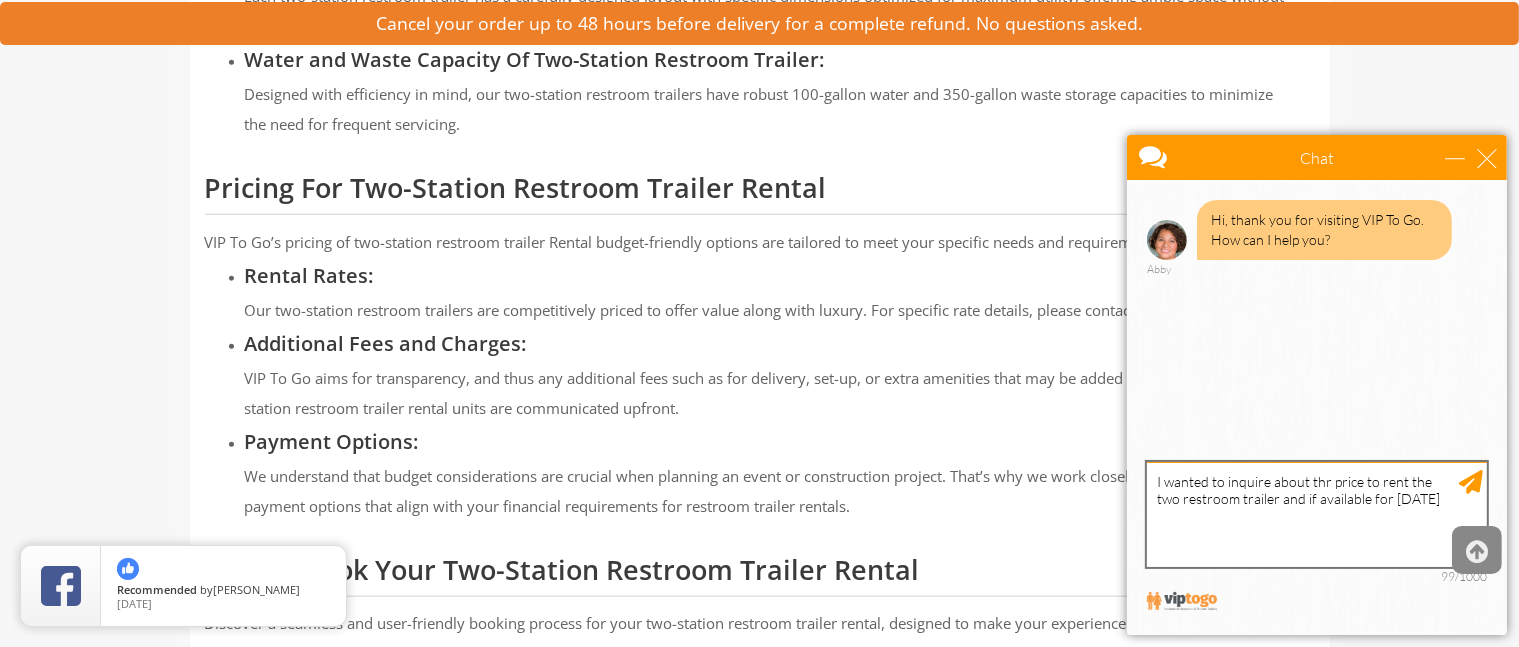 type on "I wanted to inquire about thr price to rent the two restroom trailer and if available for July 12th" 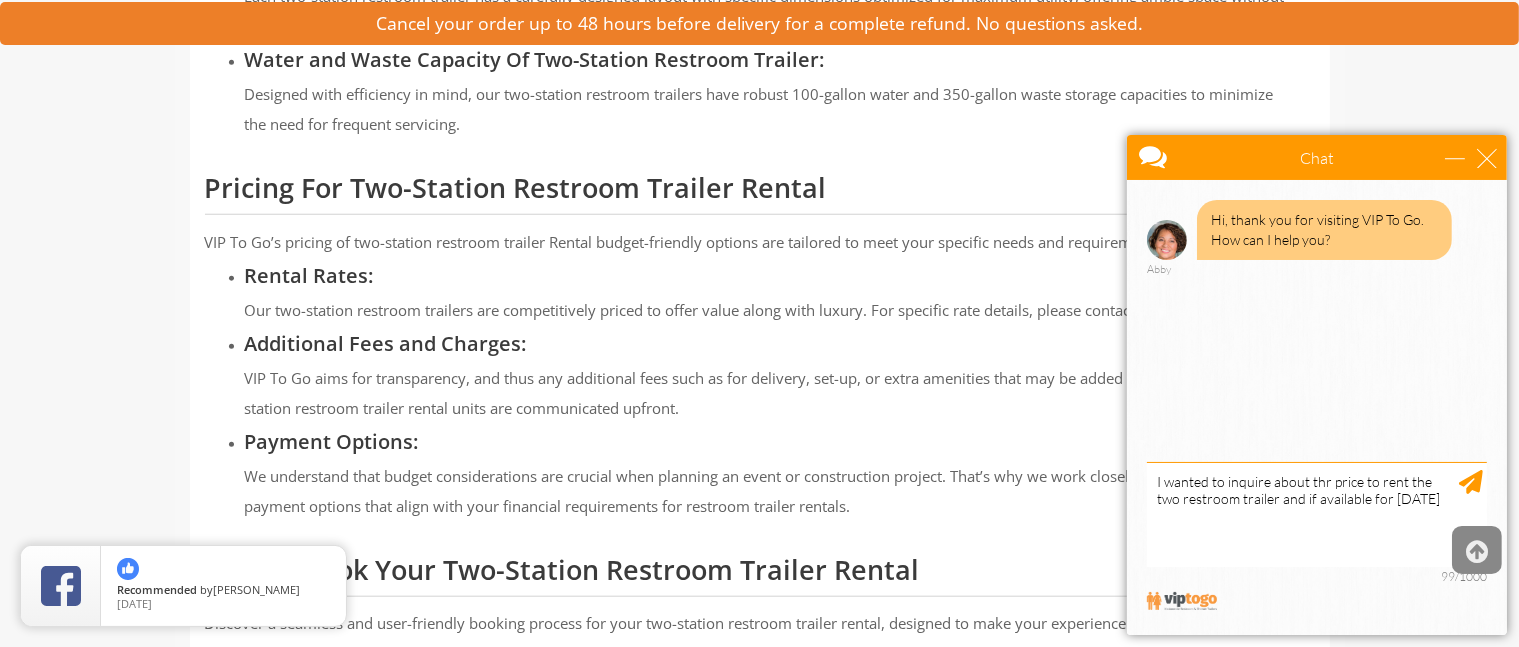 click at bounding box center (1477, 552) 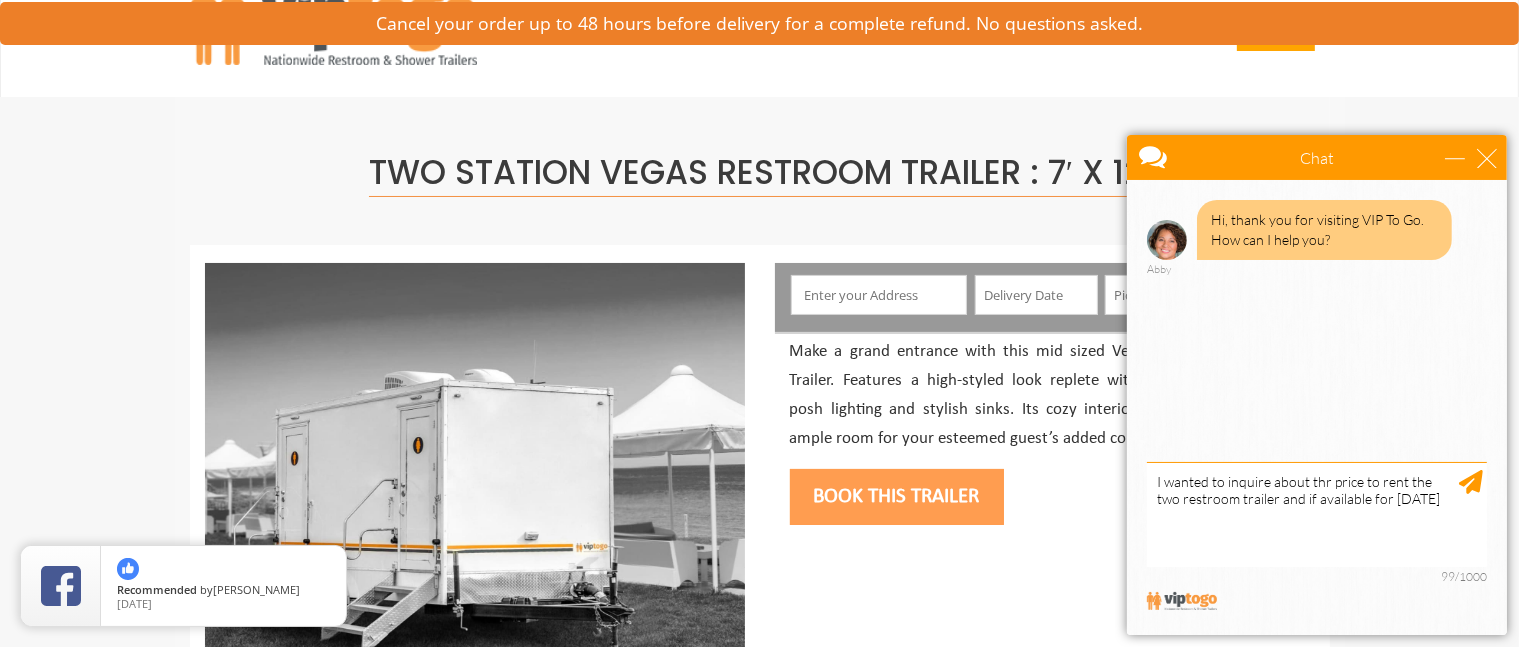 scroll, scrollTop: 0, scrollLeft: 0, axis: both 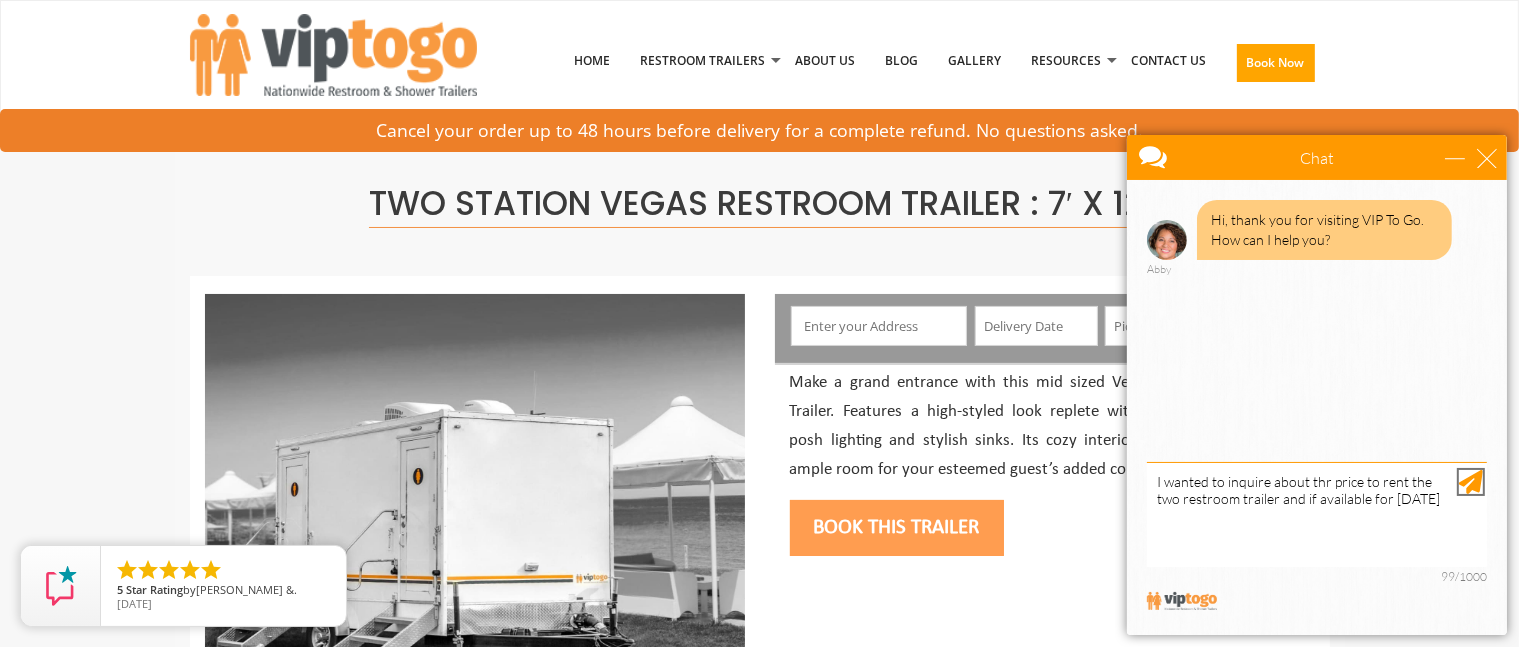 click at bounding box center [1470, 481] 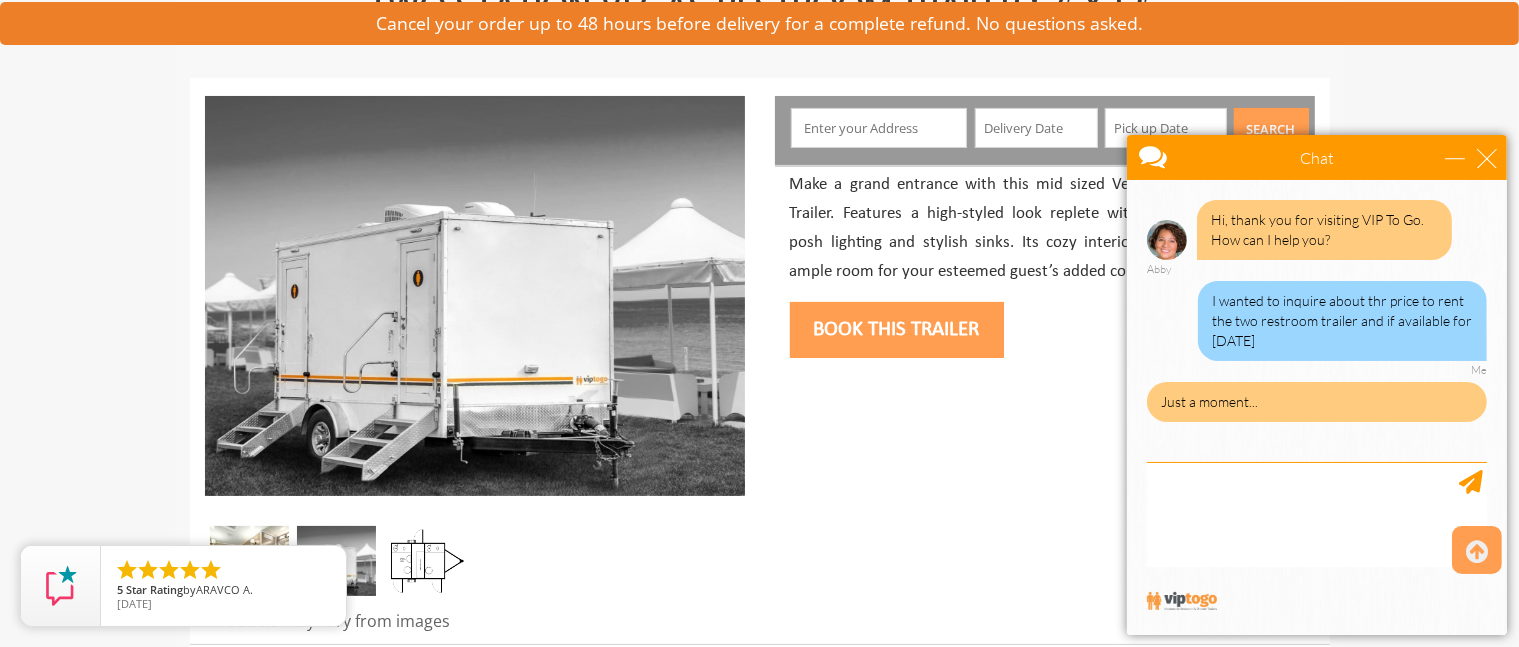 scroll, scrollTop: 200, scrollLeft: 0, axis: vertical 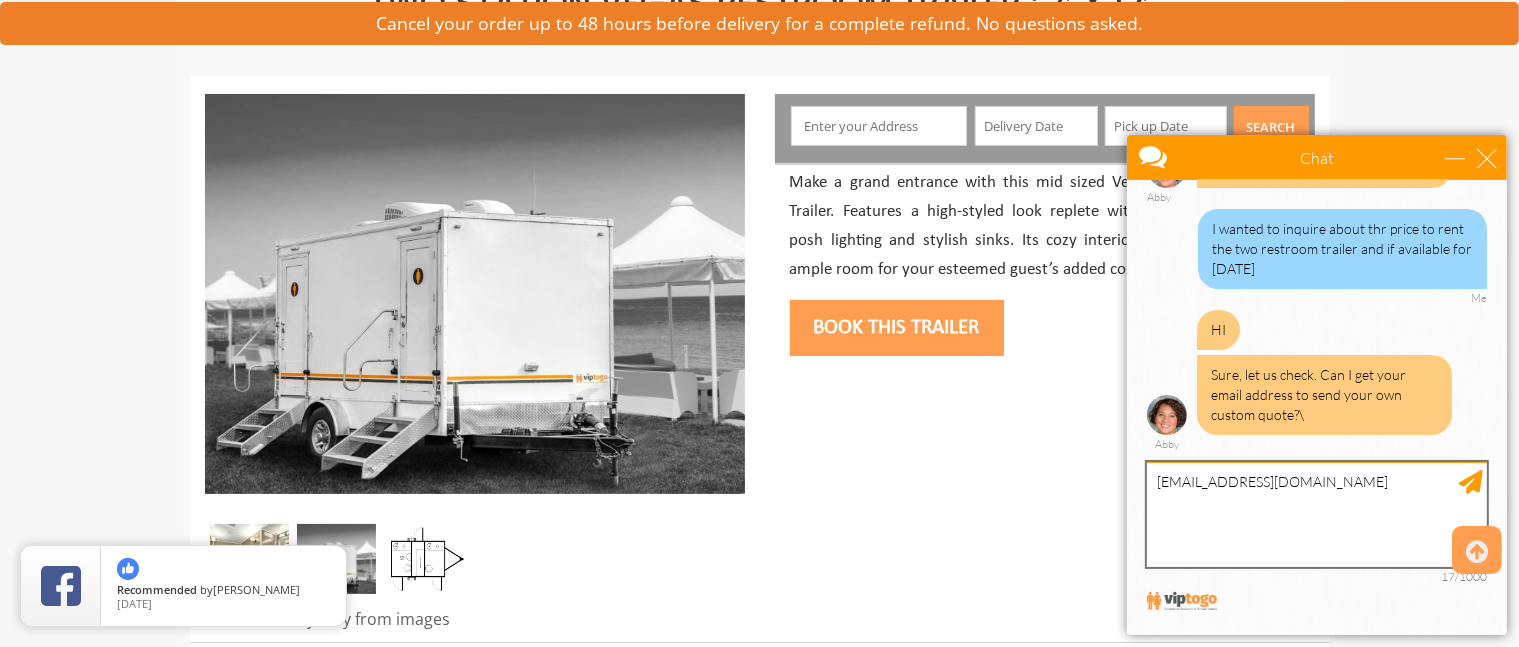 type on "Xiomaramh@aol.com" 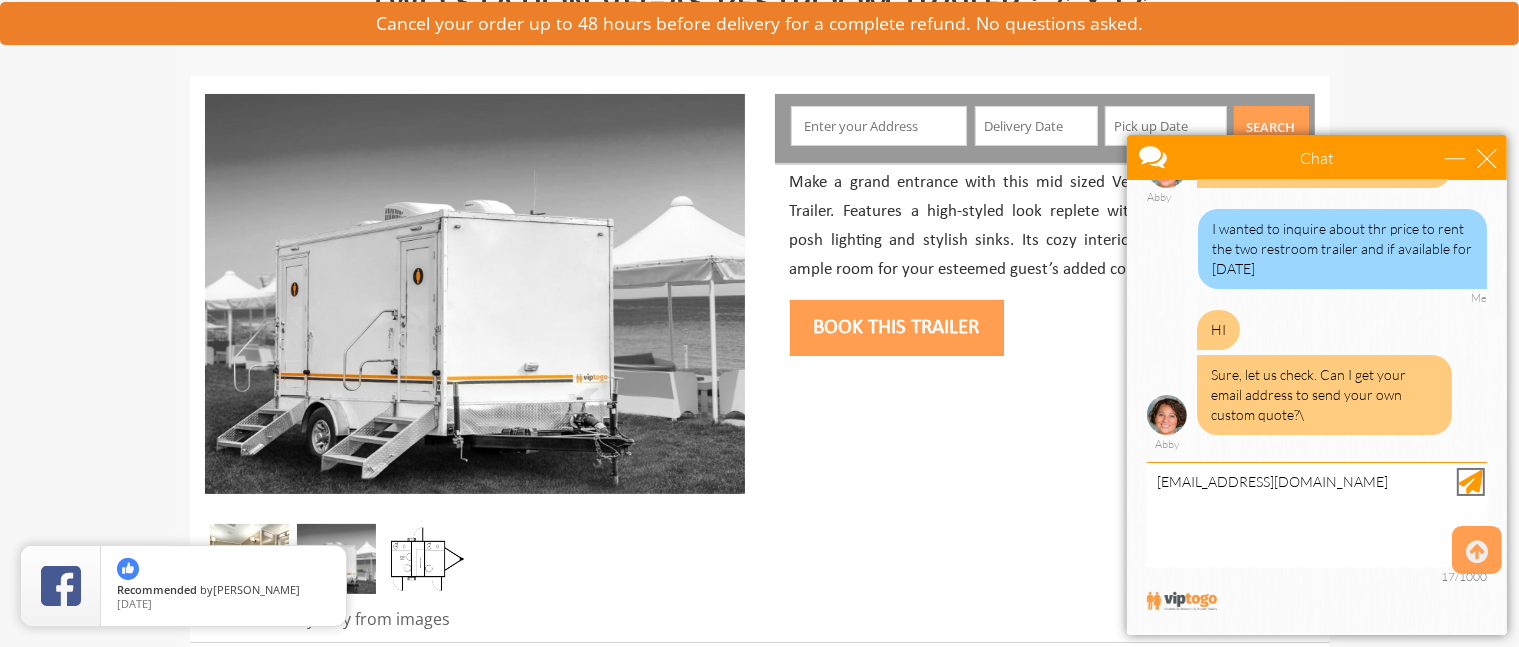 click at bounding box center [1470, 481] 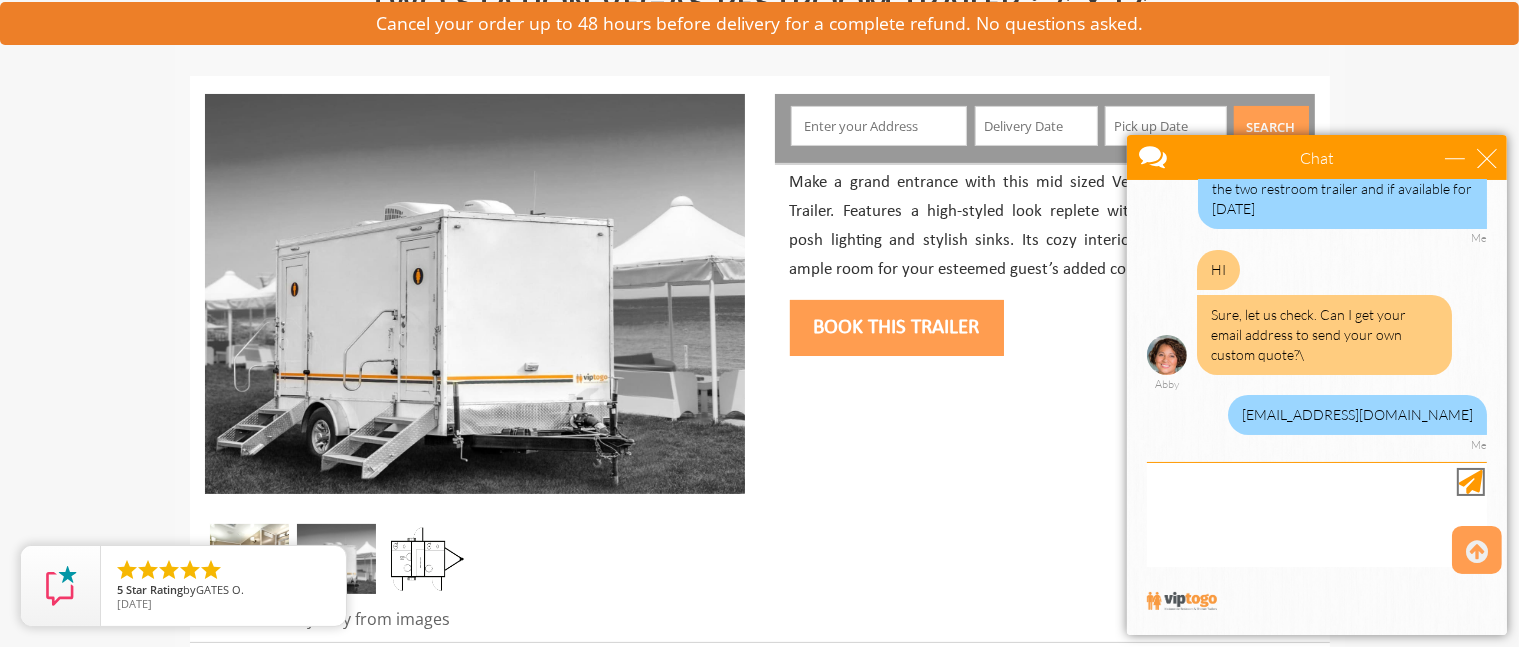scroll, scrollTop: 193, scrollLeft: 0, axis: vertical 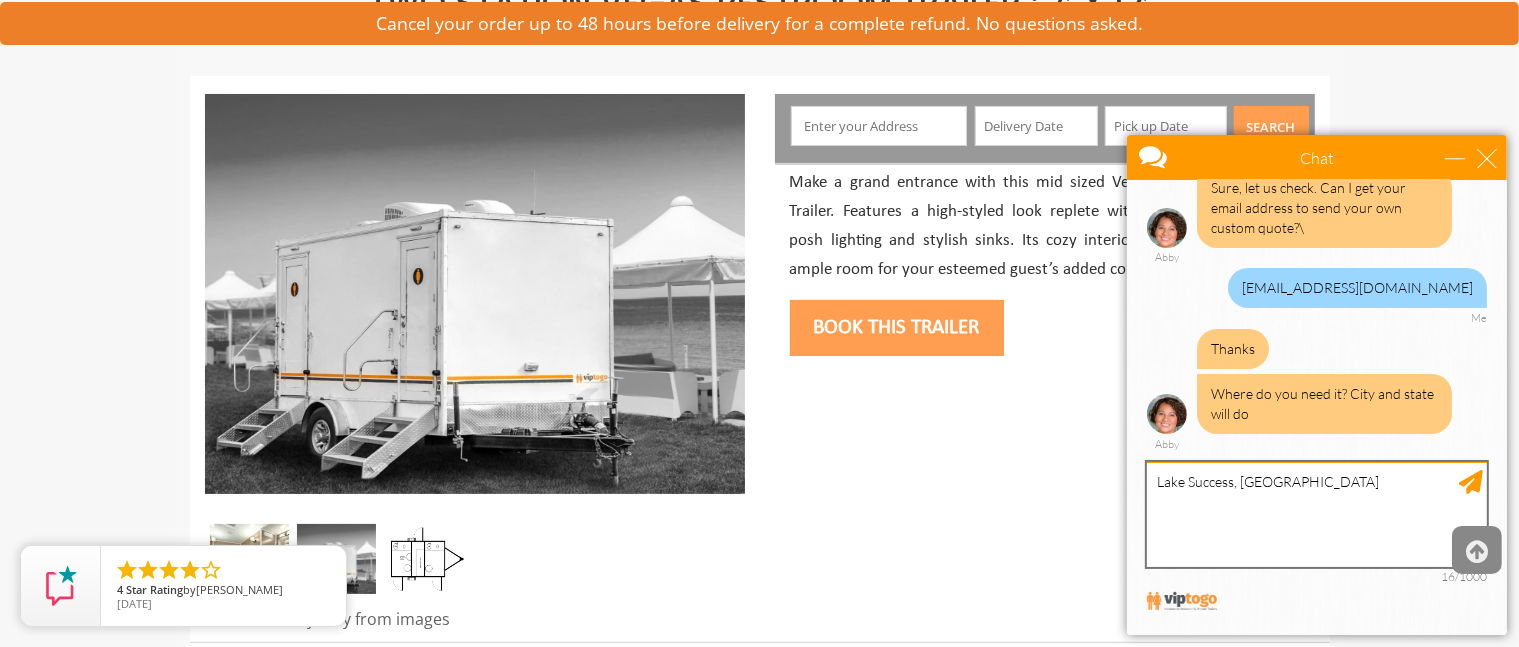 type on "Lake Success, NY" 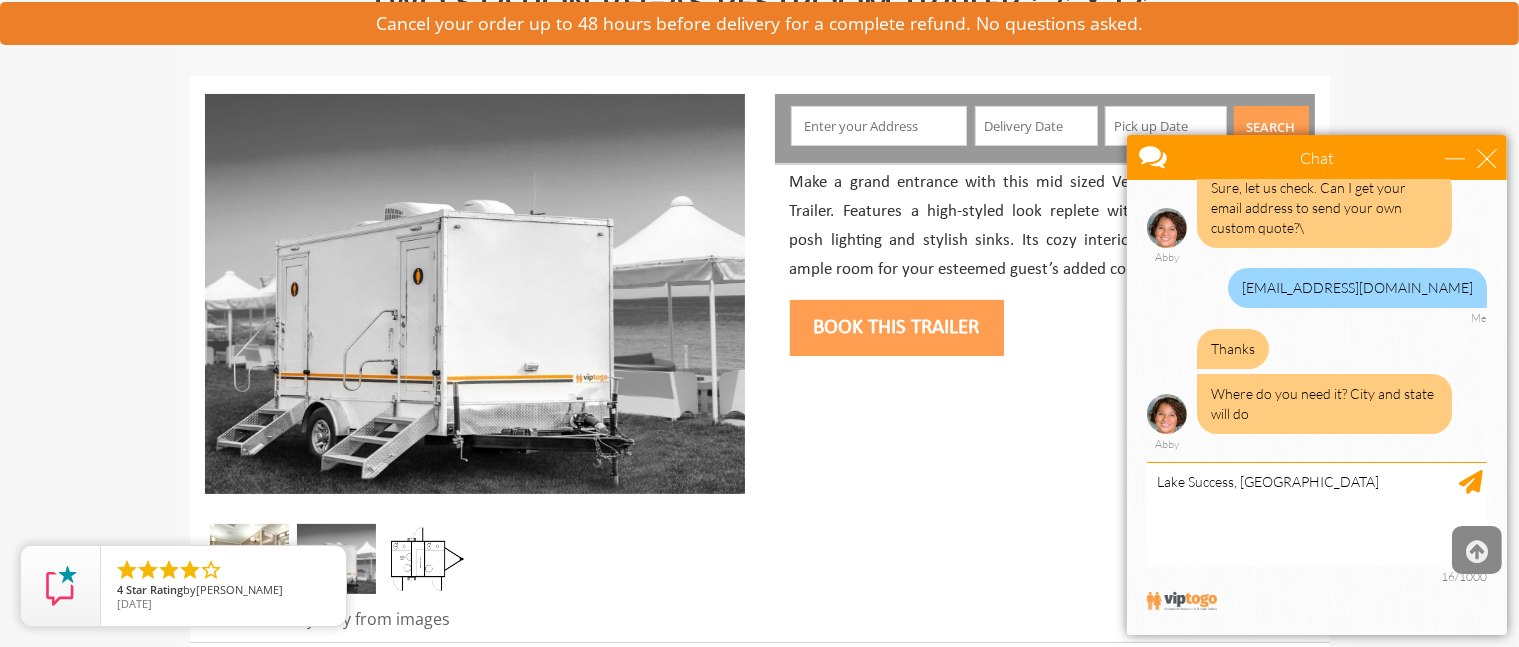 click at bounding box center (1477, 552) 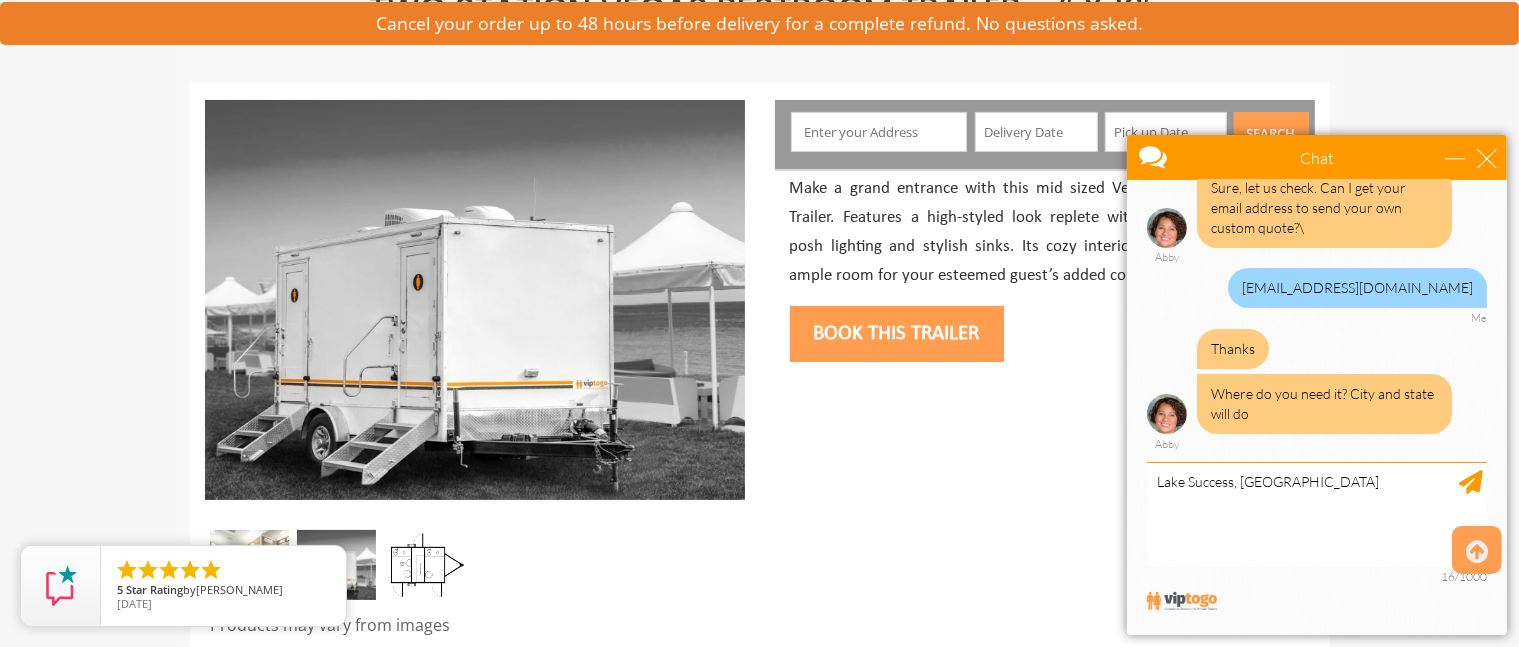 scroll, scrollTop: 200, scrollLeft: 0, axis: vertical 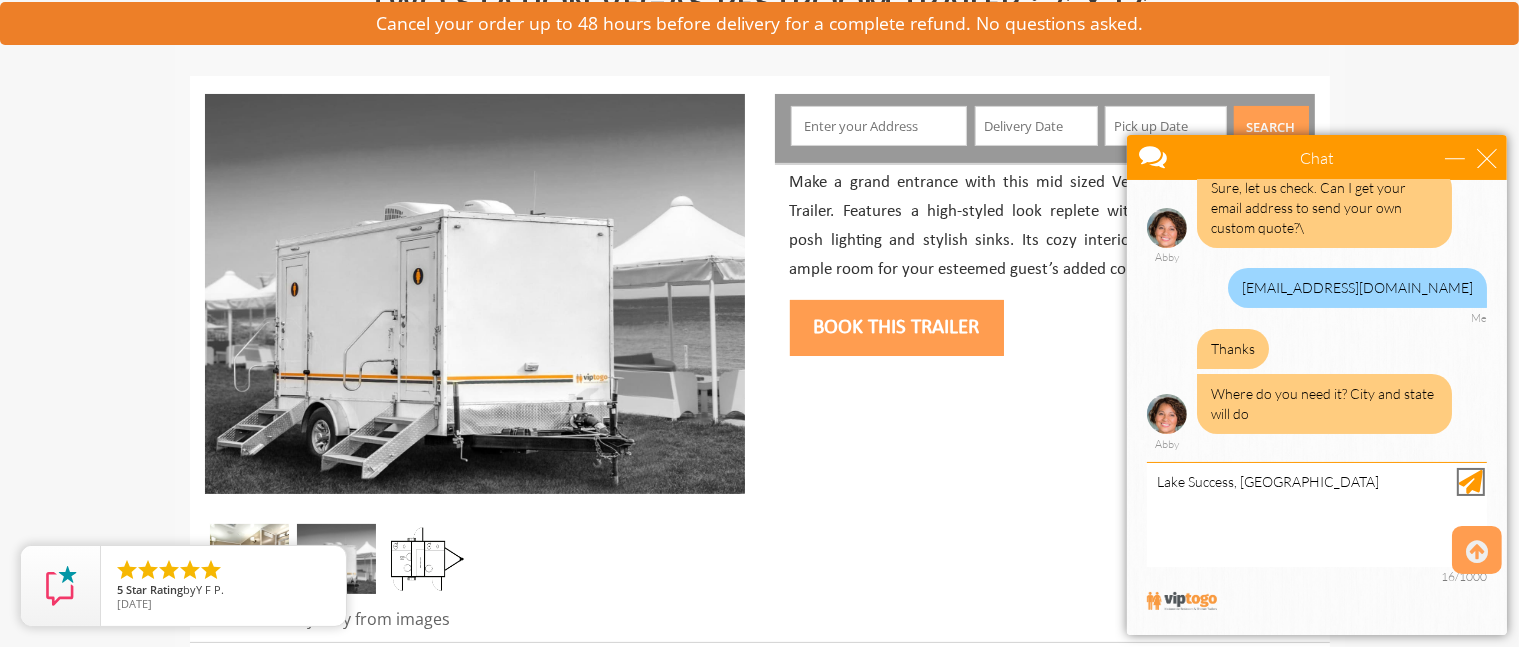 click at bounding box center [1470, 481] 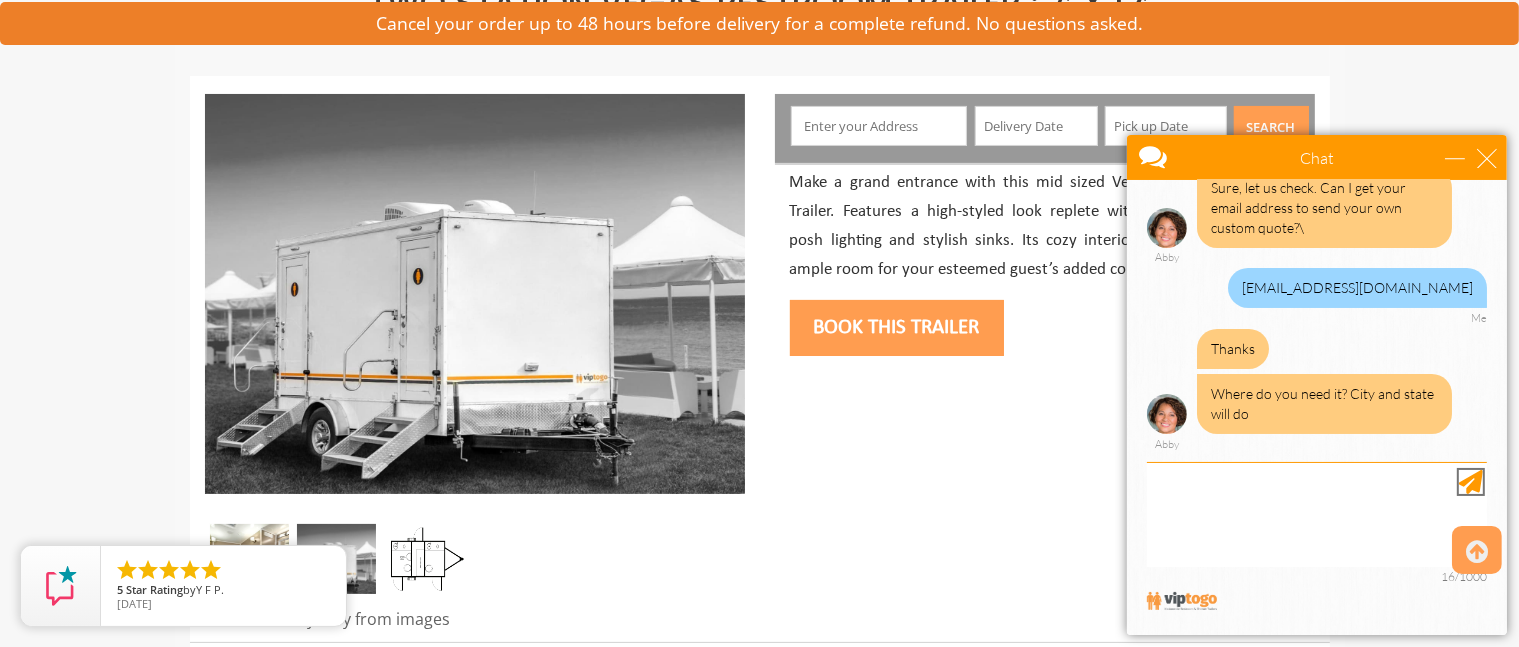 scroll, scrollTop: 320, scrollLeft: 0, axis: vertical 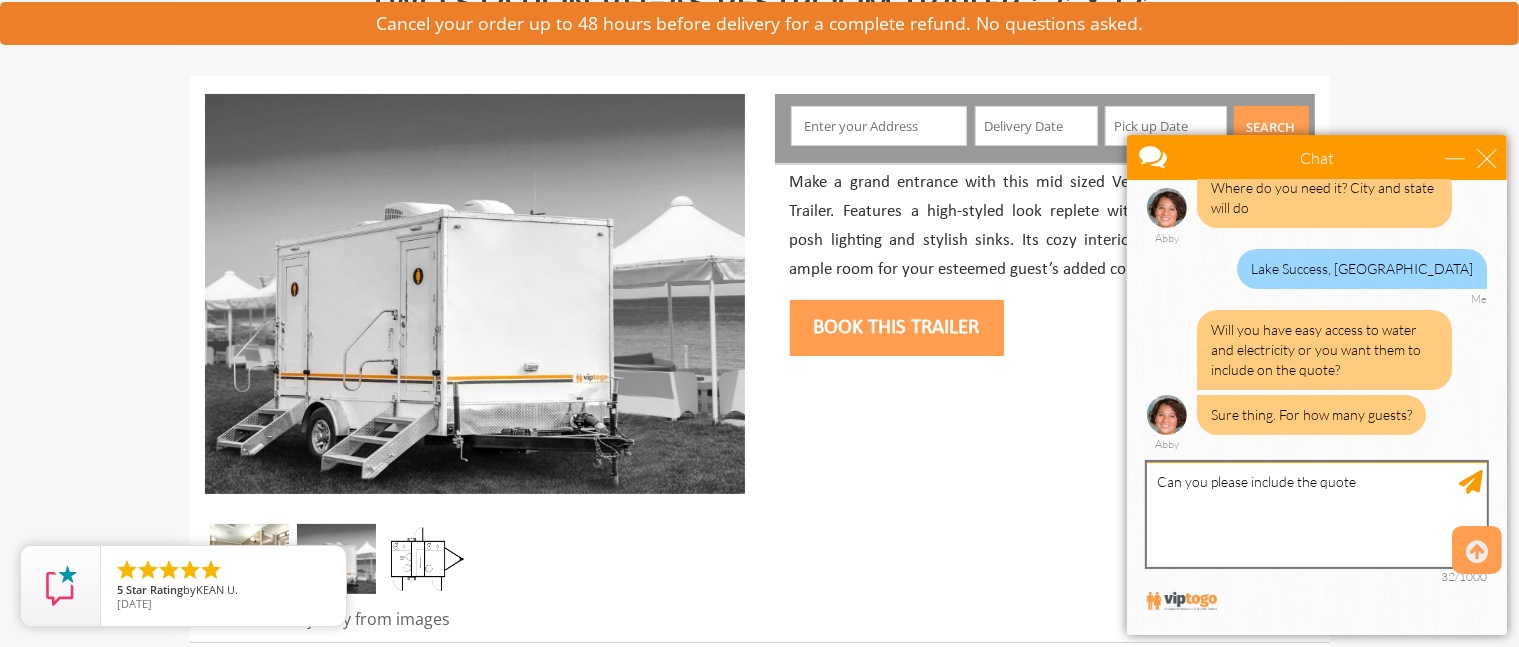type on "Can you please include the quote" 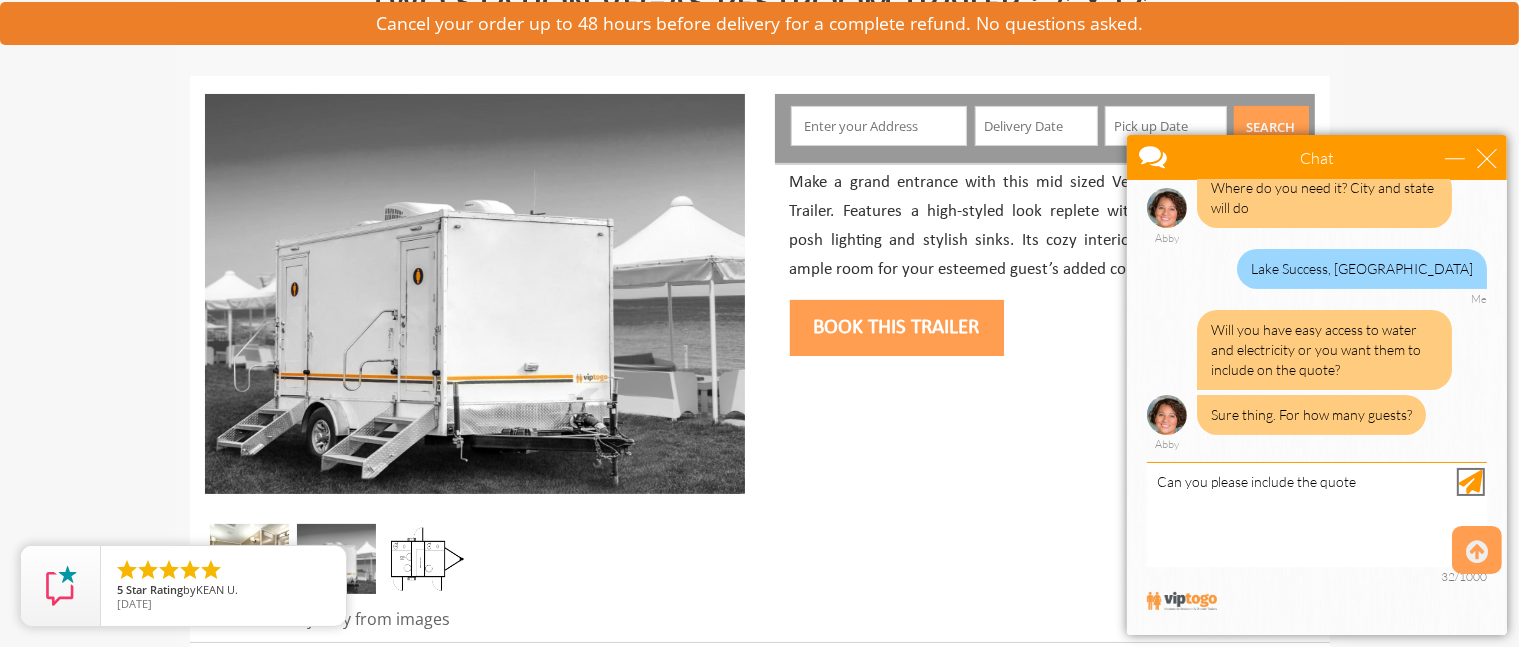 click at bounding box center [1470, 481] 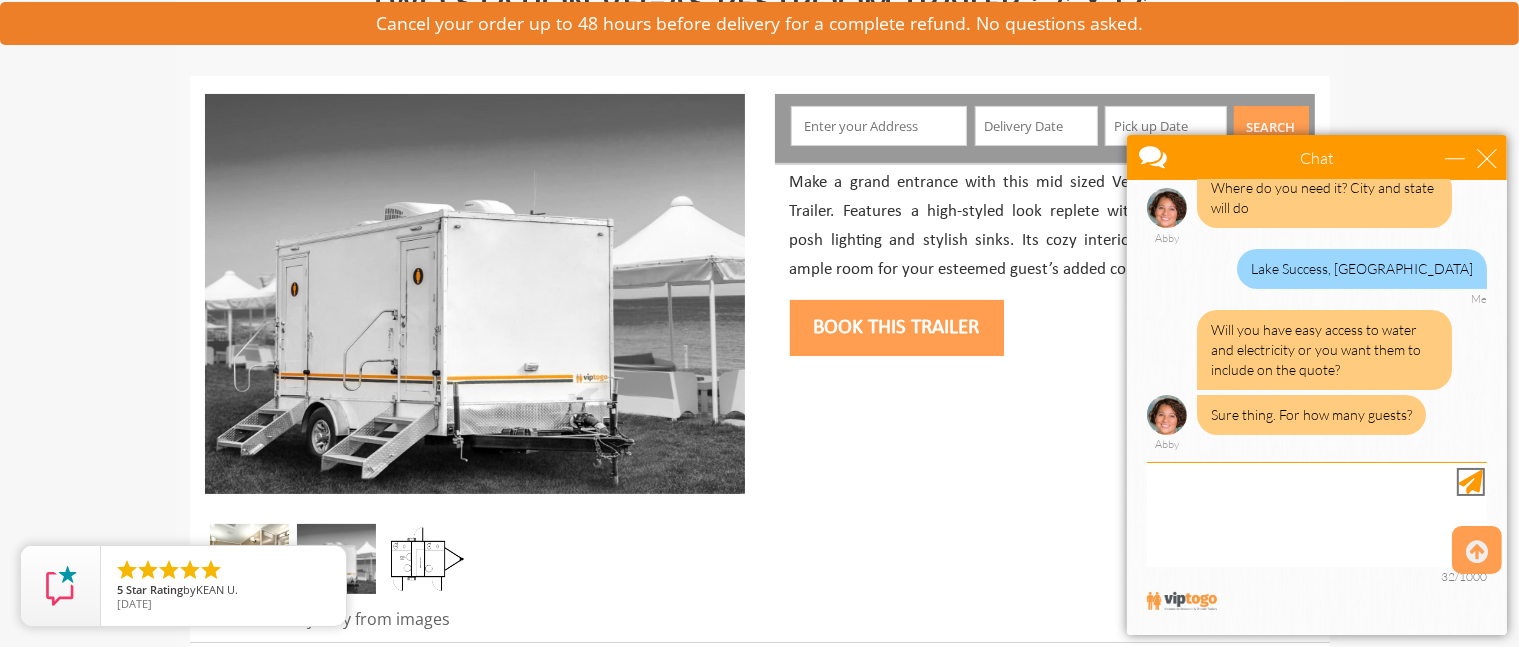 scroll, scrollTop: 526, scrollLeft: 0, axis: vertical 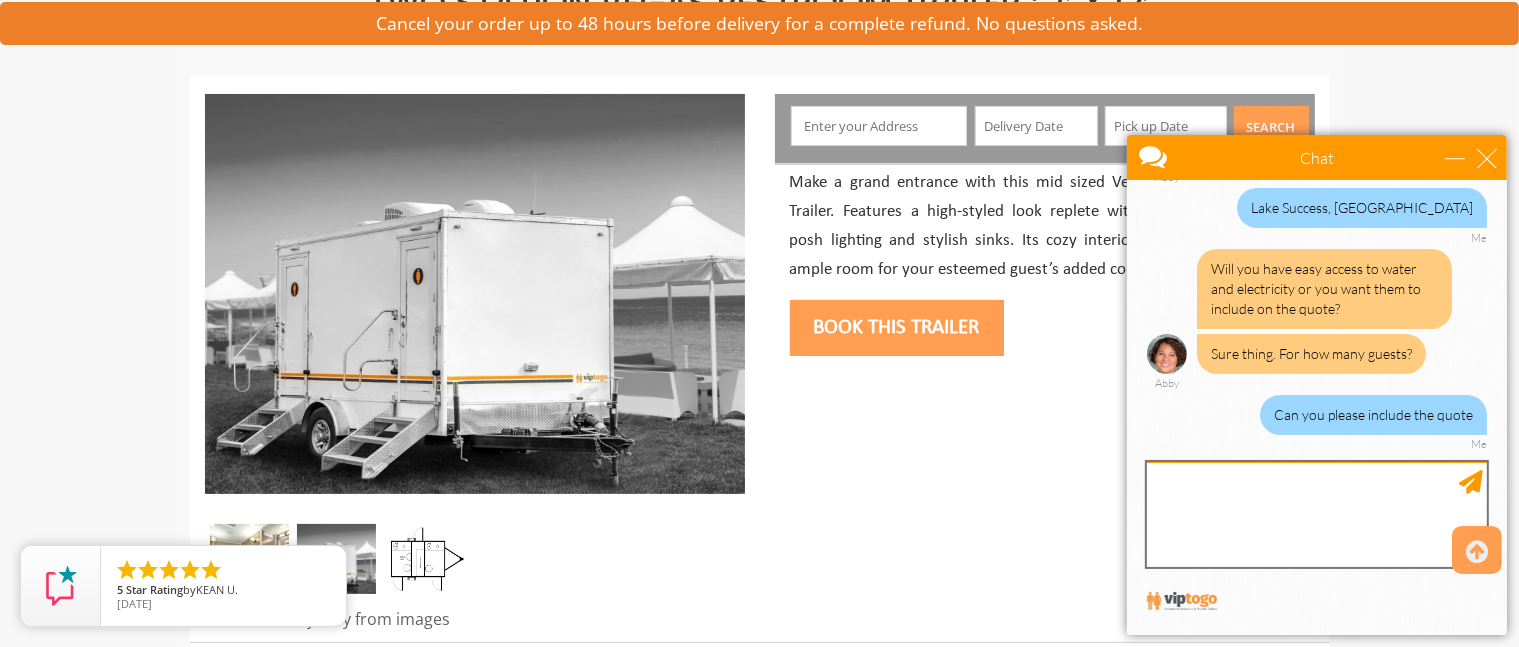 click at bounding box center [1316, 513] 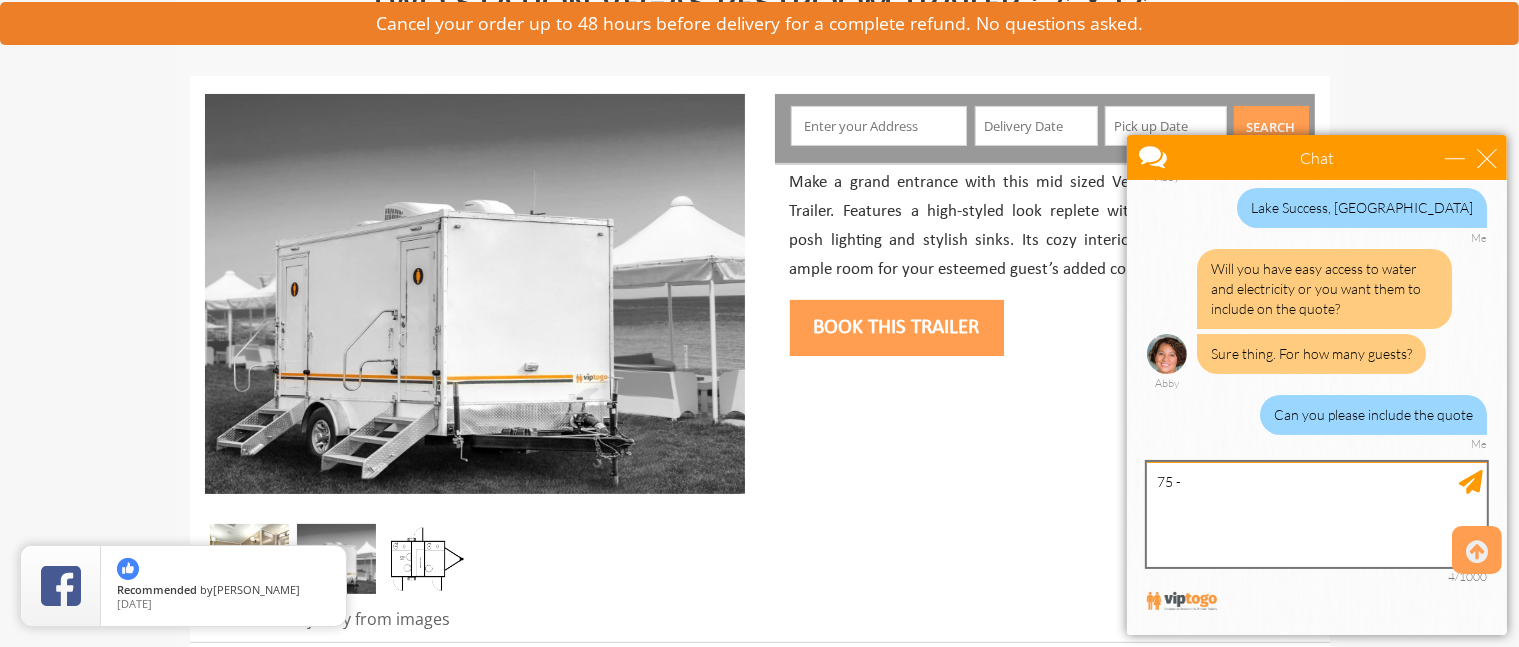 scroll, scrollTop: 587, scrollLeft: 0, axis: vertical 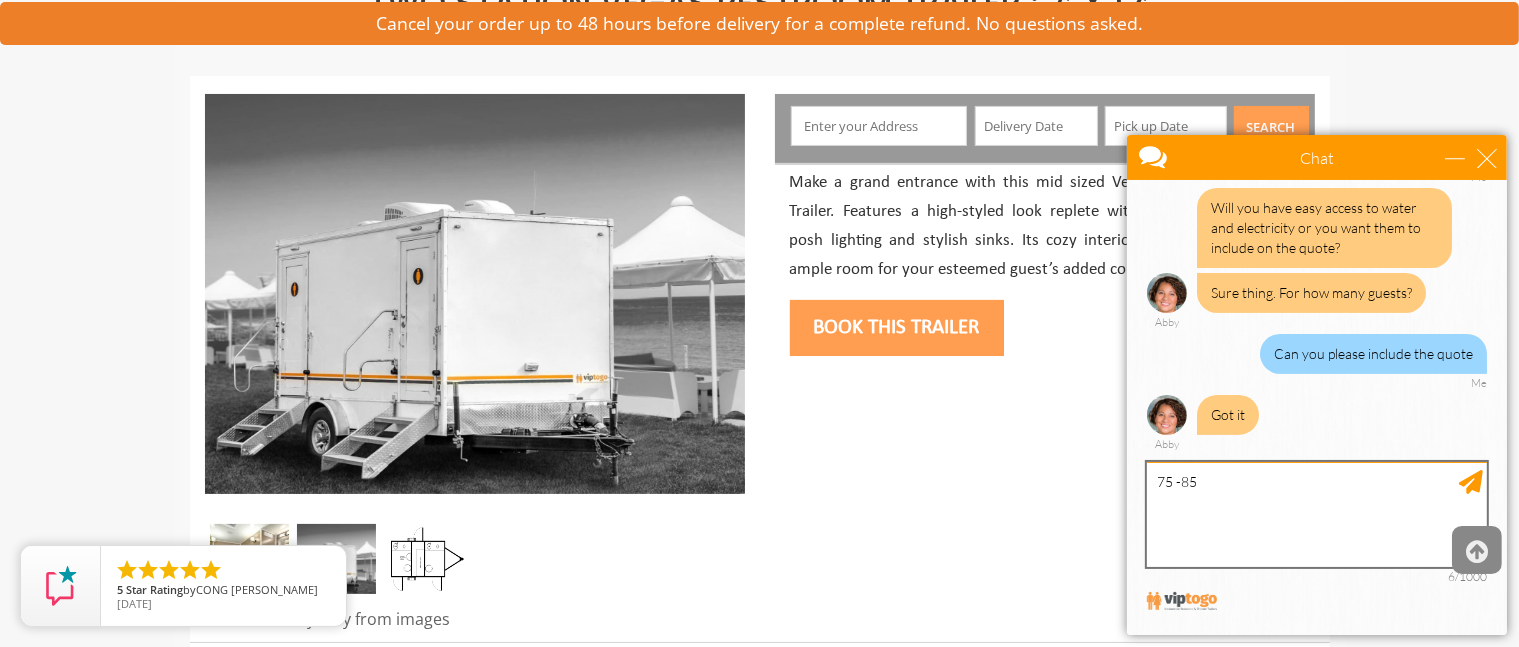 type on "75 -85" 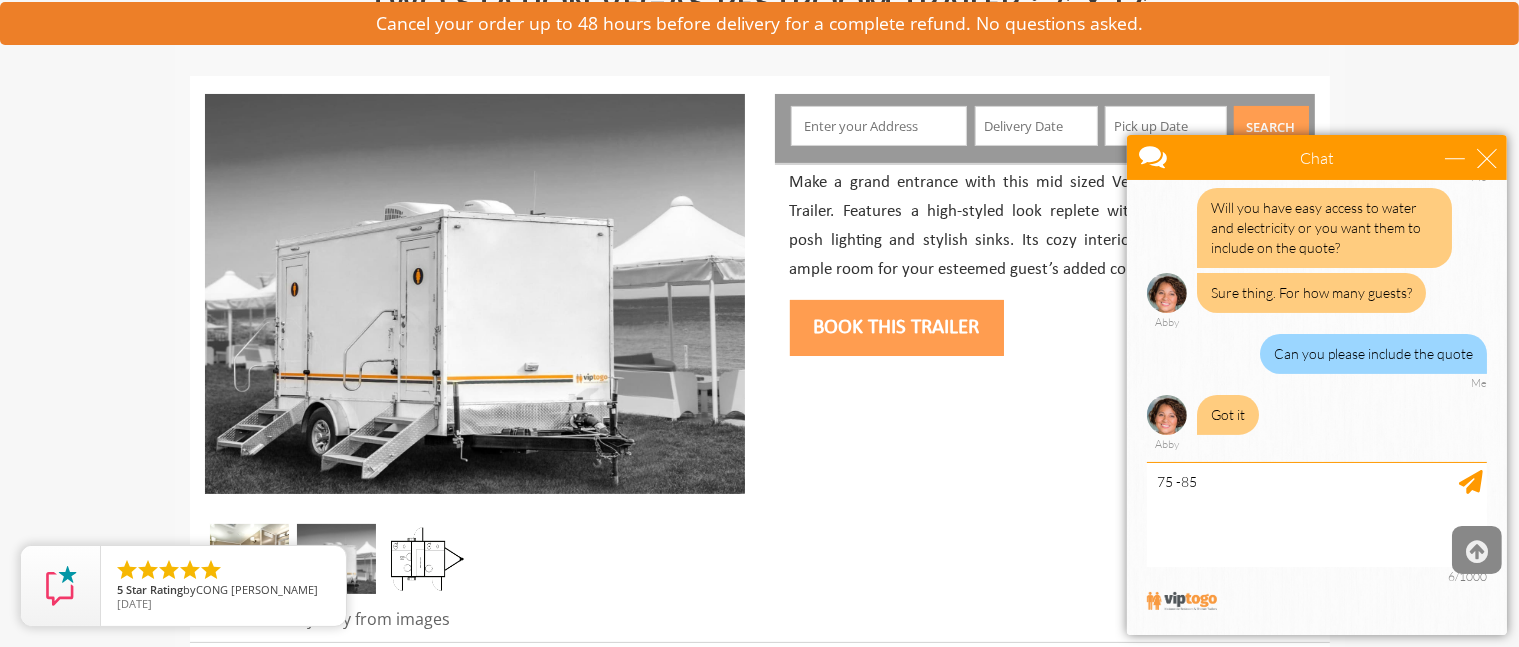 click at bounding box center (1477, 552) 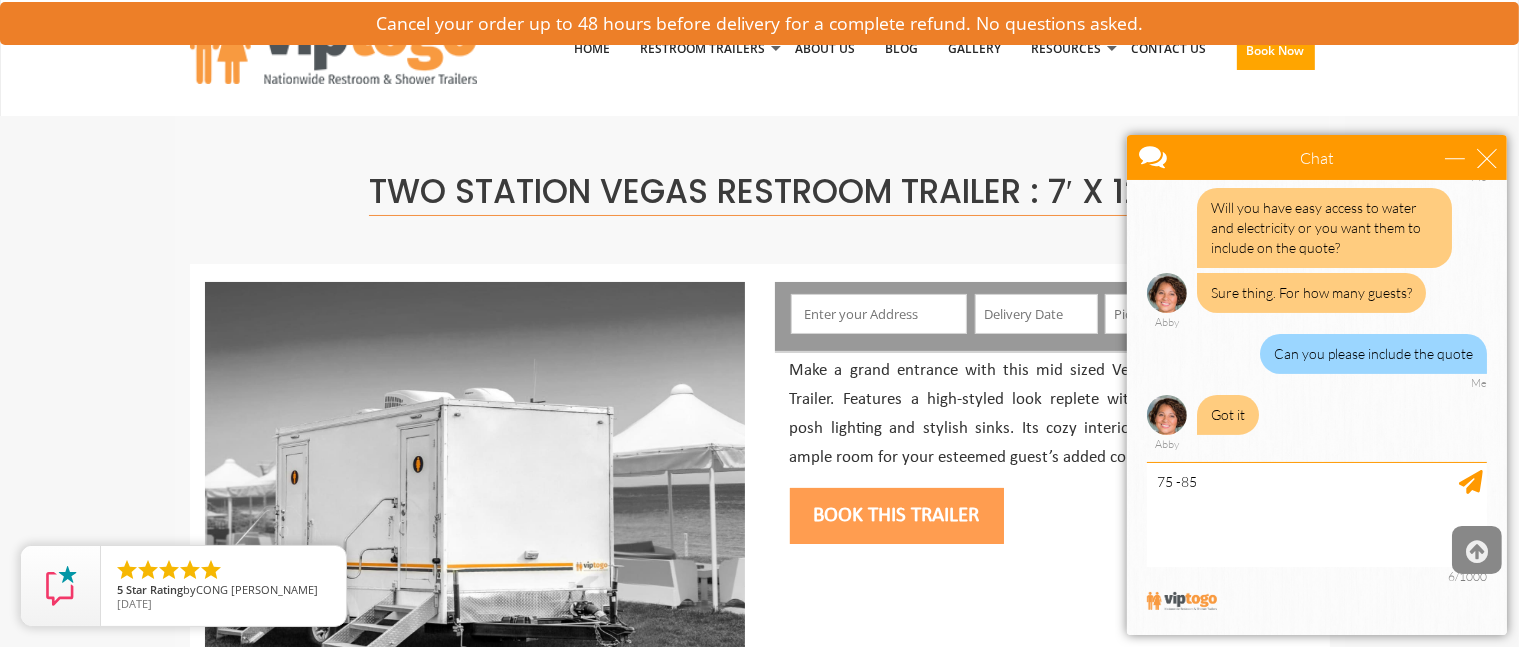 scroll, scrollTop: 0, scrollLeft: 0, axis: both 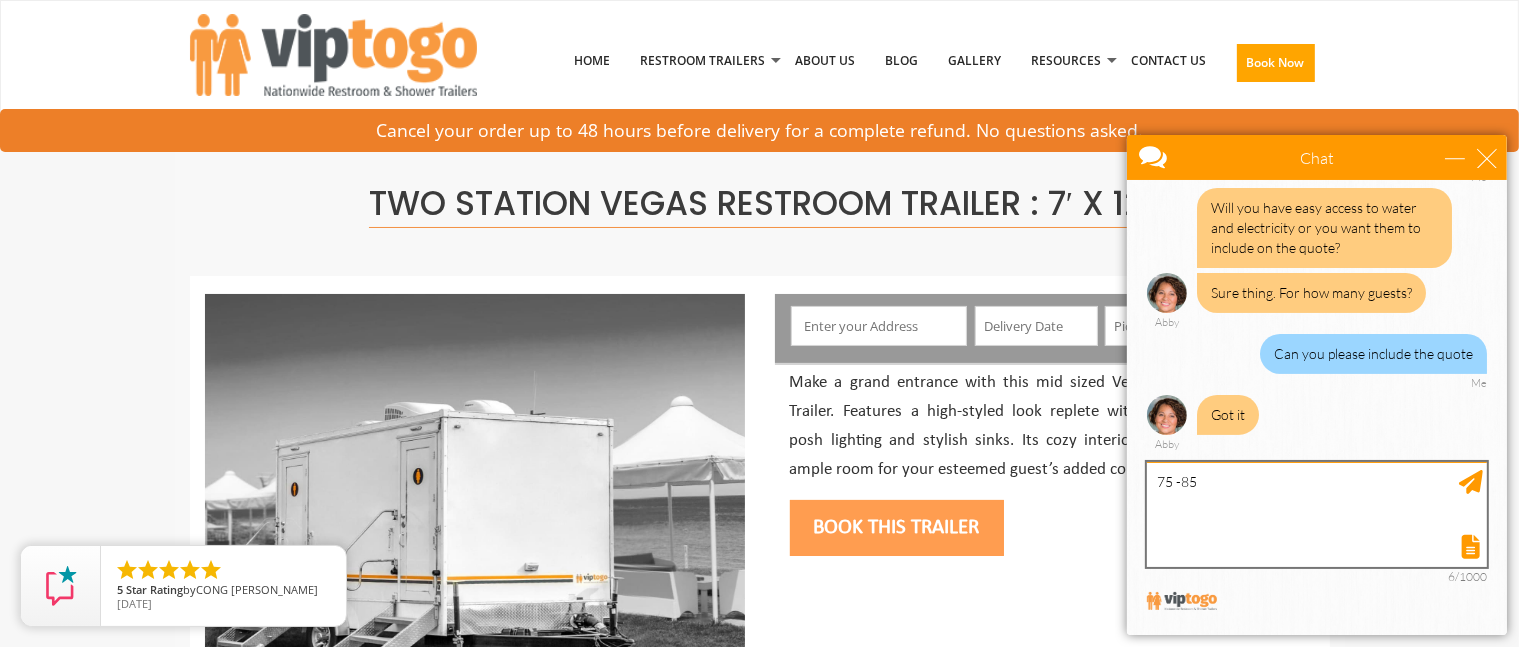 click on "75 -85" at bounding box center (1316, 513) 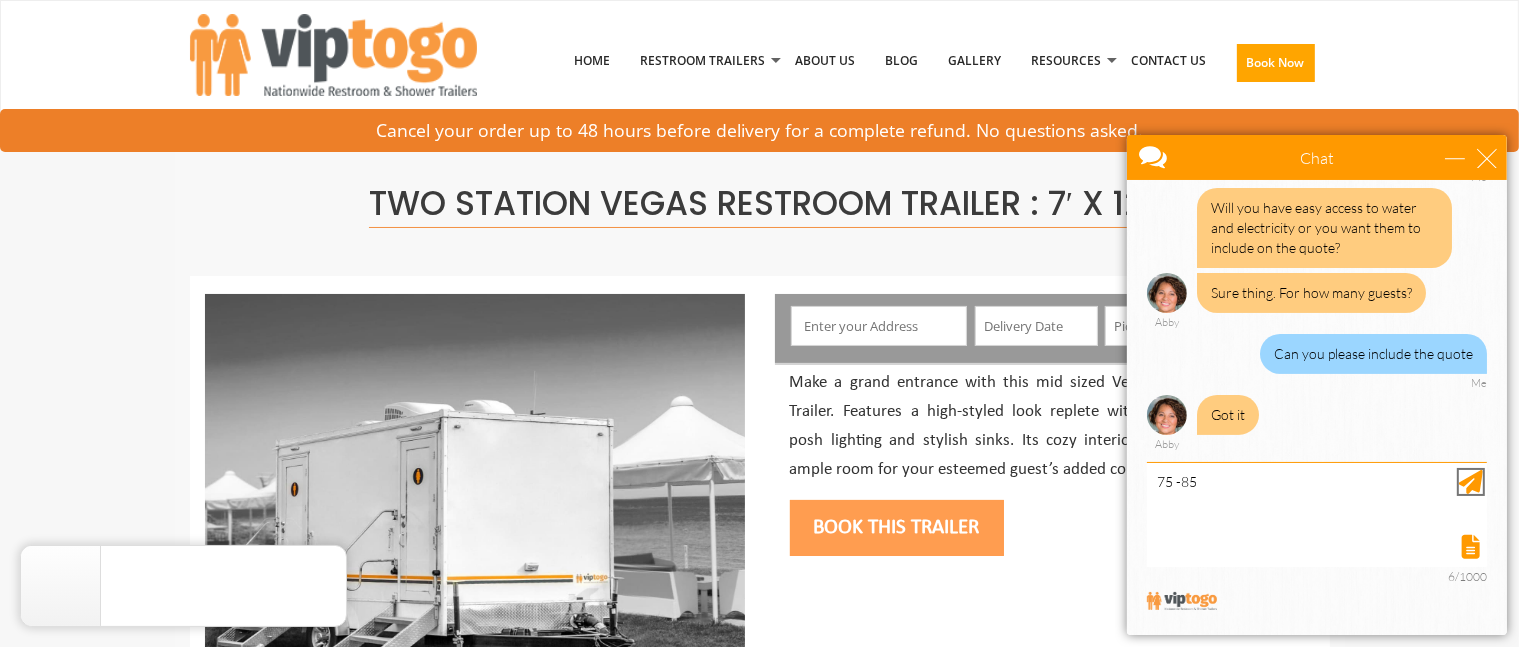 click at bounding box center [1470, 481] 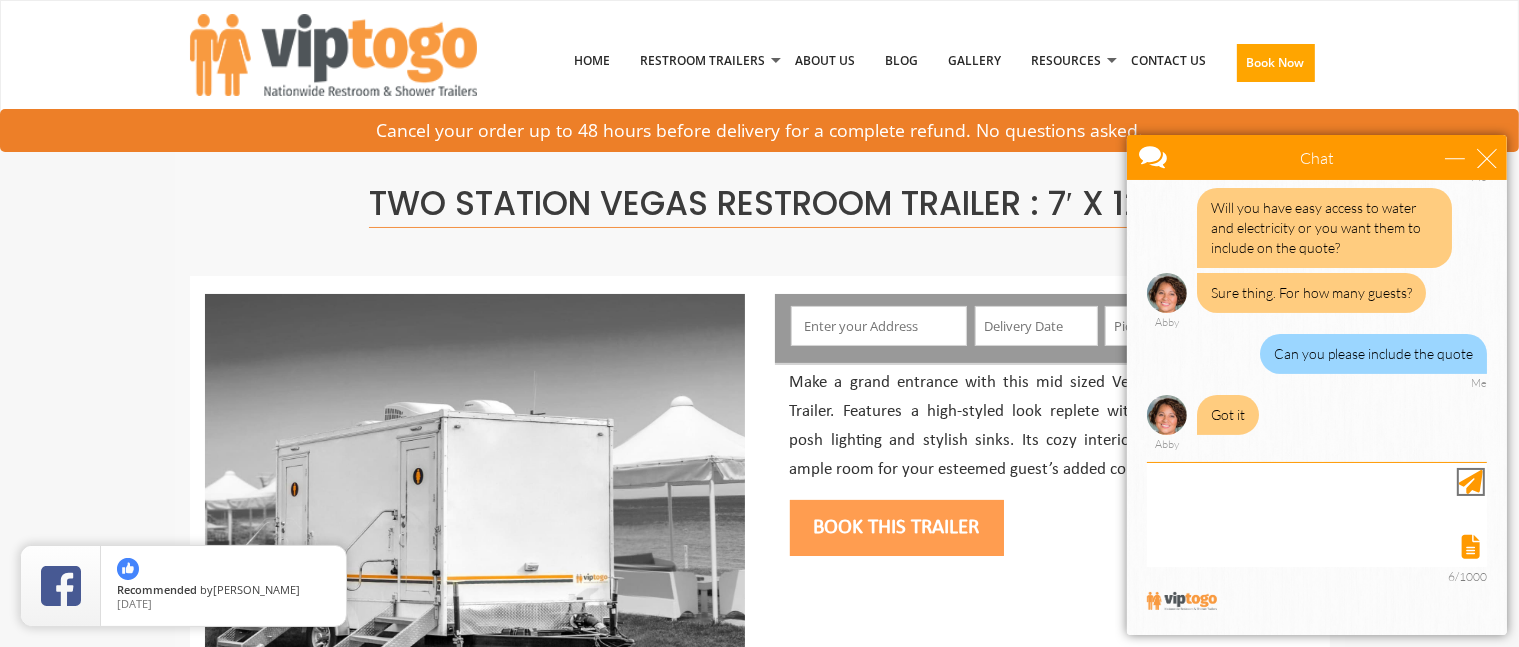 scroll, scrollTop: 648, scrollLeft: 0, axis: vertical 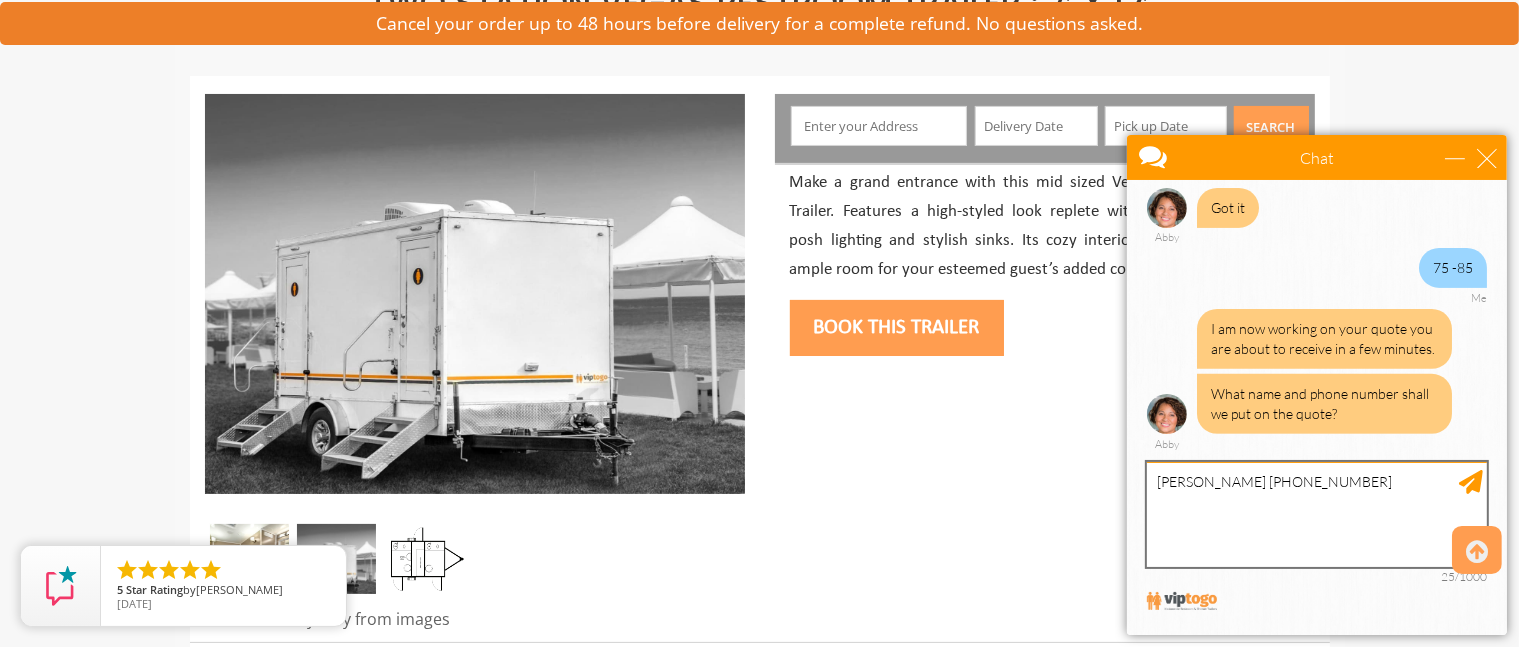 type on "Xiomara Hoey 646-387-7588" 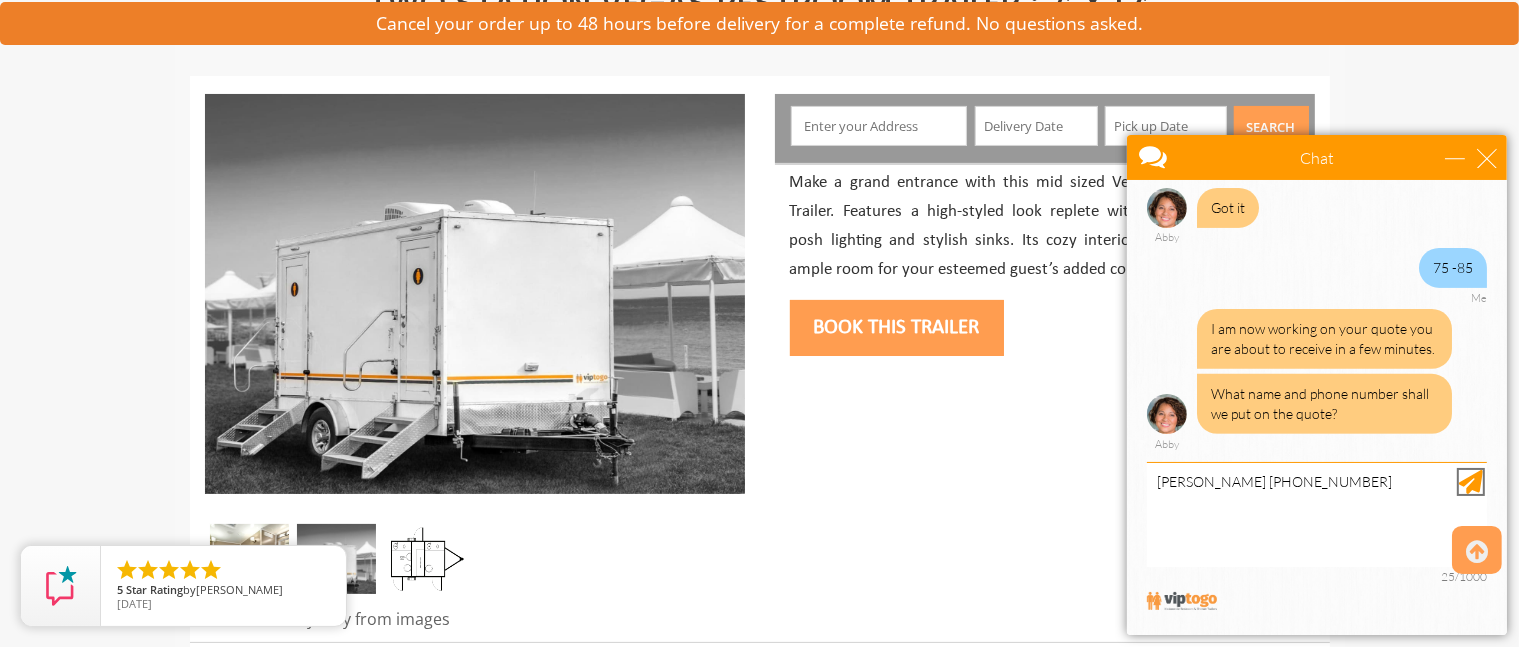 click at bounding box center (1470, 481) 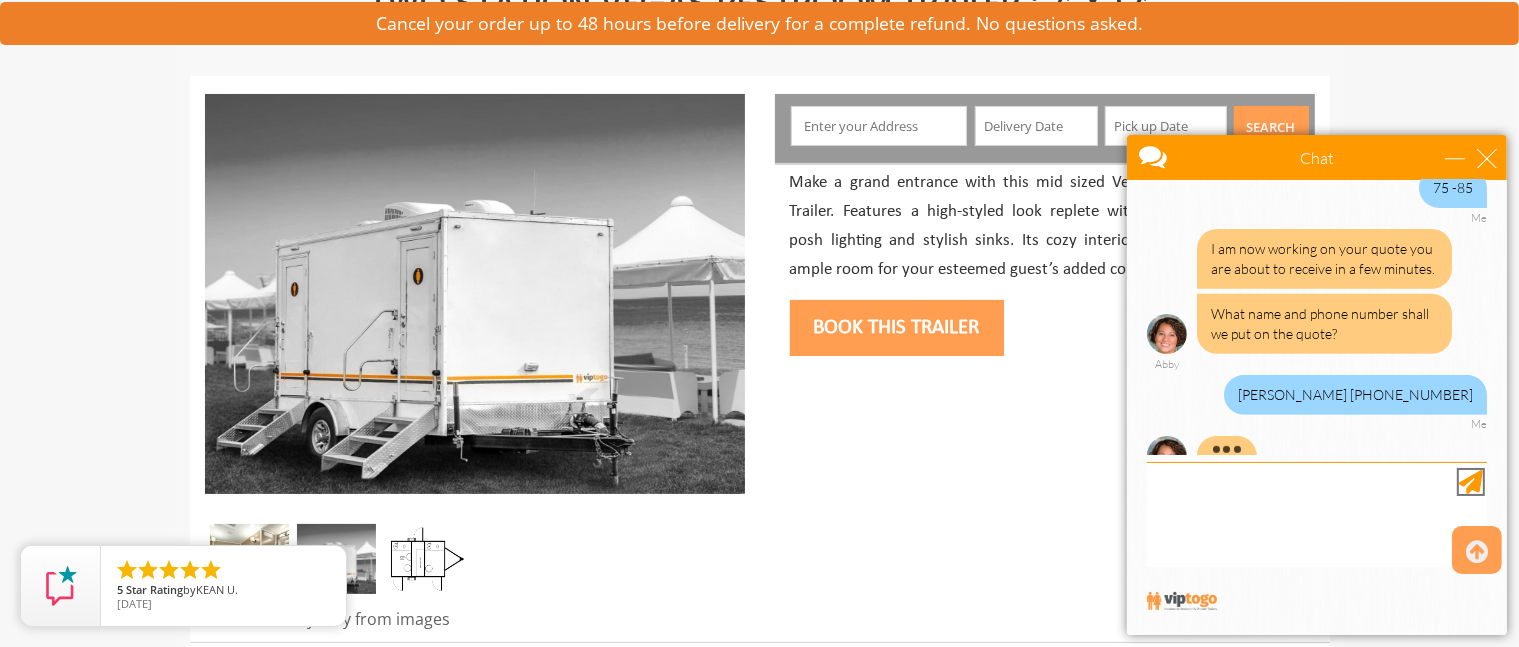 scroll, scrollTop: 935, scrollLeft: 0, axis: vertical 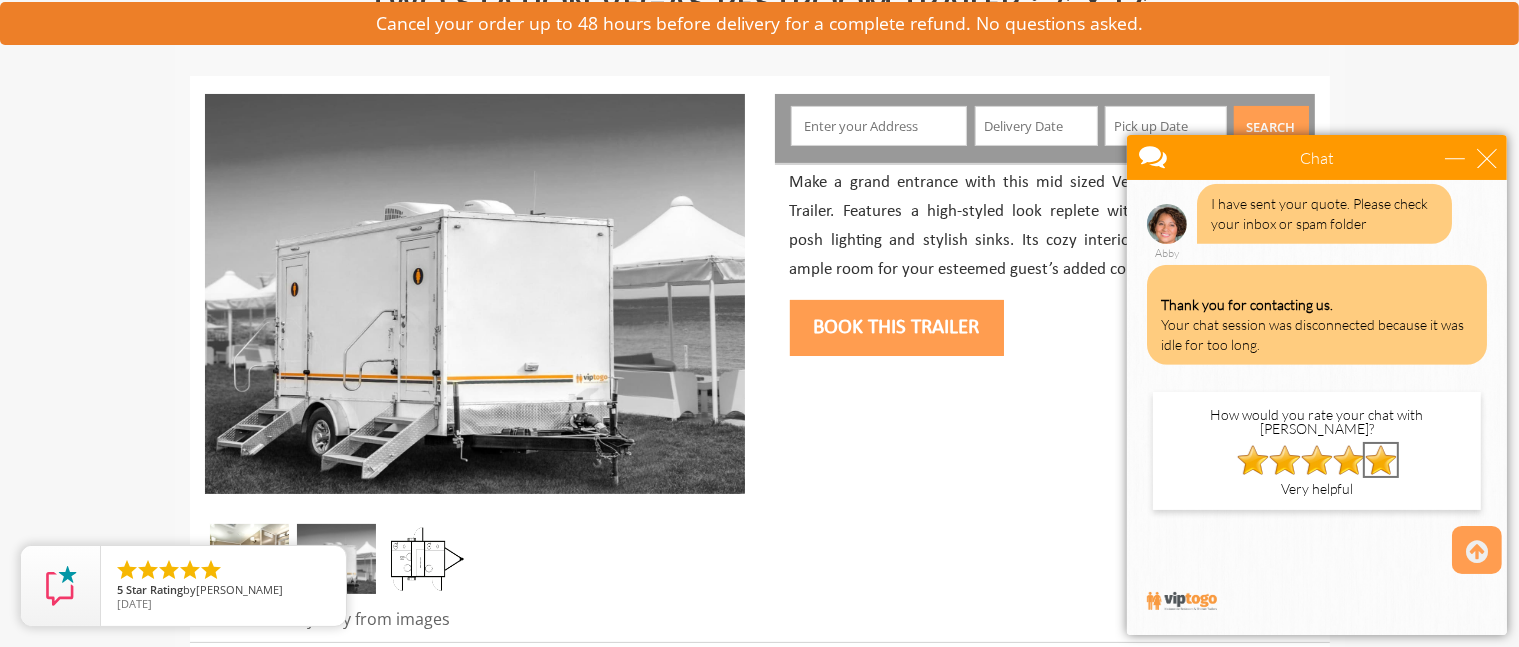 click at bounding box center (1380, 459) 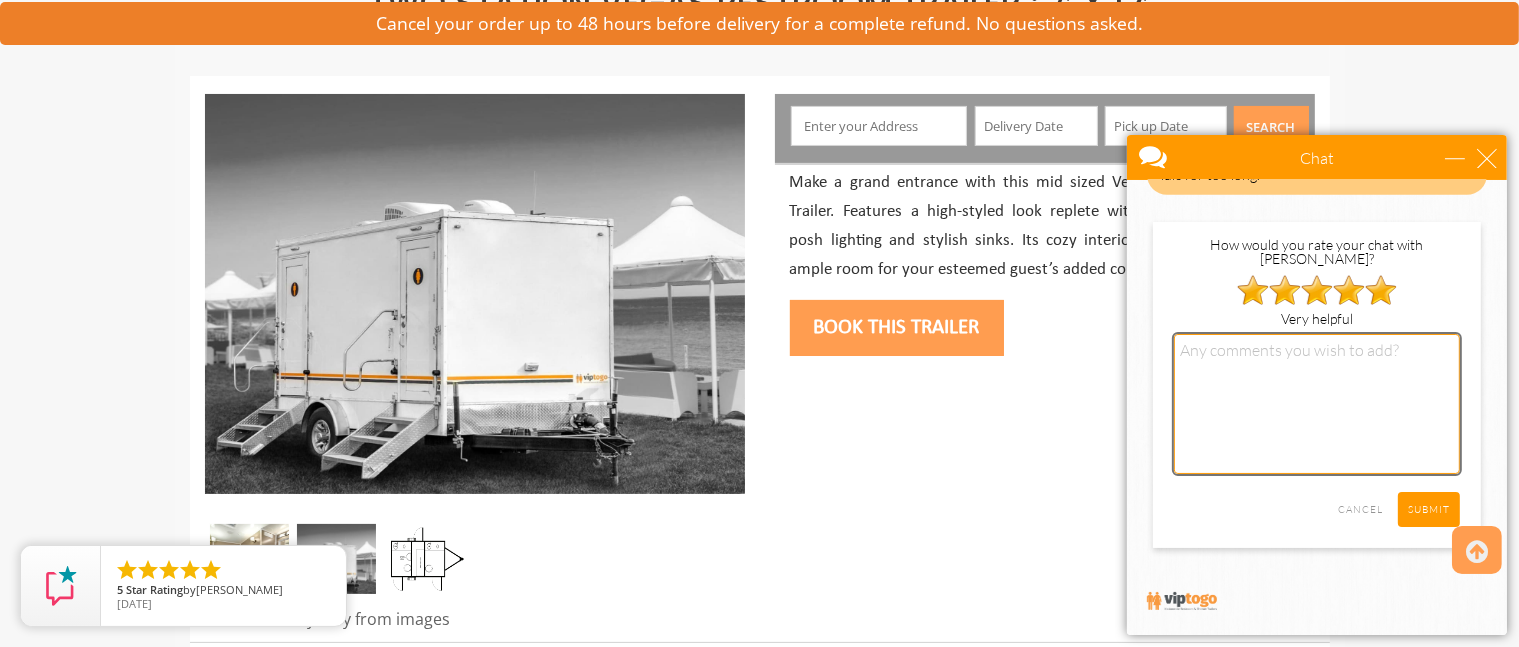 click at bounding box center (1316, 403) 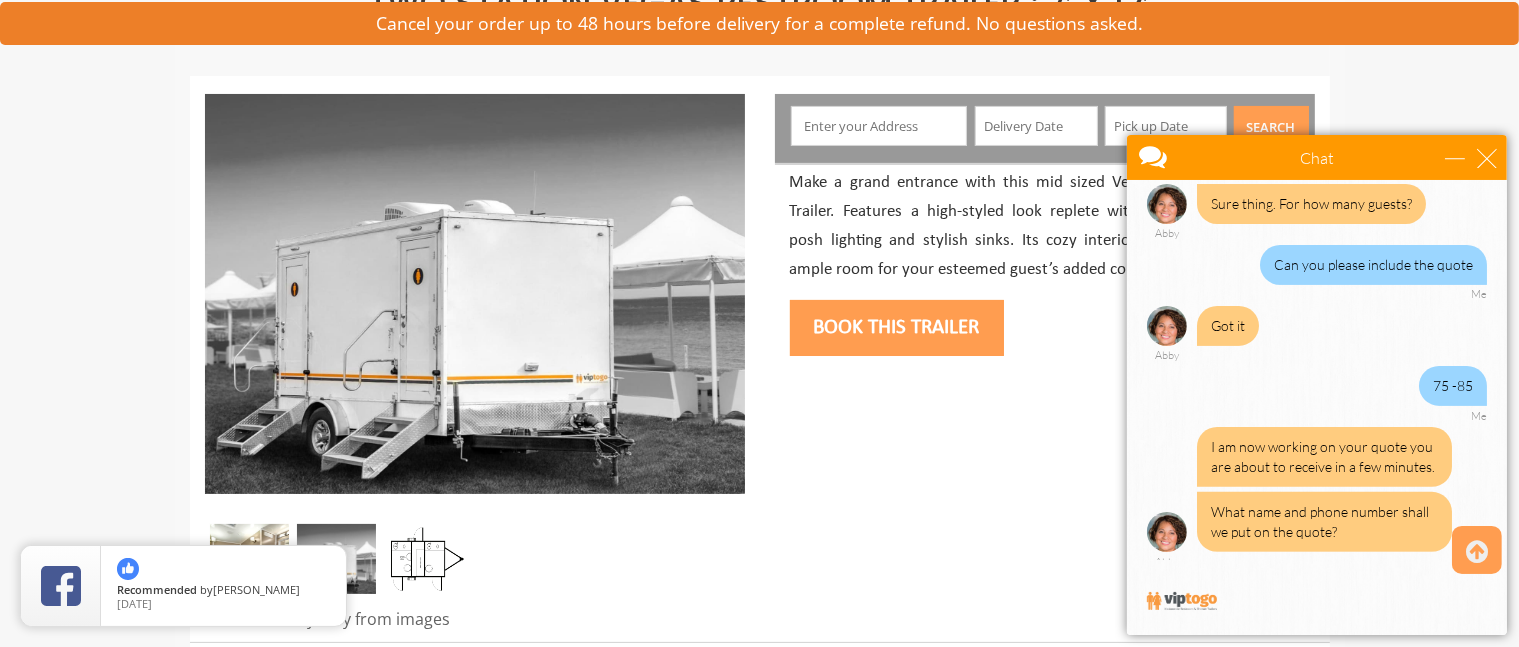 scroll, scrollTop: 601, scrollLeft: 0, axis: vertical 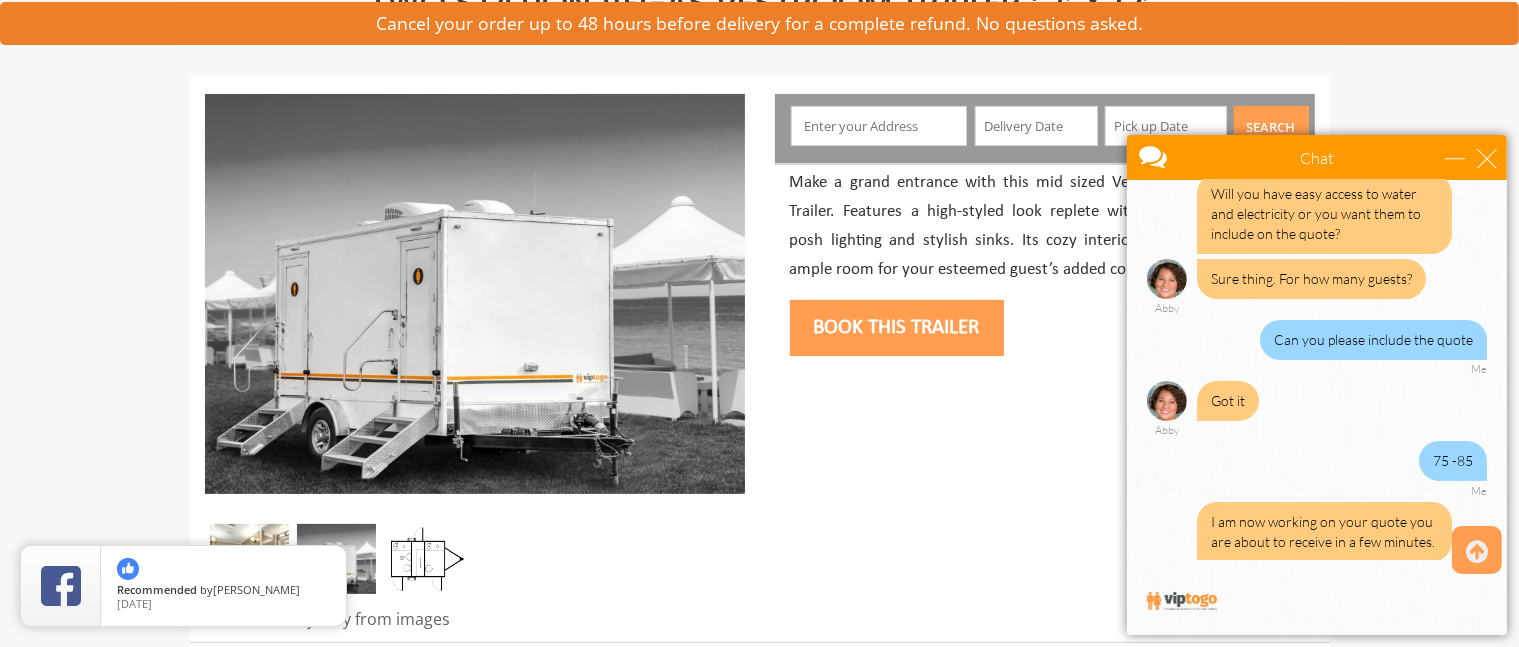 click at bounding box center (1281, 159) 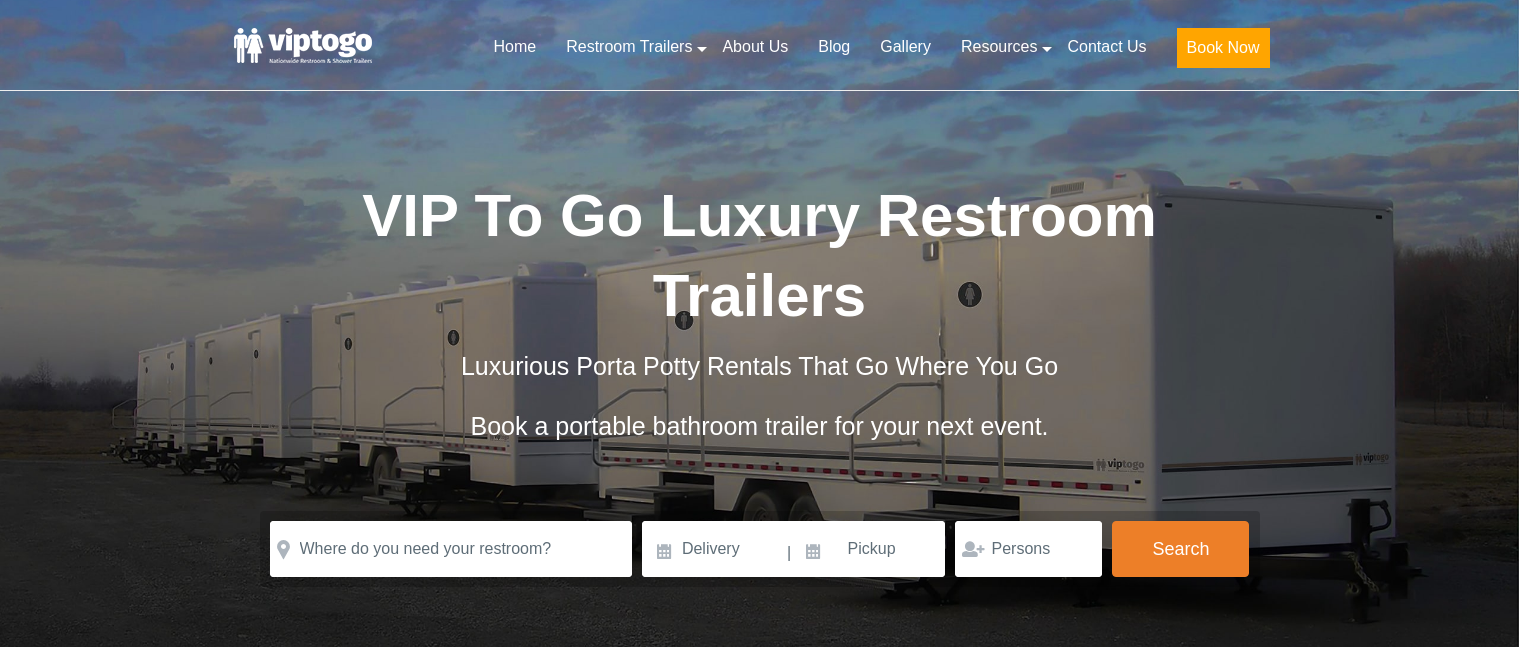 scroll, scrollTop: 0, scrollLeft: 0, axis: both 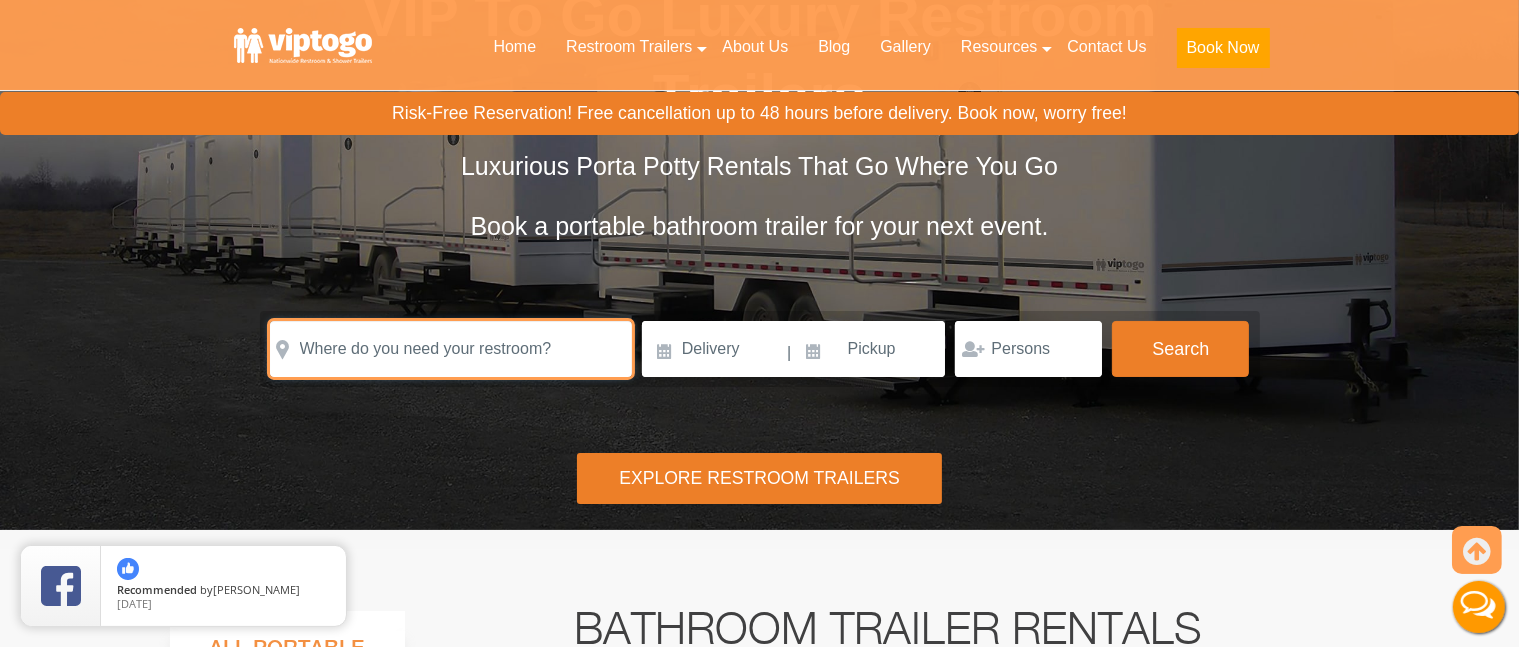 click at bounding box center (451, 349) 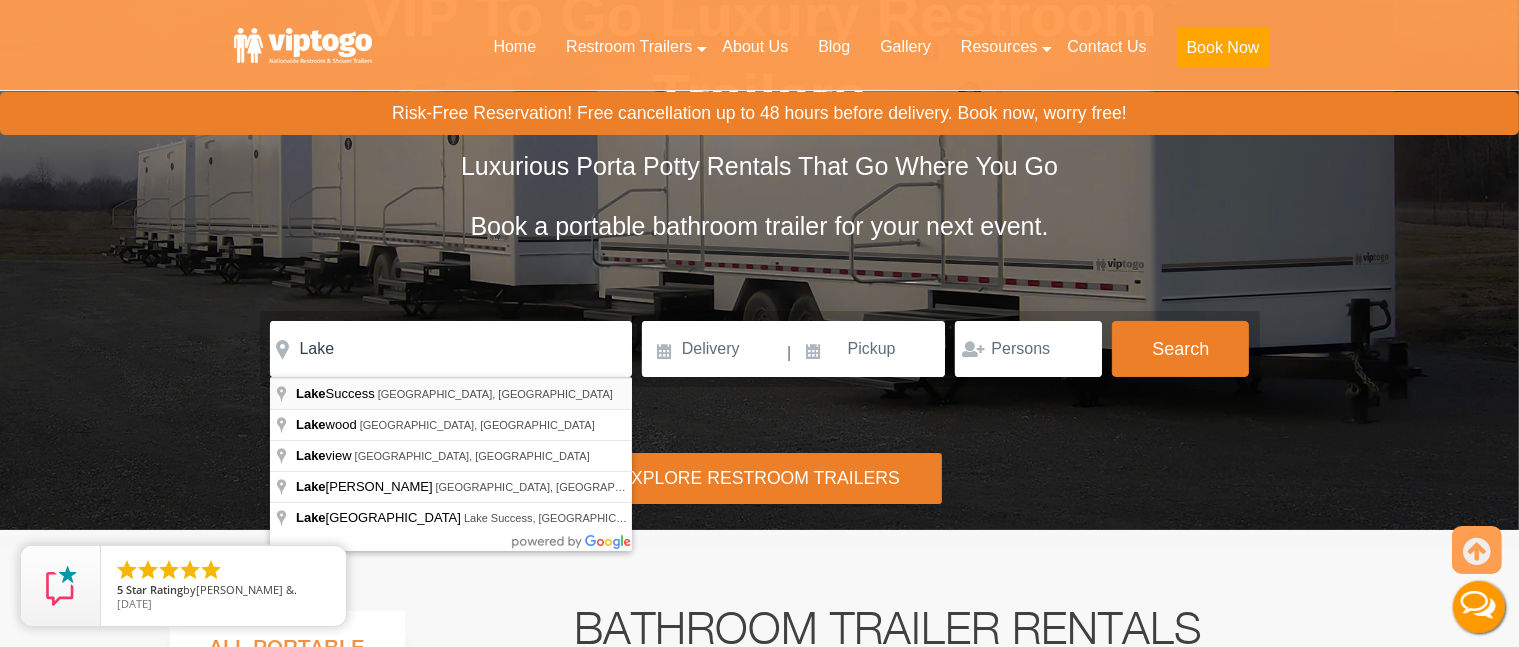 type on "Lake Success, NY, USA" 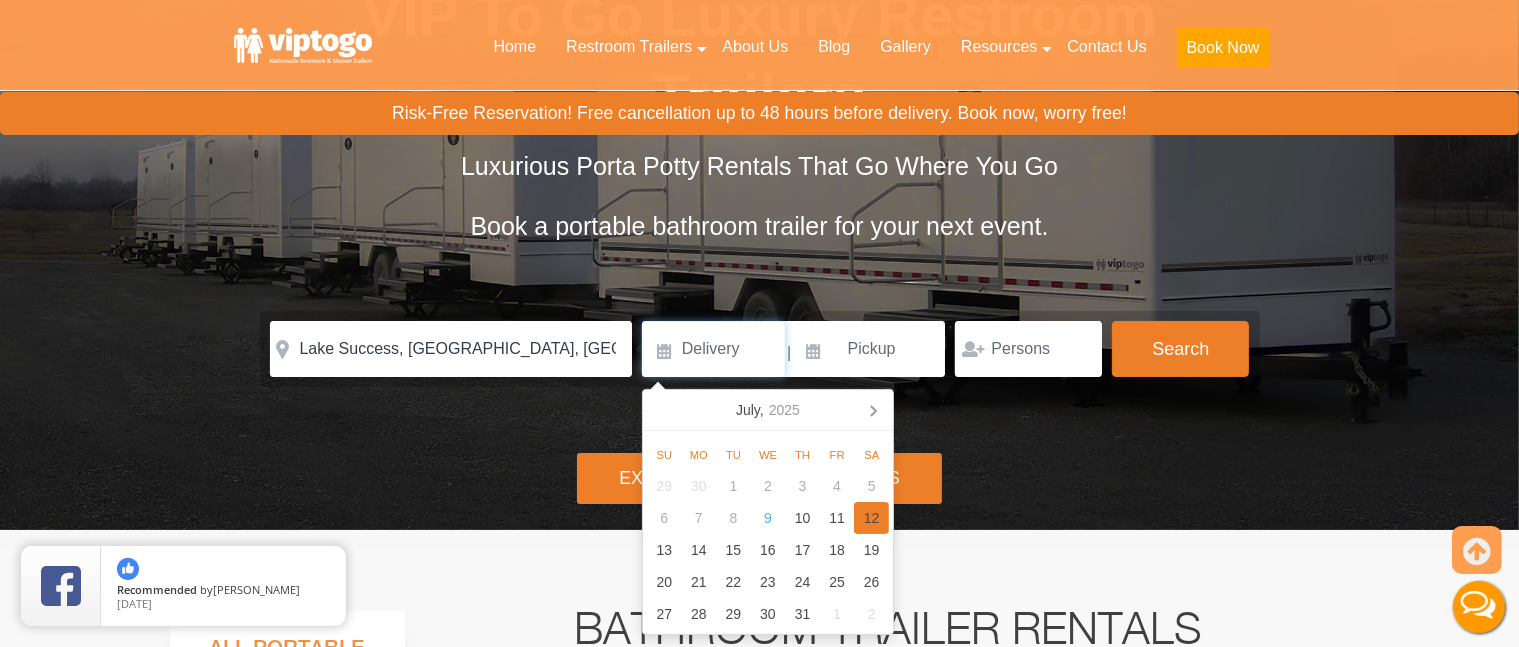 click on "12" at bounding box center [871, 518] 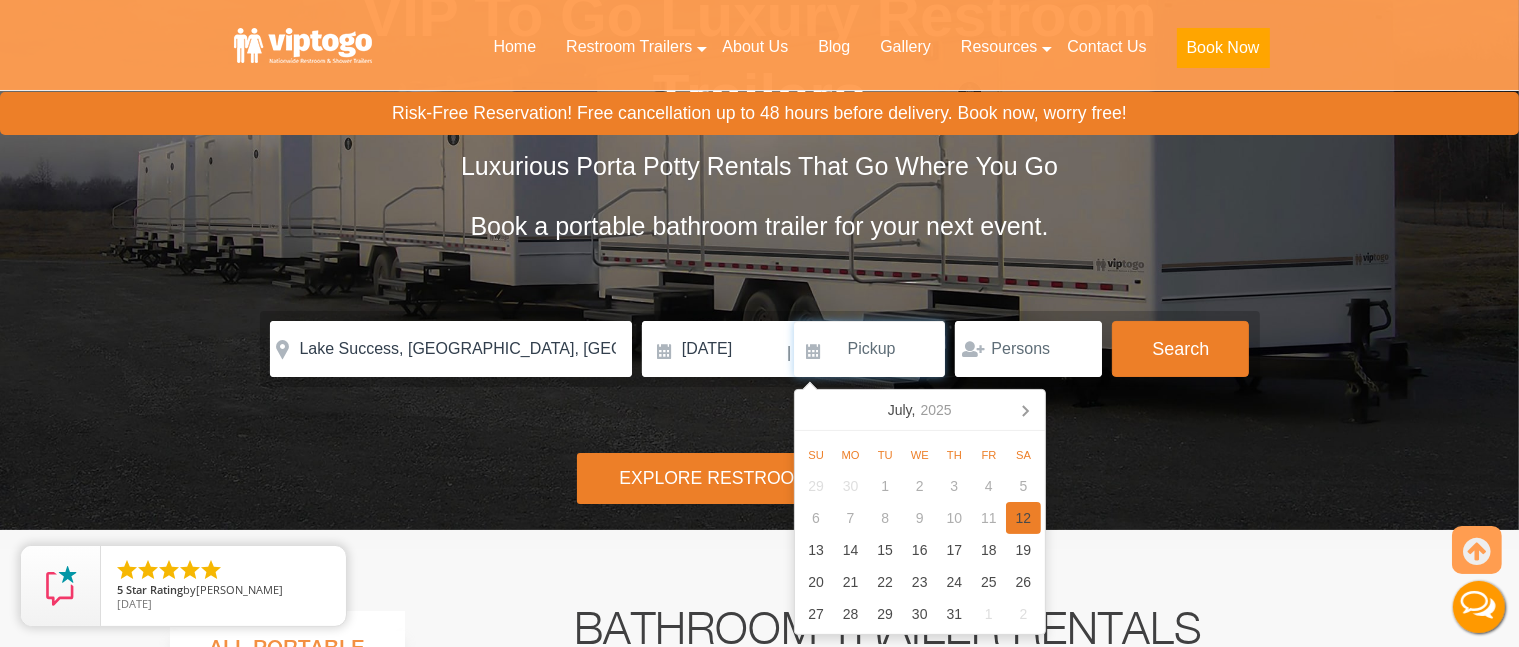 click on "12" at bounding box center [1023, 518] 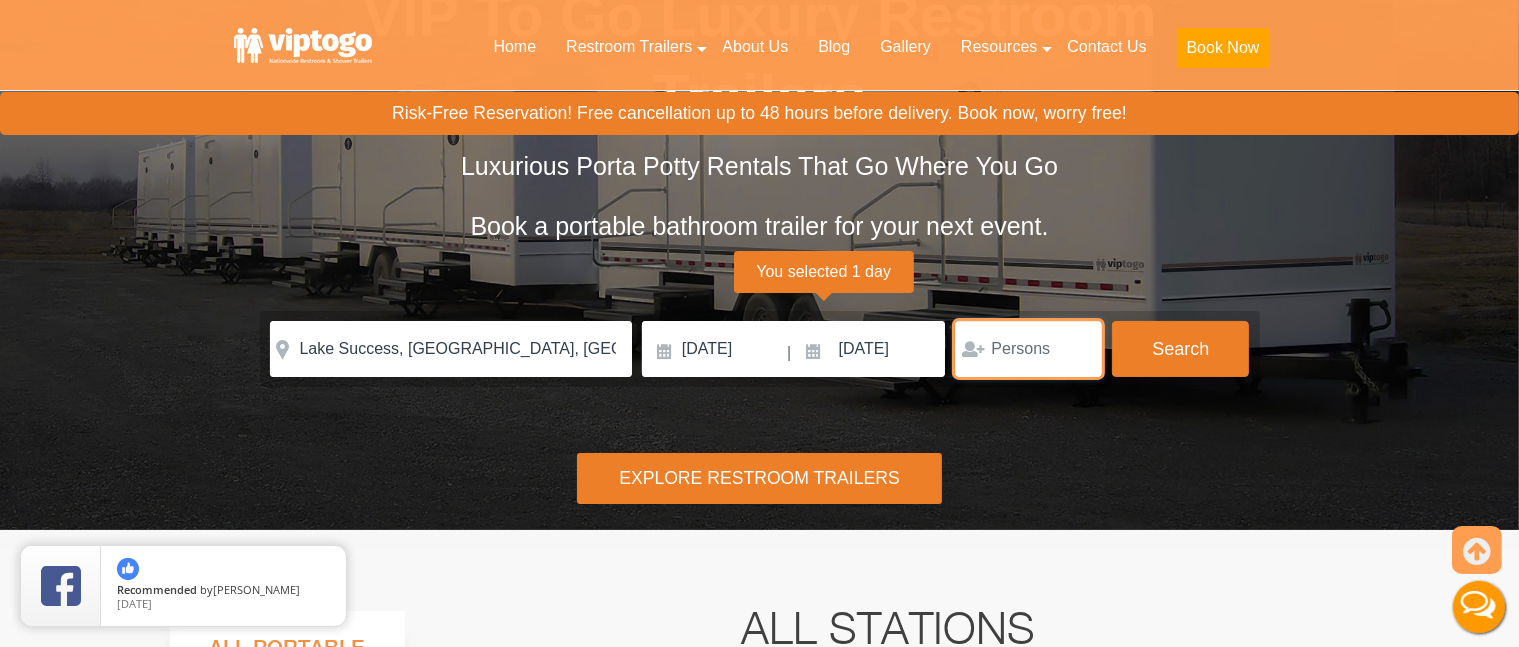 click at bounding box center [1028, 349] 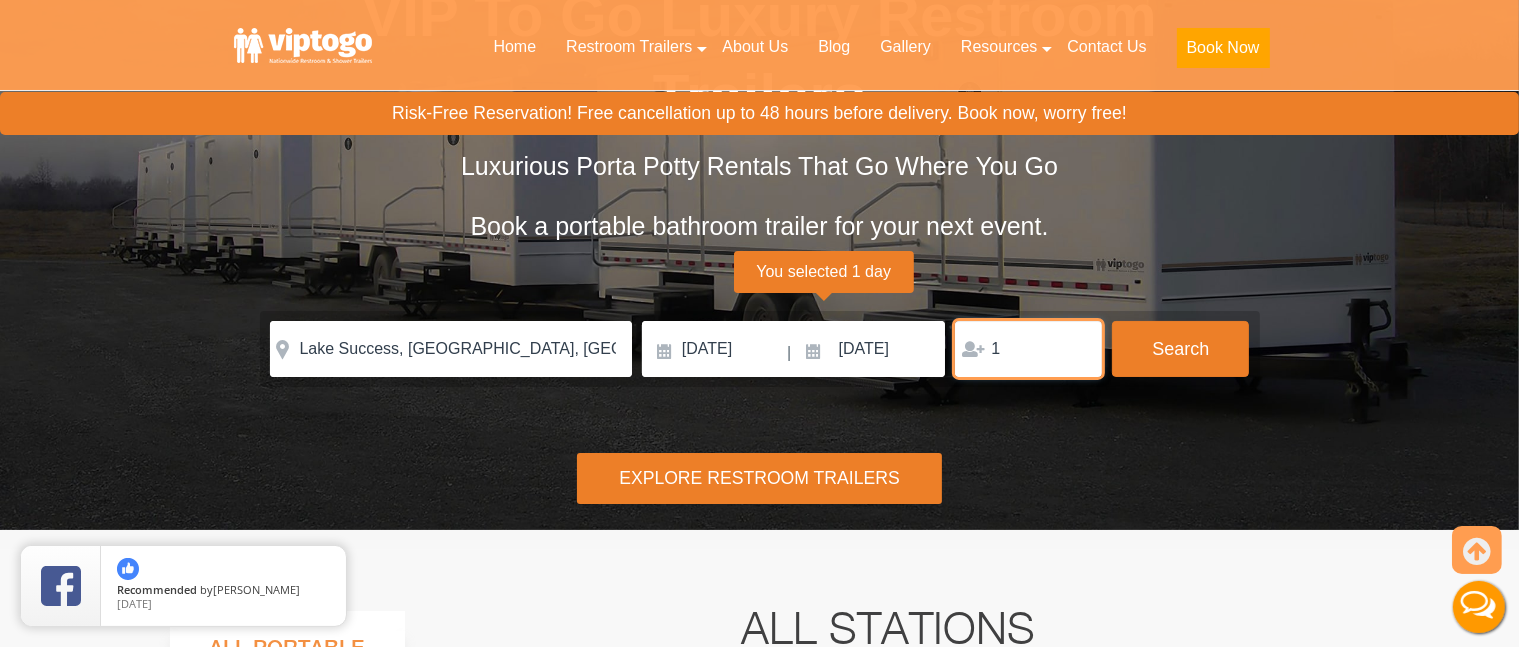 click on "1" at bounding box center [1028, 349] 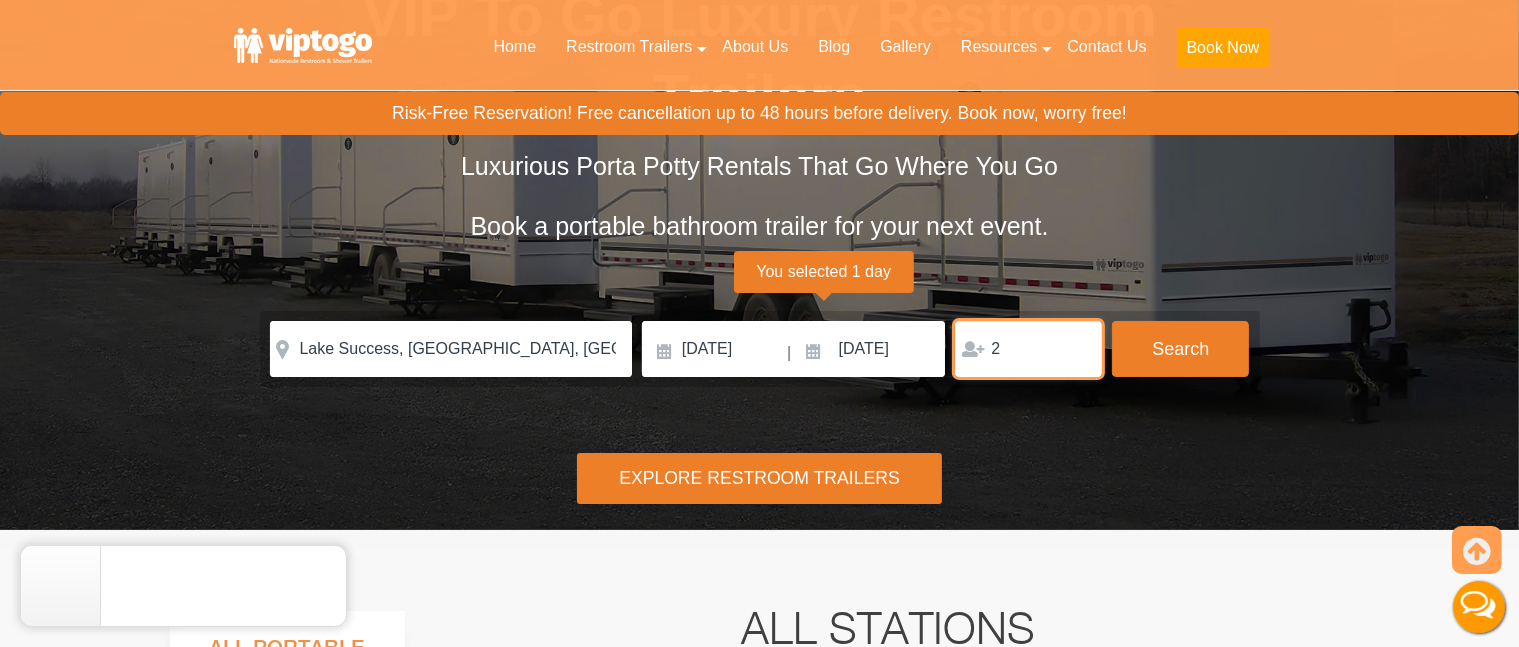 click on "2" at bounding box center (1028, 349) 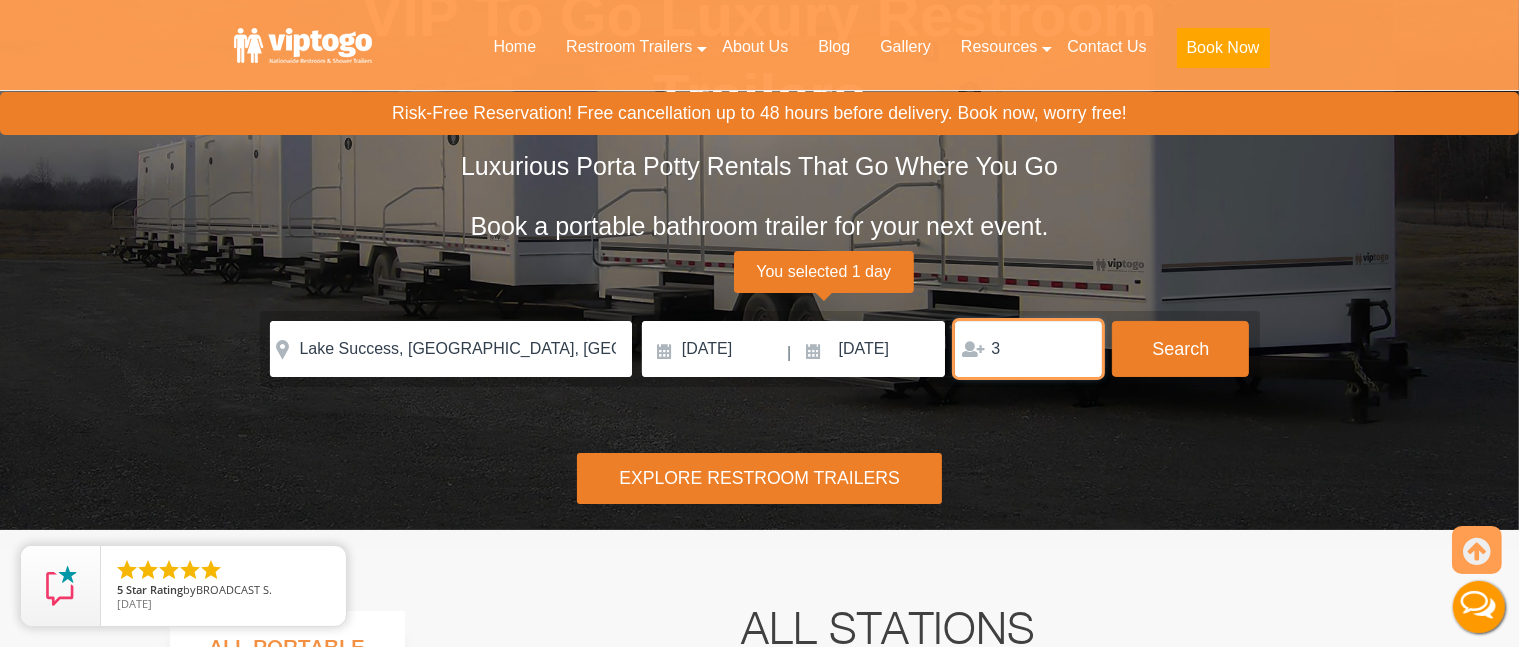 click on "3" at bounding box center [1028, 349] 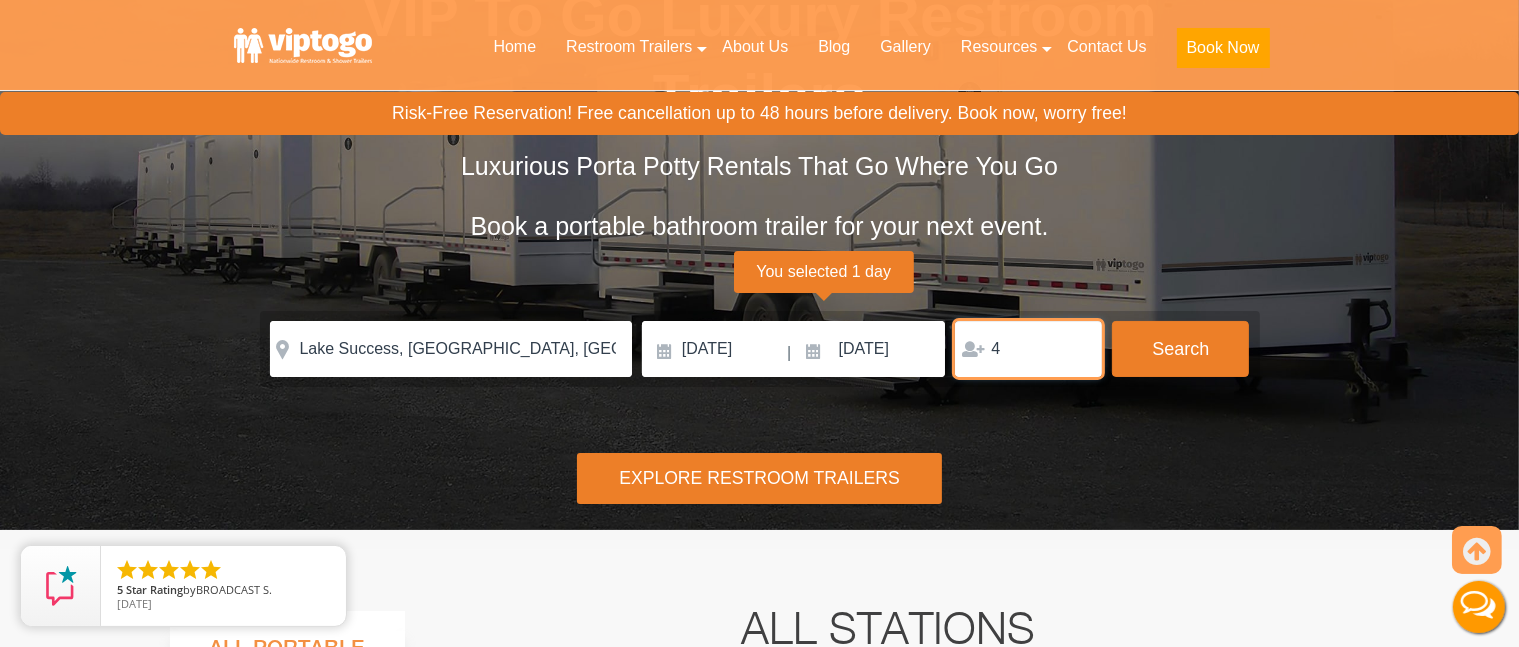 click on "4" at bounding box center [1028, 349] 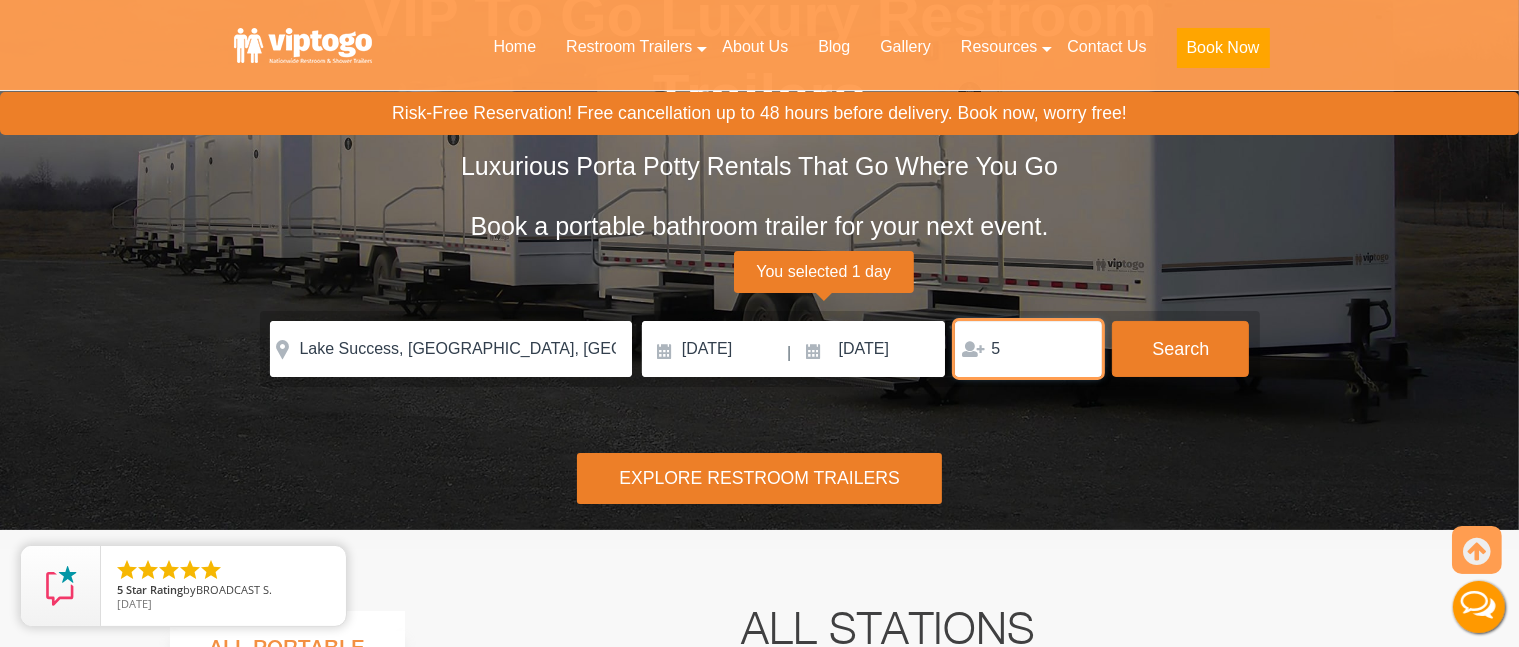 click on "5" at bounding box center (1028, 349) 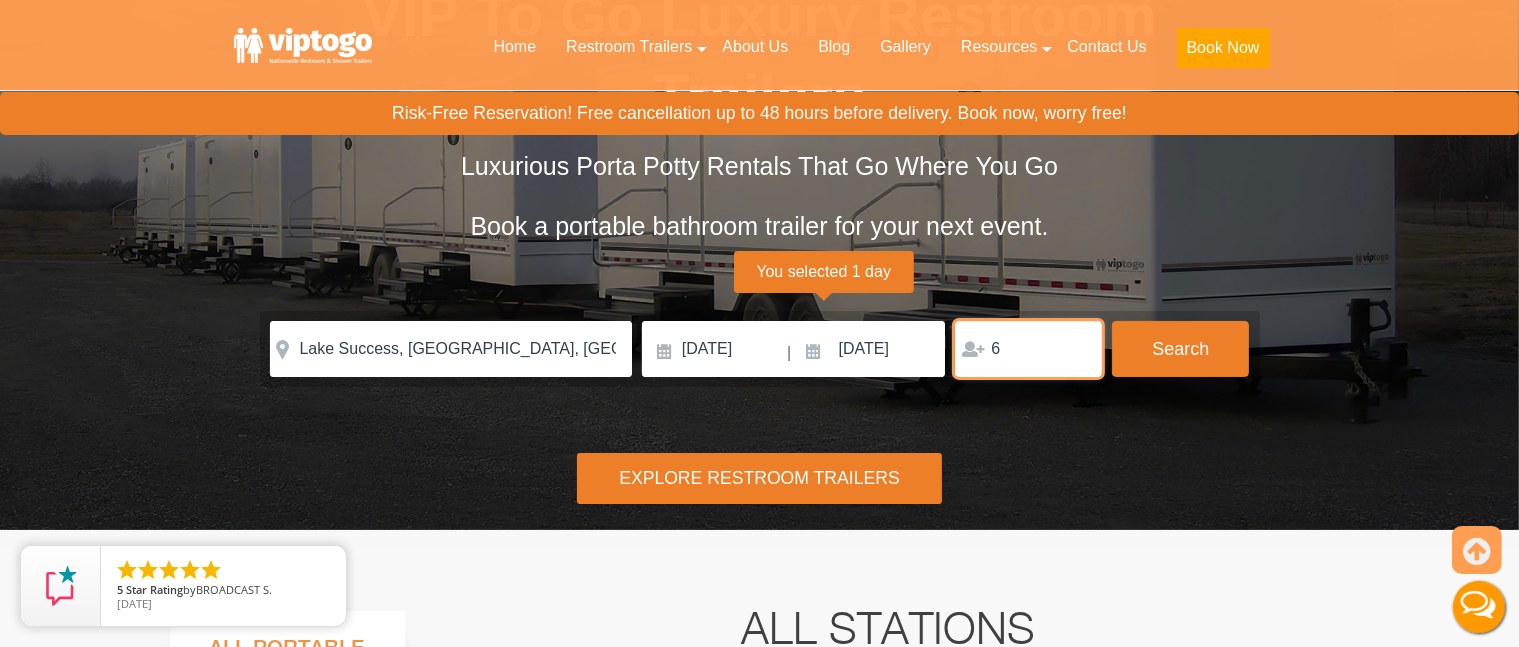 click on "6" at bounding box center [1028, 349] 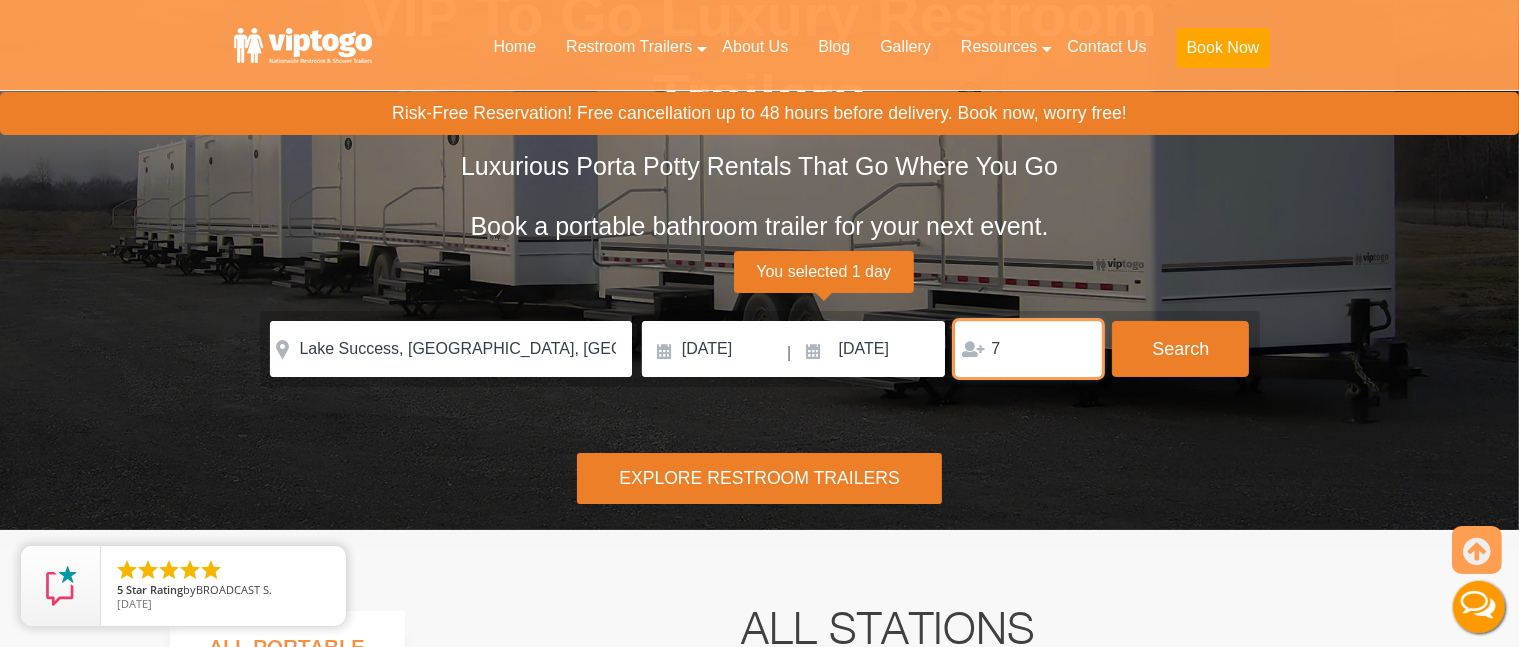 click on "7" at bounding box center (1028, 349) 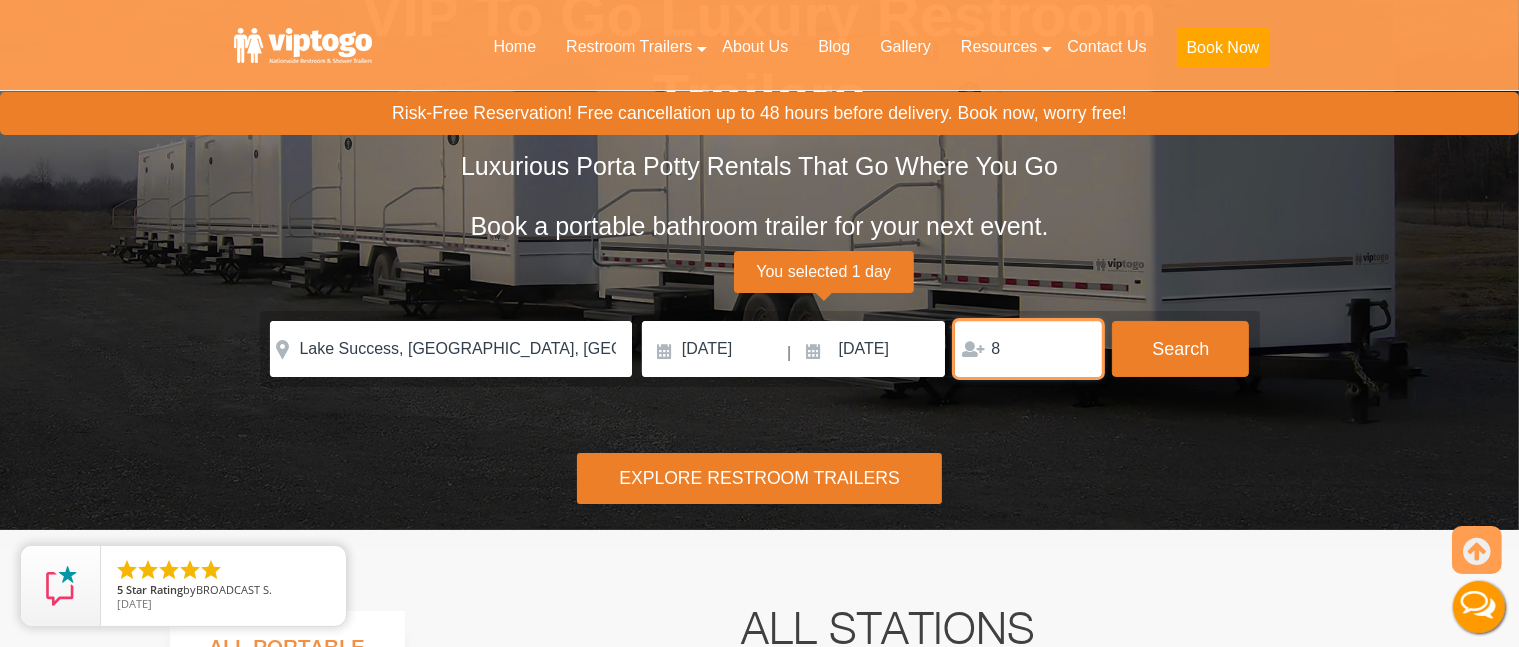 click on "8" at bounding box center [1028, 349] 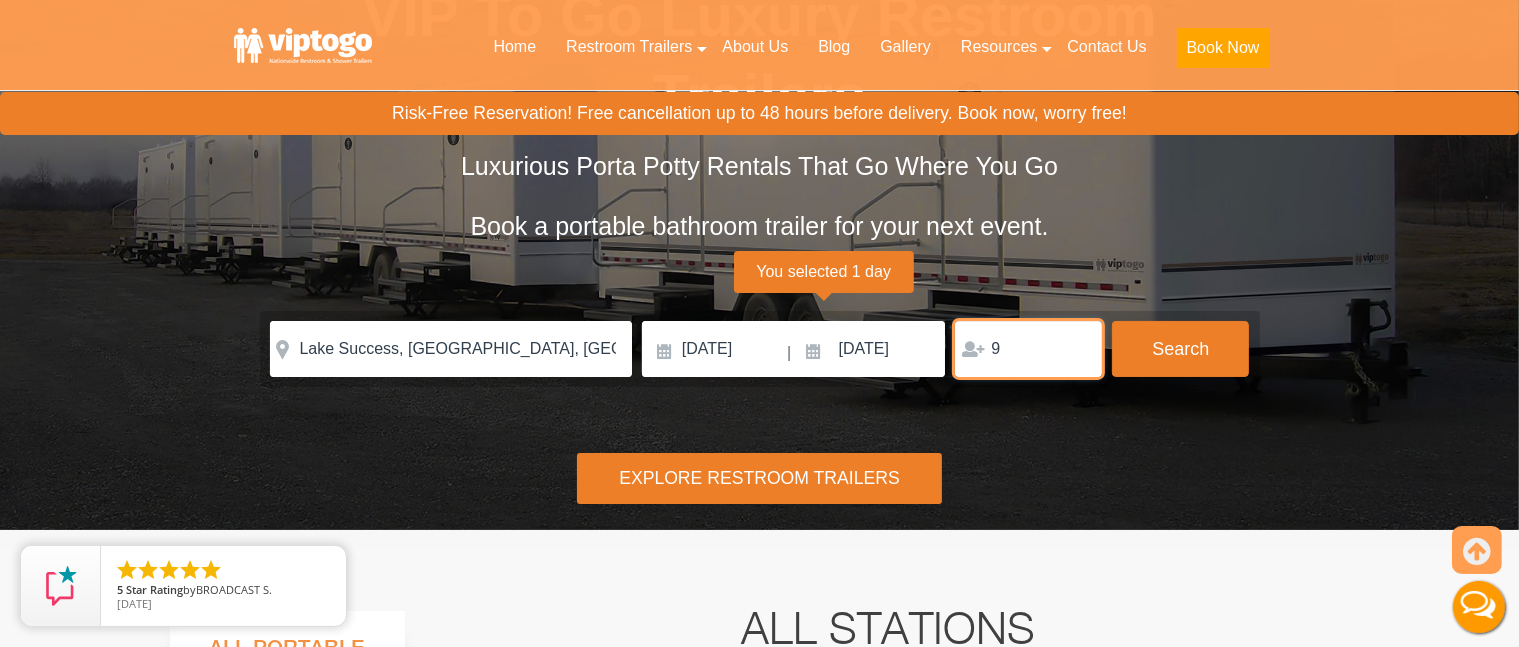 click on "9" at bounding box center [1028, 349] 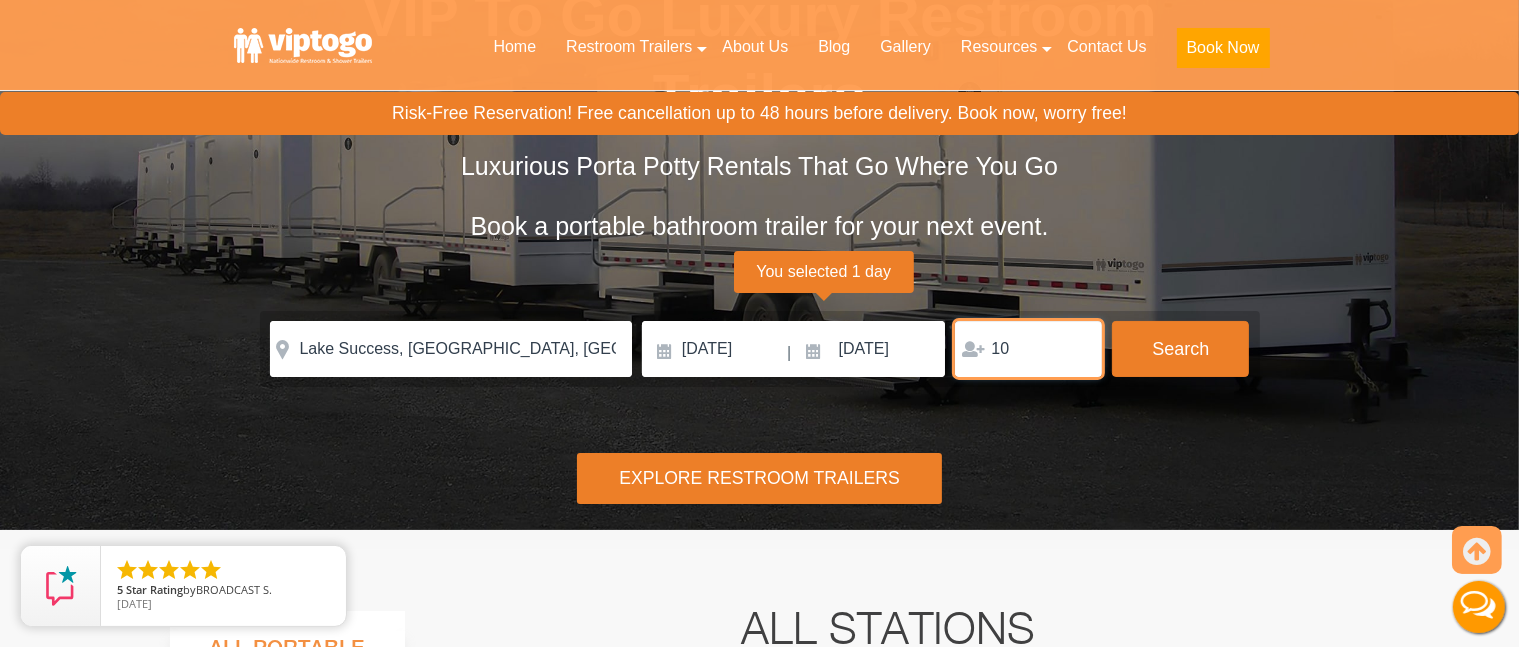 click on "10" at bounding box center (1028, 349) 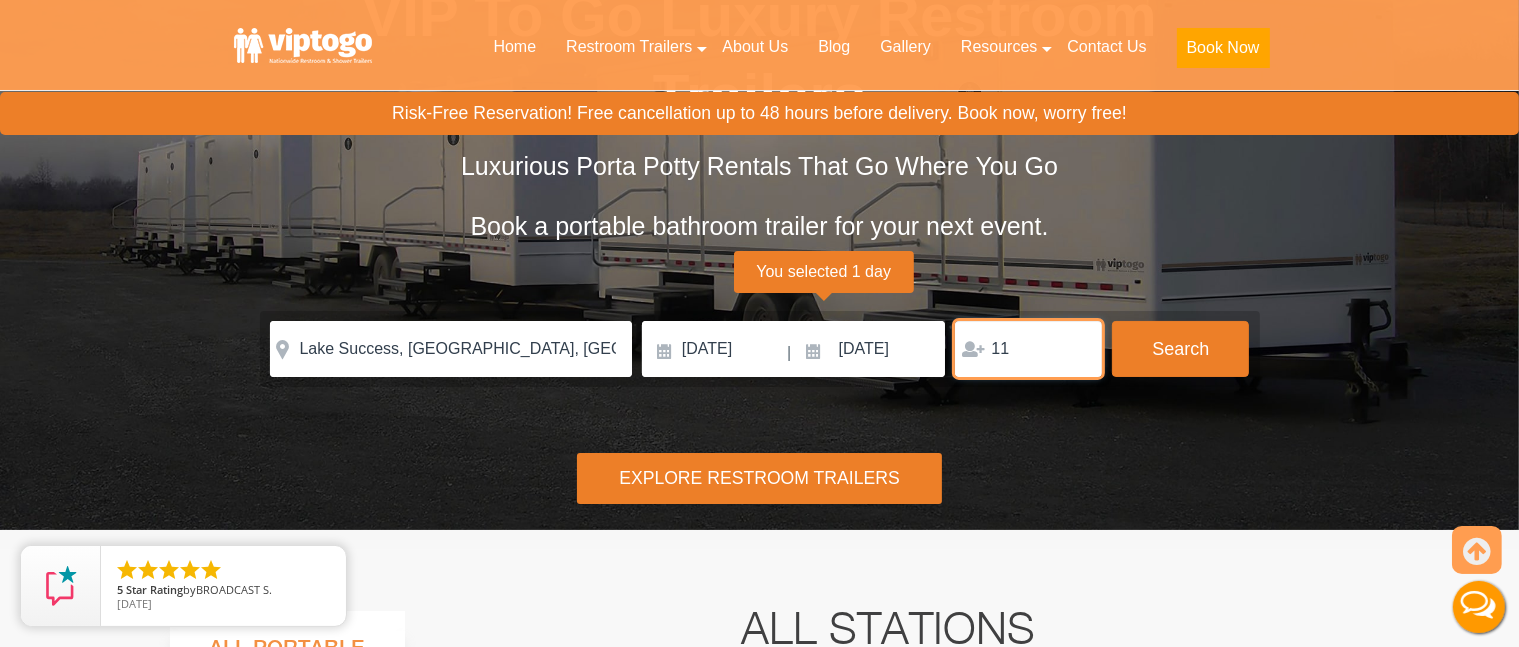 click on "11" at bounding box center (1028, 349) 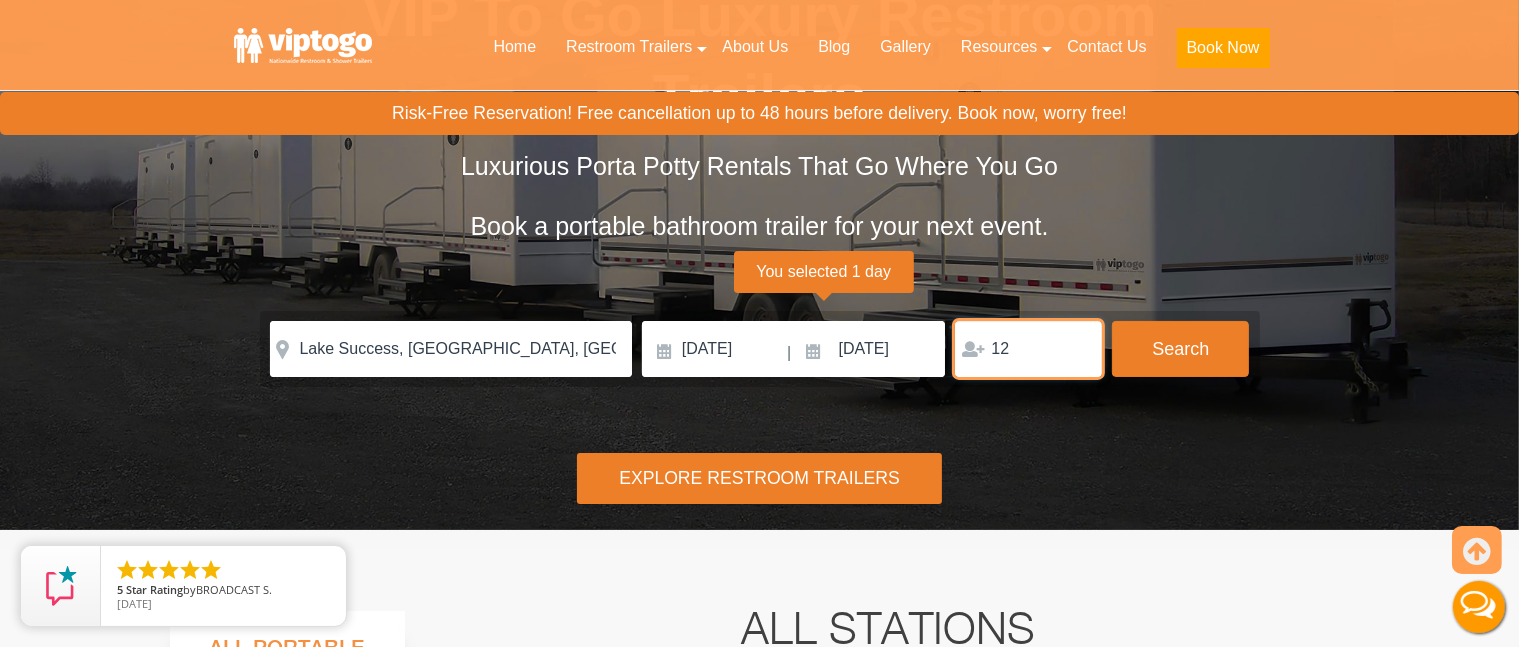 click on "12" at bounding box center [1028, 349] 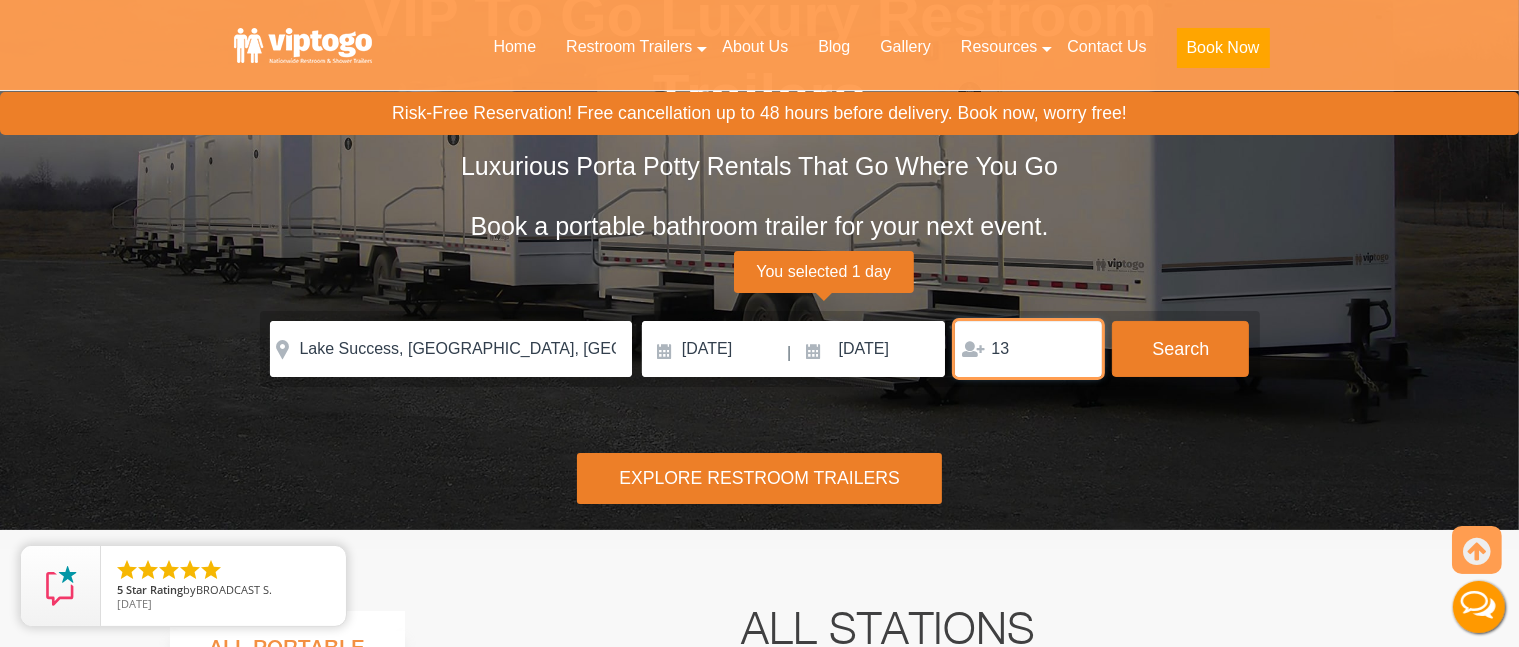 click on "13" at bounding box center (1028, 349) 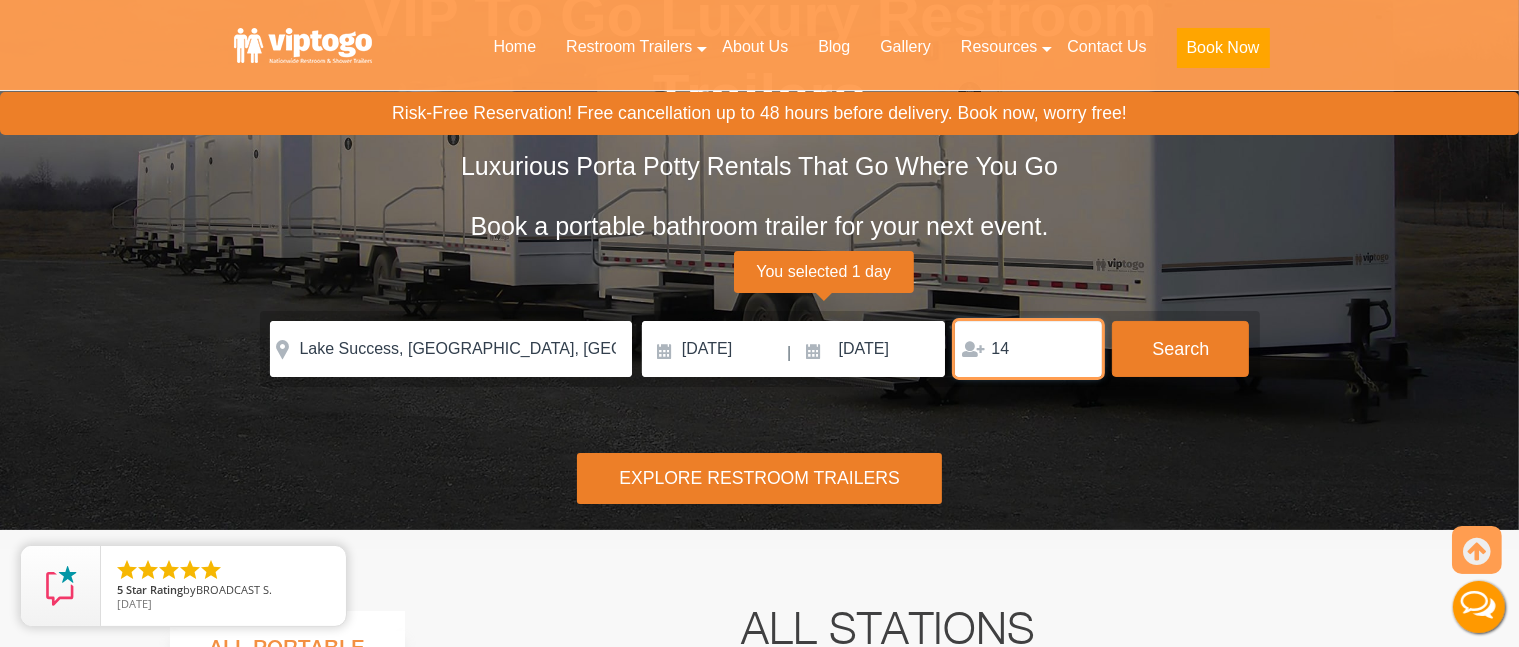 click on "14" at bounding box center (1028, 349) 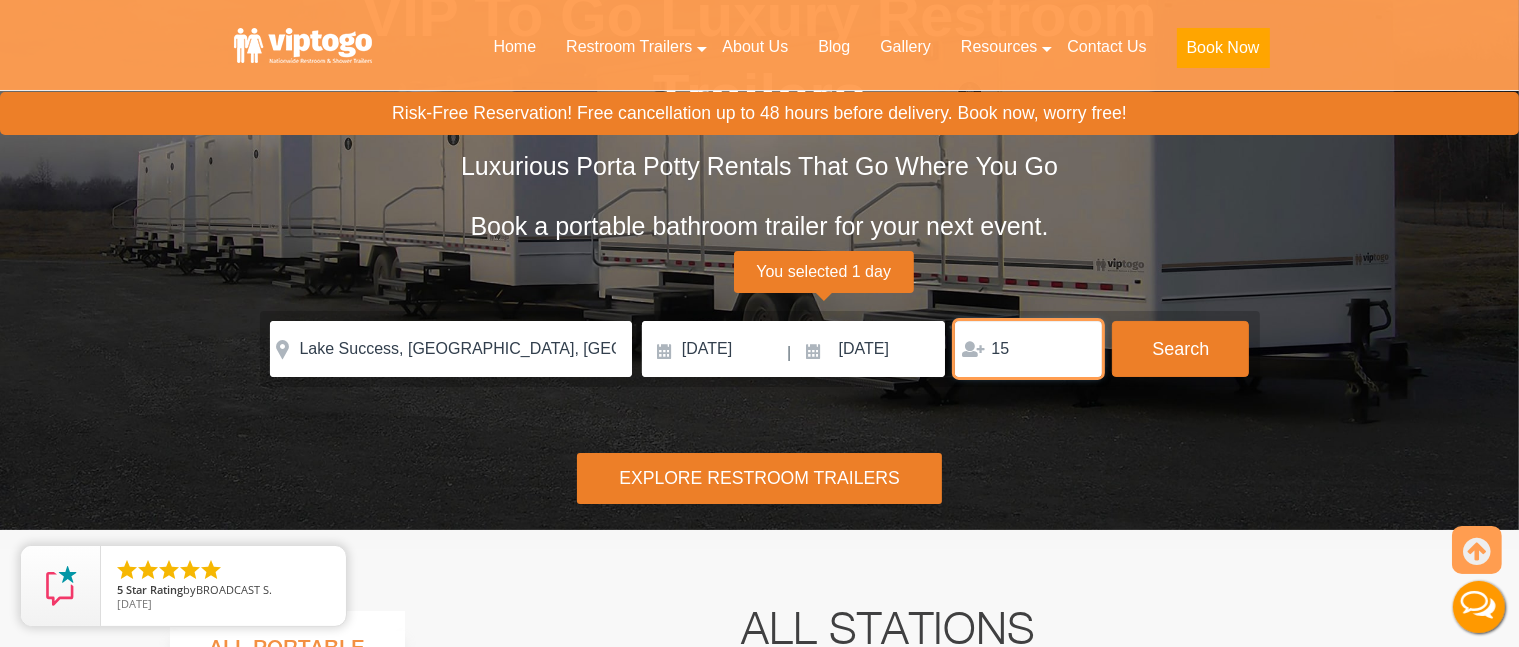 click on "15" at bounding box center [1028, 349] 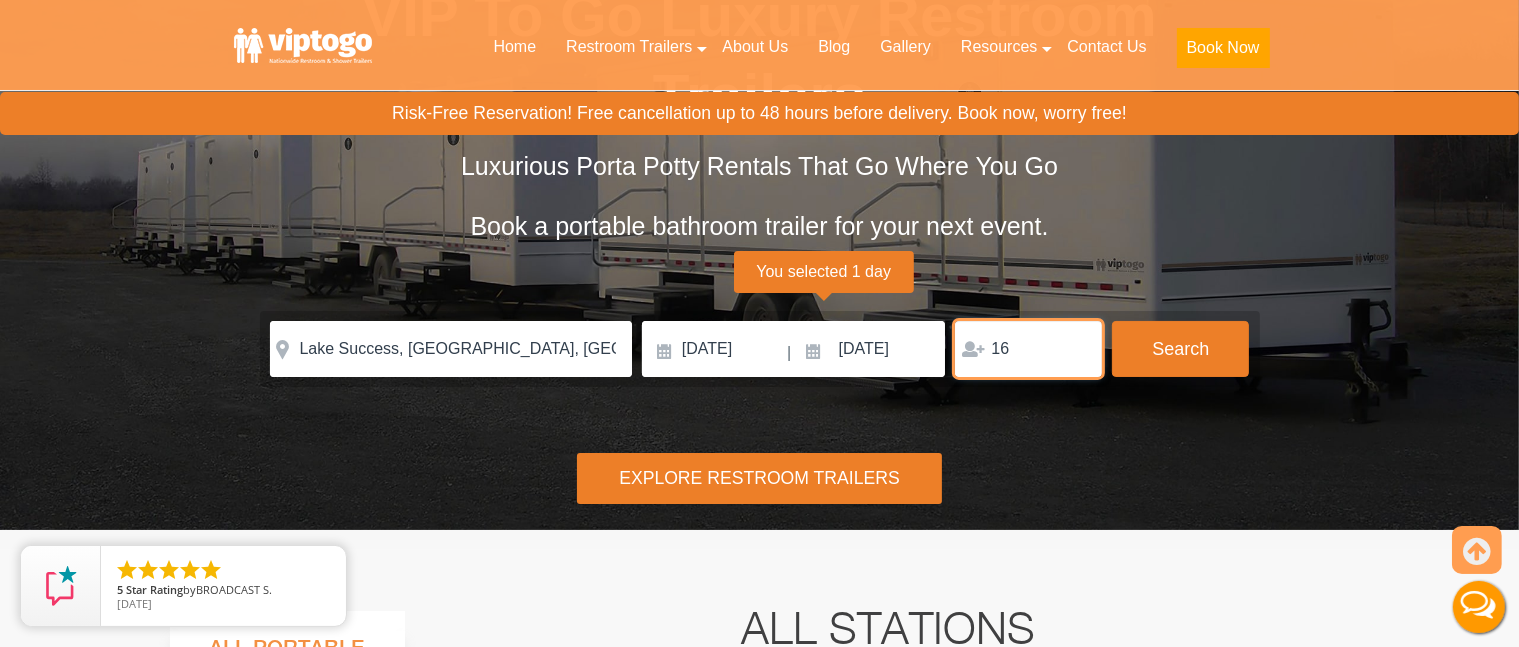 click on "16" at bounding box center (1028, 349) 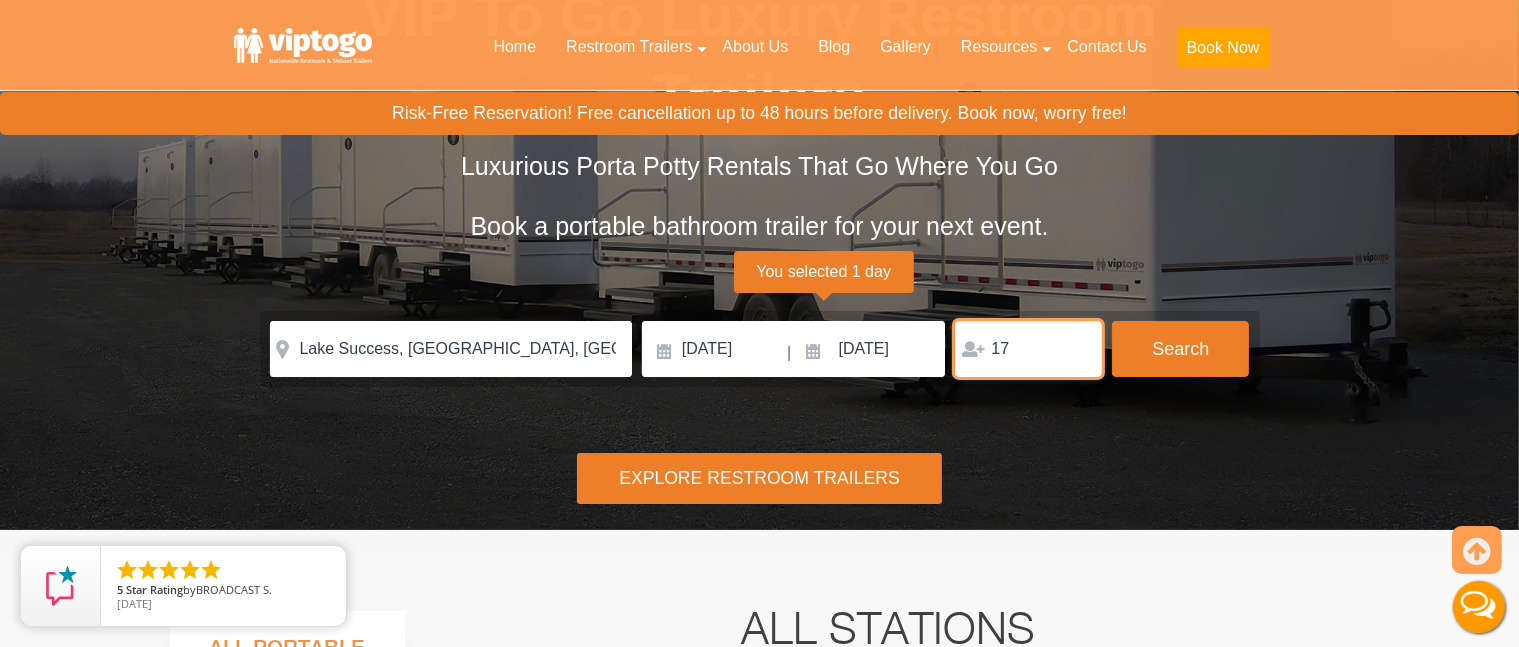 click on "17" at bounding box center (1028, 349) 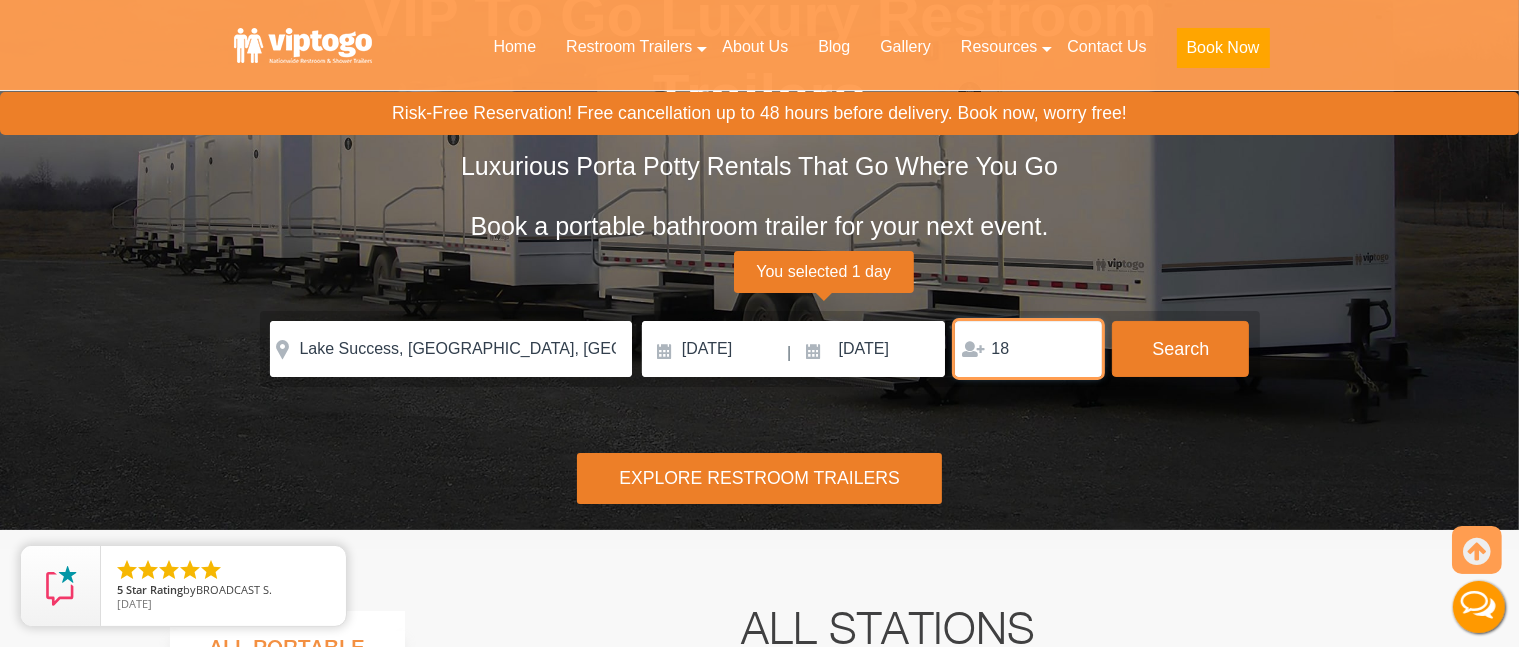 click on "18" at bounding box center [1028, 349] 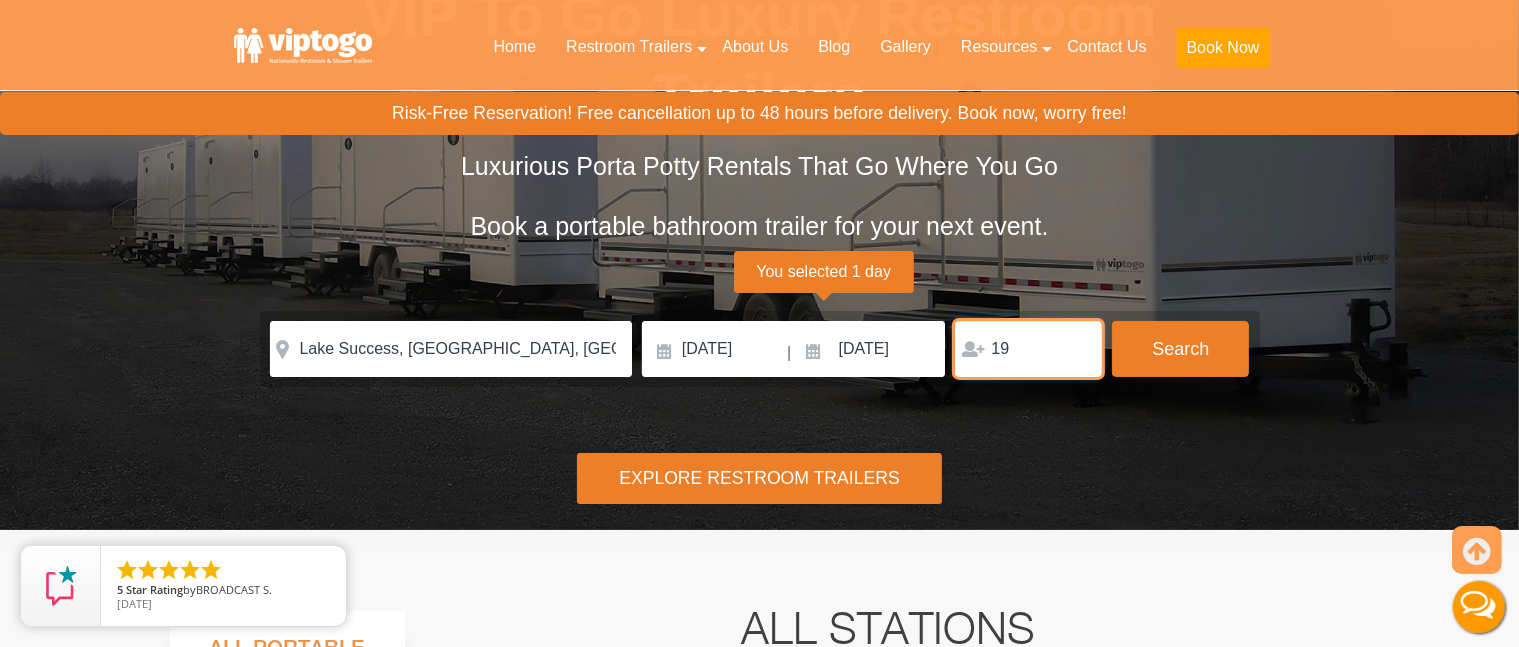 click on "19" at bounding box center (1028, 349) 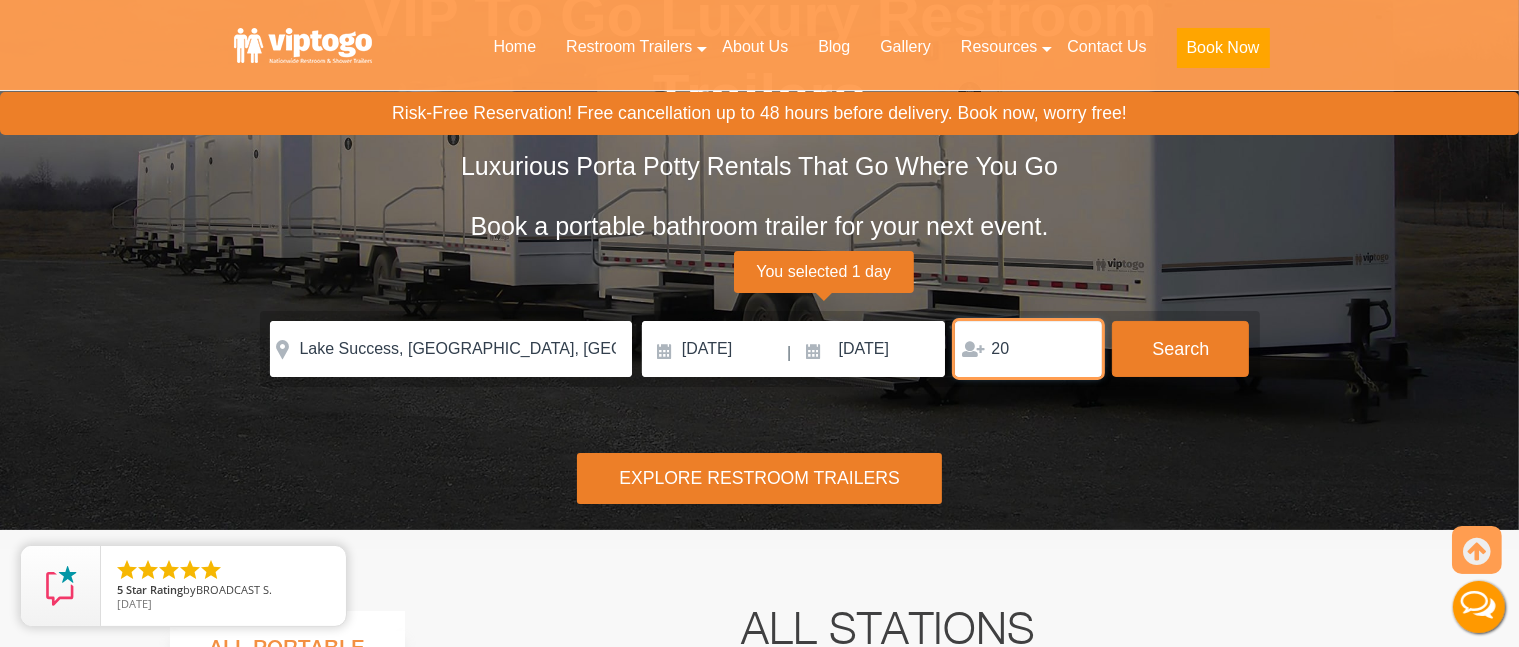 click on "20" at bounding box center (1028, 349) 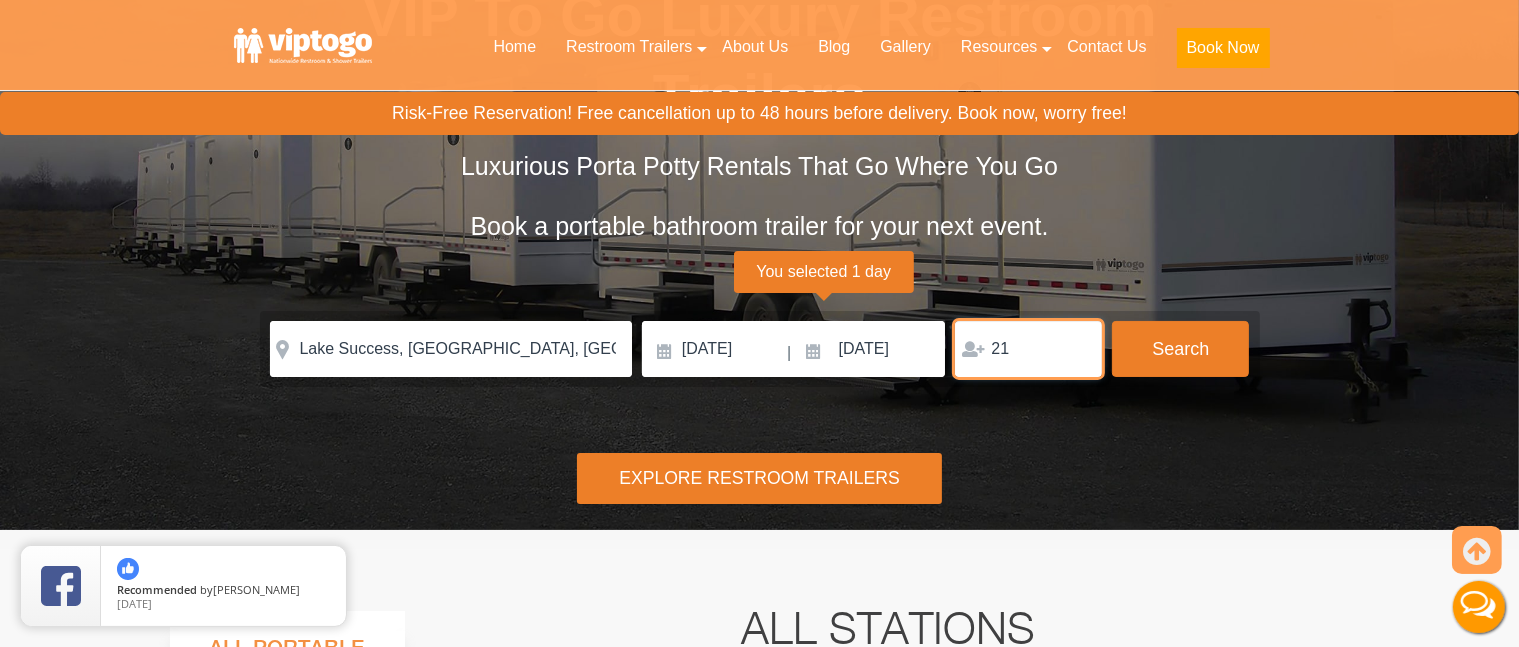 click on "21" at bounding box center (1028, 349) 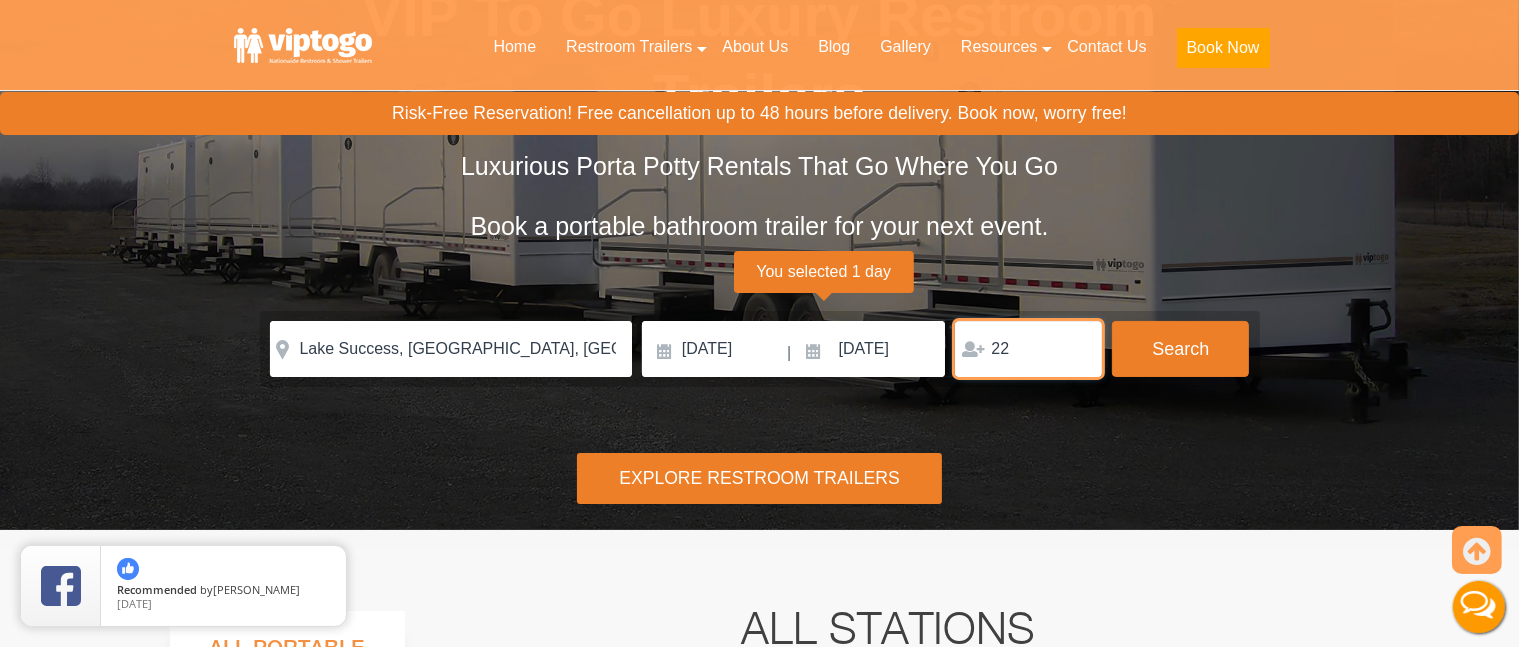 click on "22" at bounding box center (1028, 349) 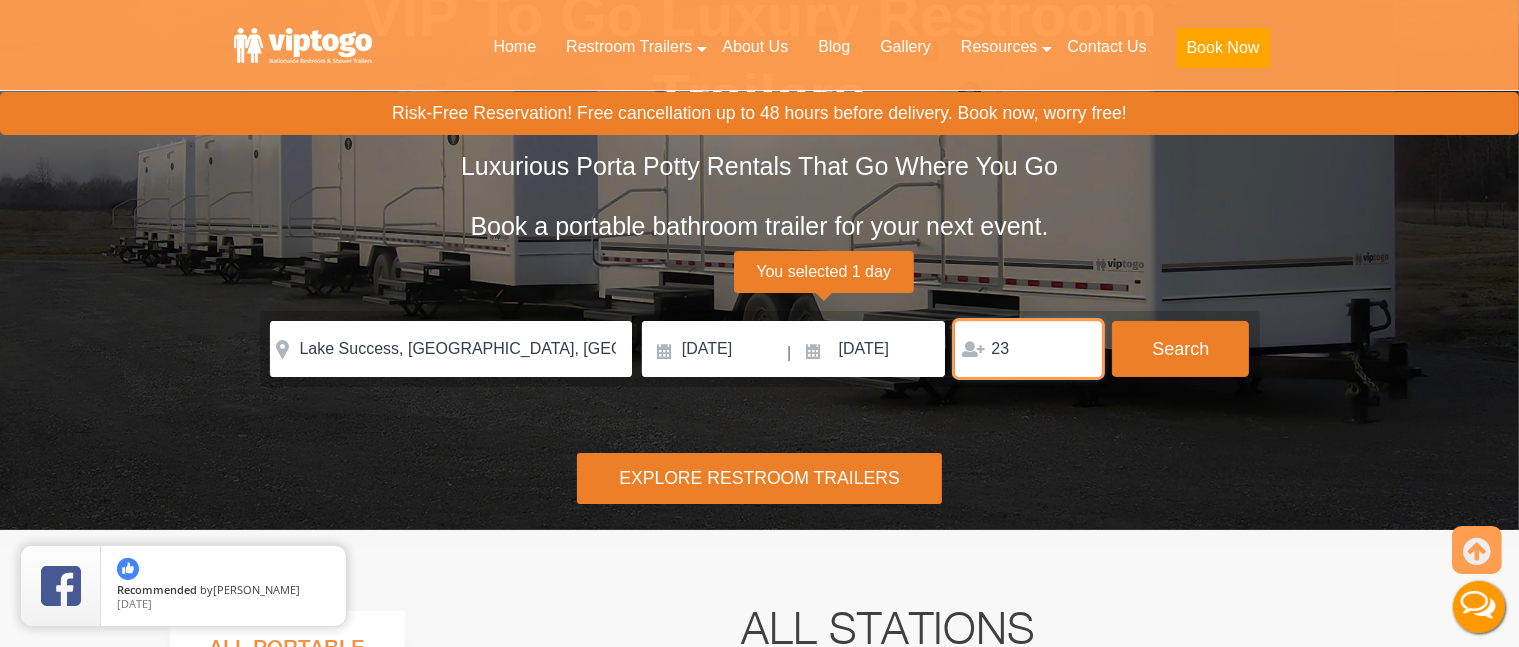 click on "23" at bounding box center [1028, 349] 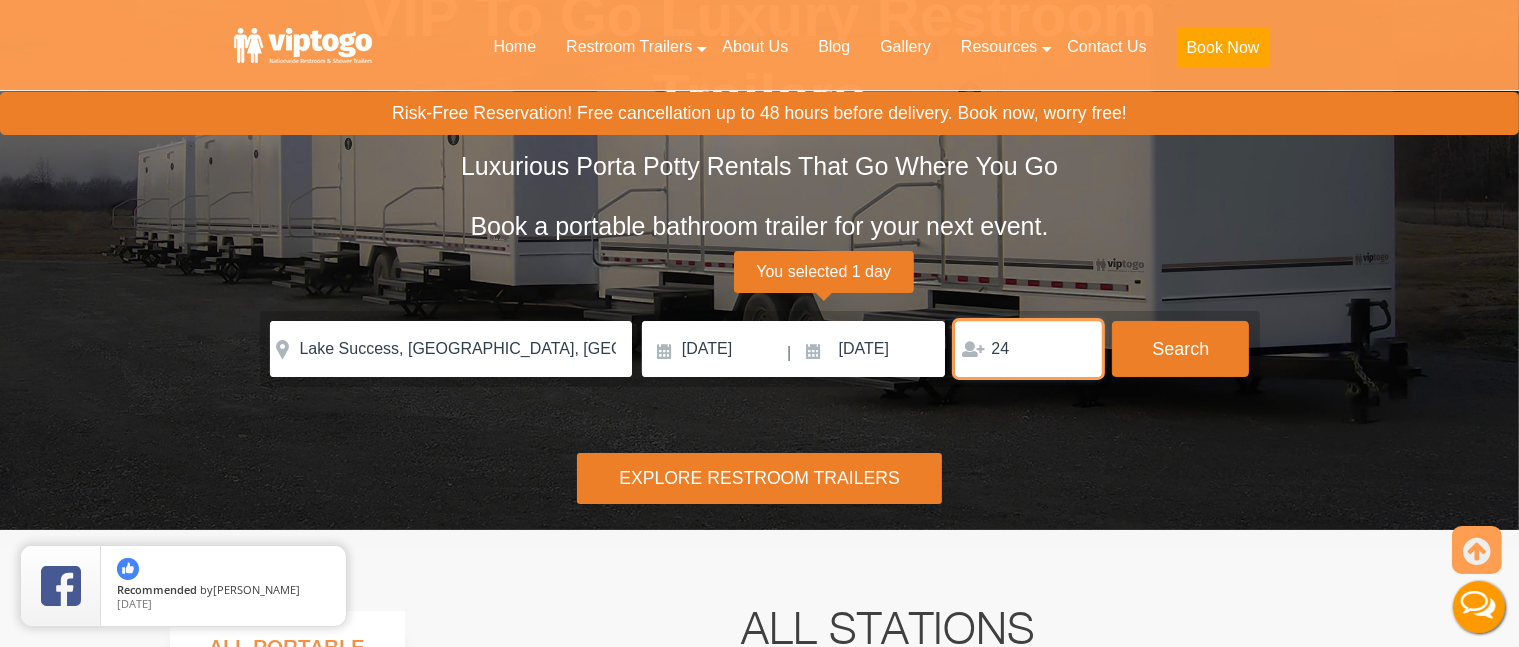 click on "24" at bounding box center (1028, 349) 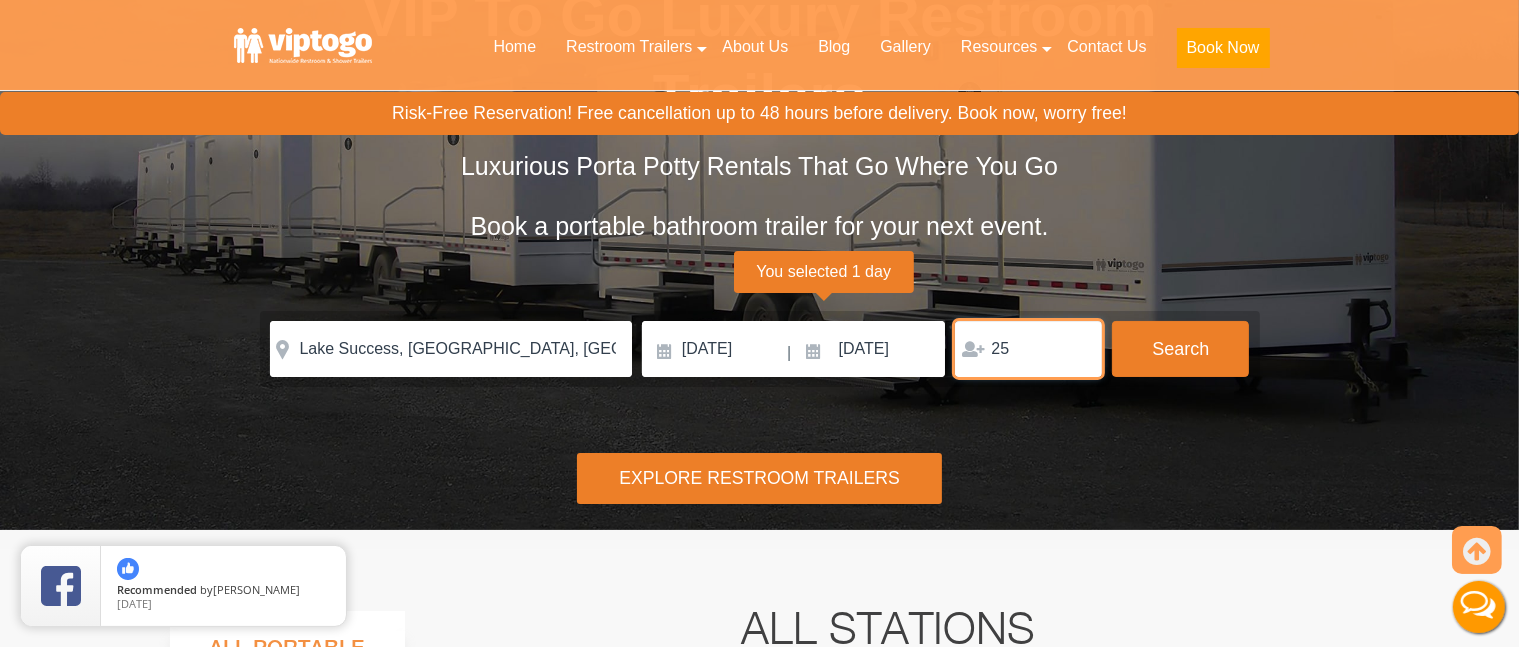 click on "25" at bounding box center [1028, 349] 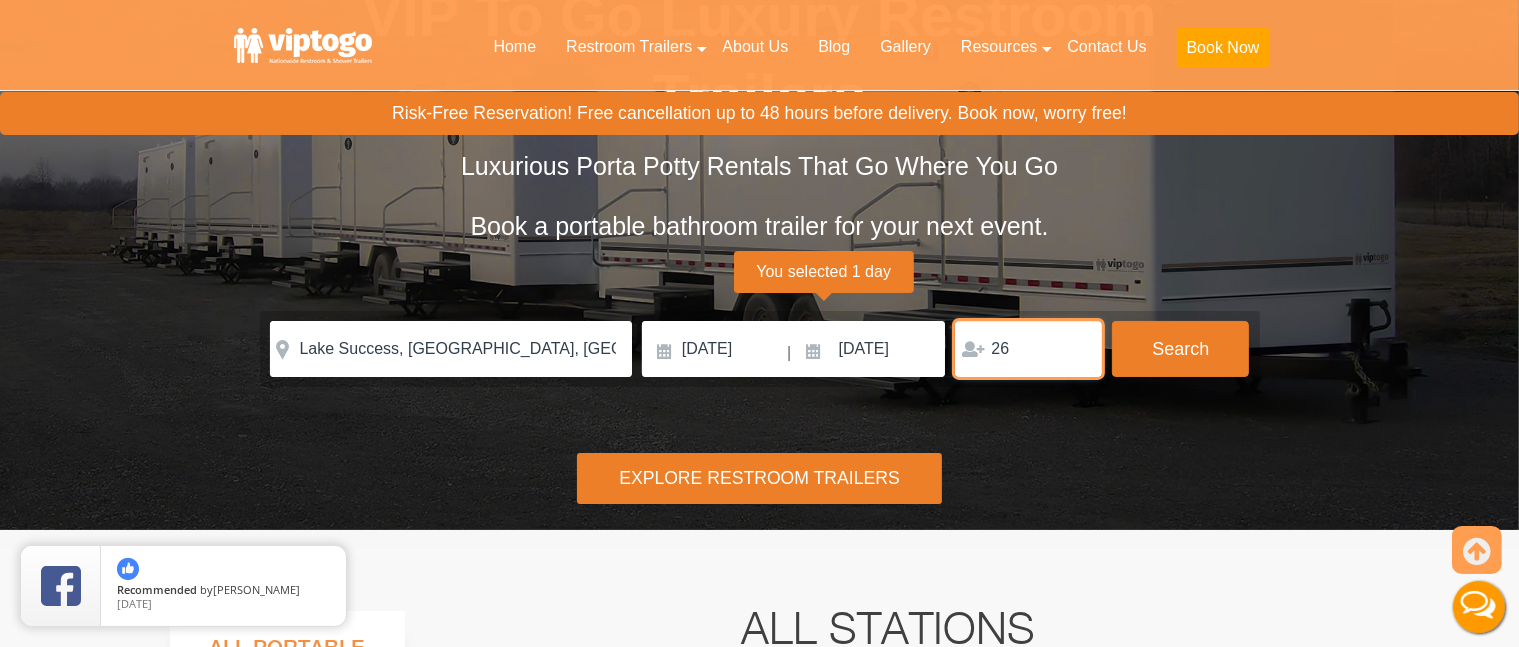 click on "26" at bounding box center (1028, 349) 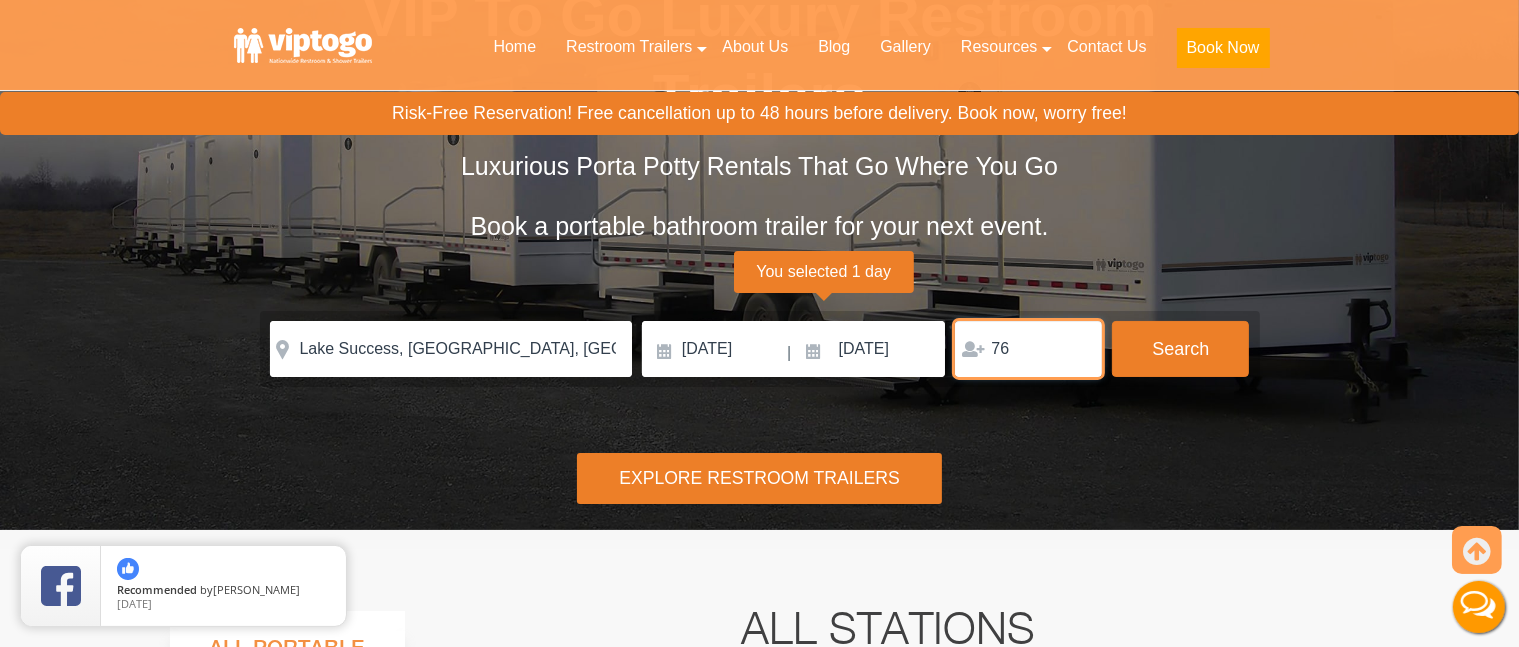 click on "76" at bounding box center [1028, 349] 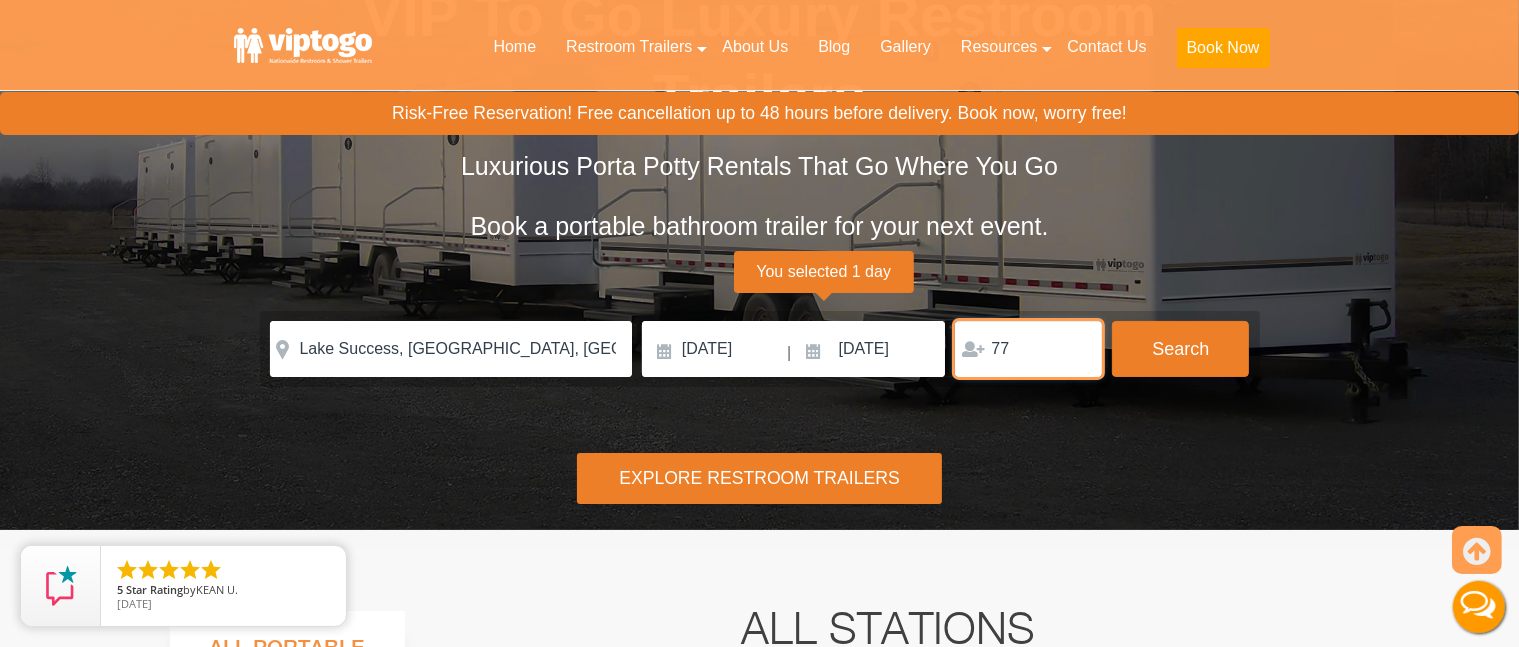 click on "77" at bounding box center (1028, 349) 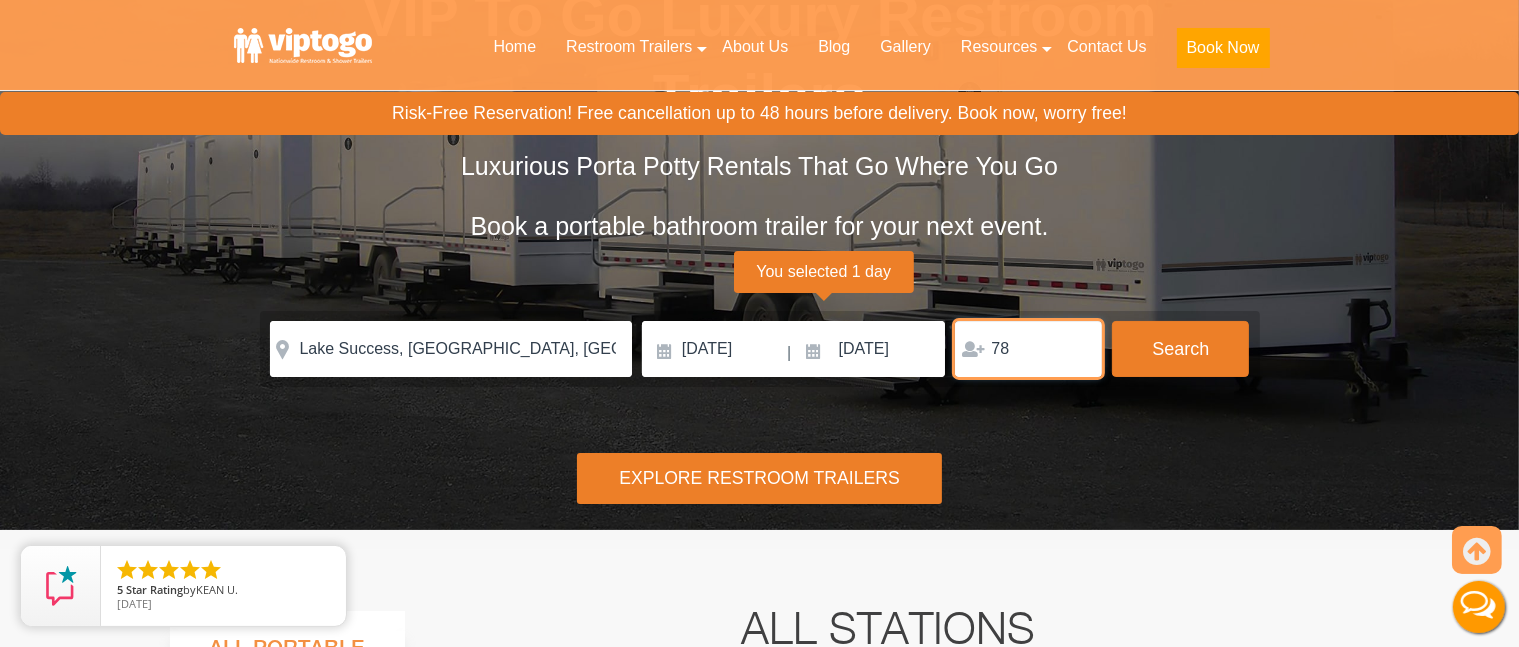 type on "78" 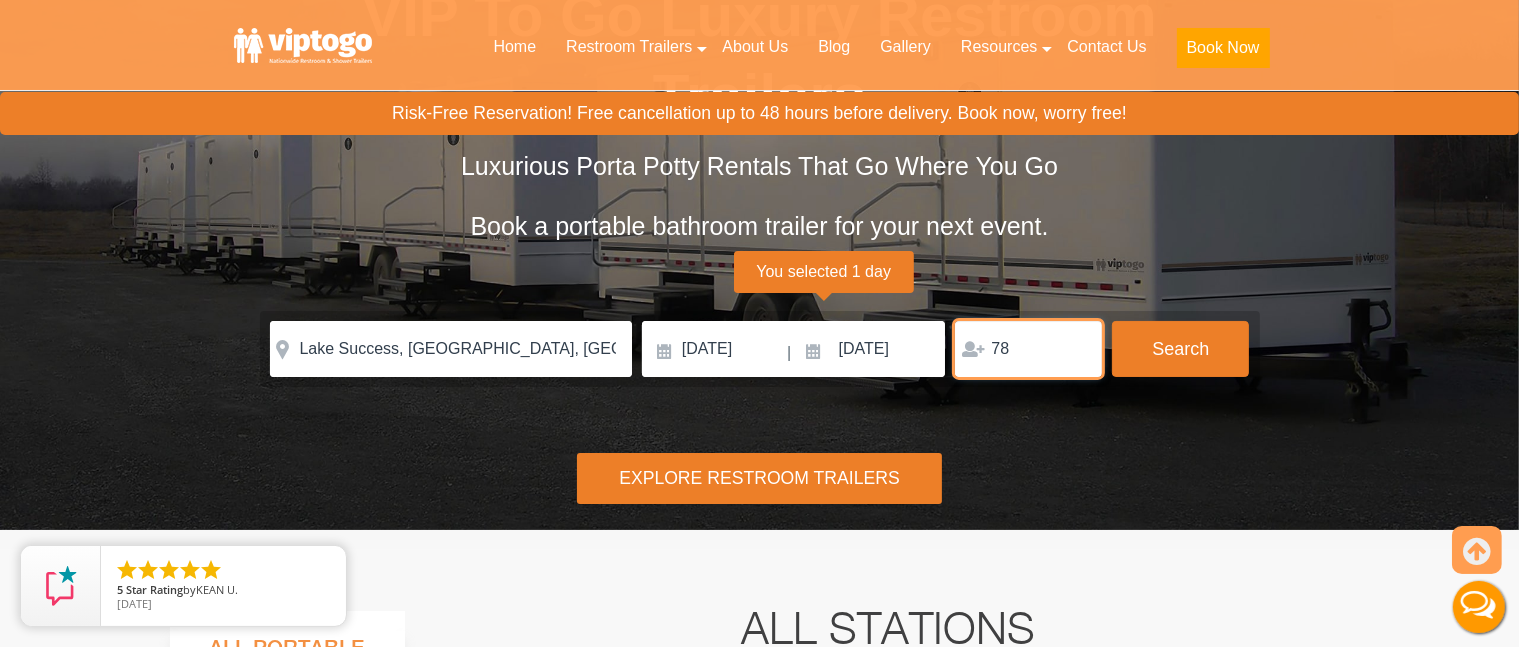 click on "78" at bounding box center [1028, 349] 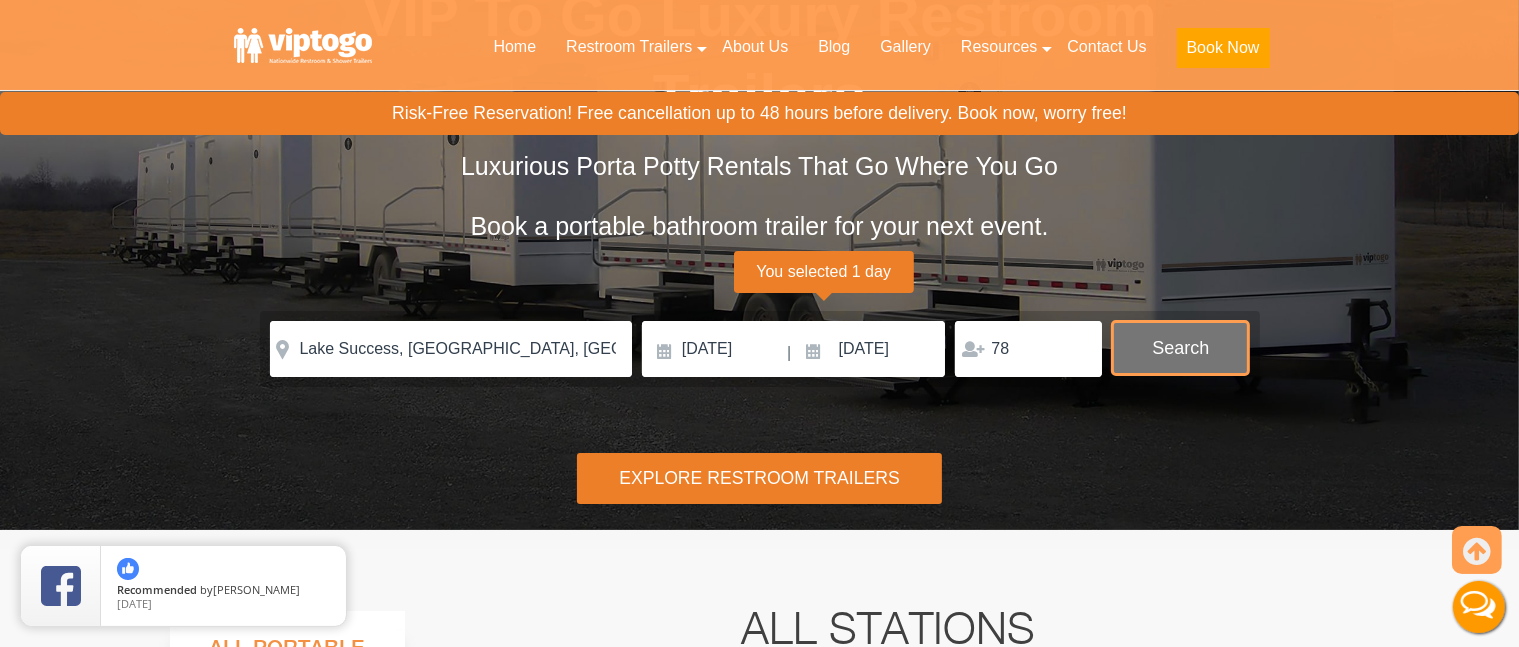 click on "Search" at bounding box center (1180, 348) 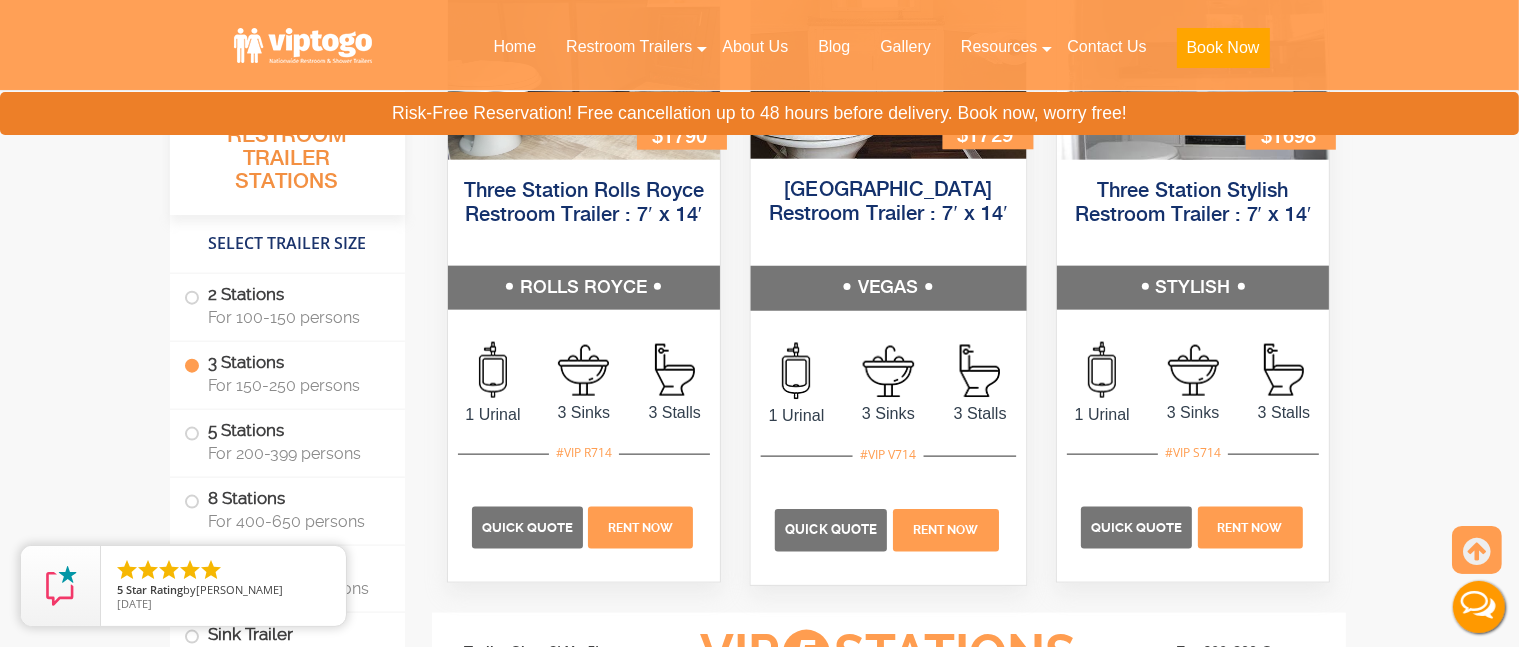 scroll, scrollTop: 2210, scrollLeft: 0, axis: vertical 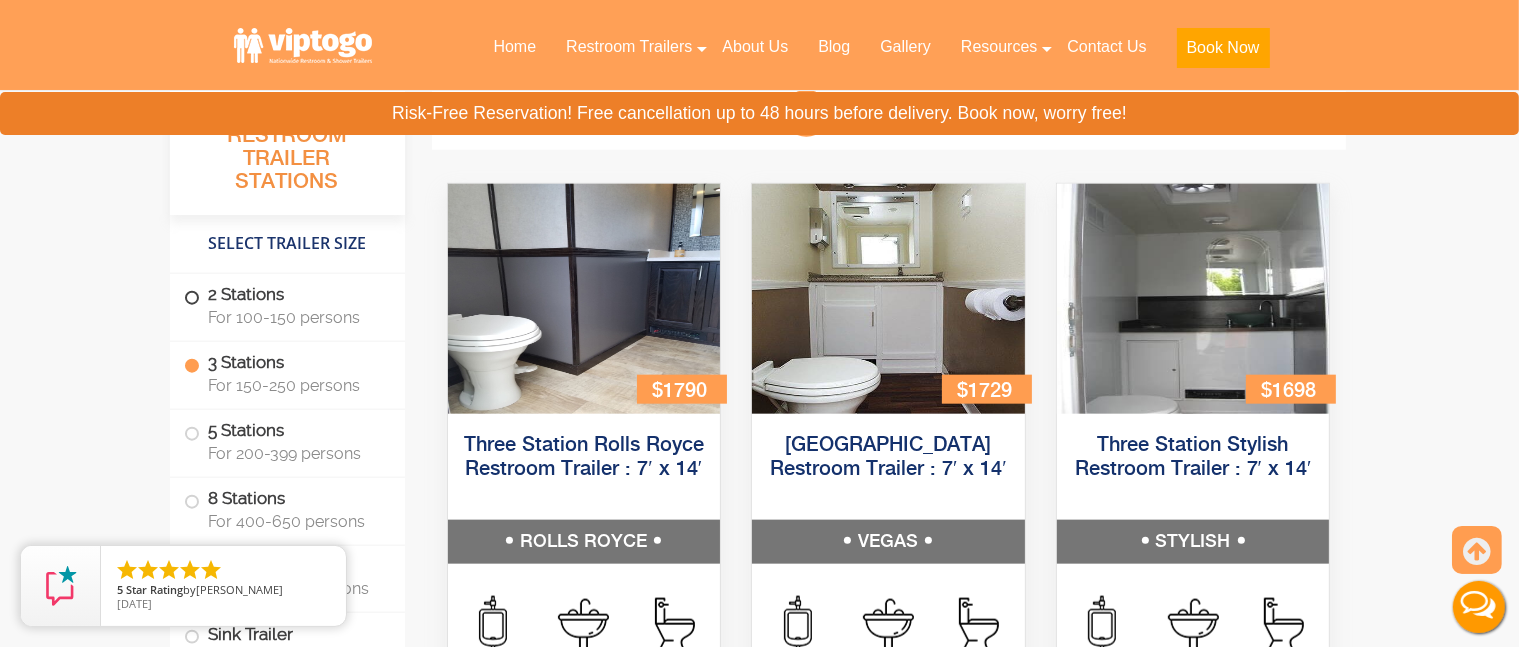 click at bounding box center [192, 298] 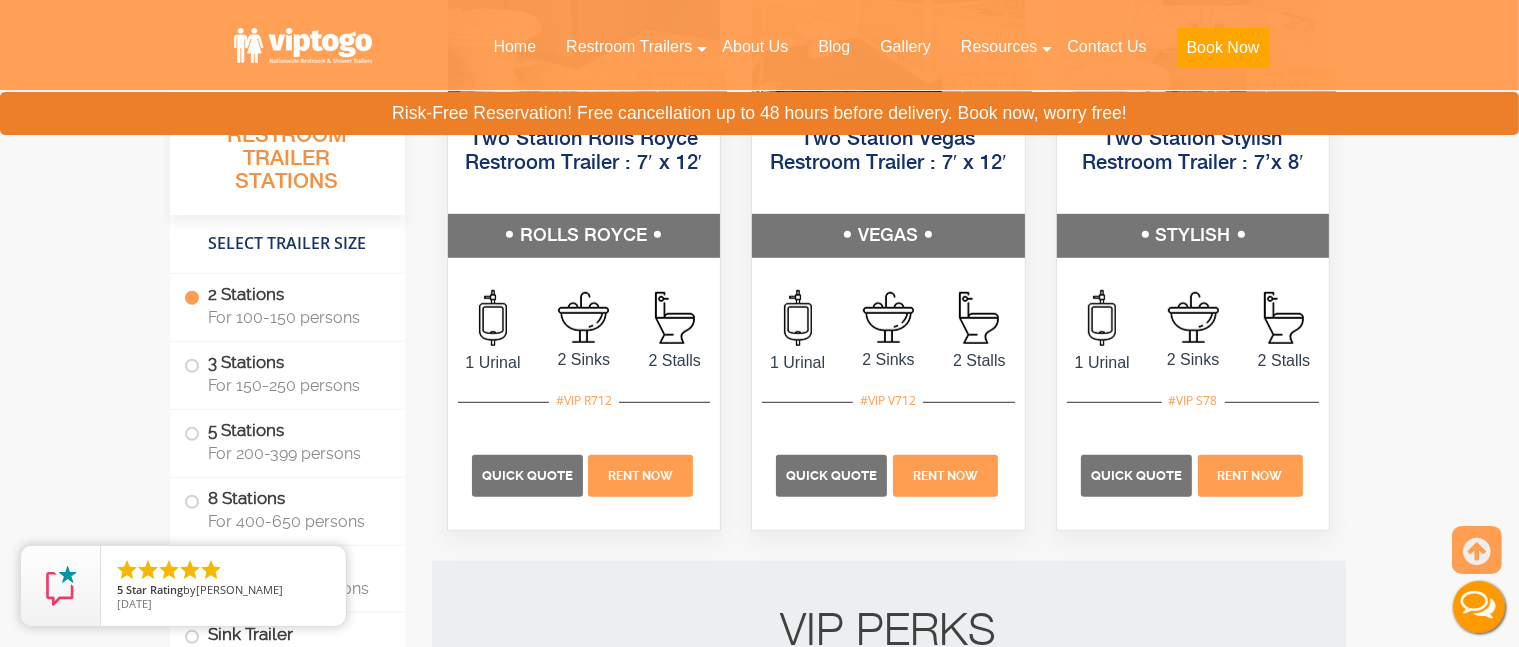 scroll, scrollTop: 882, scrollLeft: 0, axis: vertical 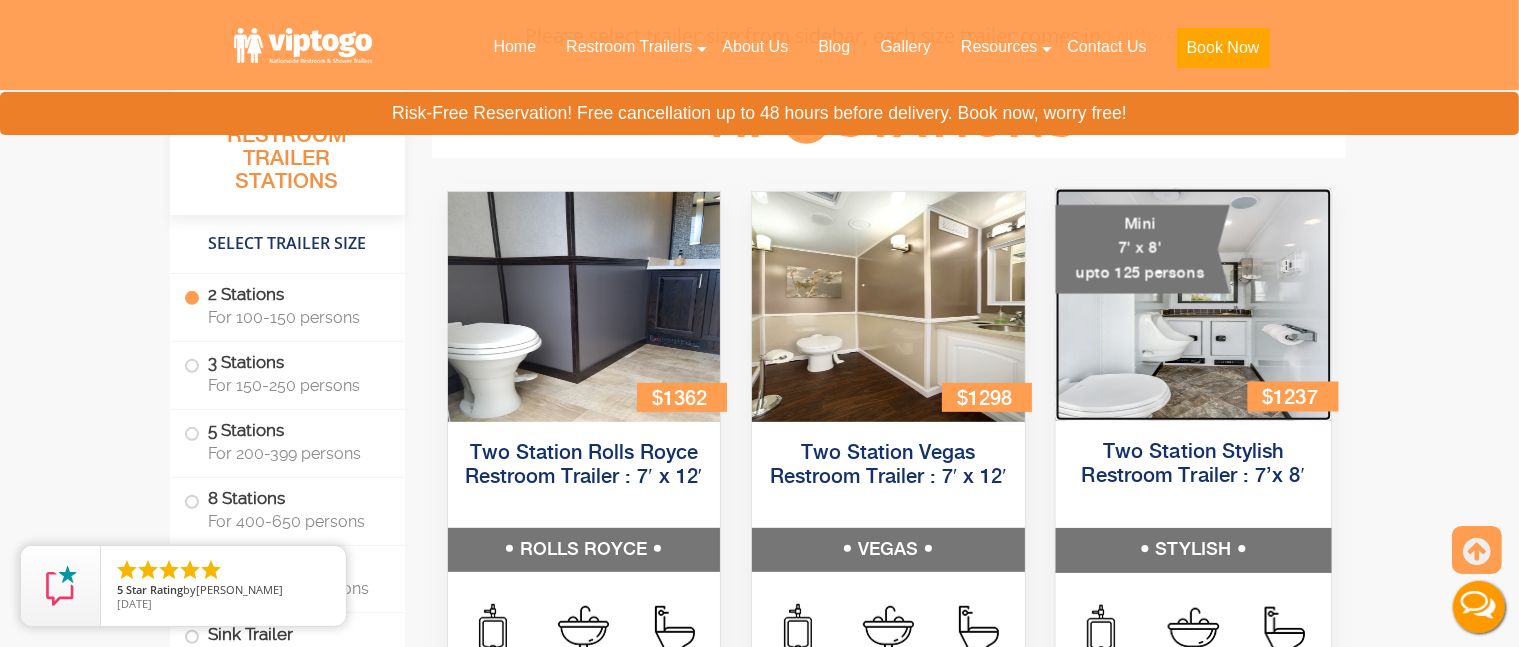 click at bounding box center (1192, 305) 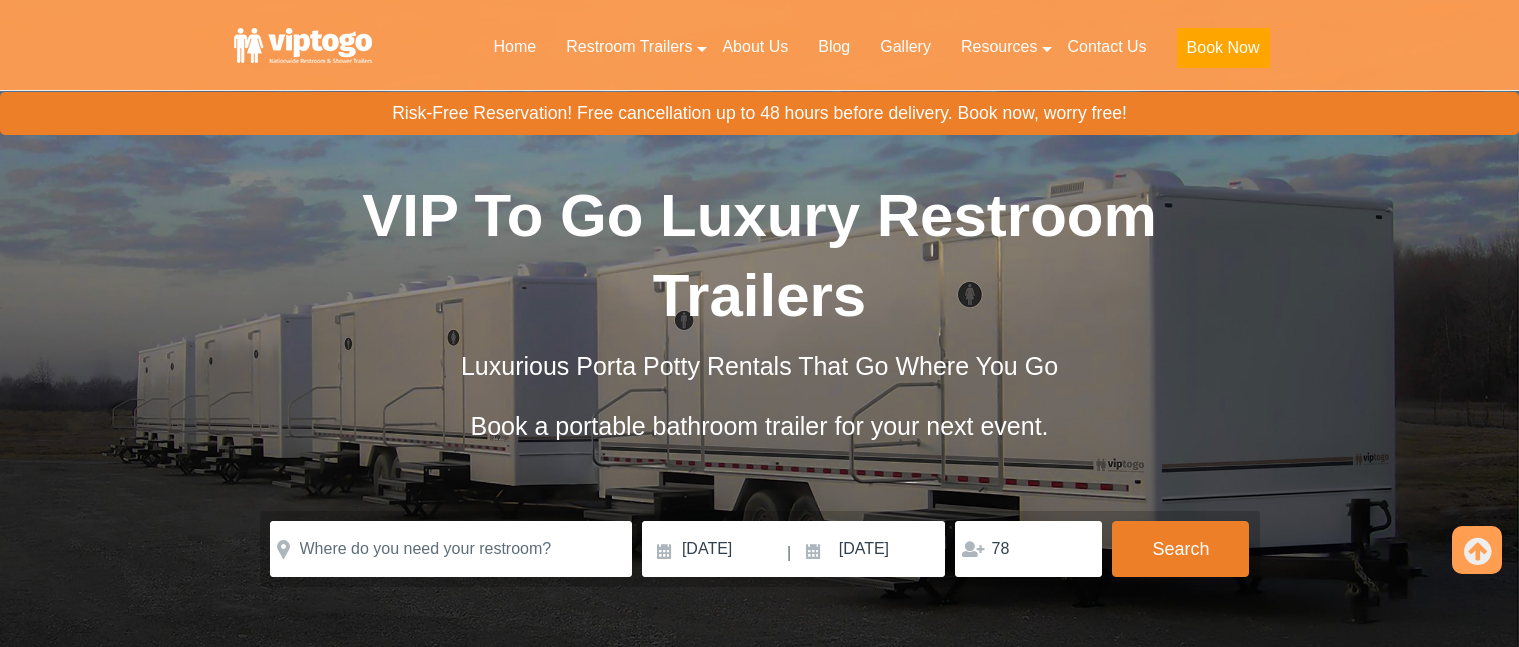 scroll, scrollTop: 882, scrollLeft: 0, axis: vertical 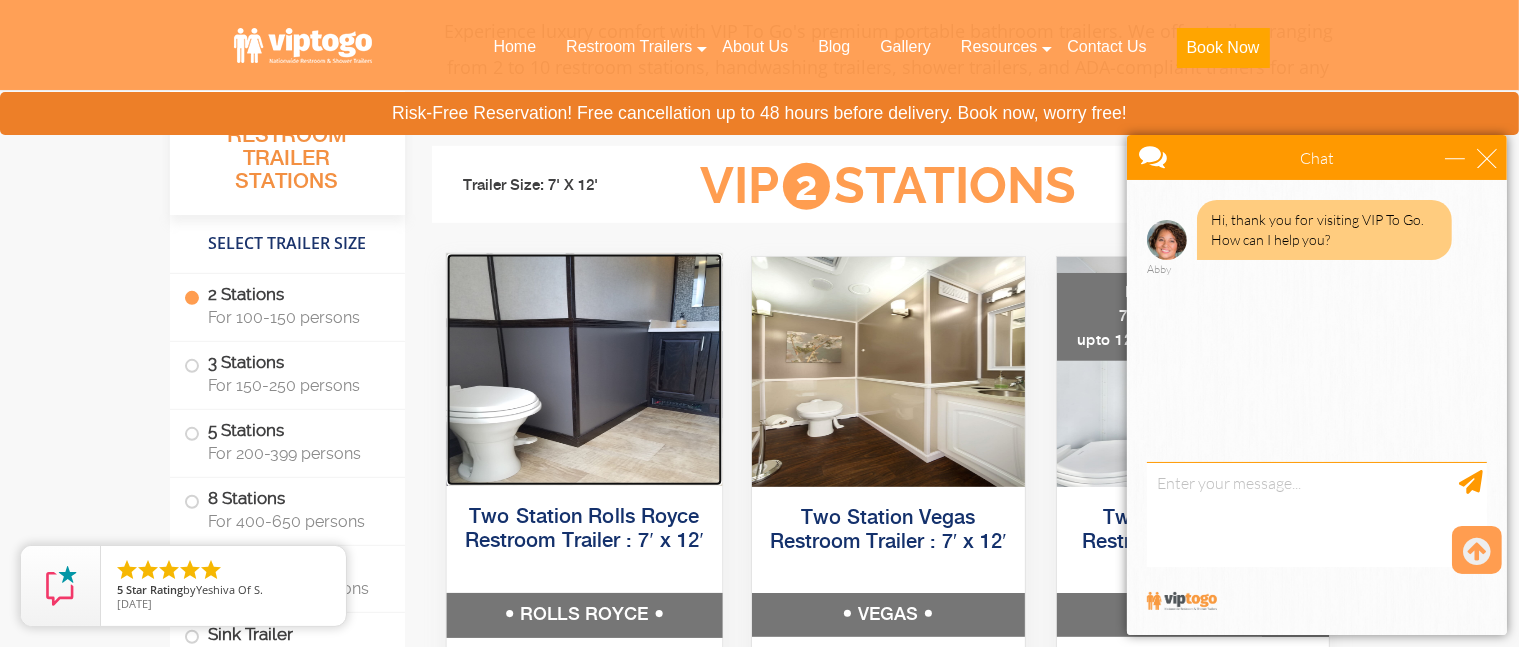click at bounding box center (583, 370) 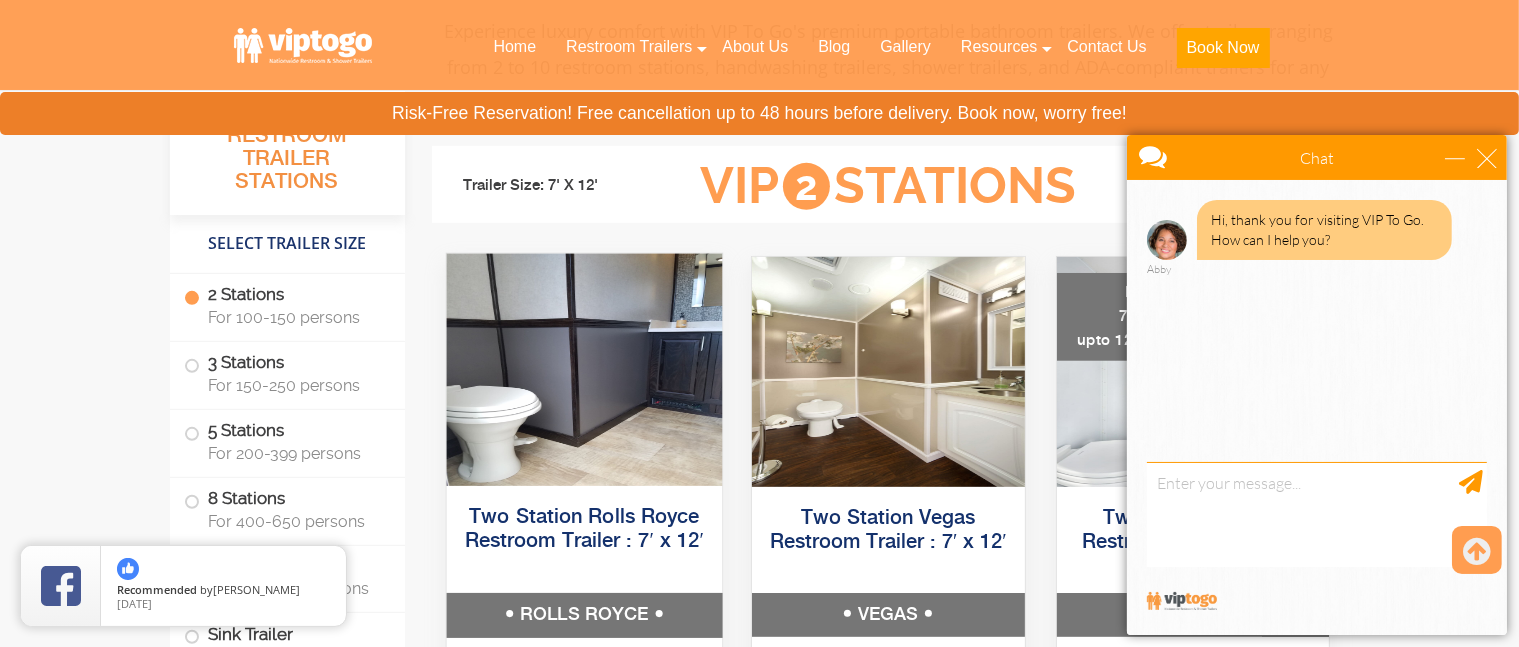 click on "ROLLS ROYCE" at bounding box center (583, 615) 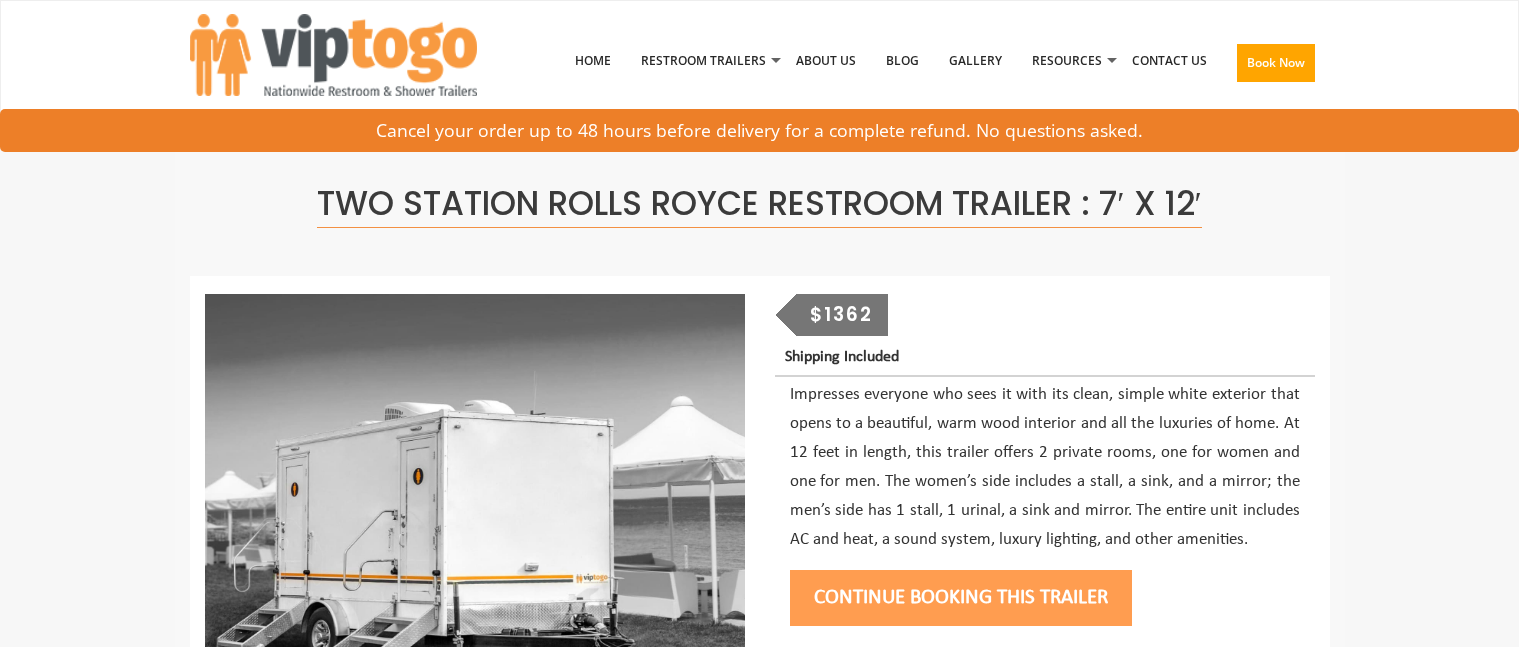 scroll, scrollTop: 0, scrollLeft: 0, axis: both 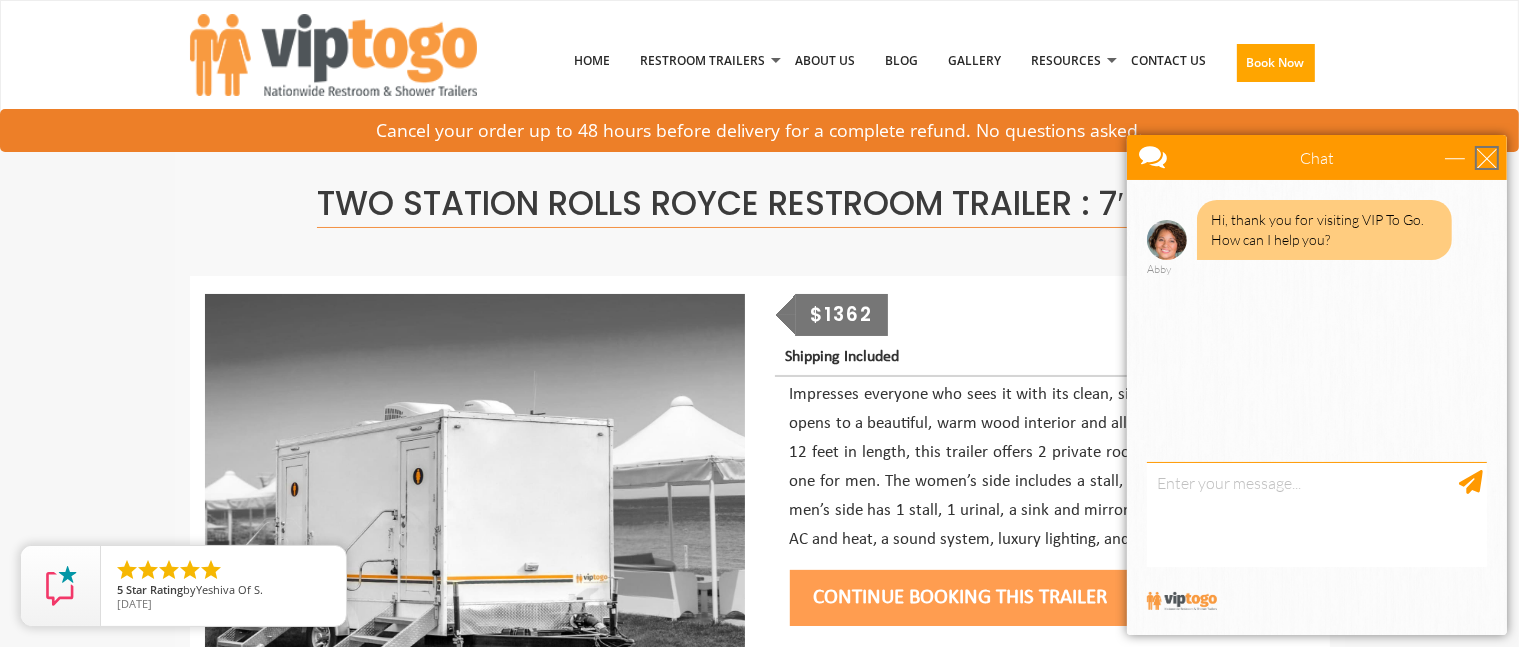 click at bounding box center [1486, 157] 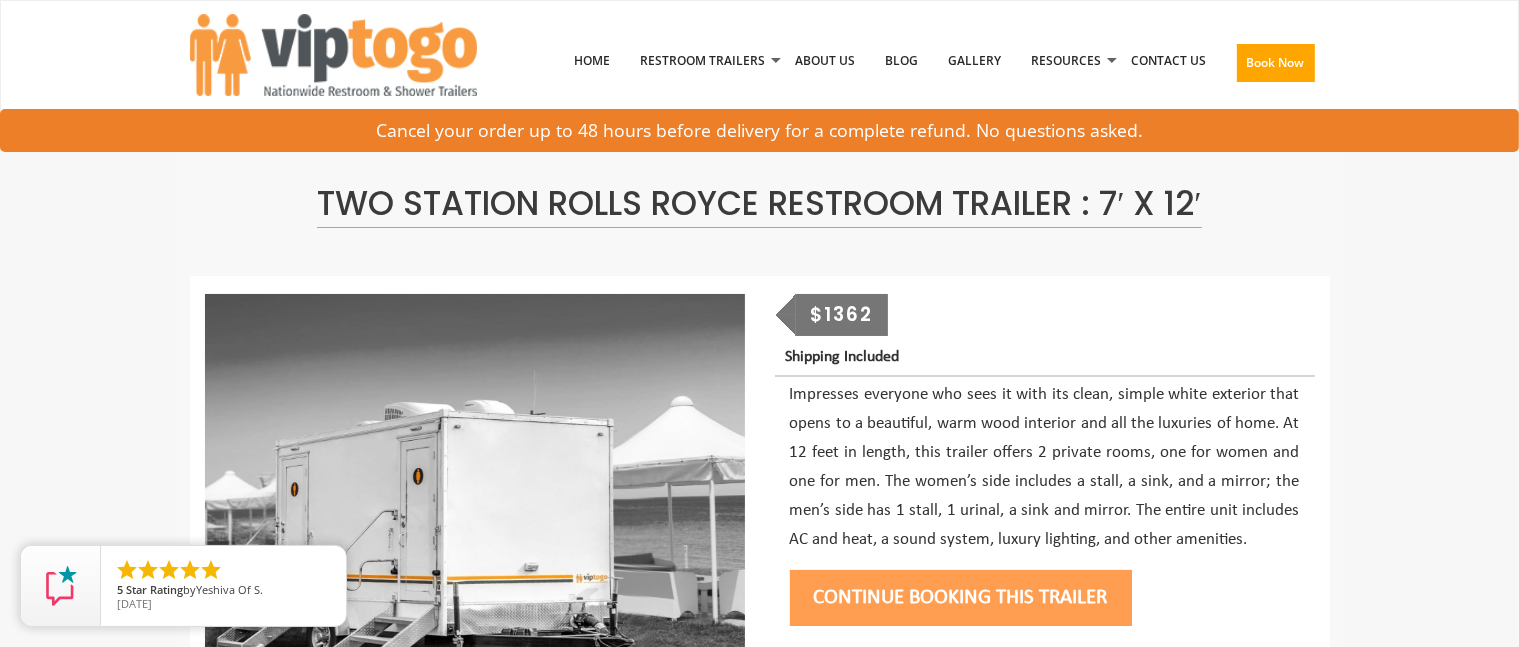 scroll, scrollTop: 0, scrollLeft: 0, axis: both 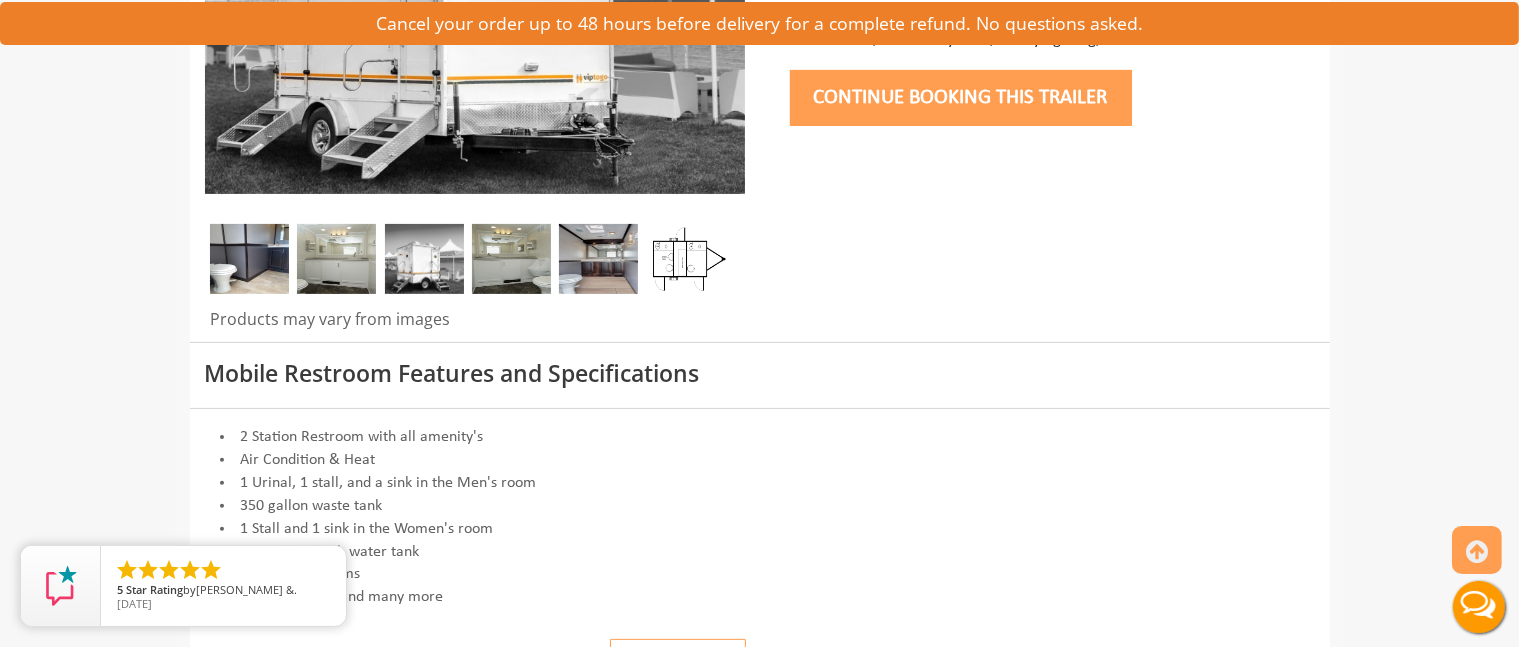 click at bounding box center [249, 259] 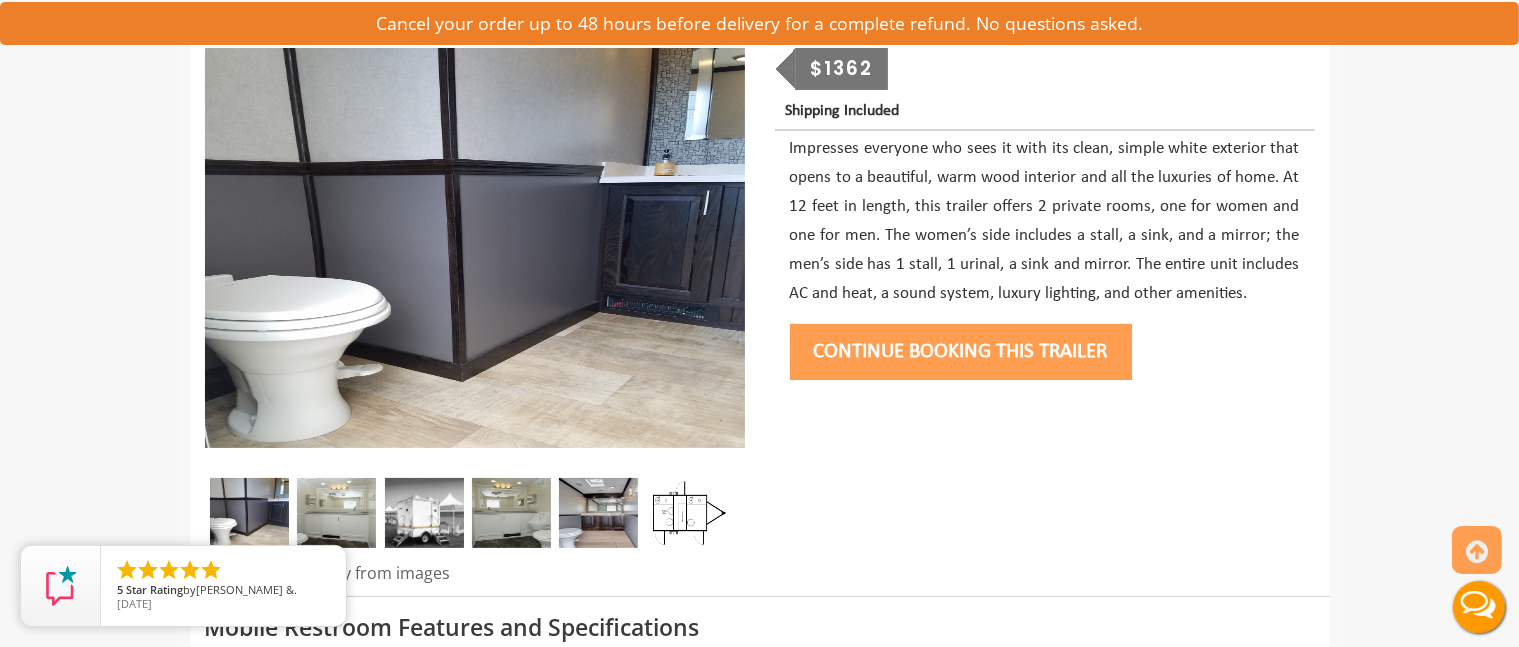 scroll, scrollTop: 200, scrollLeft: 0, axis: vertical 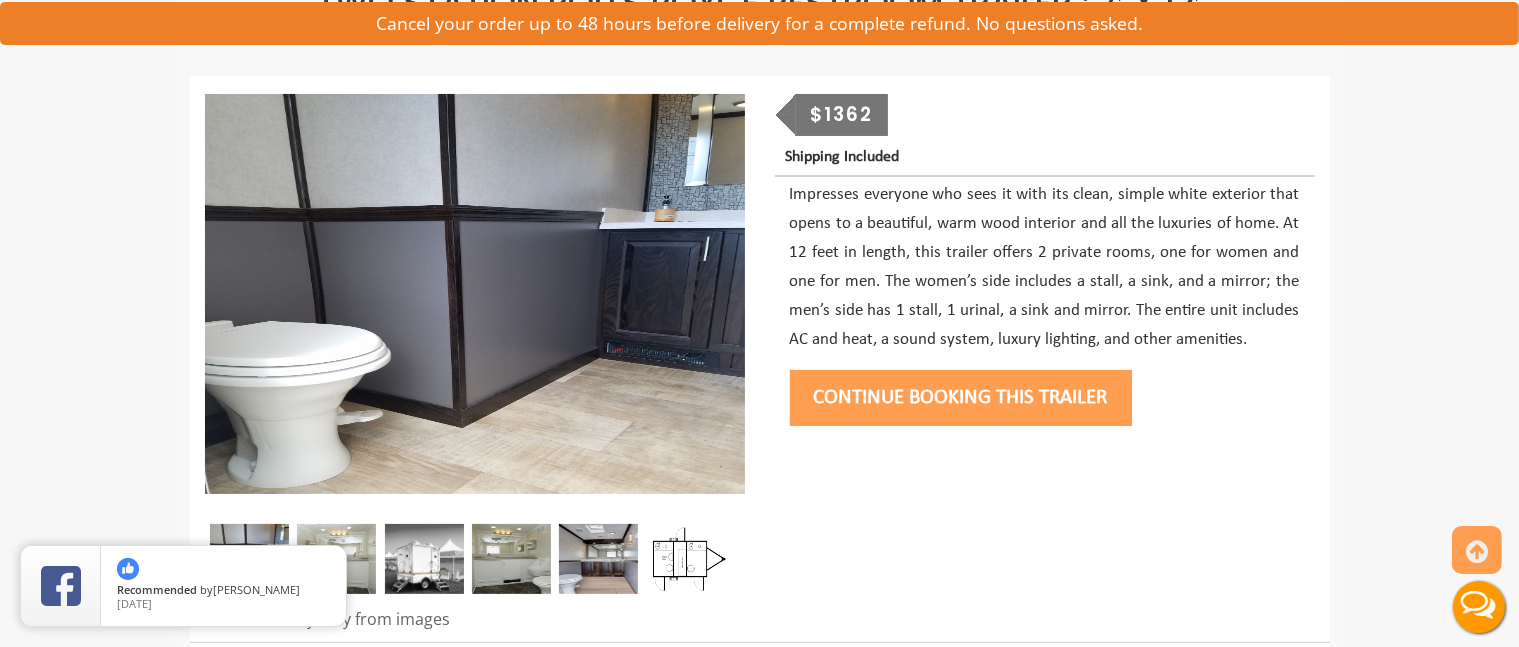click at bounding box center (336, 559) 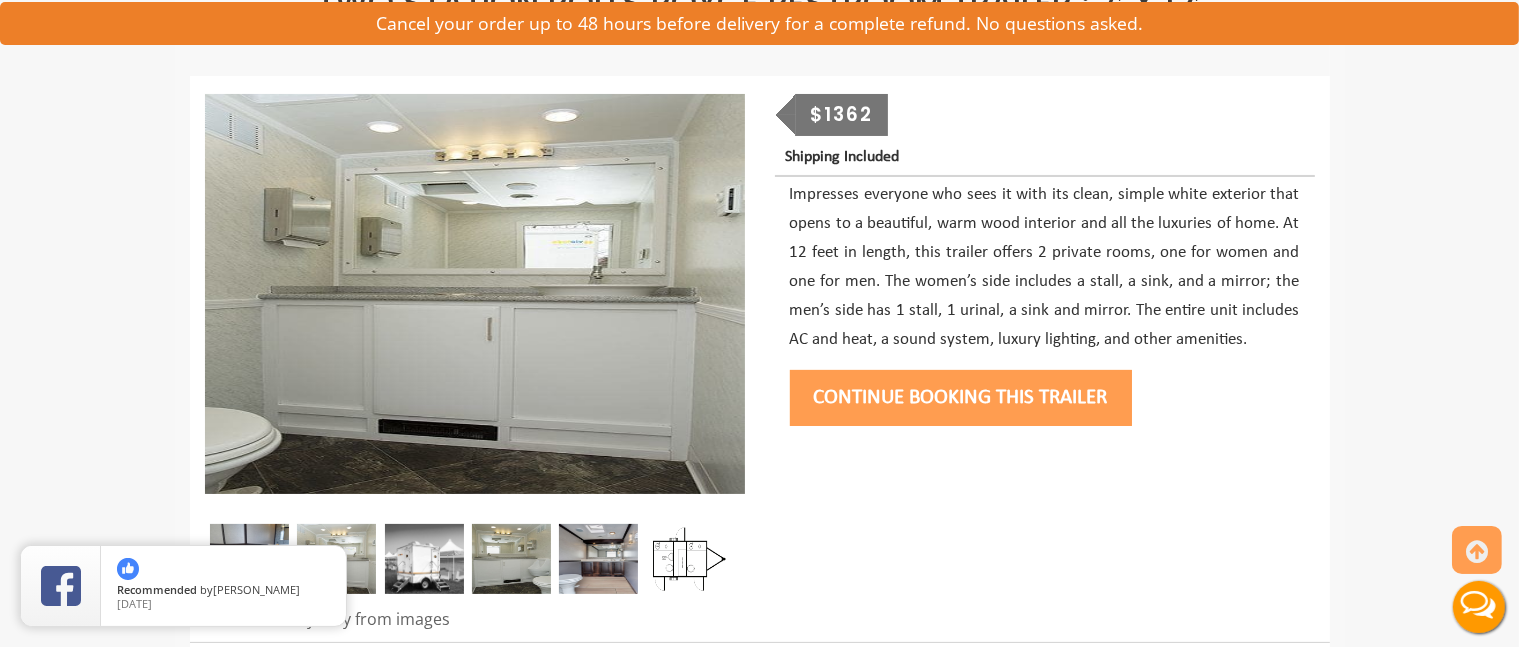 click at bounding box center [424, 559] 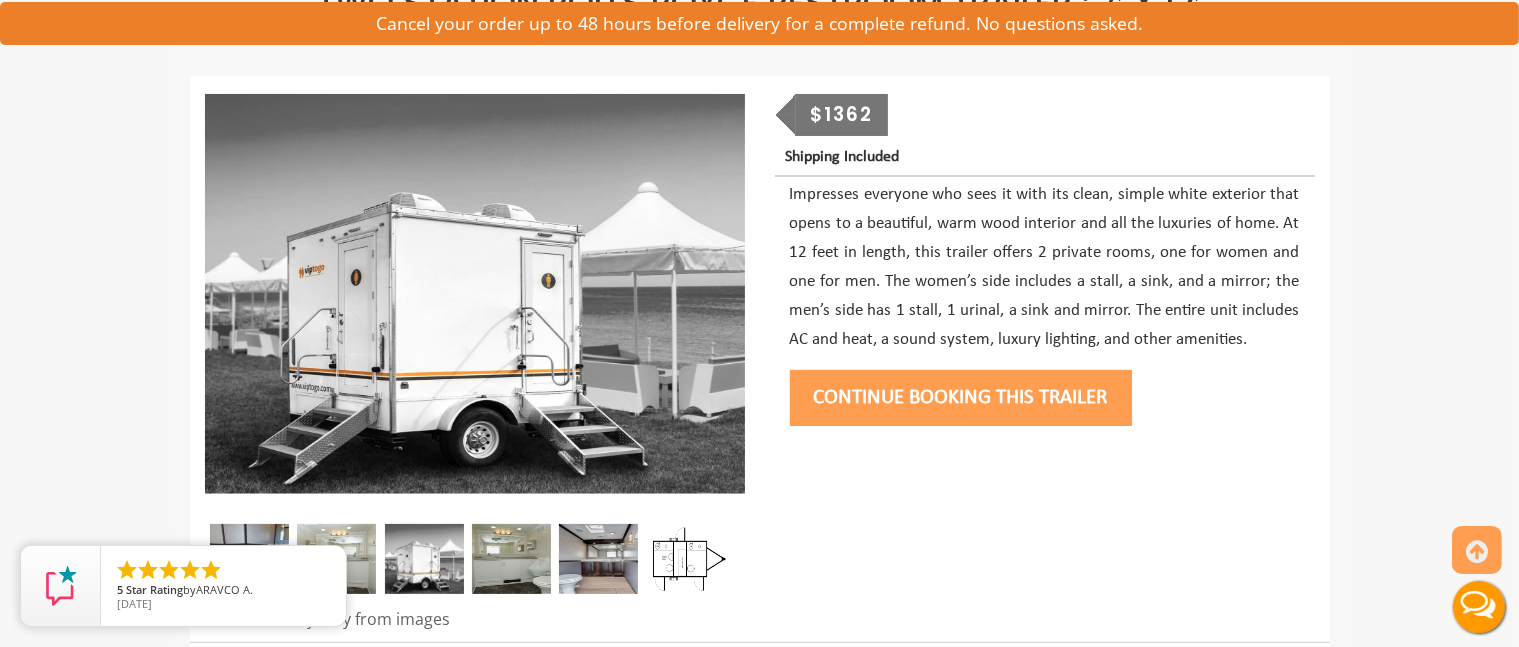 click at bounding box center (511, 559) 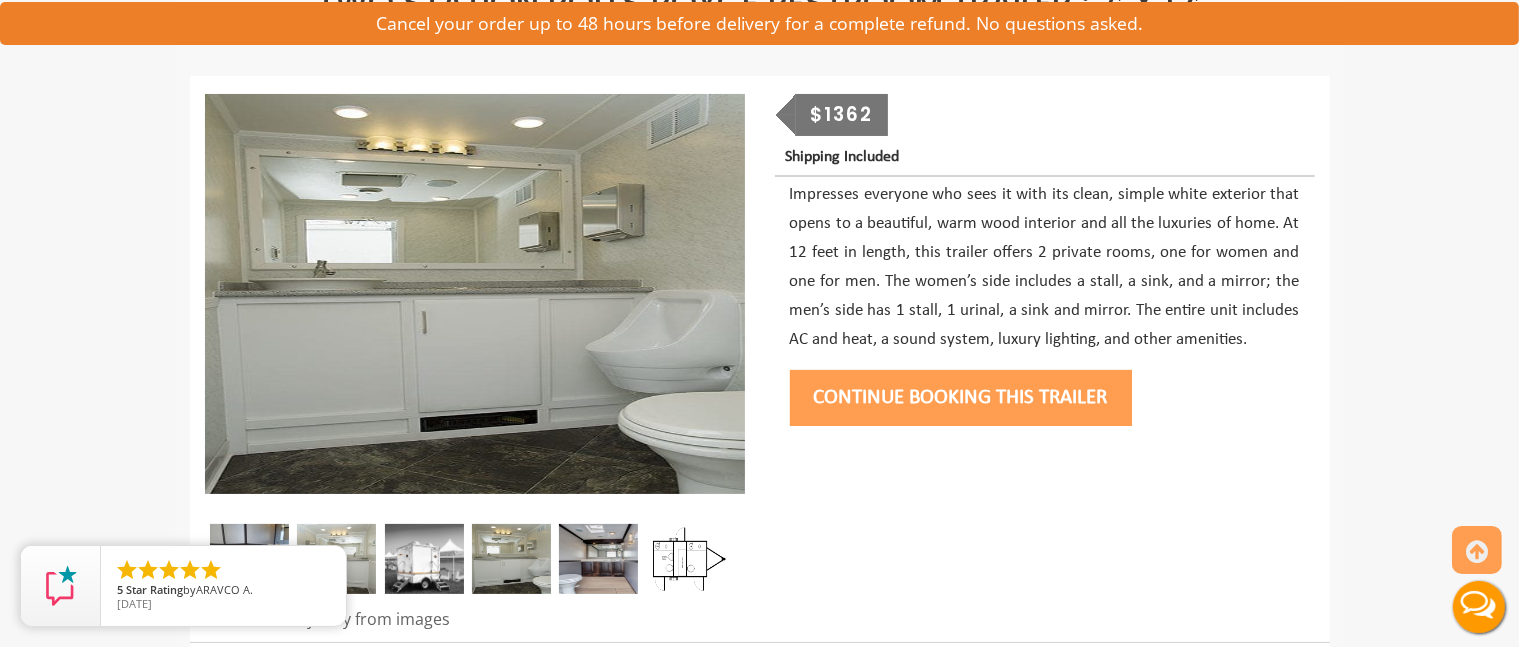 click at bounding box center [598, 559] 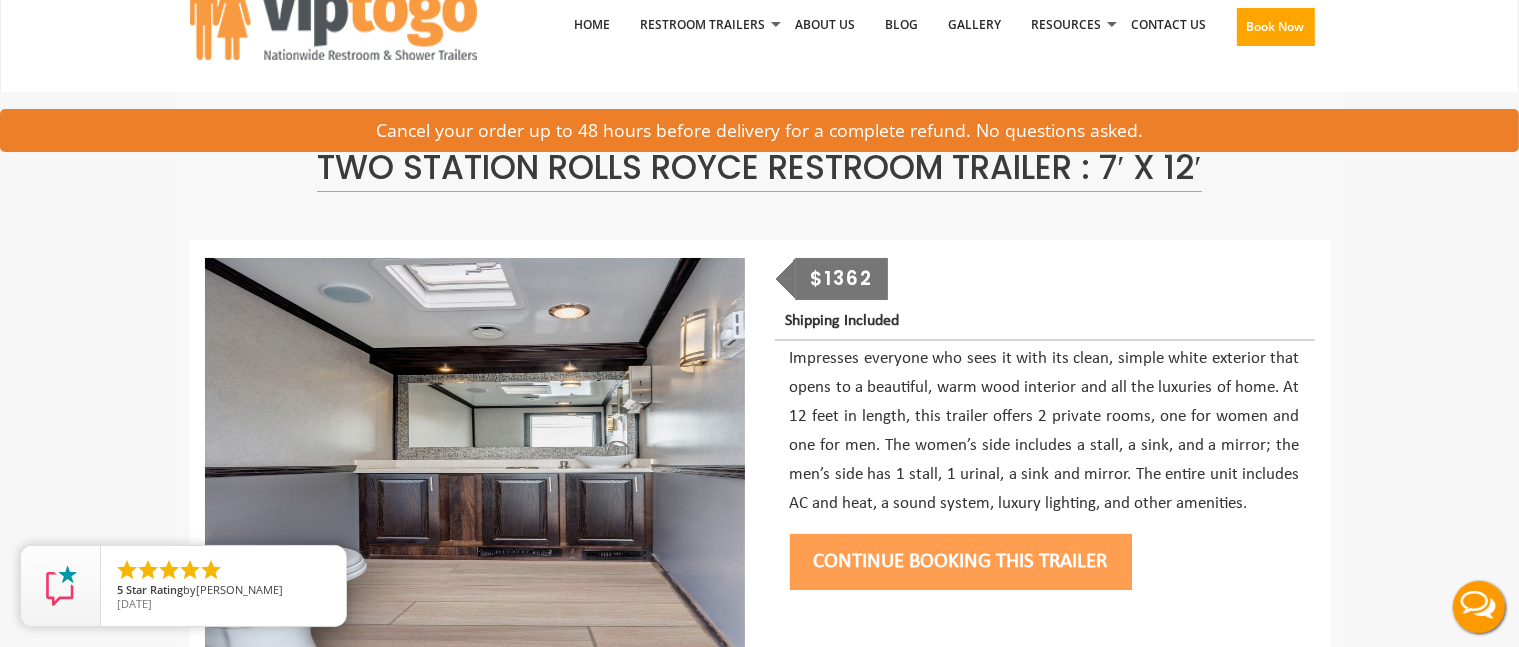 scroll, scrollTop: 0, scrollLeft: 0, axis: both 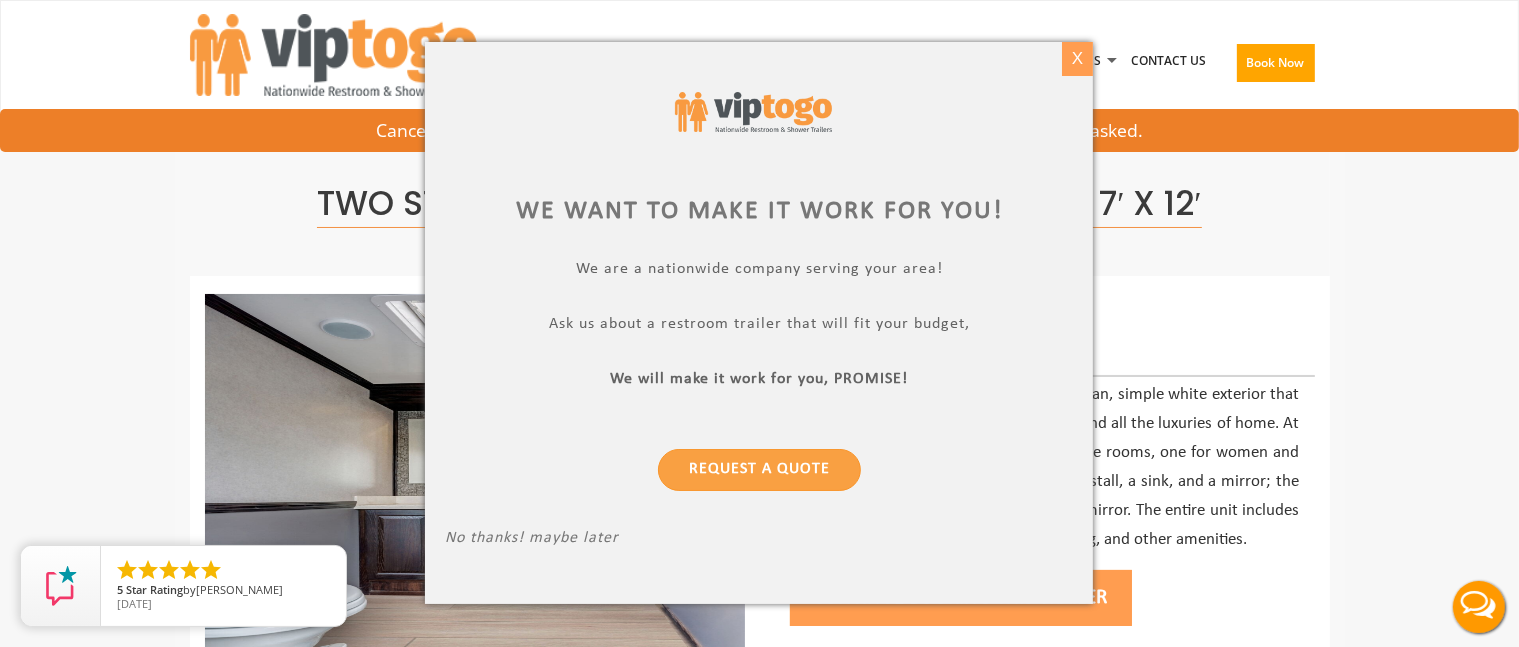 click on "X" at bounding box center [1077, 59] 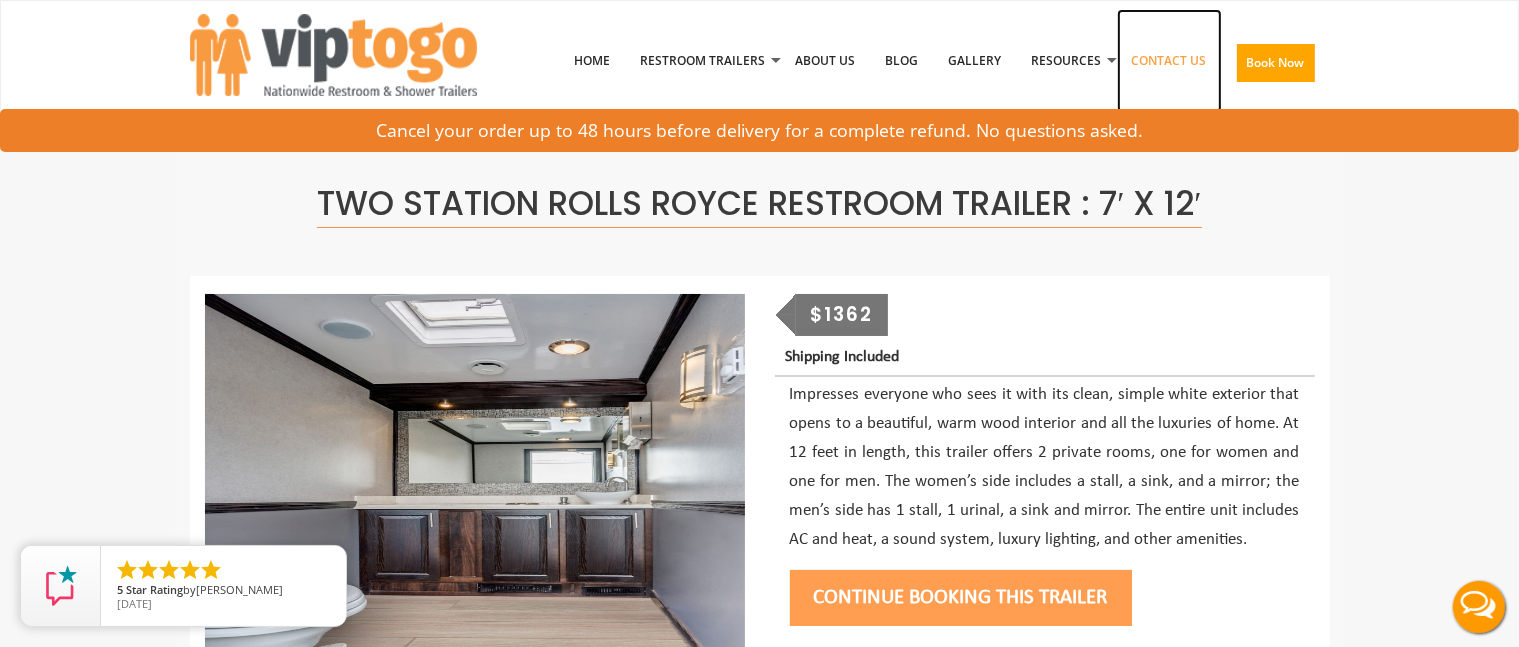 click on "Contact Us" at bounding box center [1169, 61] 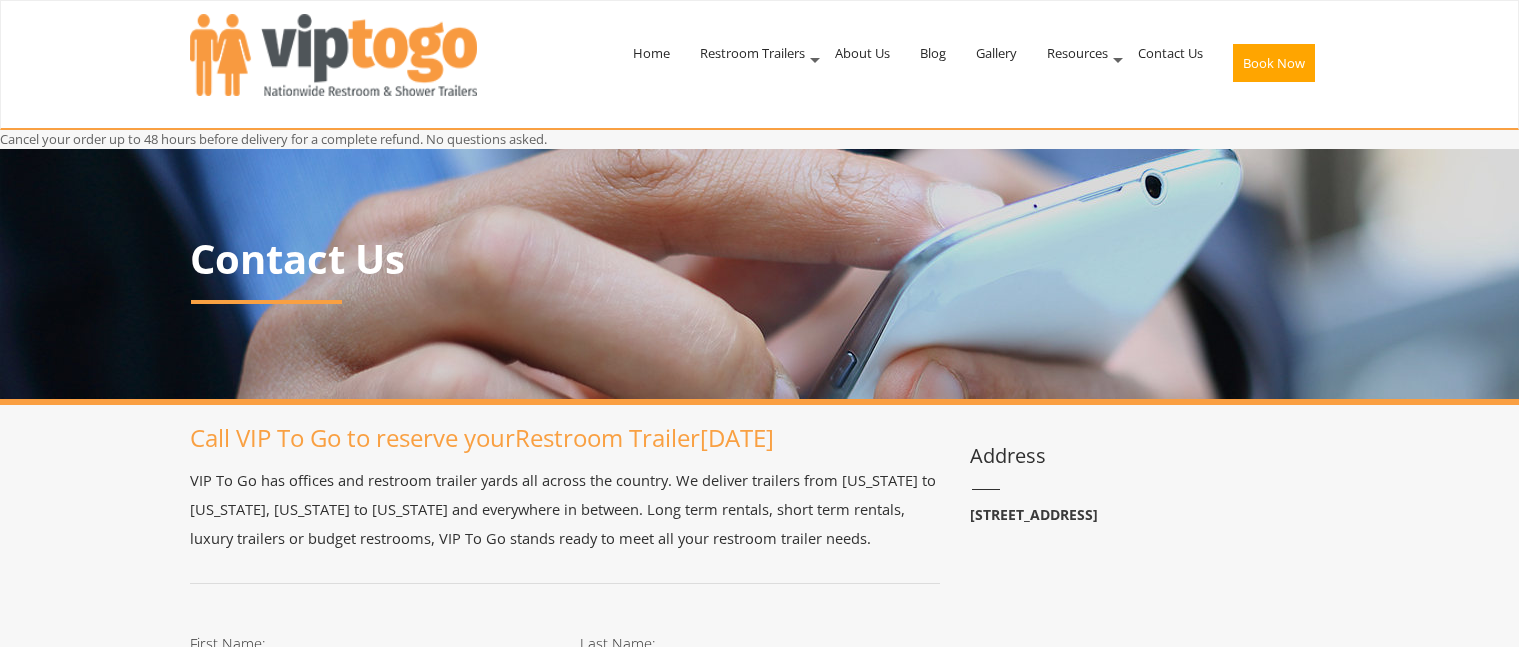 scroll, scrollTop: 0, scrollLeft: 0, axis: both 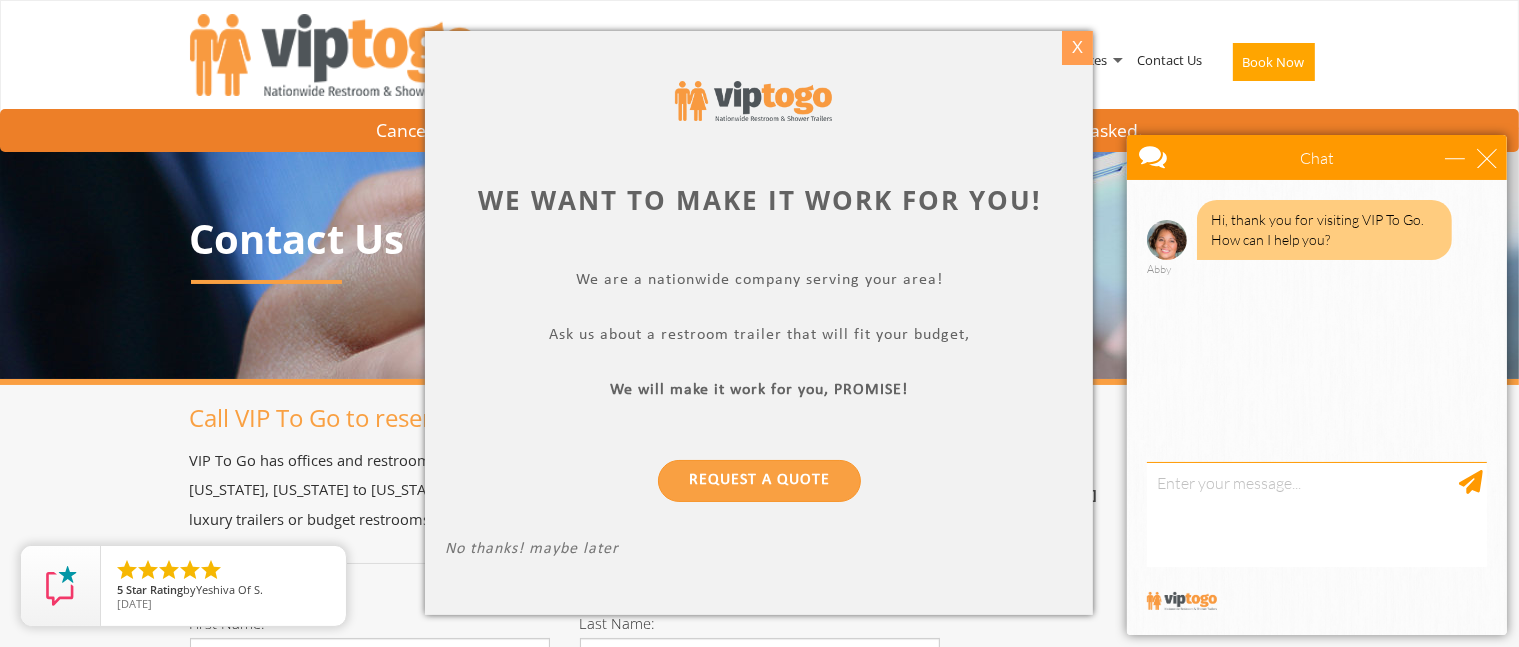 click on "X" at bounding box center (1077, 48) 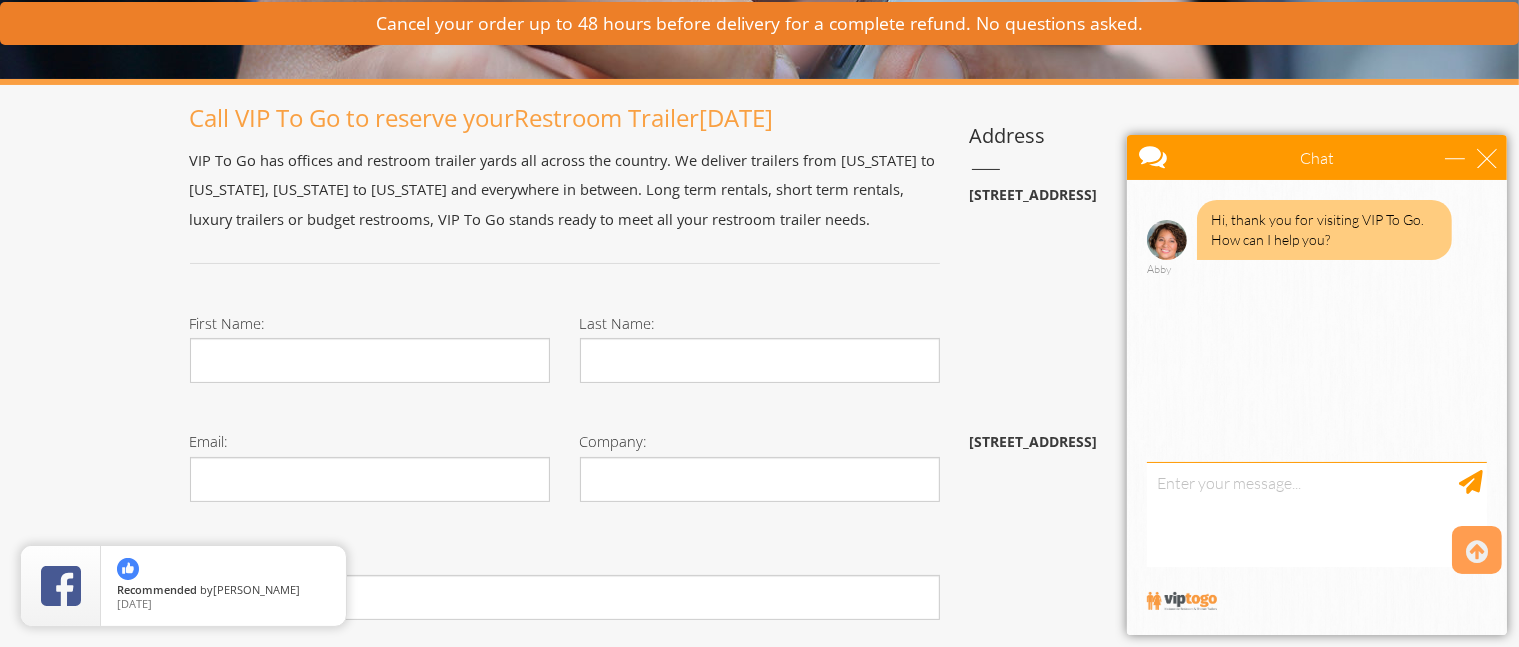 scroll, scrollTop: 0, scrollLeft: 0, axis: both 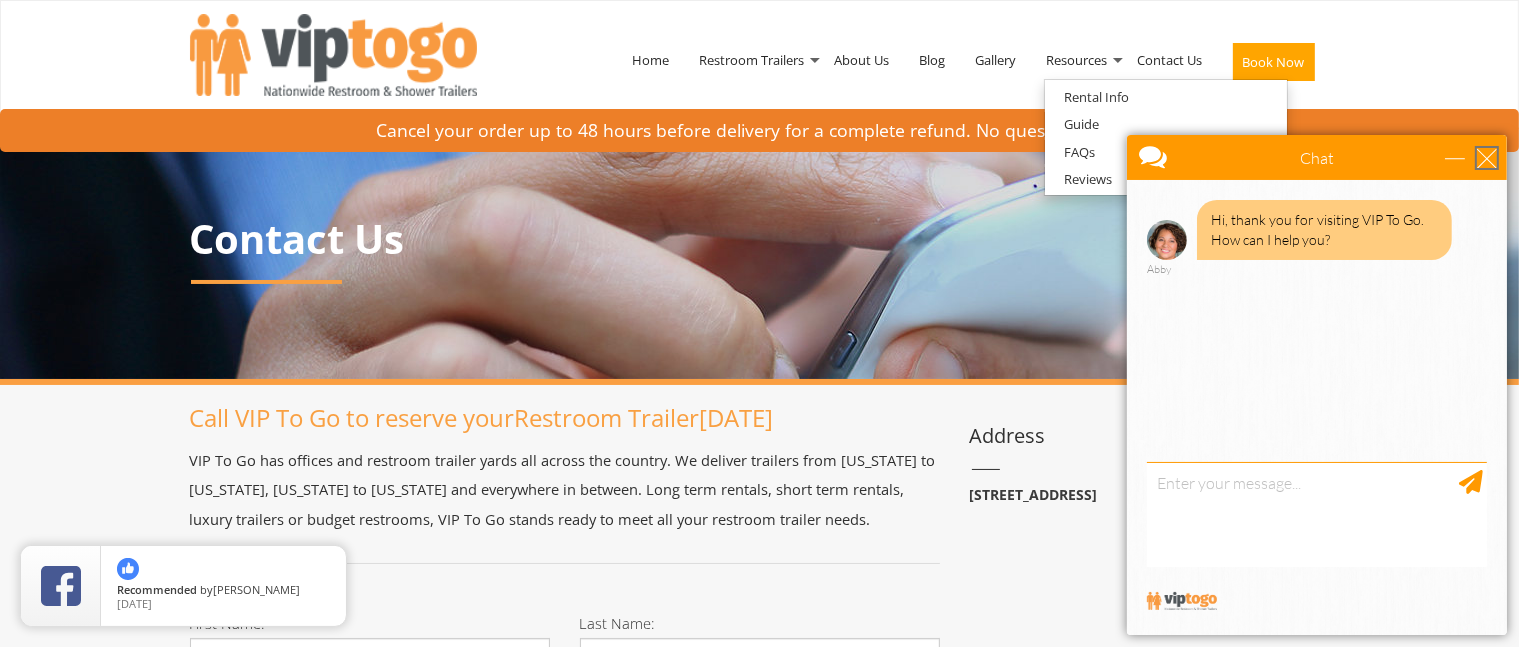 click at bounding box center [1486, 157] 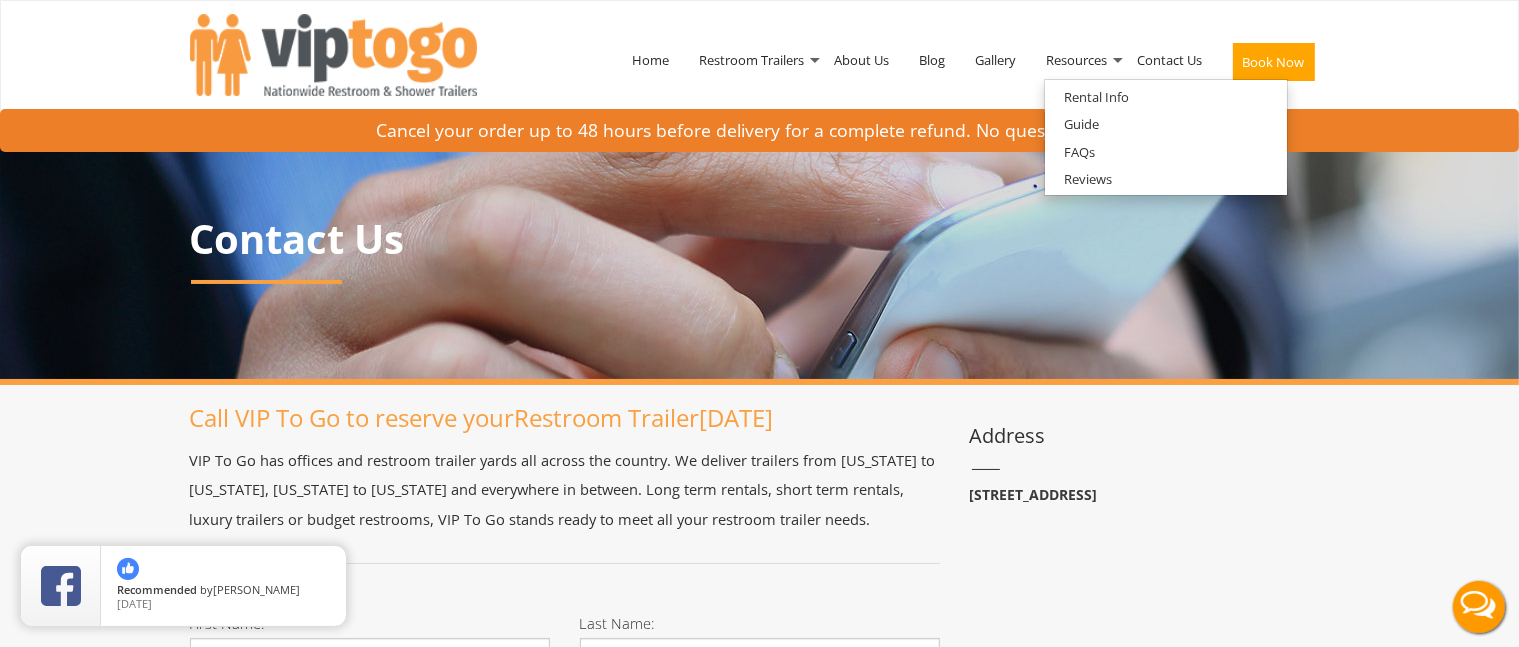 scroll, scrollTop: 0, scrollLeft: 0, axis: both 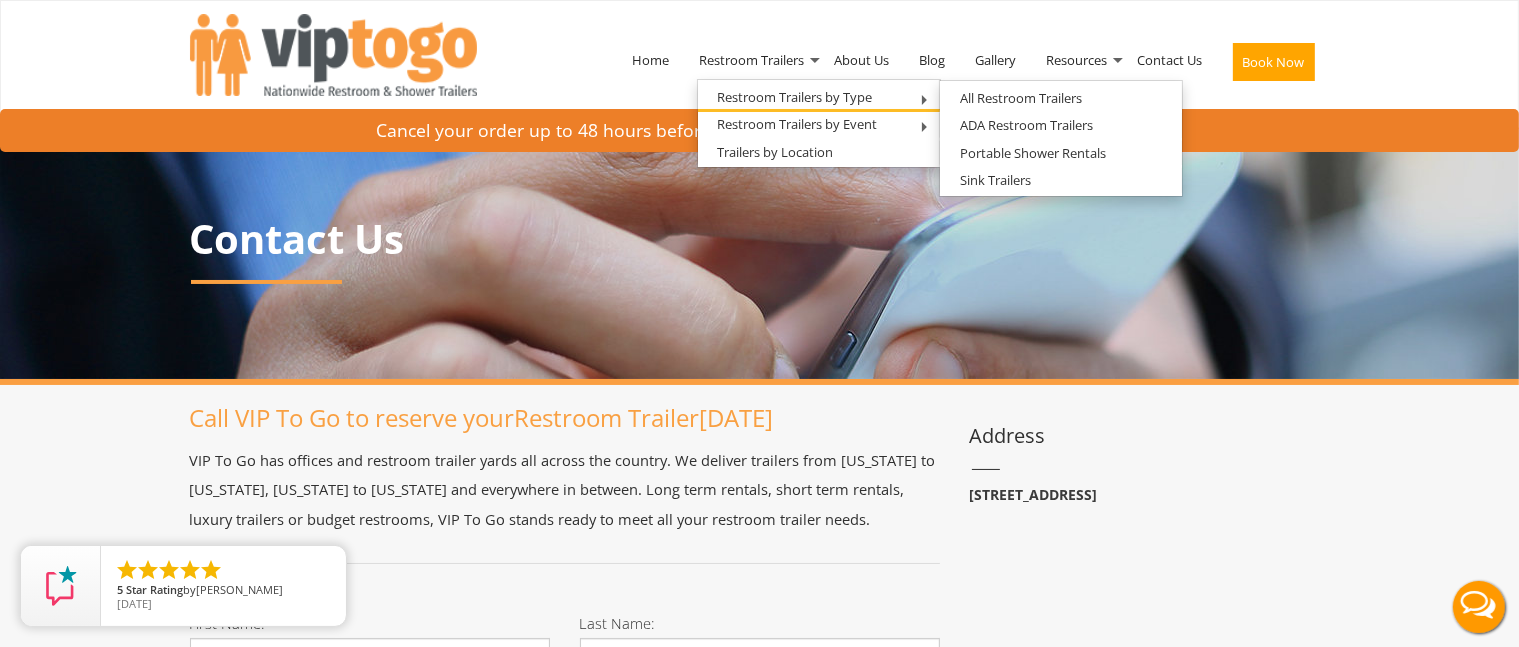 click at bounding box center [927, 100] 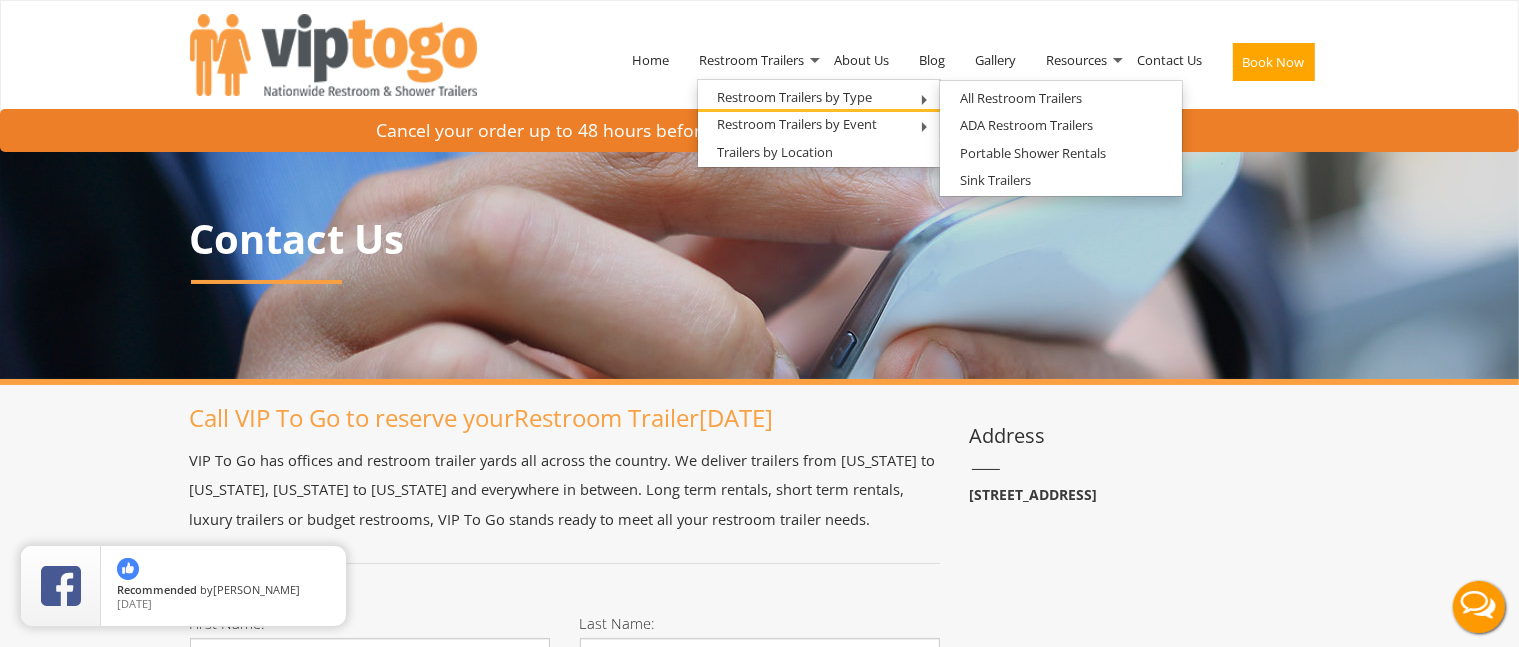 click at bounding box center (927, 100) 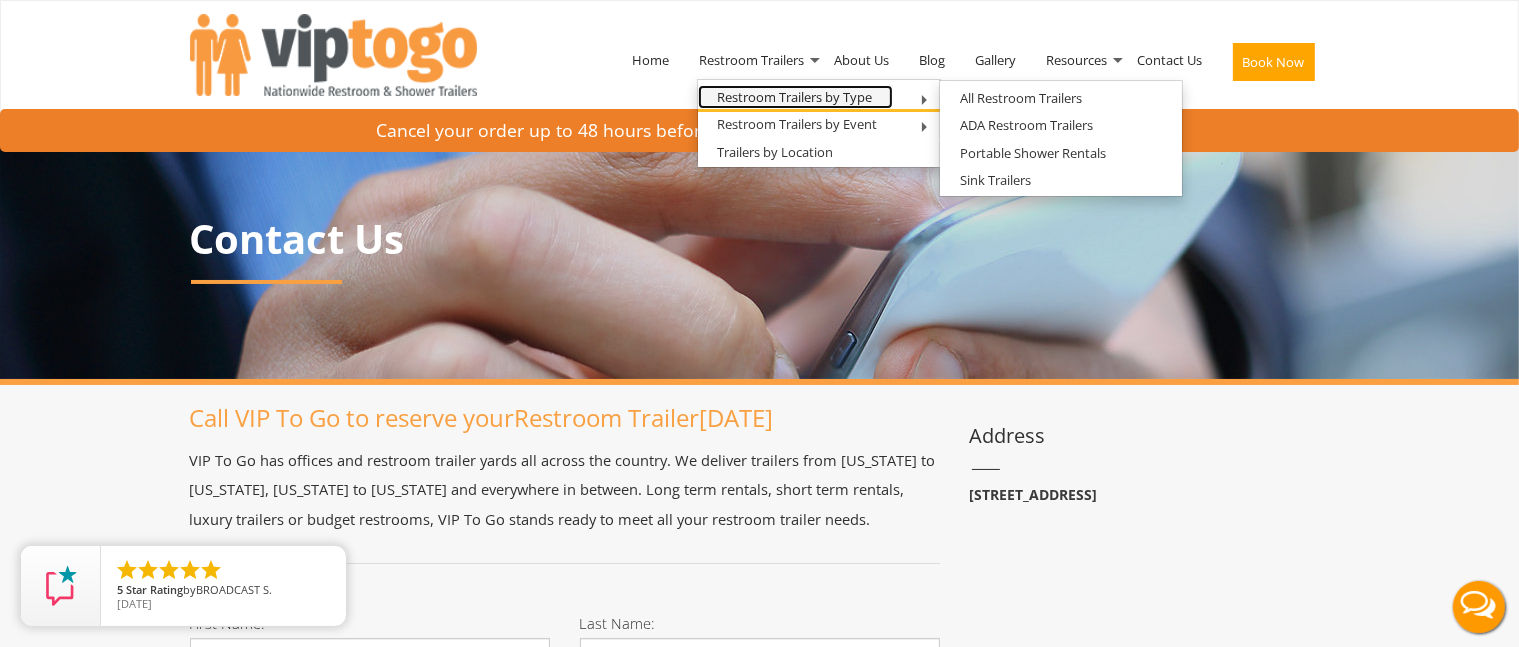 click on "Restroom Trailers by Type" at bounding box center [795, 97] 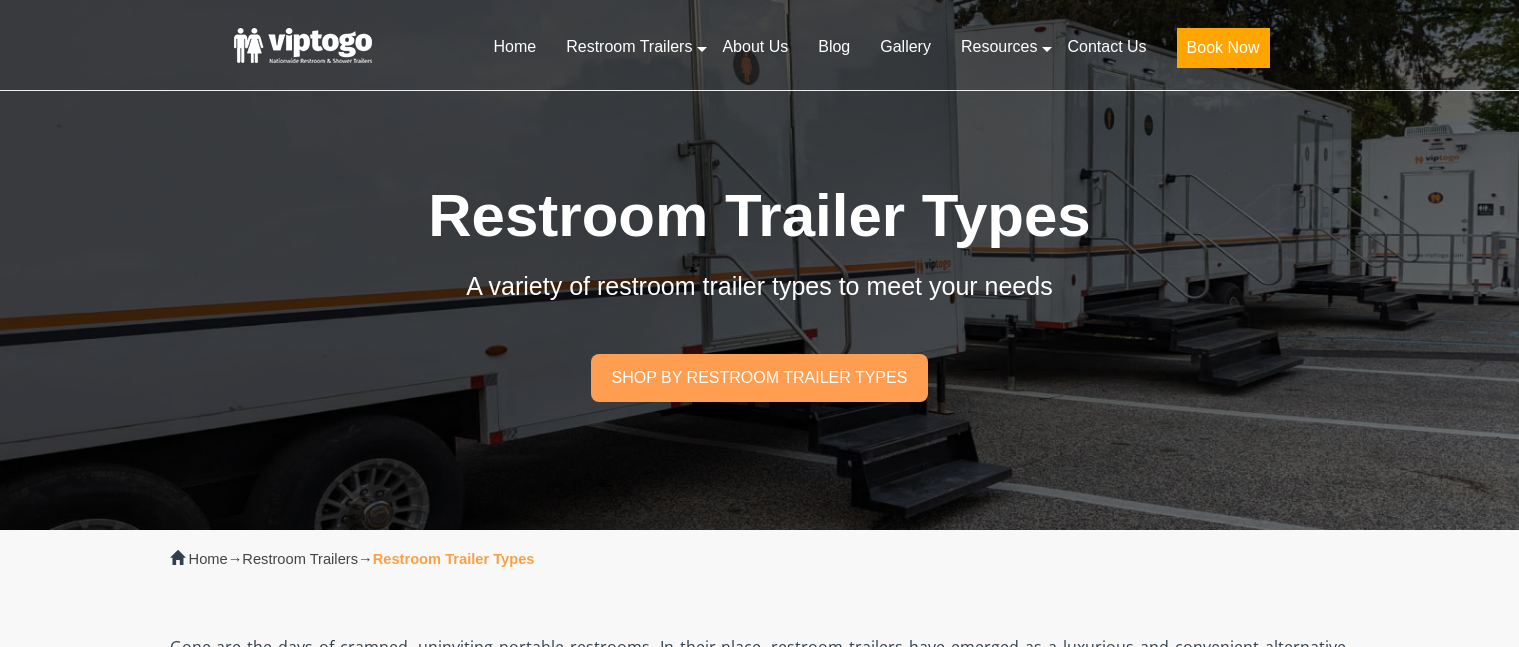 scroll, scrollTop: 0, scrollLeft: 0, axis: both 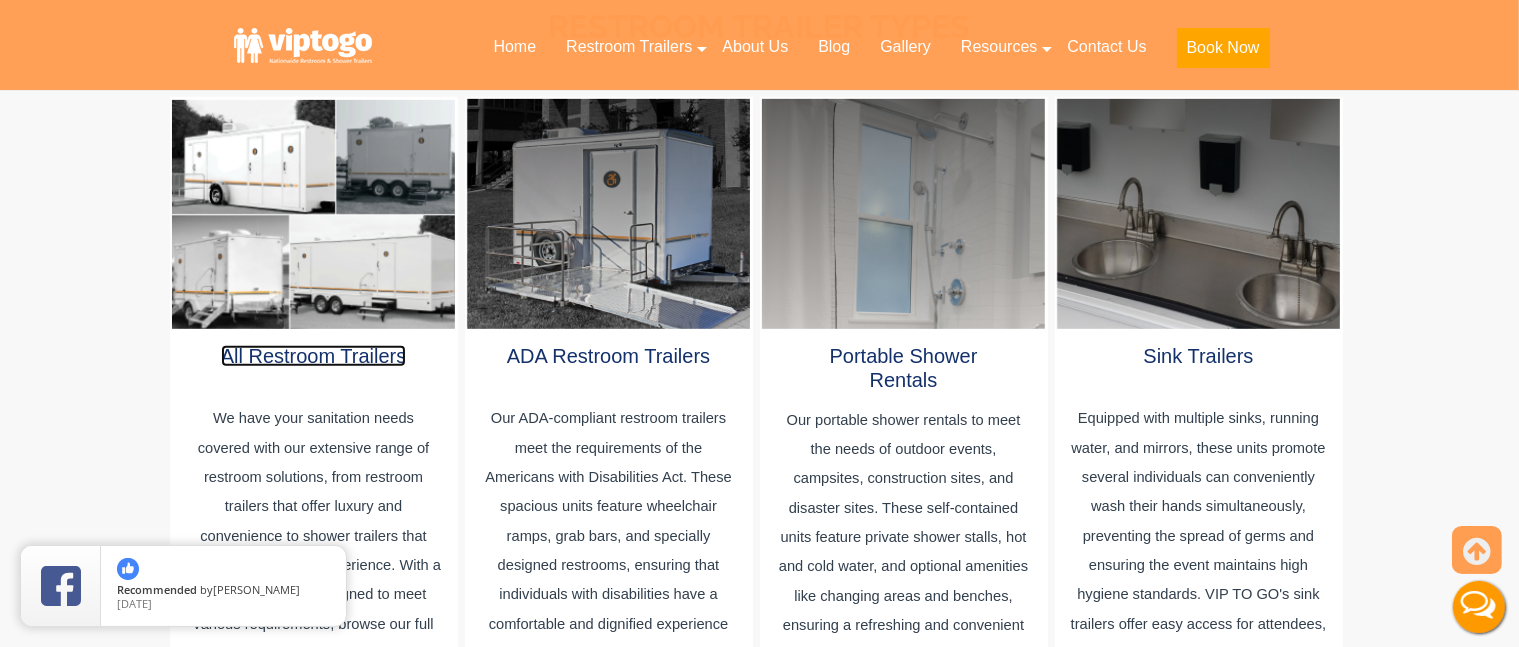 click on "All Restroom Trailers" at bounding box center [314, 356] 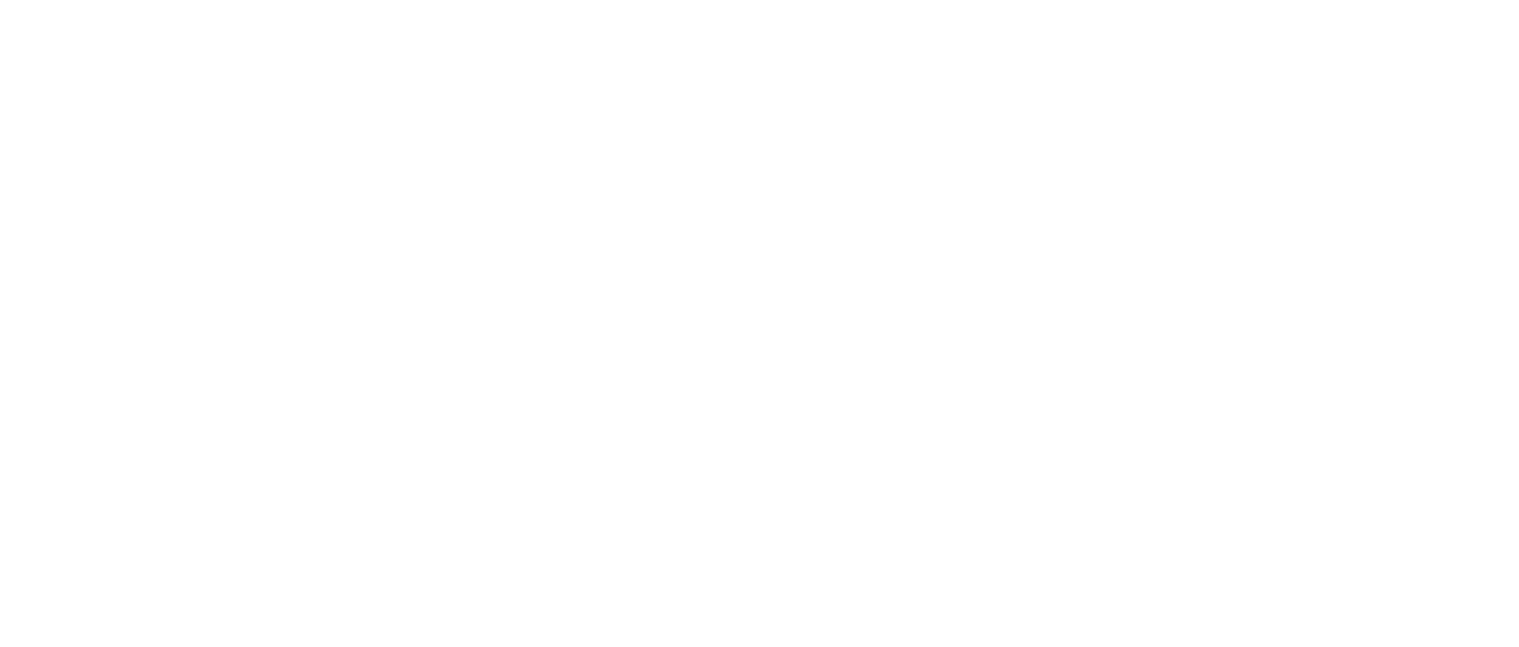 scroll, scrollTop: 0, scrollLeft: 0, axis: both 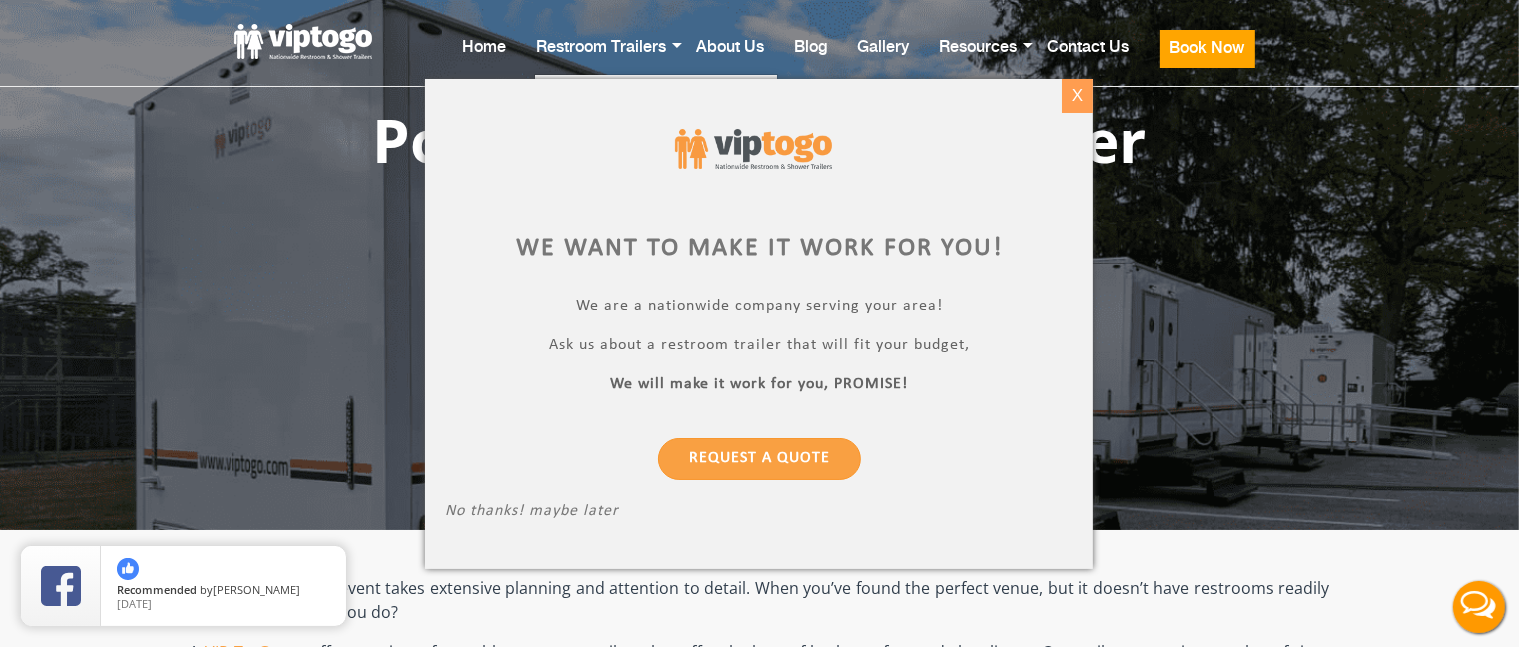 click on "X" at bounding box center (1077, 96) 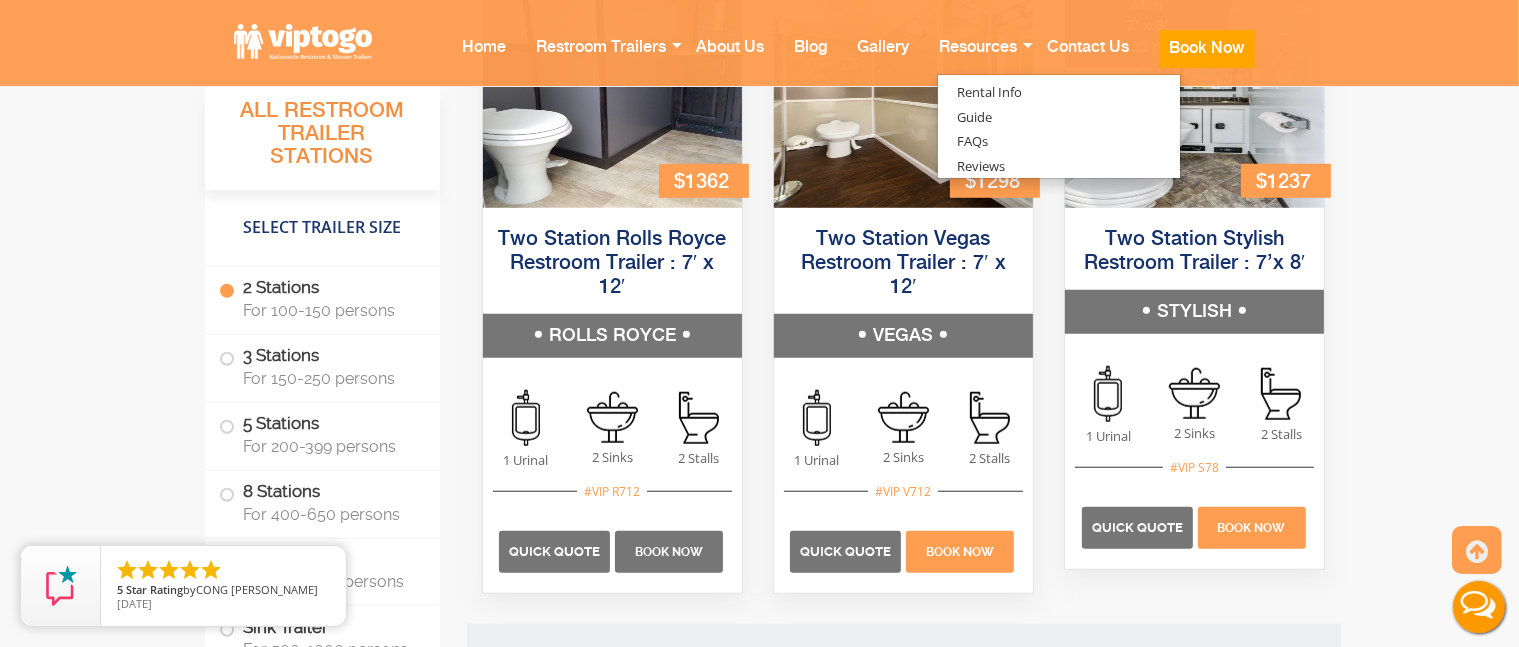 scroll, scrollTop: 1600, scrollLeft: 0, axis: vertical 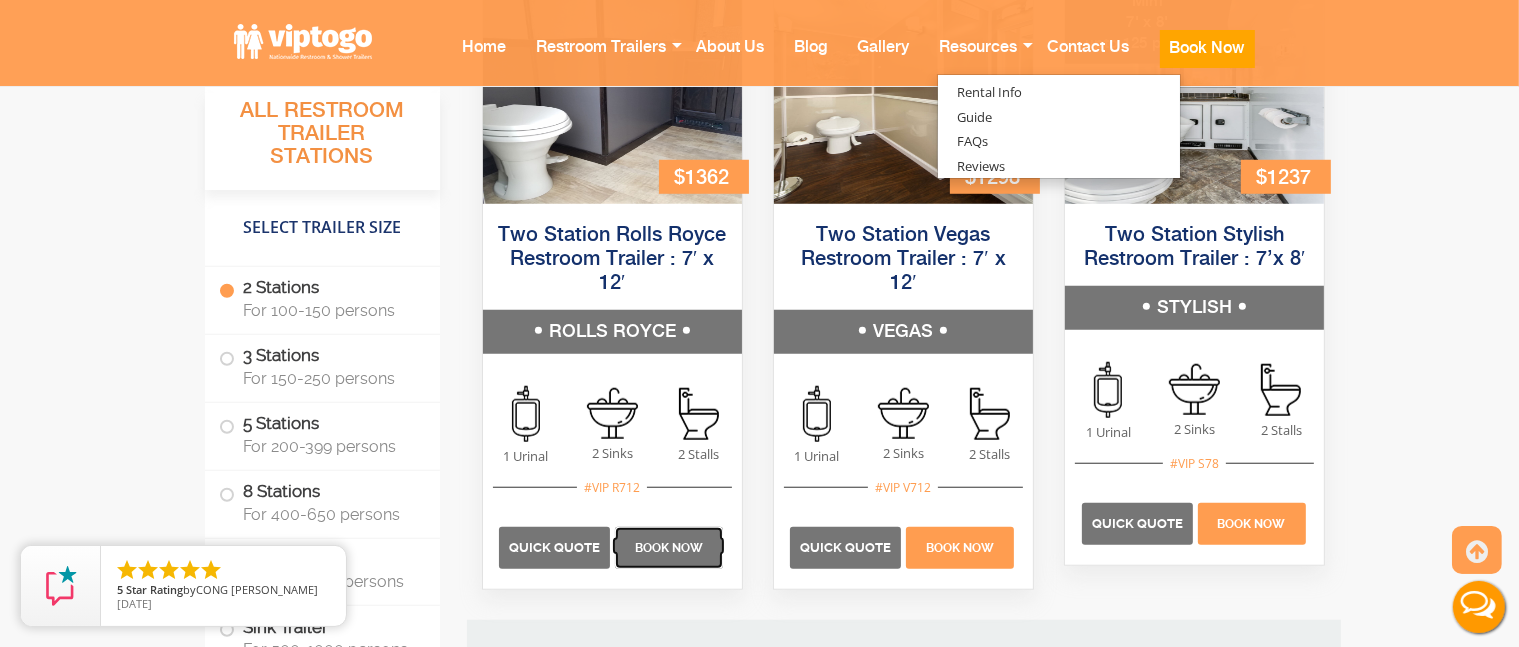 click on "Book Now" at bounding box center [669, 548] 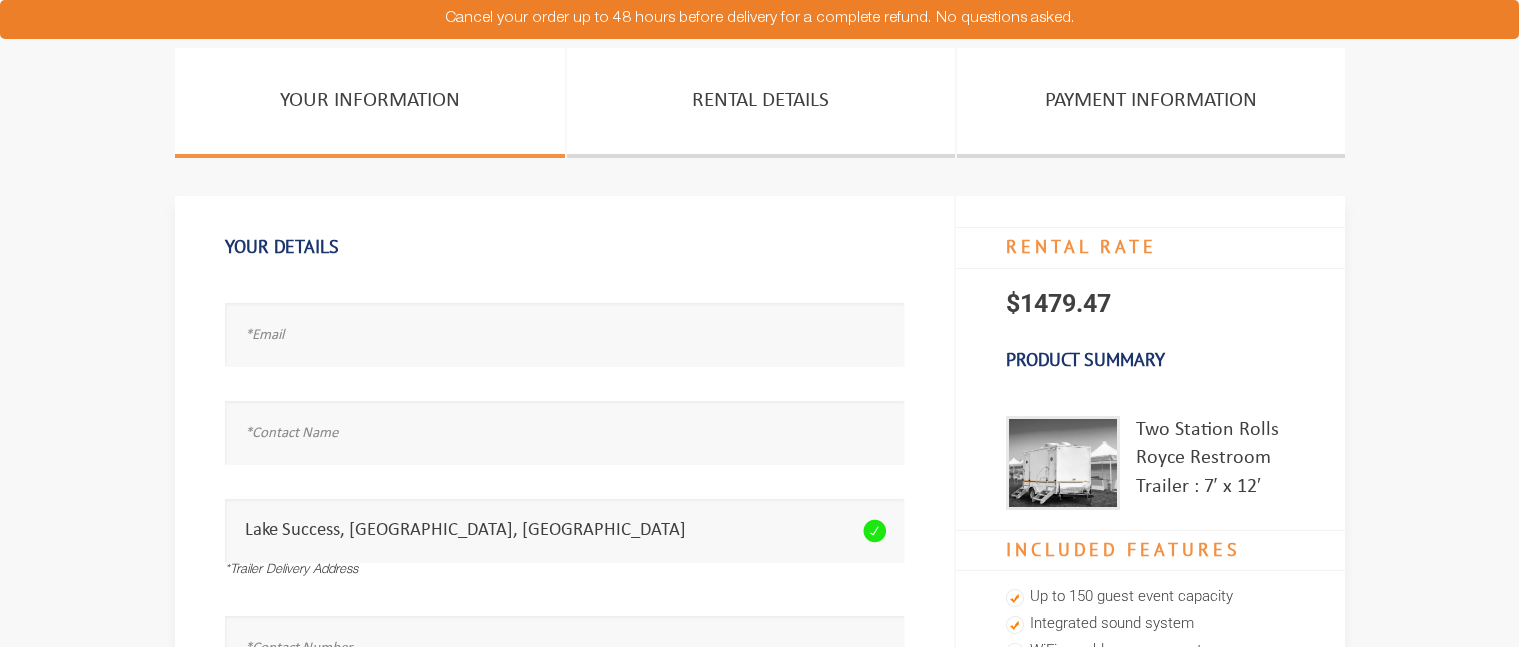scroll, scrollTop: 0, scrollLeft: 0, axis: both 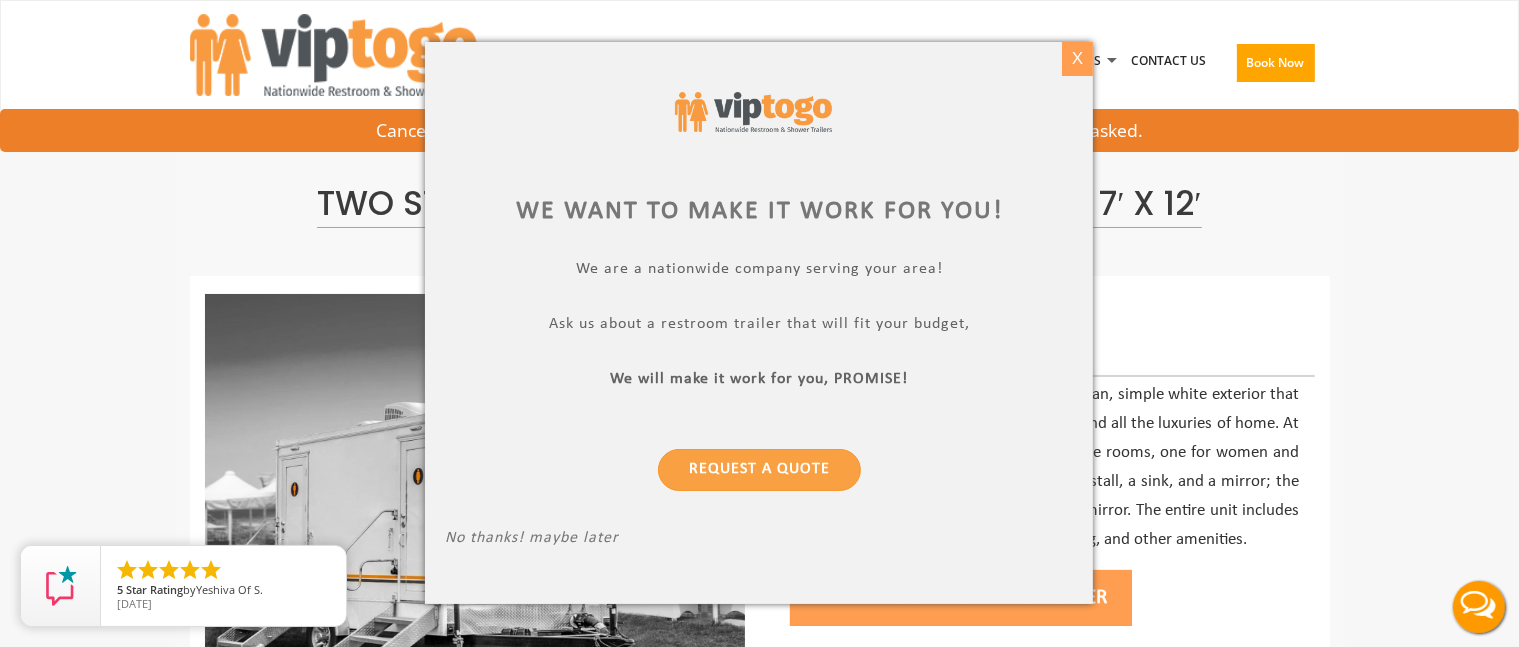 click on "X" at bounding box center (1077, 59) 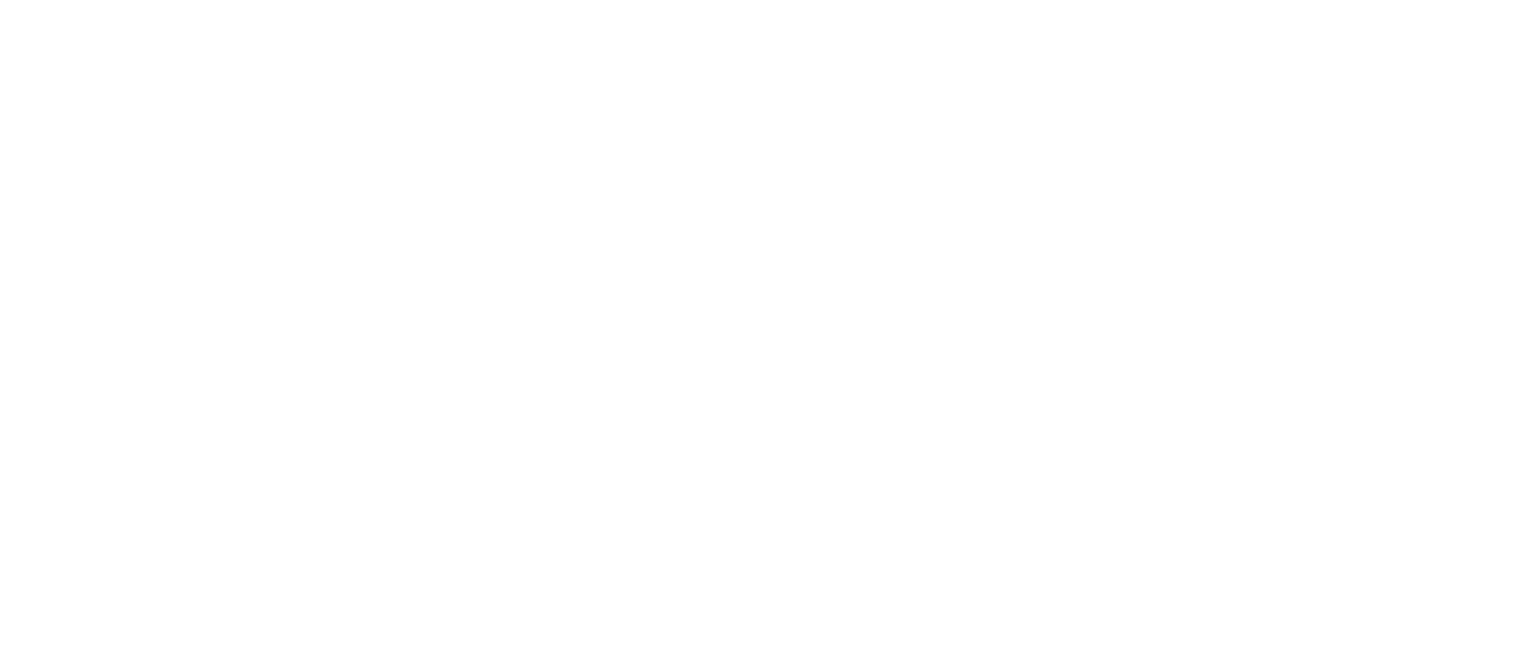 scroll, scrollTop: 1600, scrollLeft: 0, axis: vertical 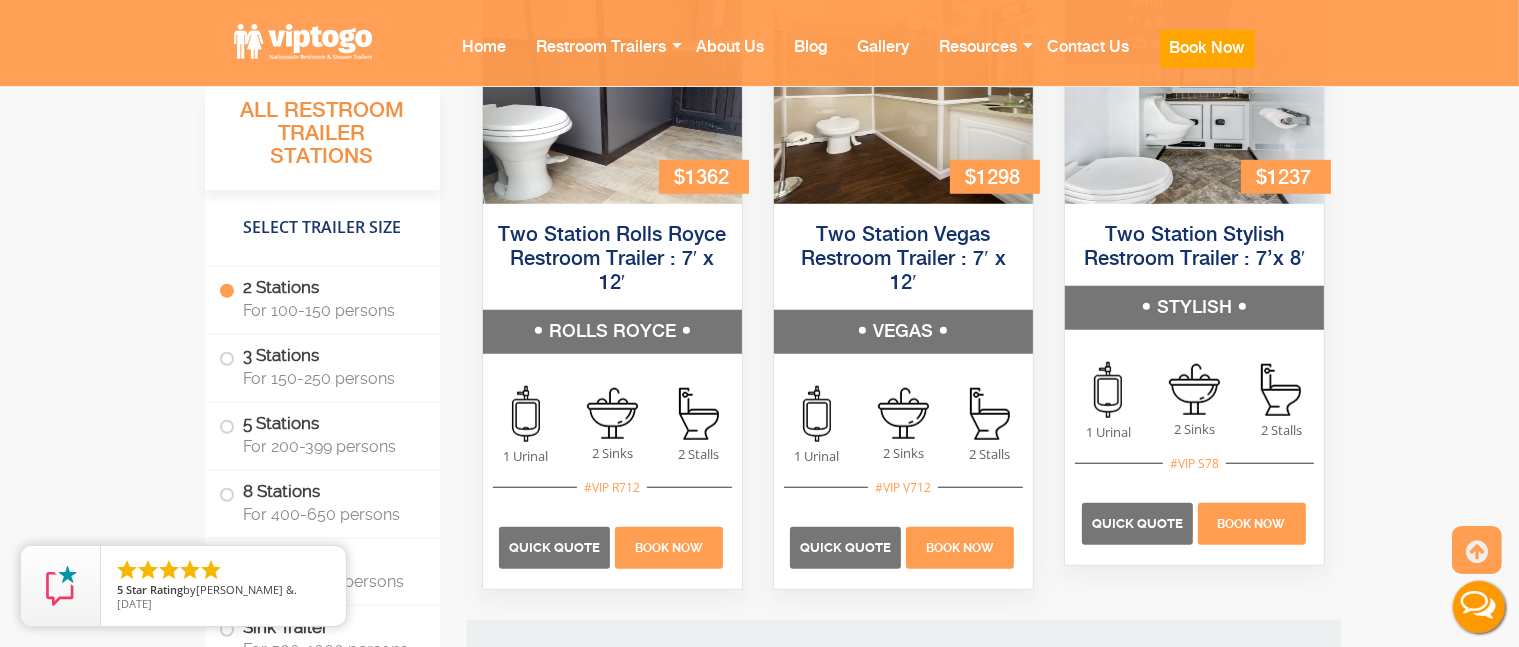 click on "VEGAS" at bounding box center (903, 332) 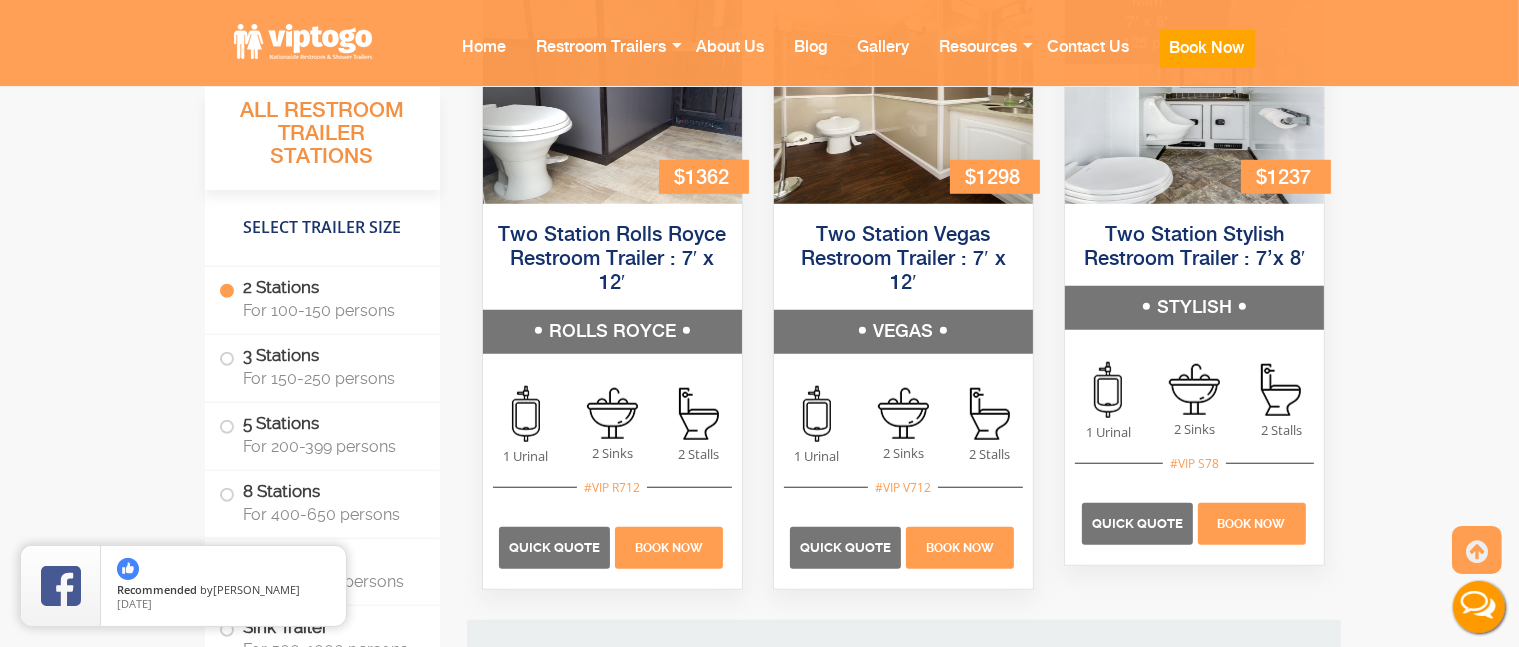 click on "VEGAS" at bounding box center (903, 332) 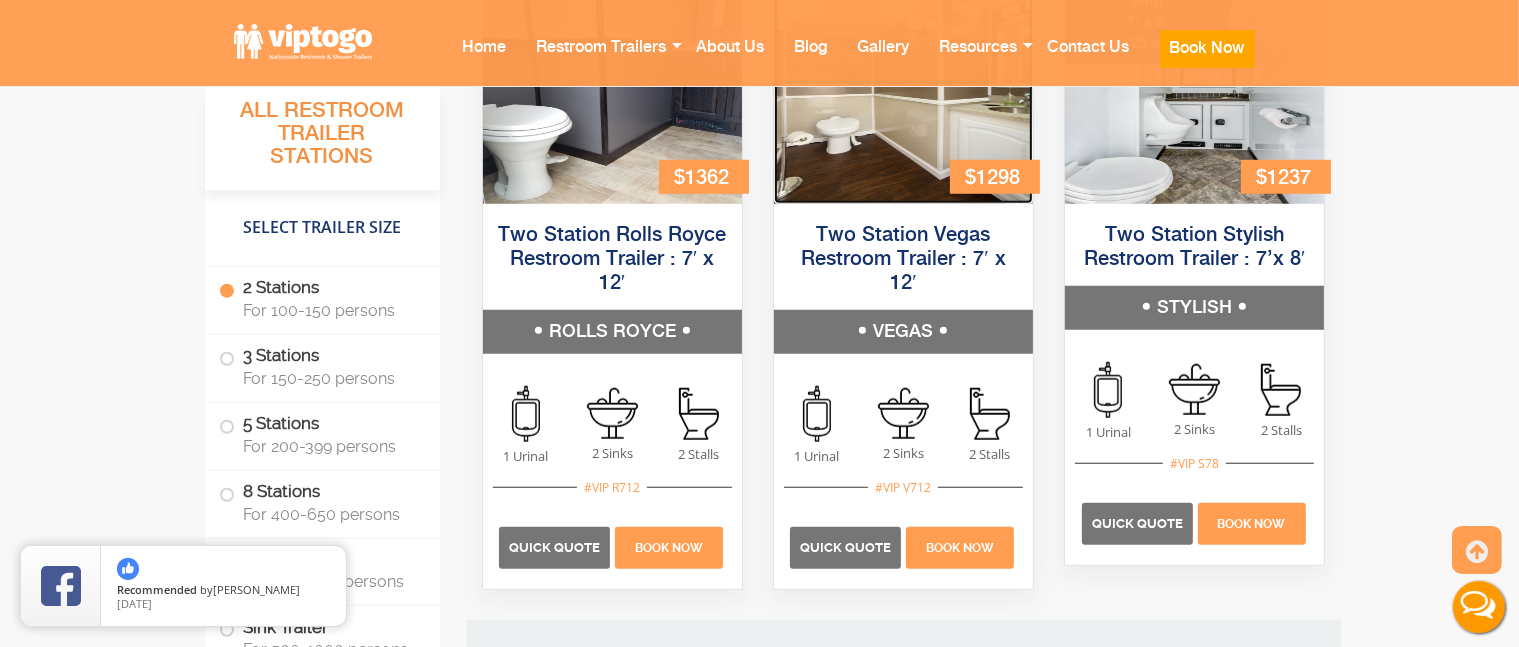 click at bounding box center [903, 89] 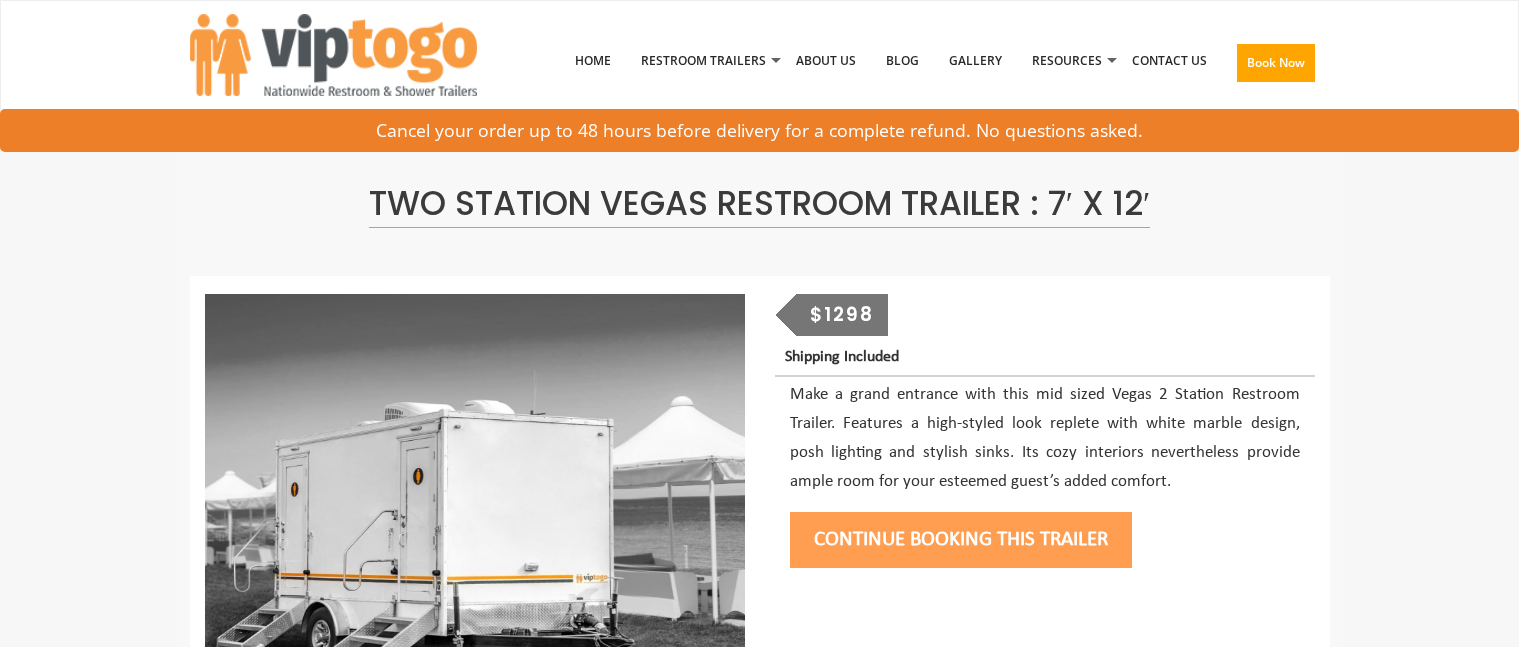 scroll, scrollTop: 0, scrollLeft: 0, axis: both 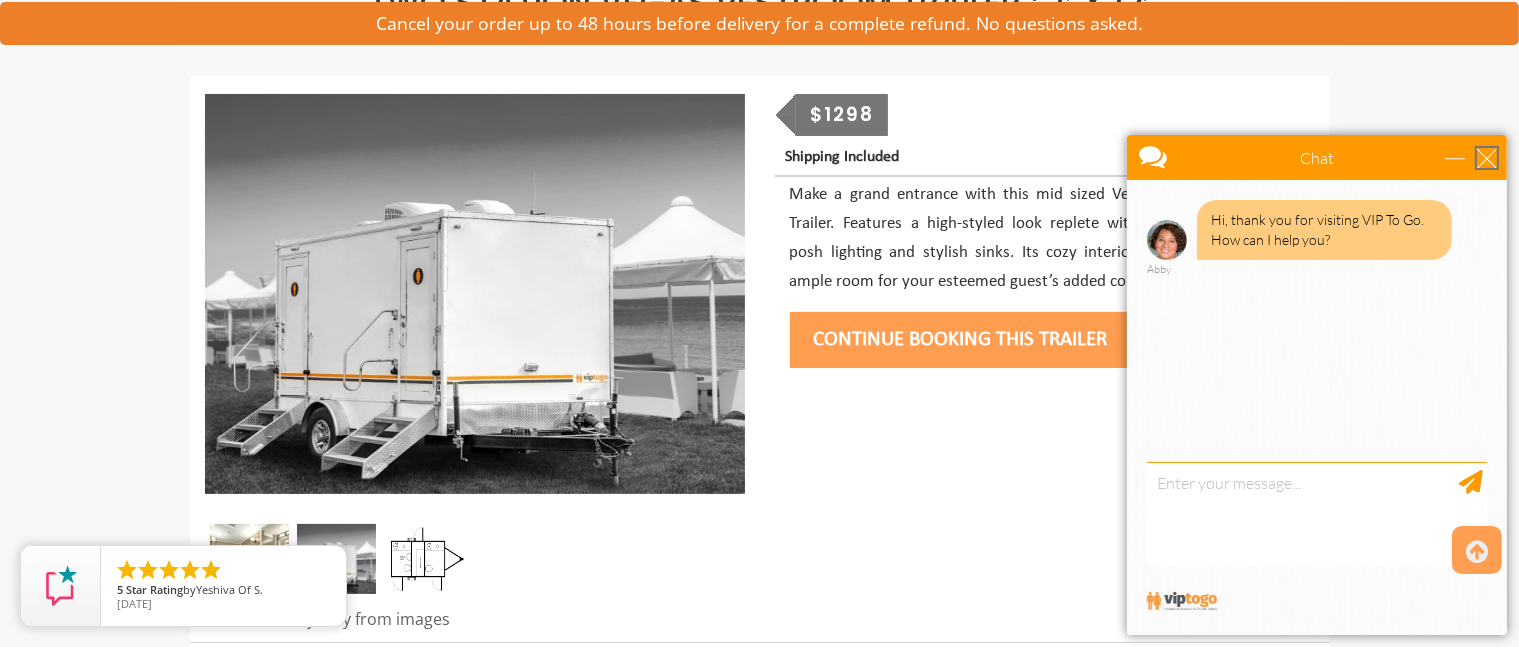 click at bounding box center [1486, 157] 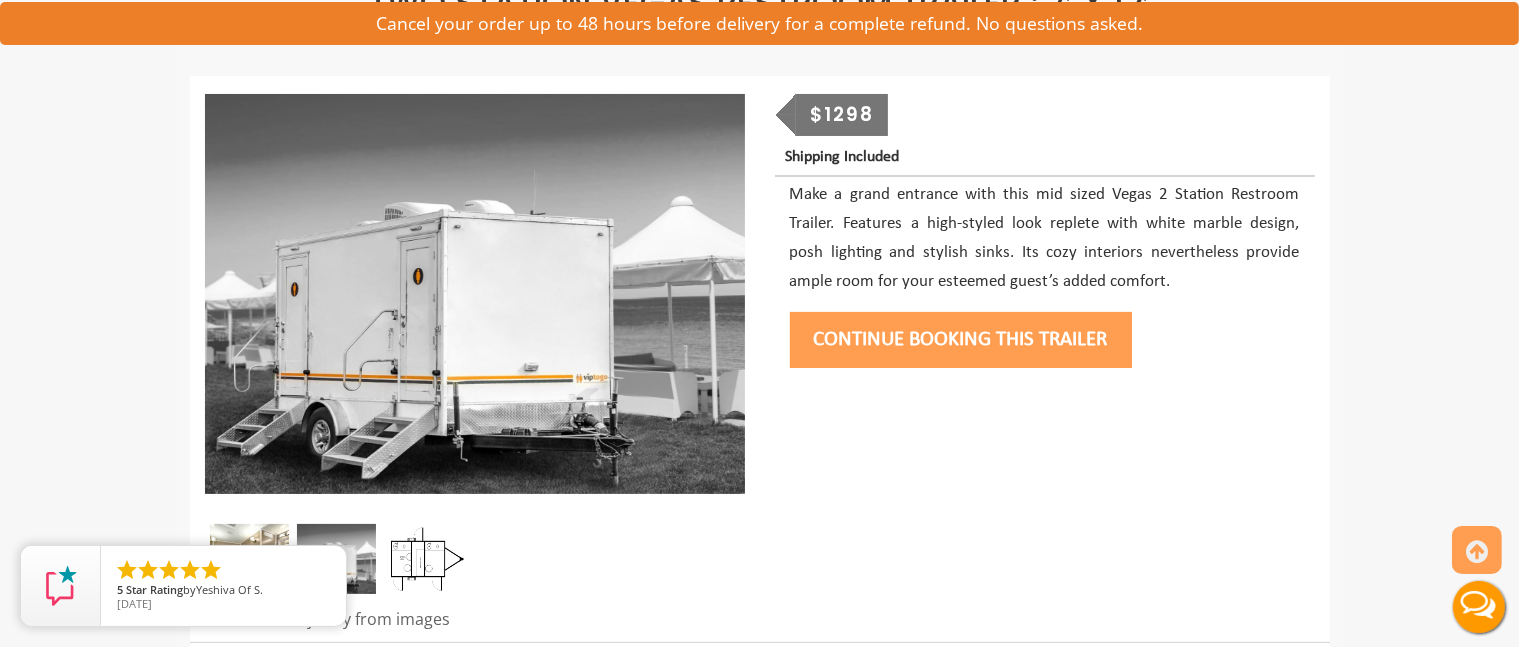 scroll, scrollTop: 0, scrollLeft: 0, axis: both 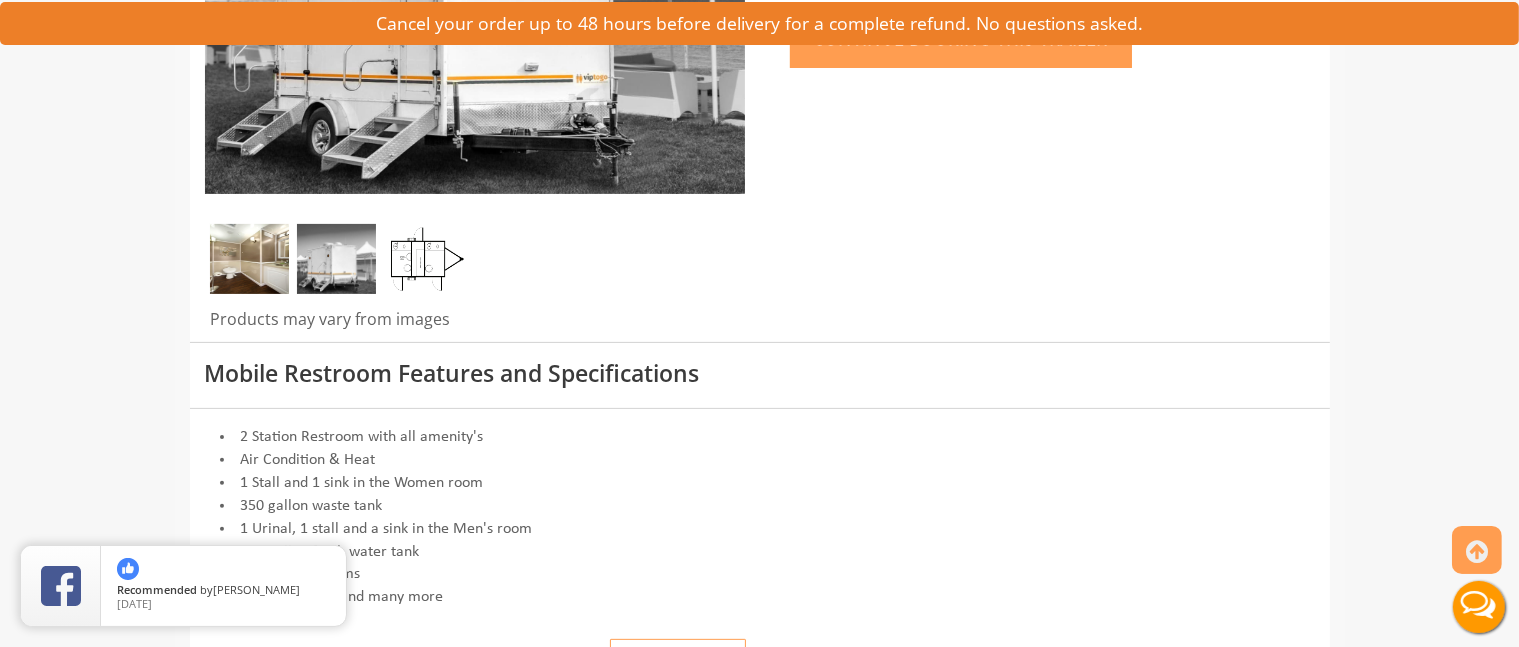 click at bounding box center (249, 259) 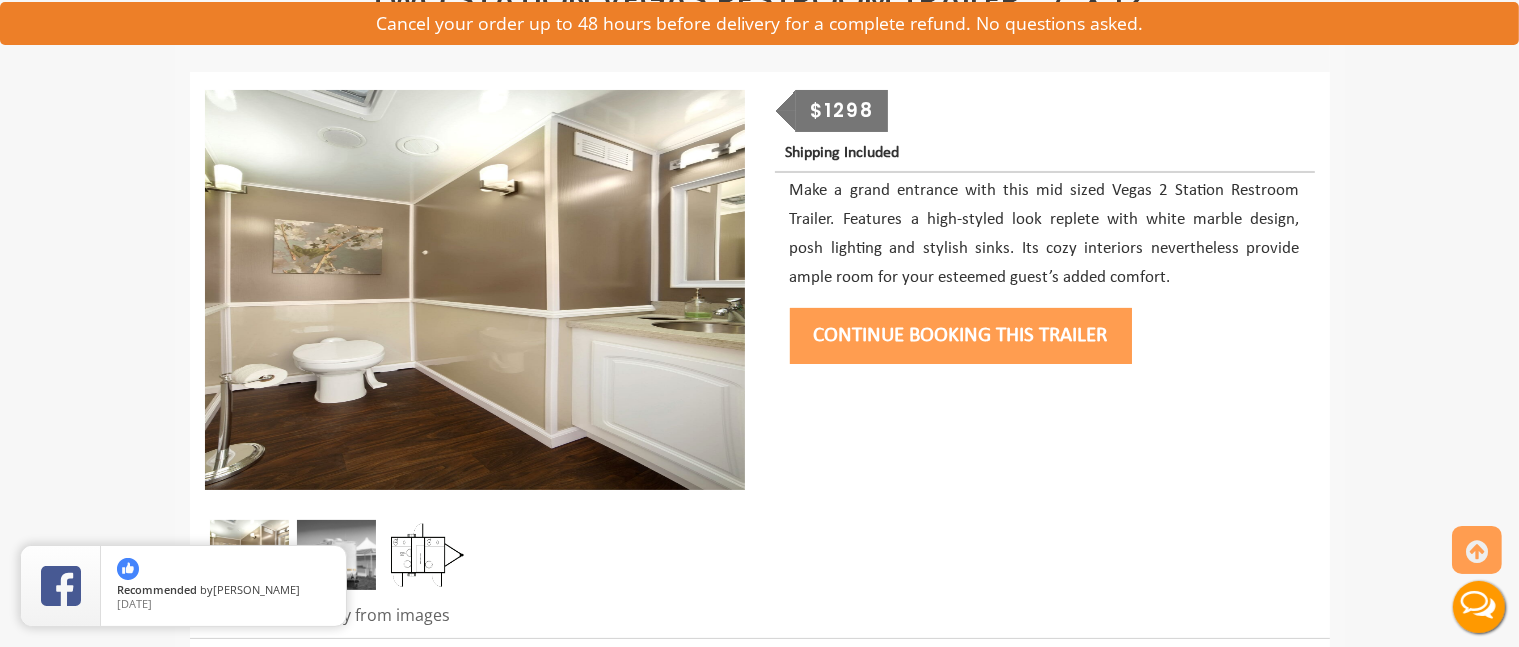 scroll, scrollTop: 200, scrollLeft: 0, axis: vertical 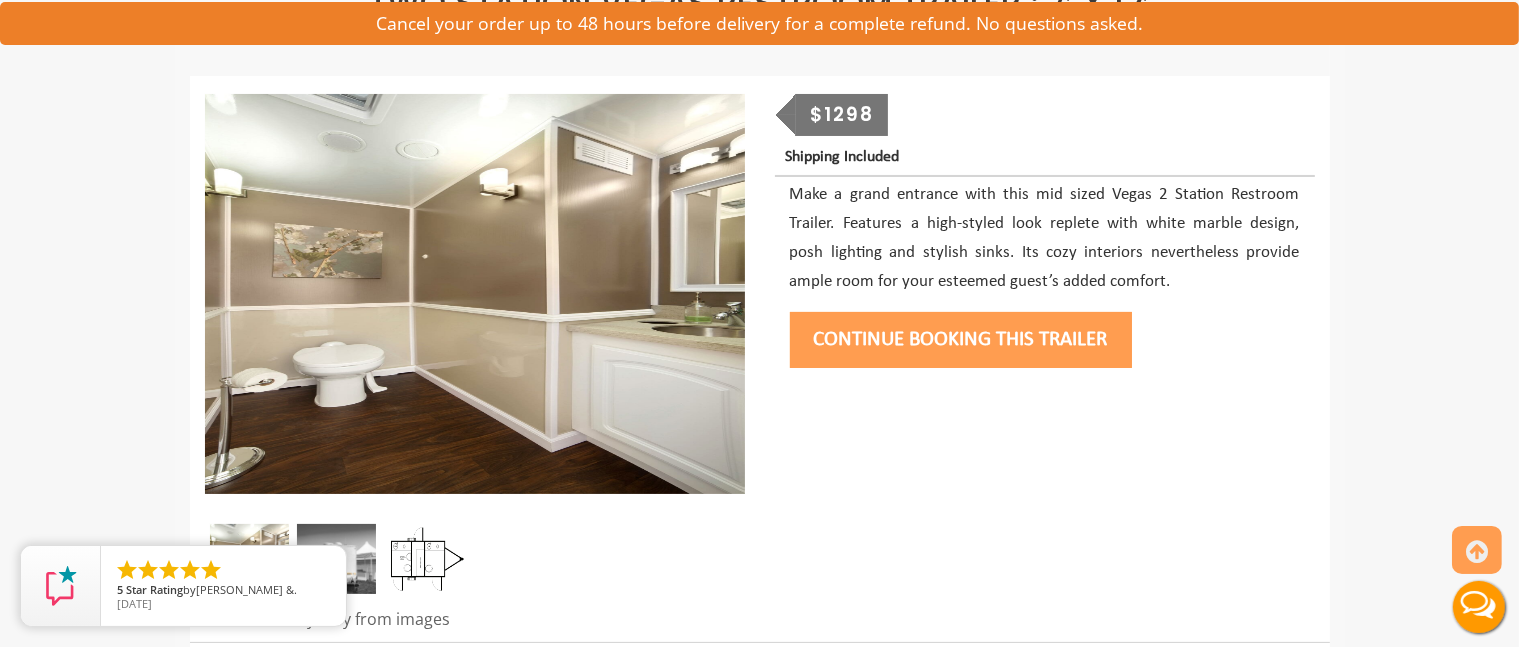 click at bounding box center (336, 559) 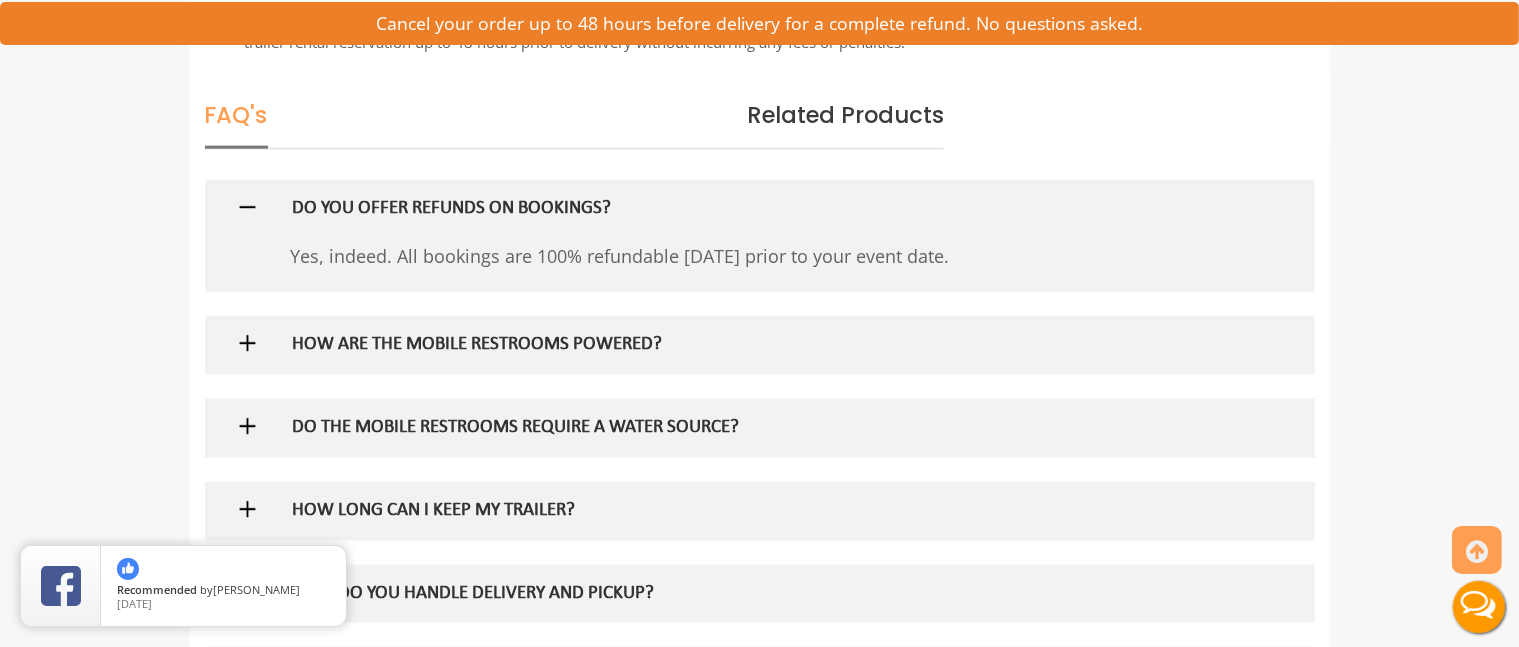 scroll, scrollTop: 2800, scrollLeft: 0, axis: vertical 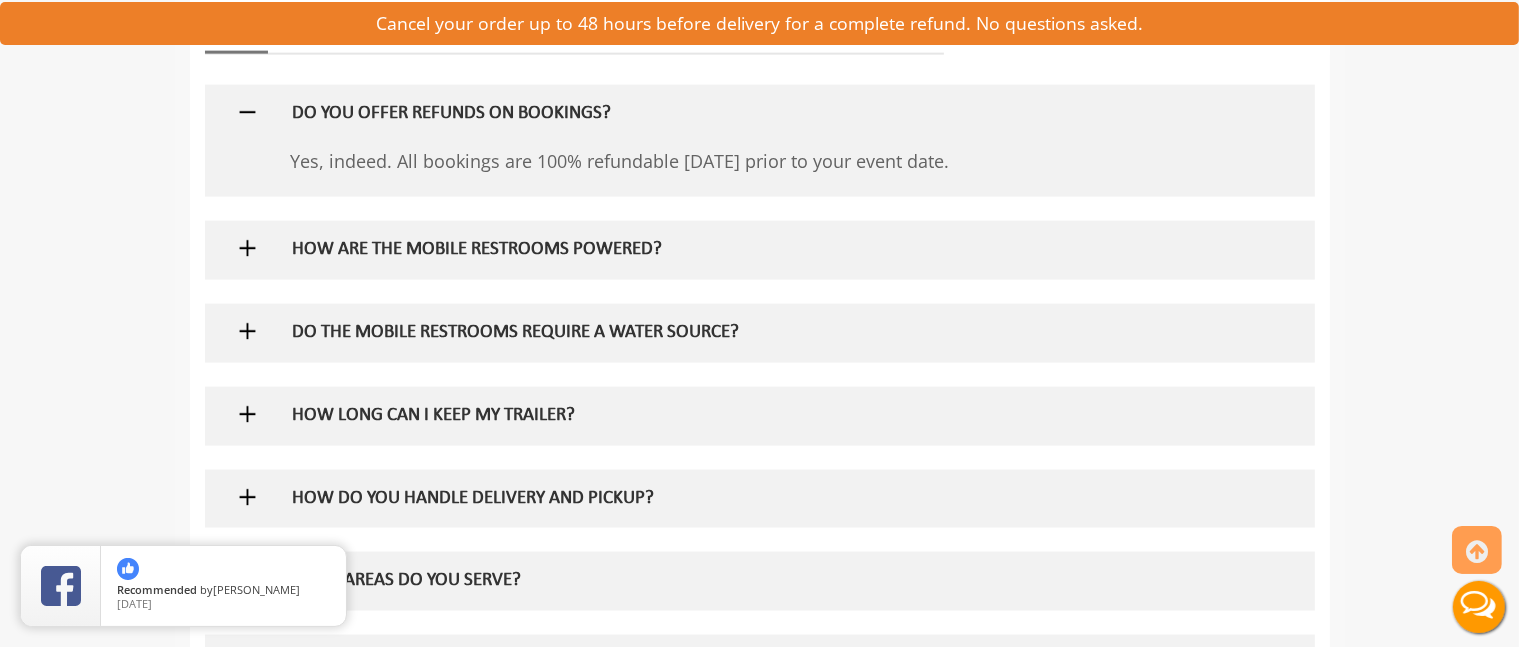 click at bounding box center (247, 248) 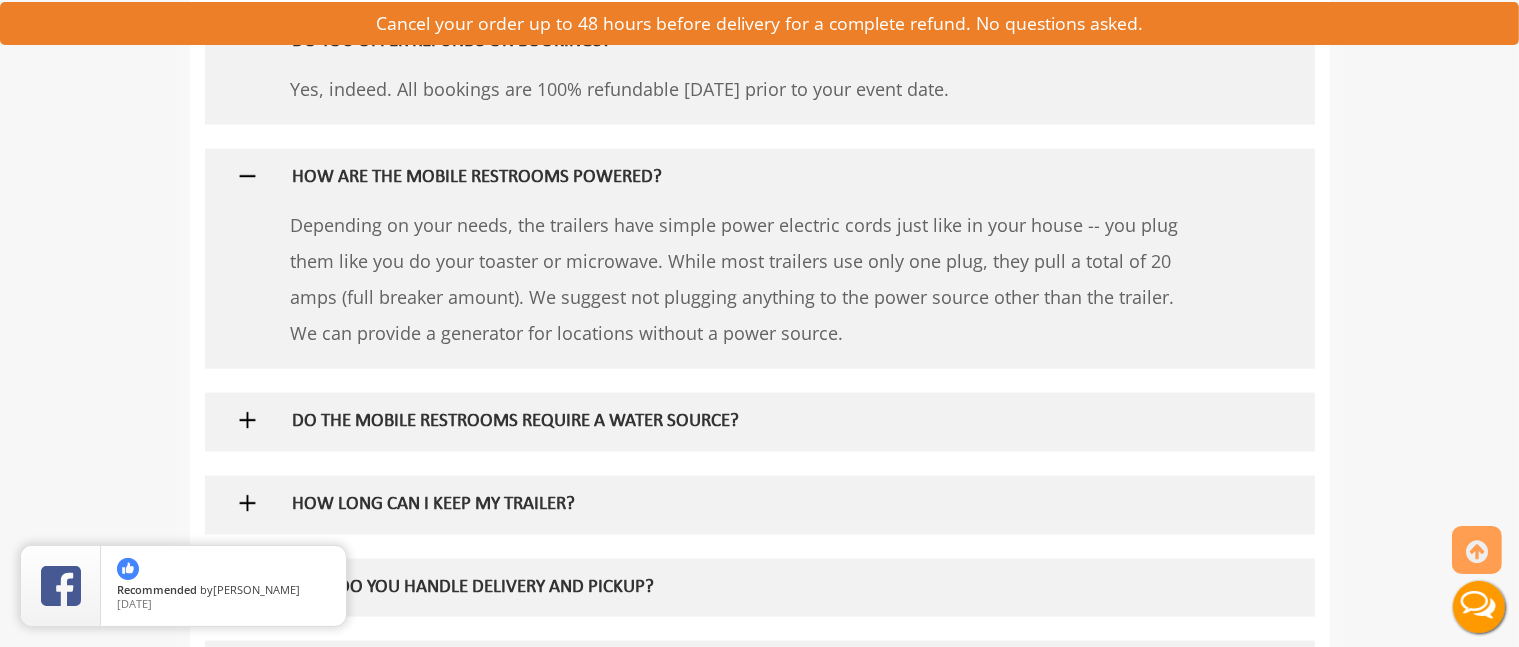 scroll, scrollTop: 3000, scrollLeft: 0, axis: vertical 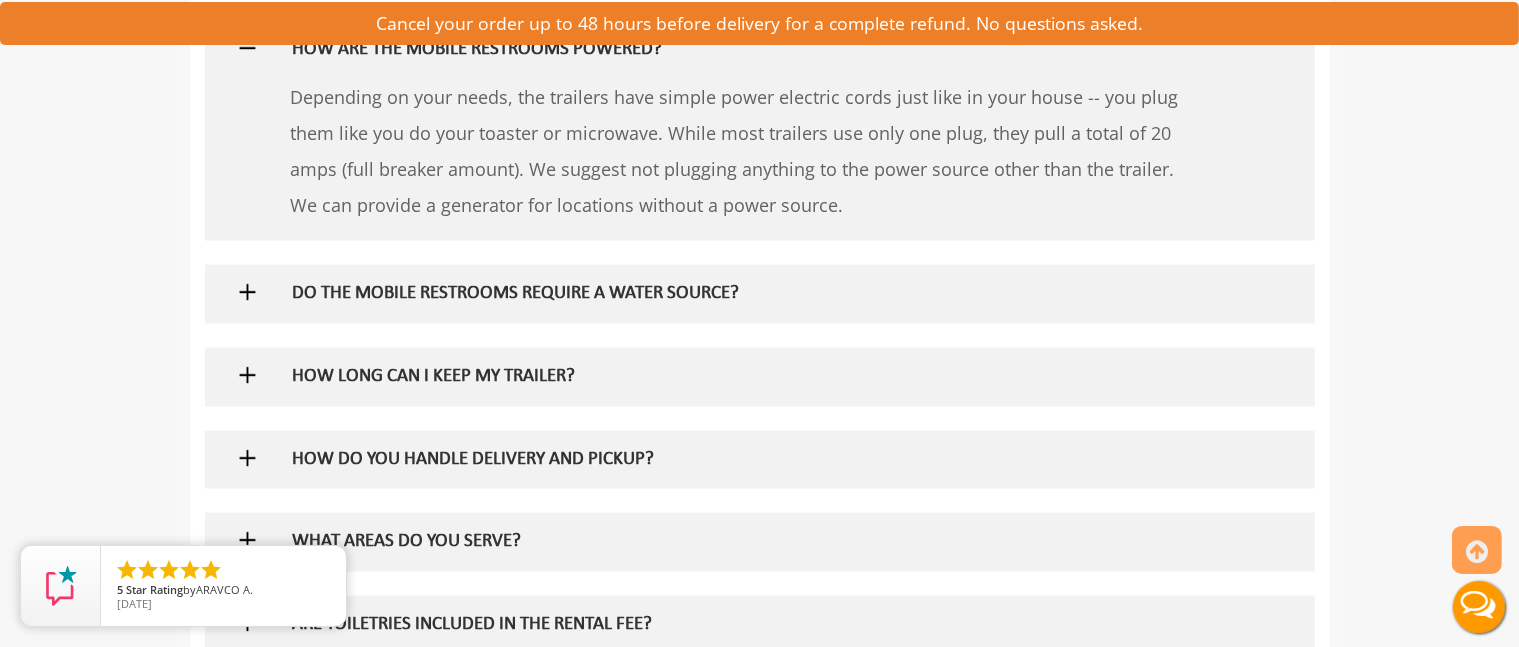 click at bounding box center (247, 375) 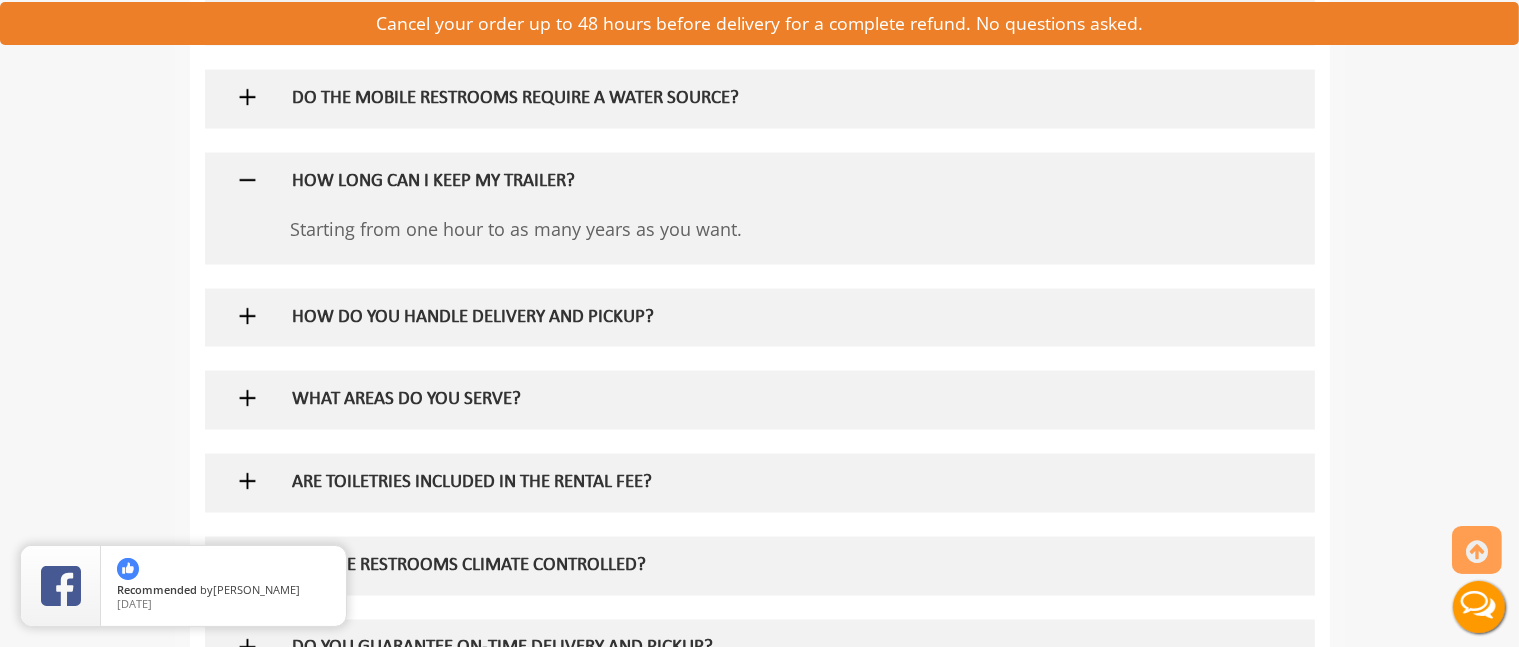 scroll, scrollTop: 3200, scrollLeft: 0, axis: vertical 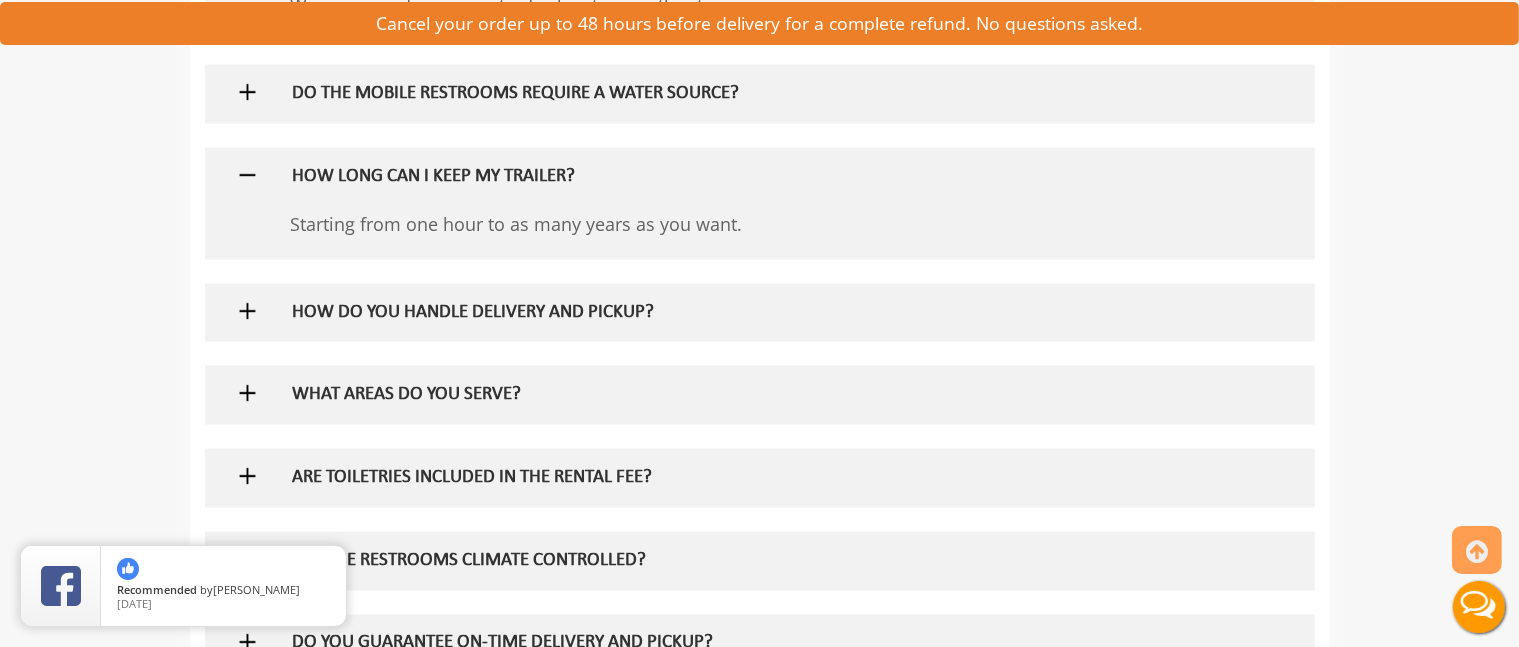 click at bounding box center [247, 311] 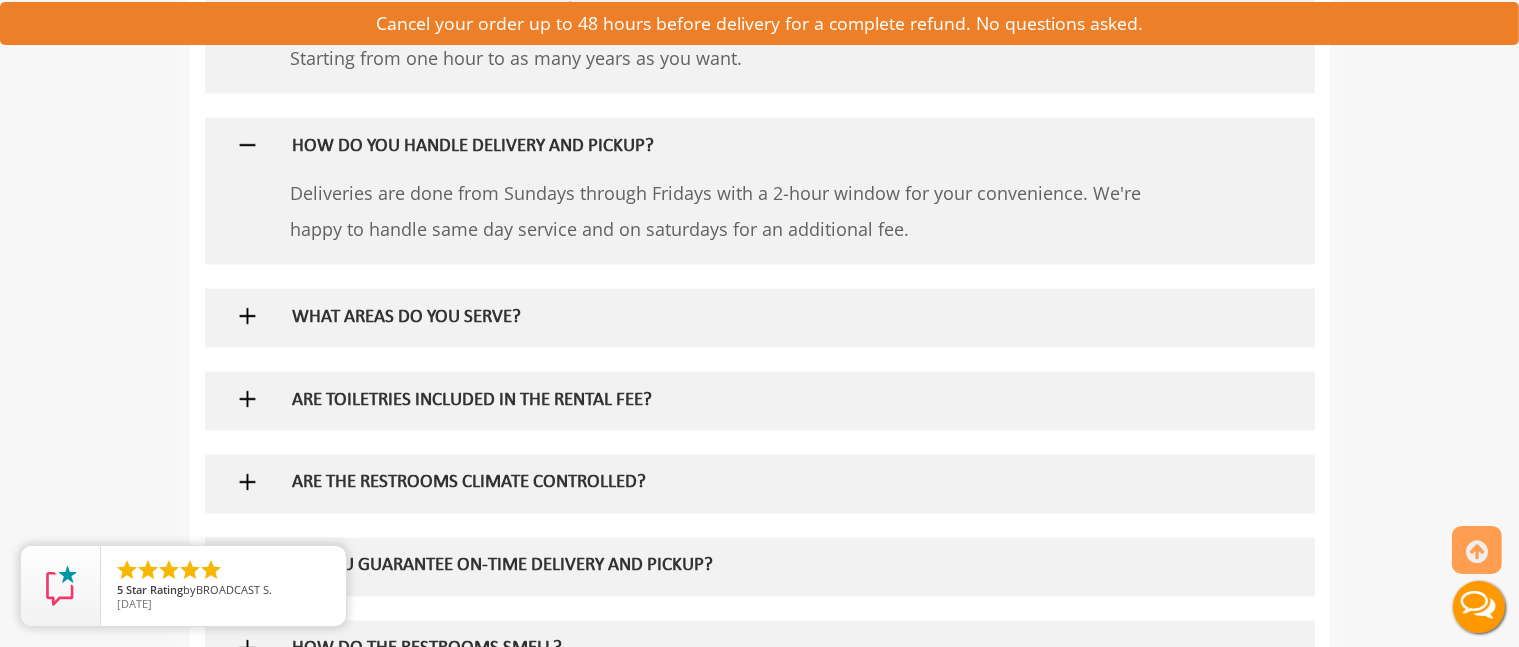 scroll, scrollTop: 3400, scrollLeft: 0, axis: vertical 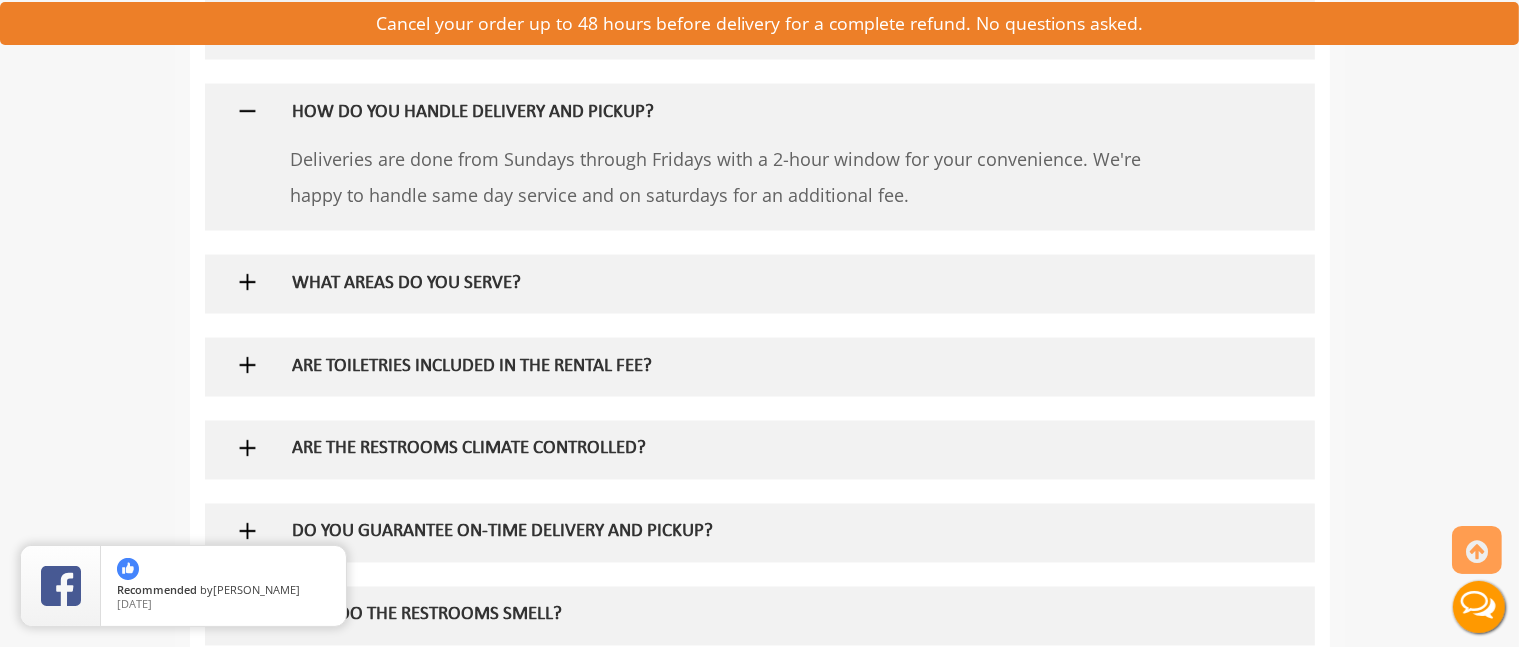 click at bounding box center [247, 365] 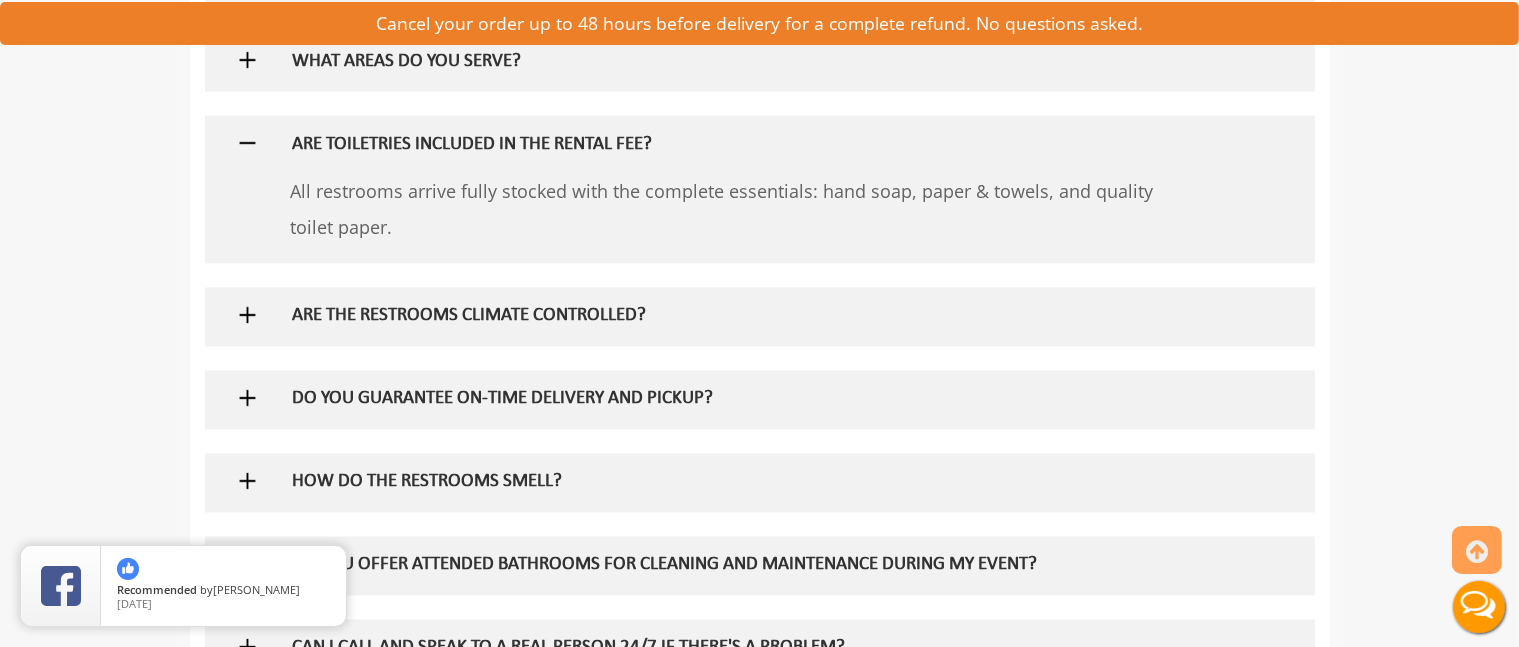 scroll, scrollTop: 3700, scrollLeft: 0, axis: vertical 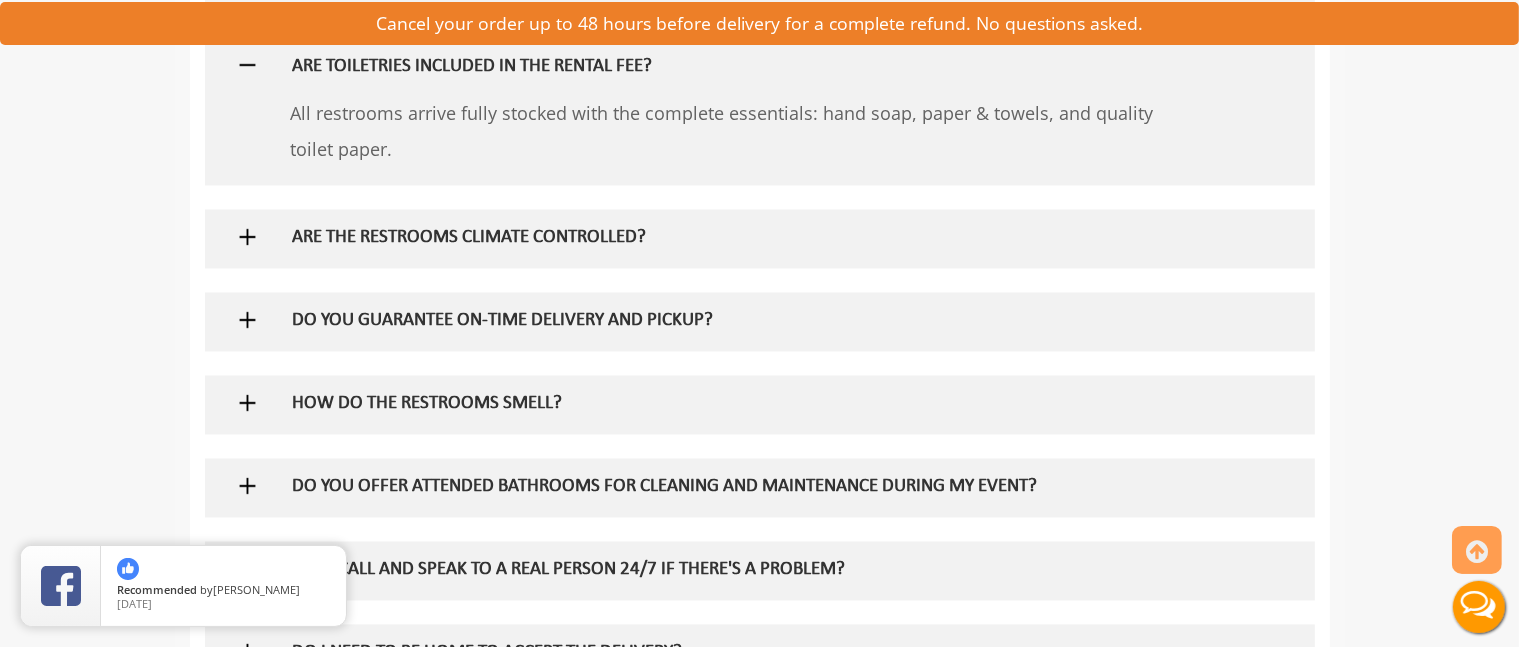click at bounding box center [247, 320] 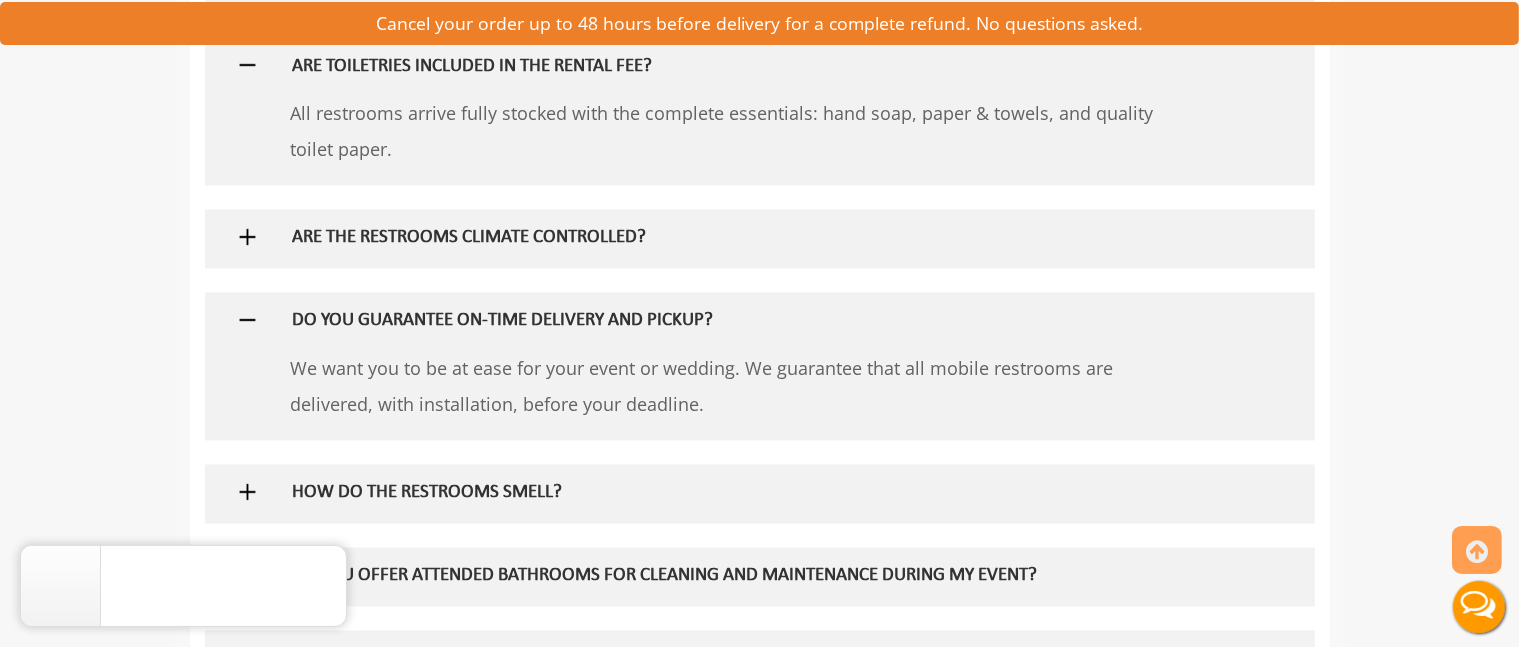 scroll, scrollTop: 3800, scrollLeft: 0, axis: vertical 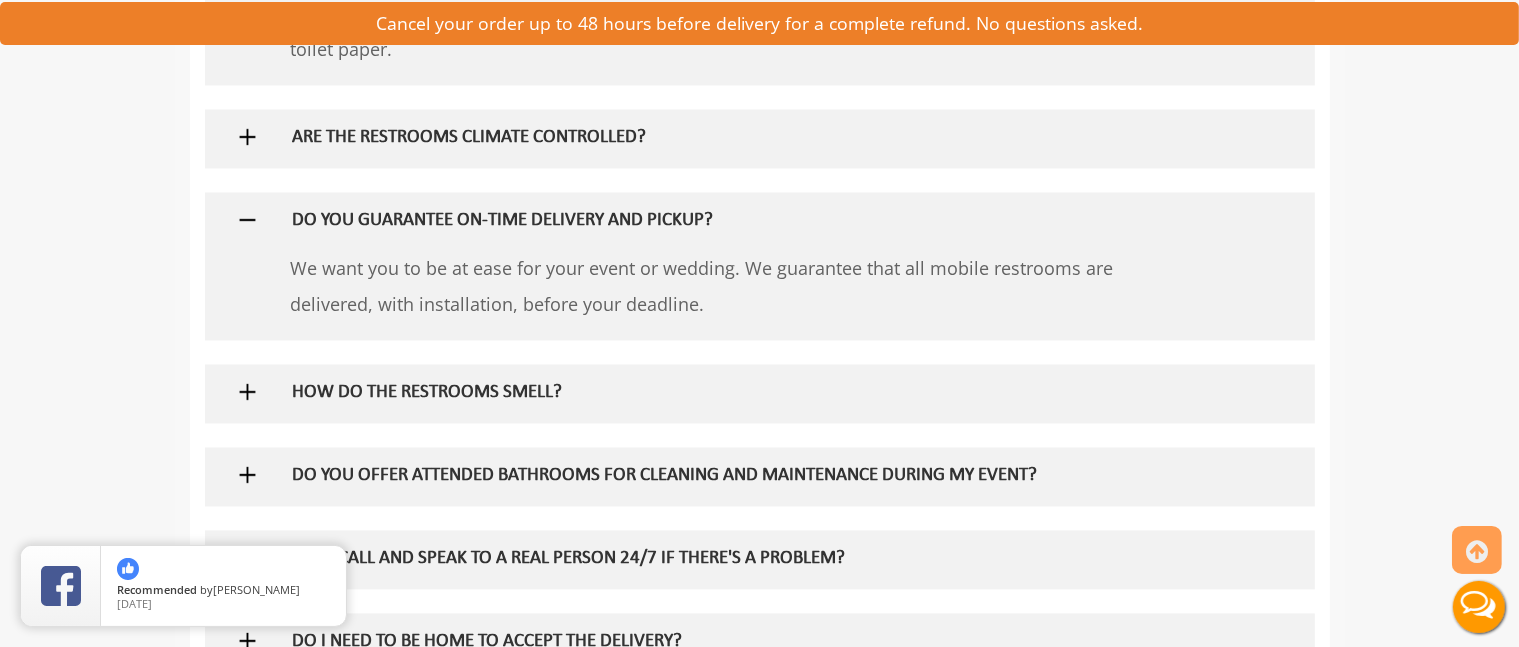 click at bounding box center (247, 392) 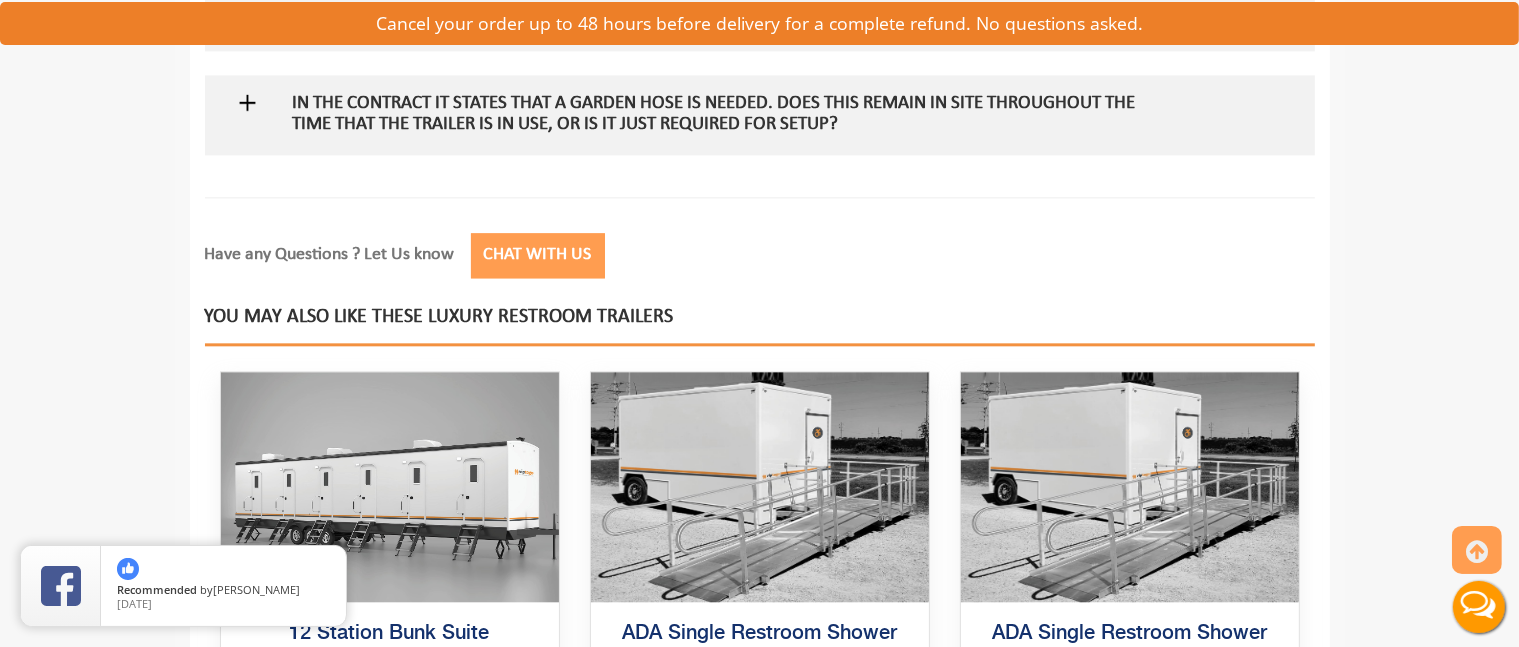 scroll, scrollTop: 4700, scrollLeft: 0, axis: vertical 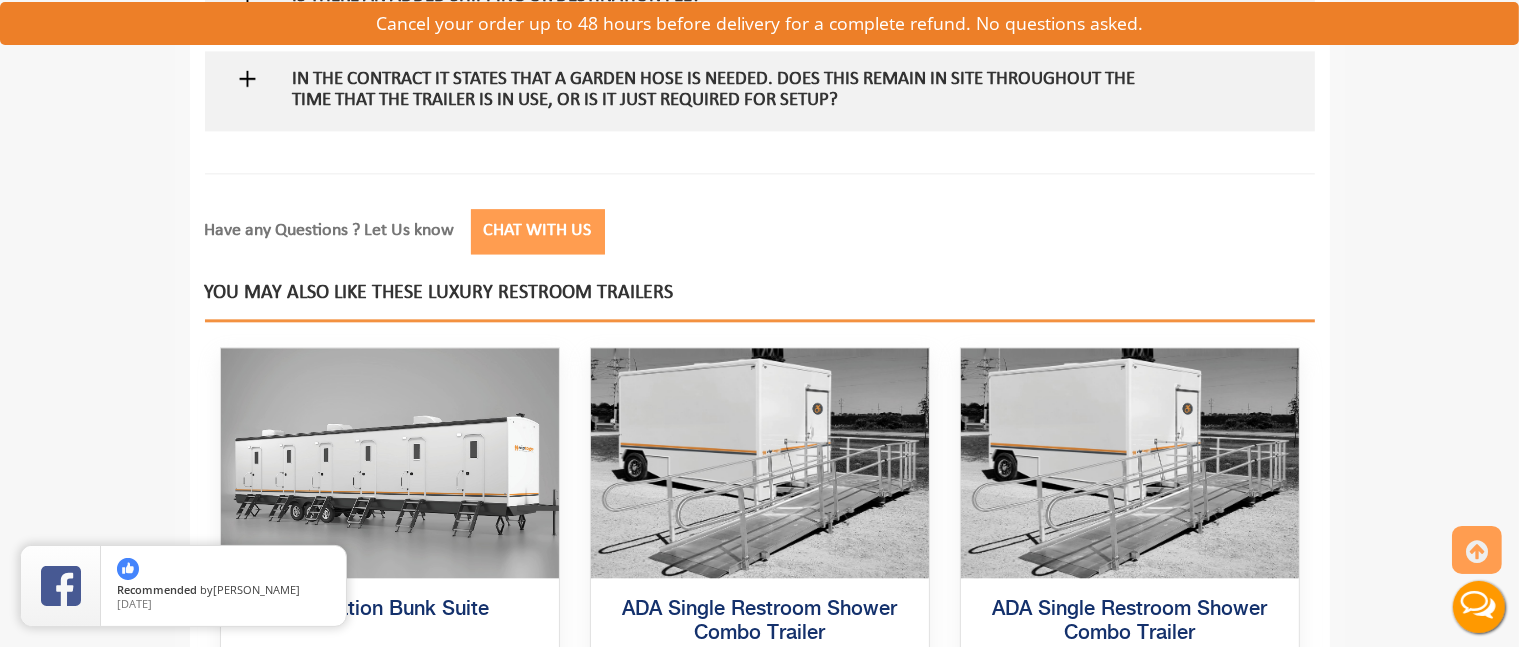 drag, startPoint x: 532, startPoint y: 234, endPoint x: 826, endPoint y: 235, distance: 294.0017 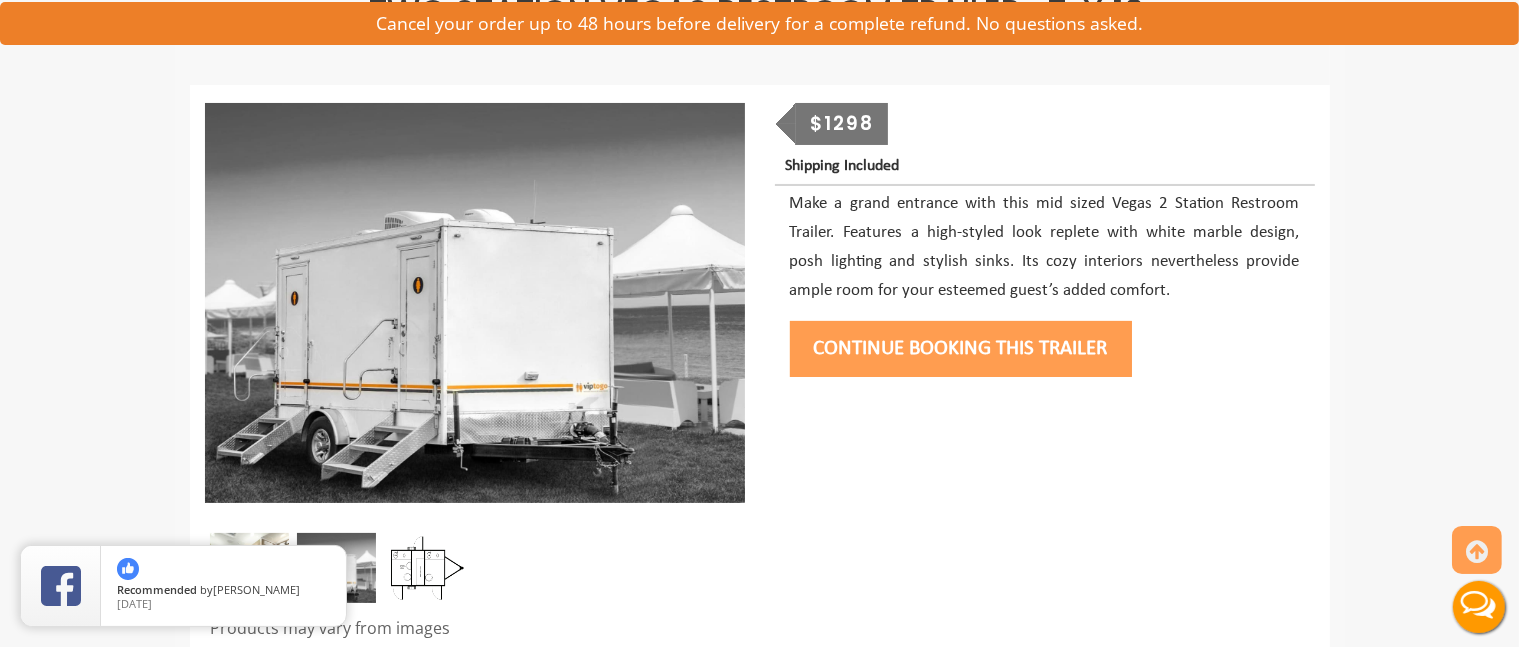 scroll, scrollTop: 0, scrollLeft: 0, axis: both 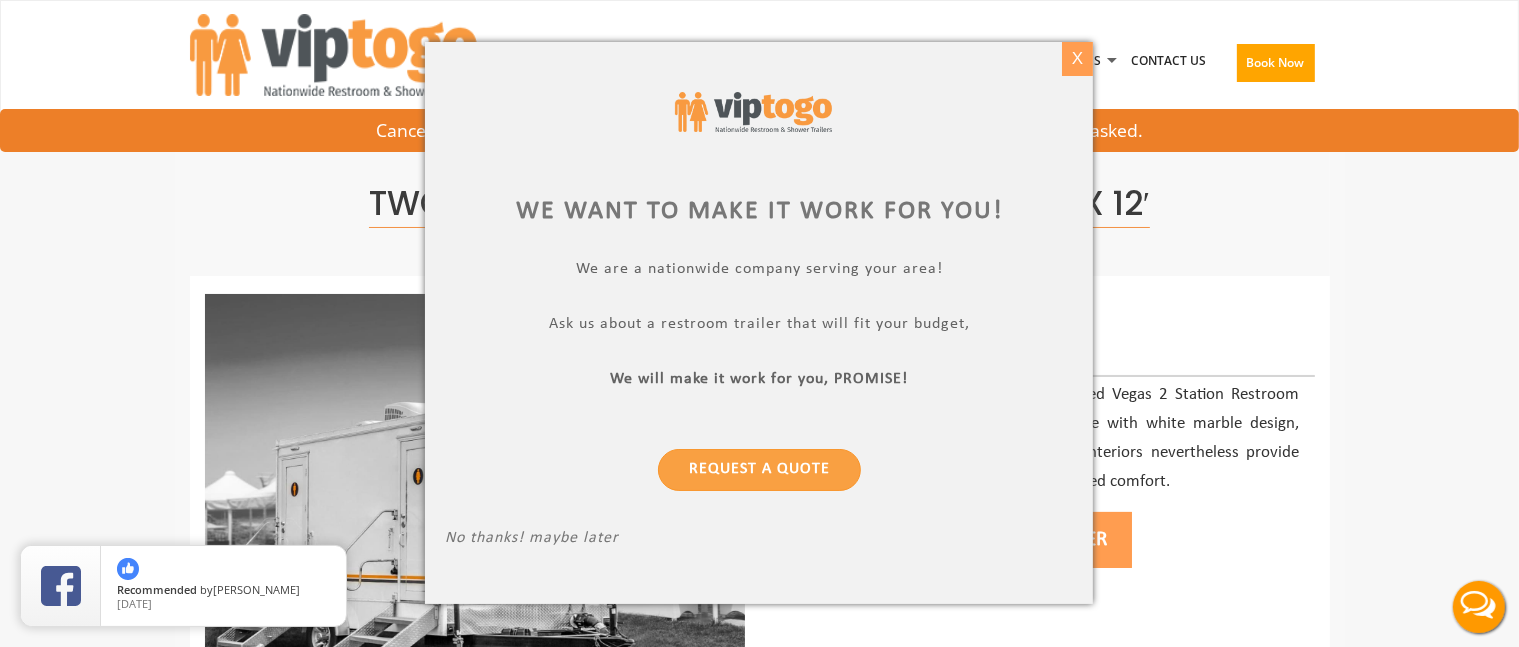 click on "X" at bounding box center (1077, 59) 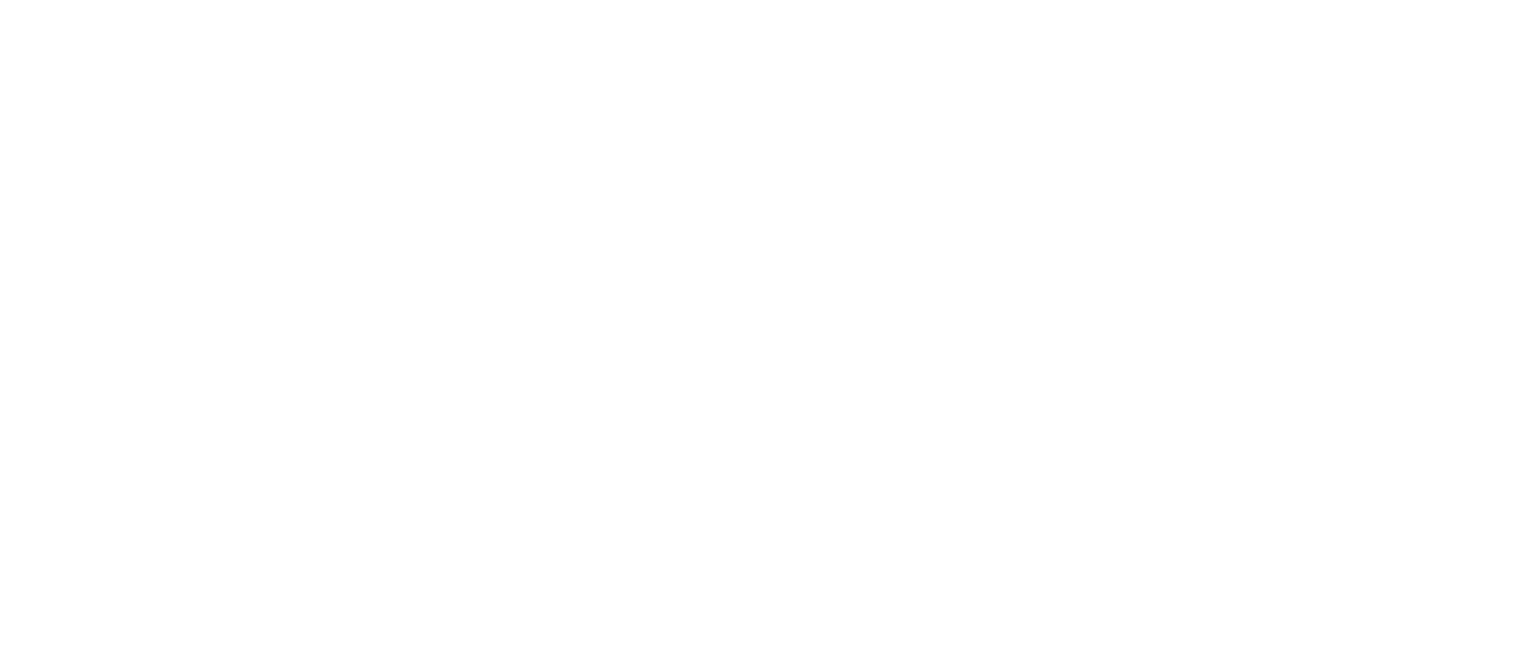 scroll, scrollTop: 1600, scrollLeft: 0, axis: vertical 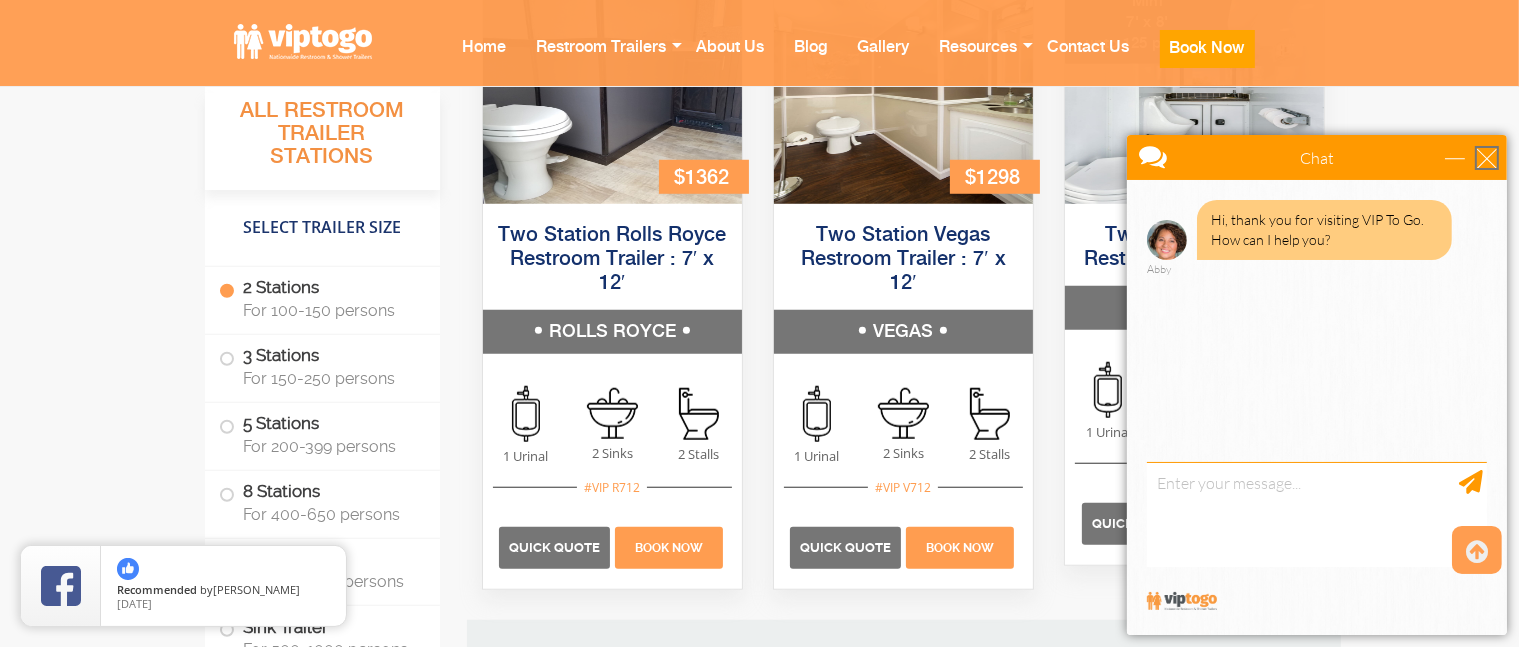 click at bounding box center [1486, 157] 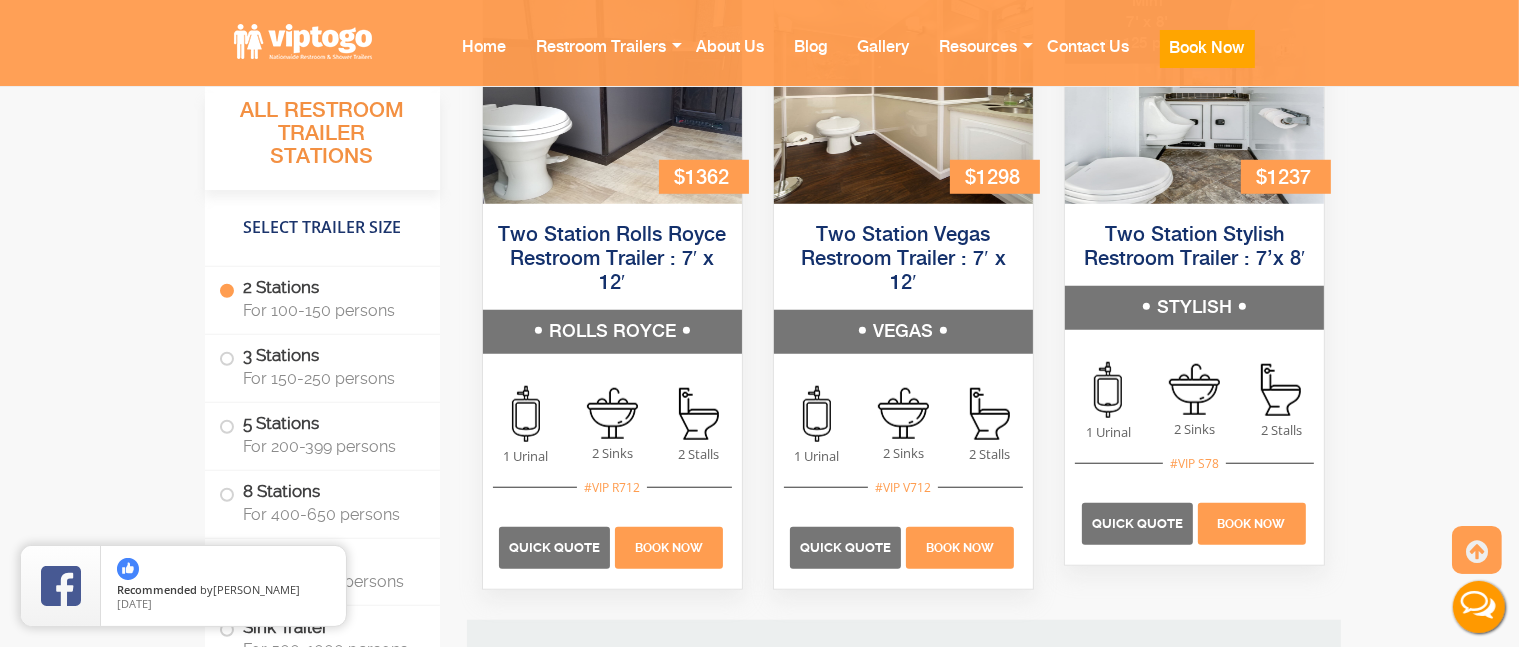scroll, scrollTop: 0, scrollLeft: 0, axis: both 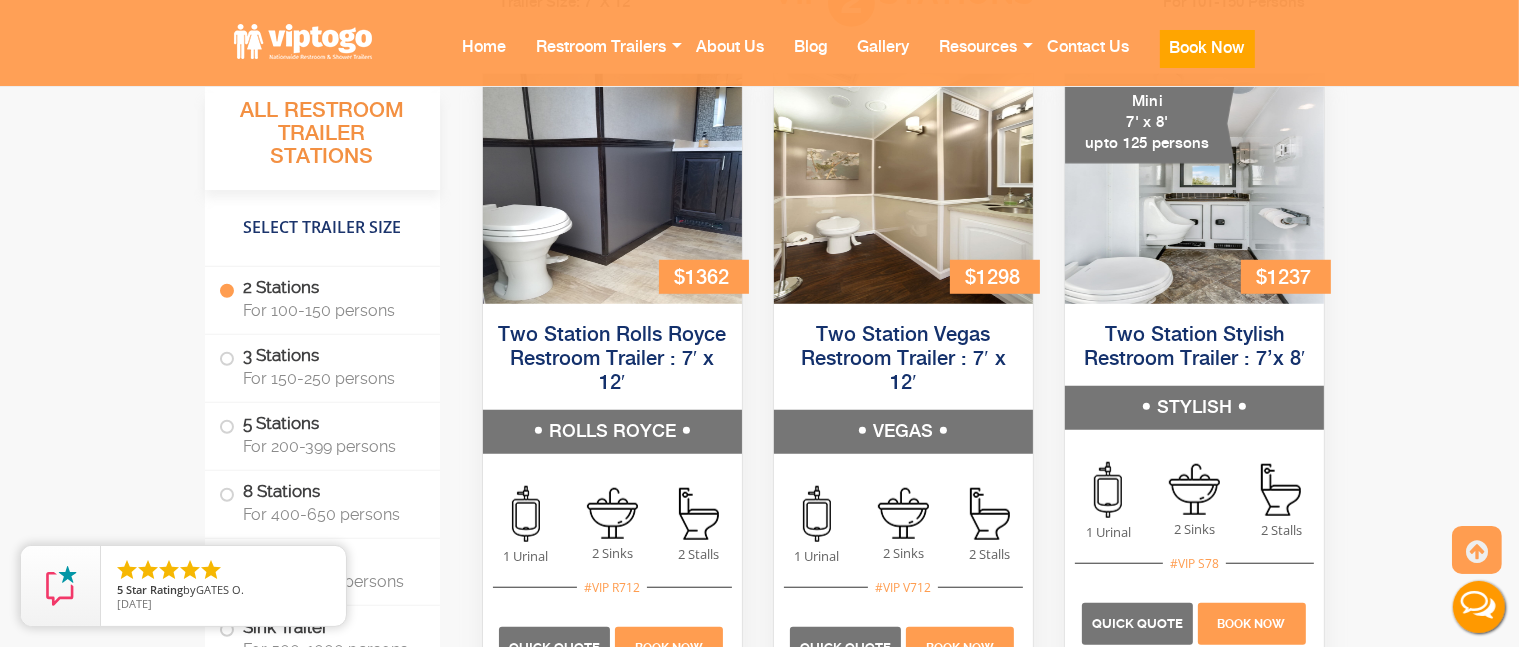click on "STYLISH" at bounding box center [1194, 408] 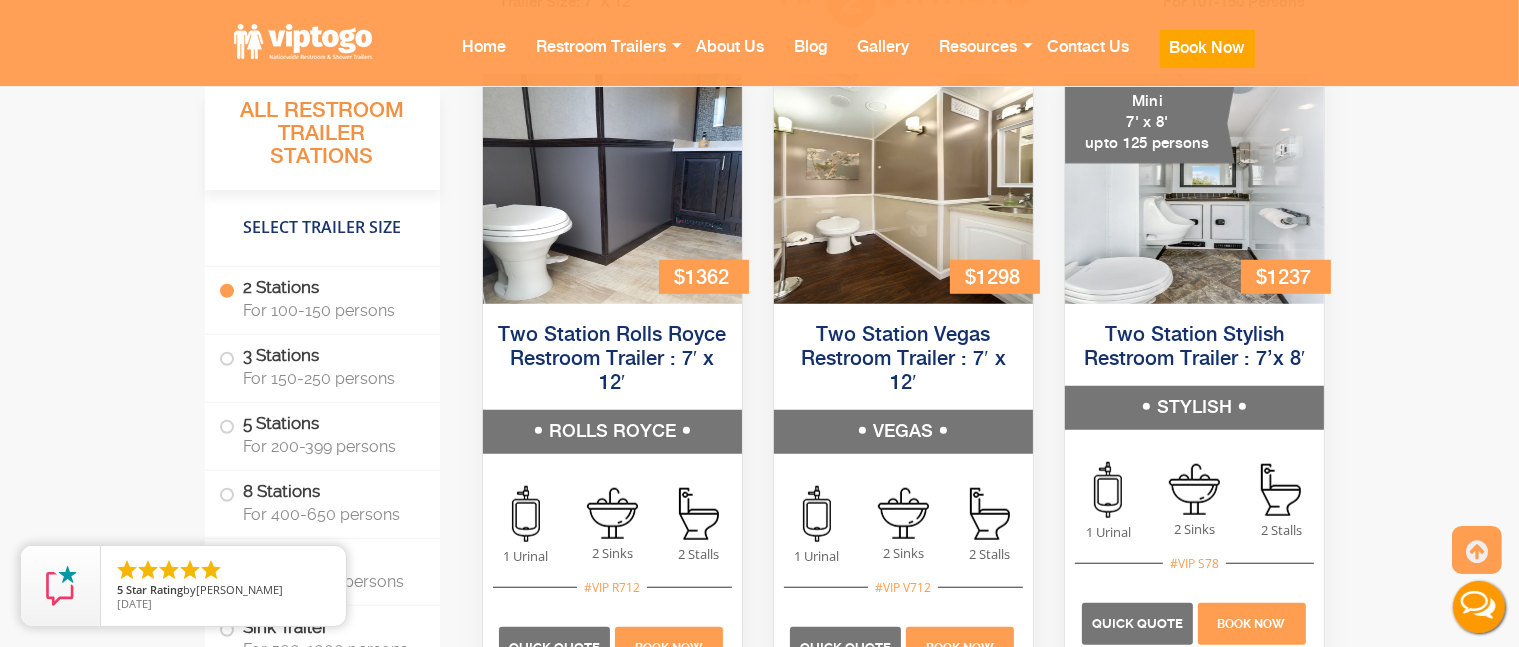 click on "STYLISH" at bounding box center [1194, 408] 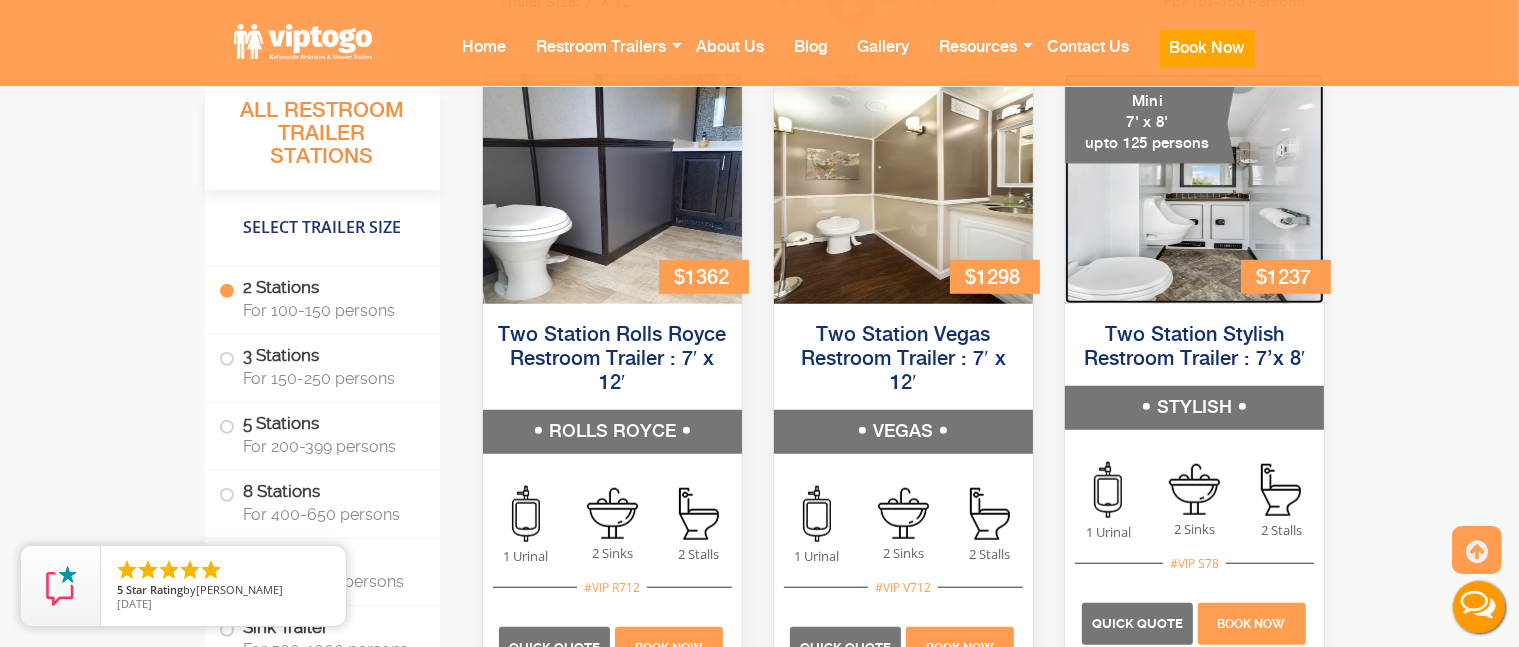 click at bounding box center [1194, 189] 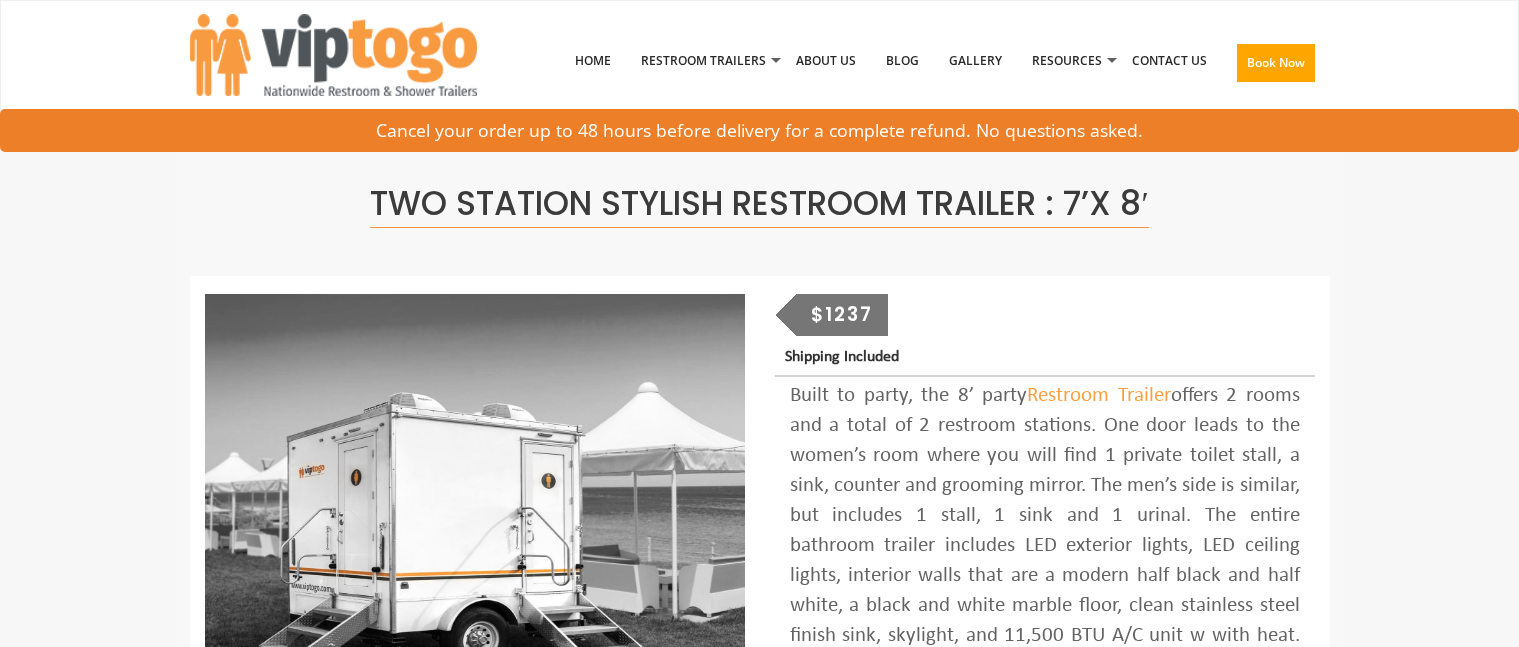 scroll, scrollTop: 0, scrollLeft: 0, axis: both 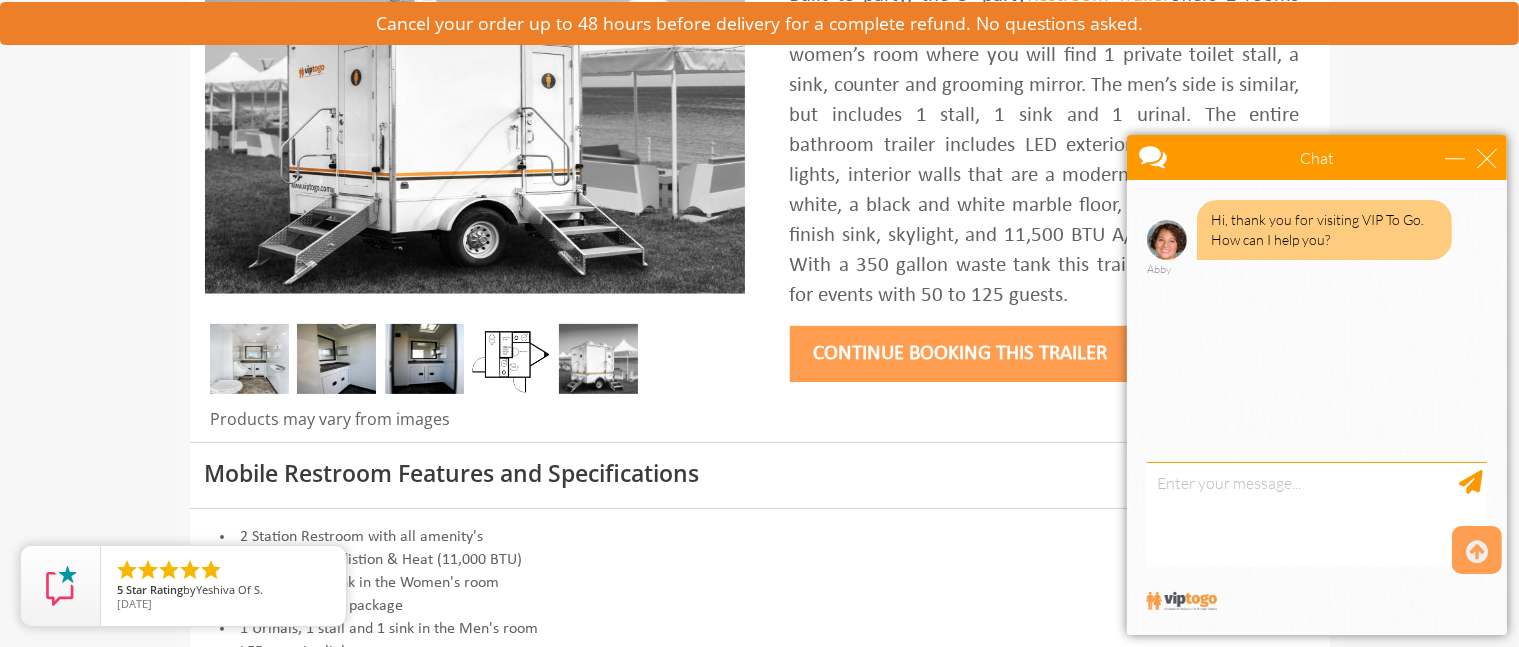 click at bounding box center [249, 359] 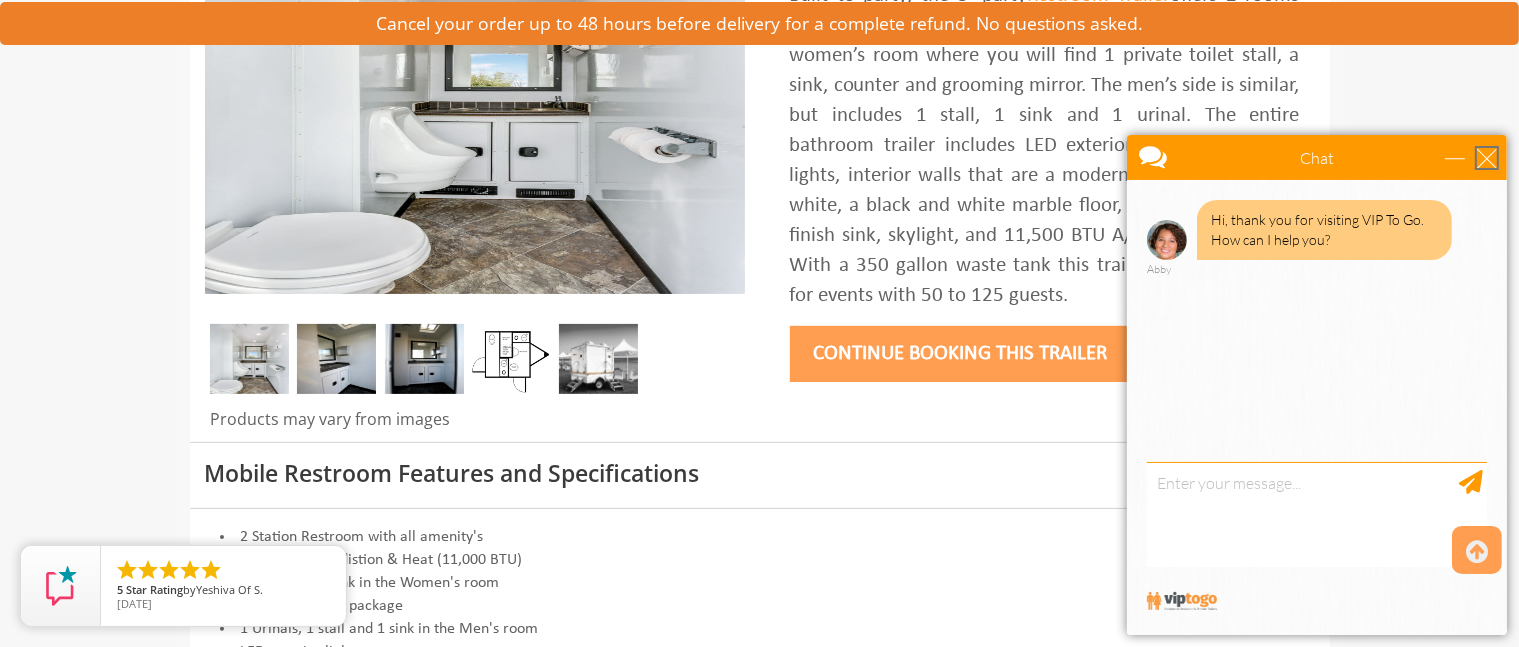 click at bounding box center (1486, 157) 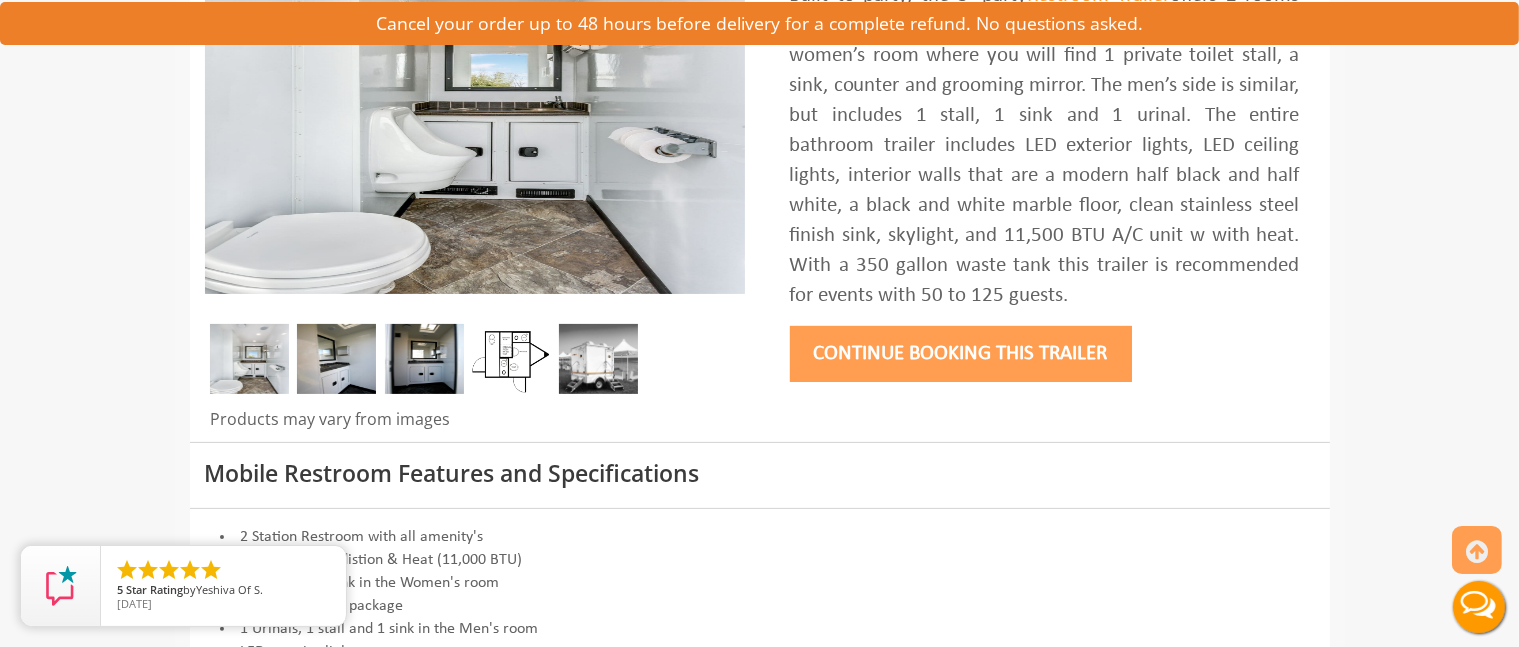 scroll, scrollTop: 0, scrollLeft: 0, axis: both 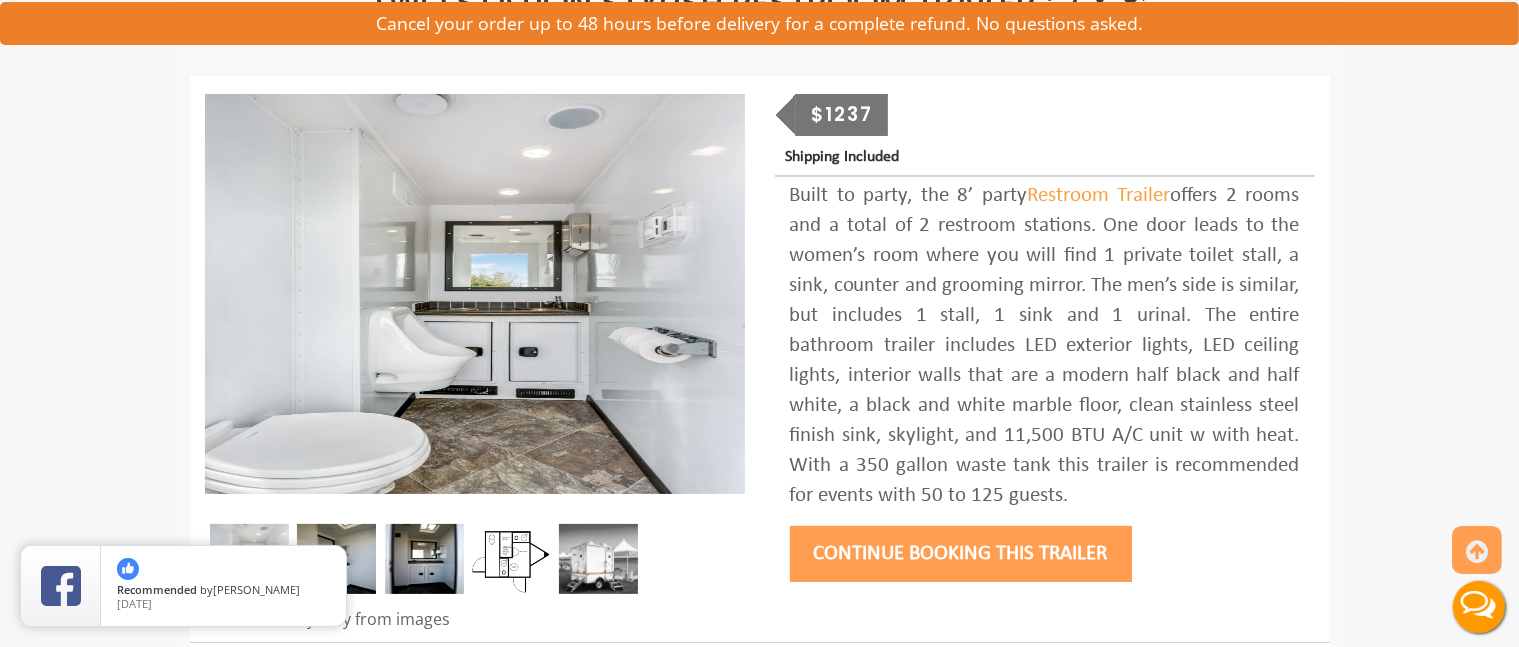 click at bounding box center (336, 559) 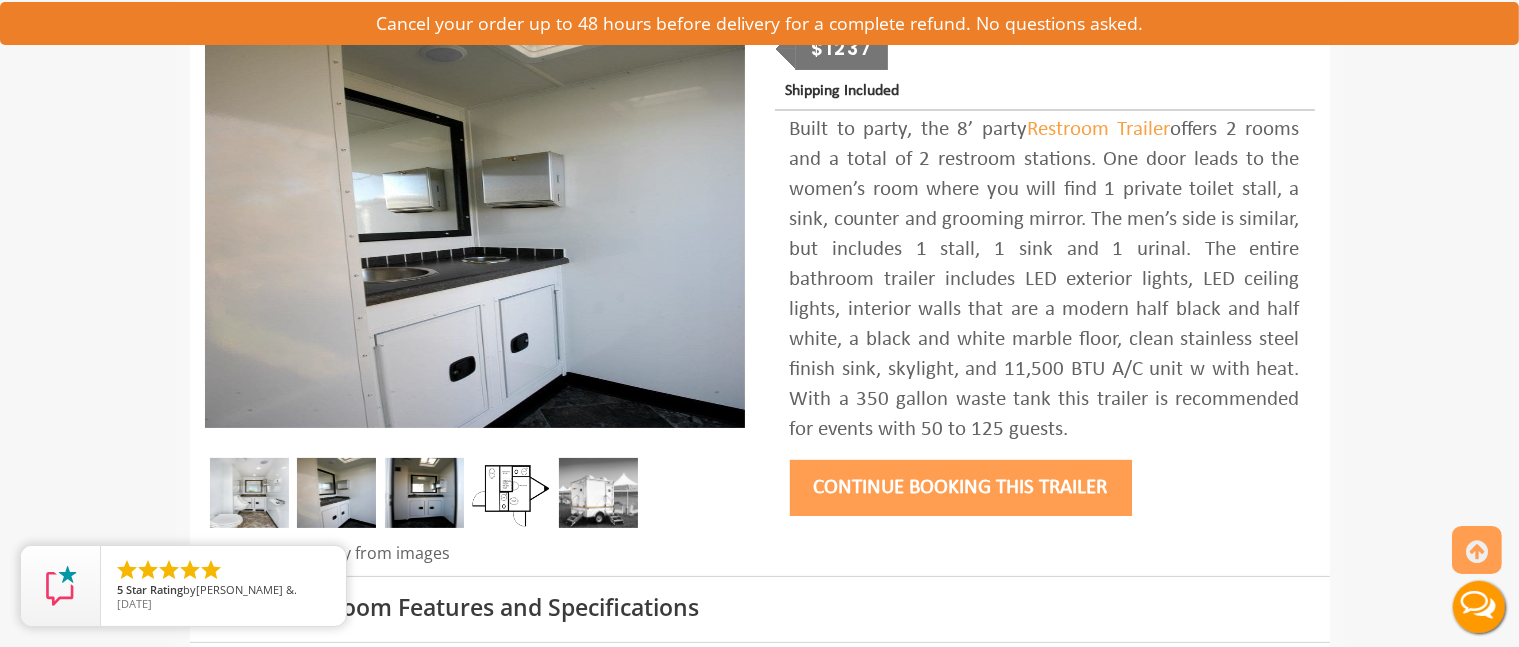 scroll, scrollTop: 300, scrollLeft: 0, axis: vertical 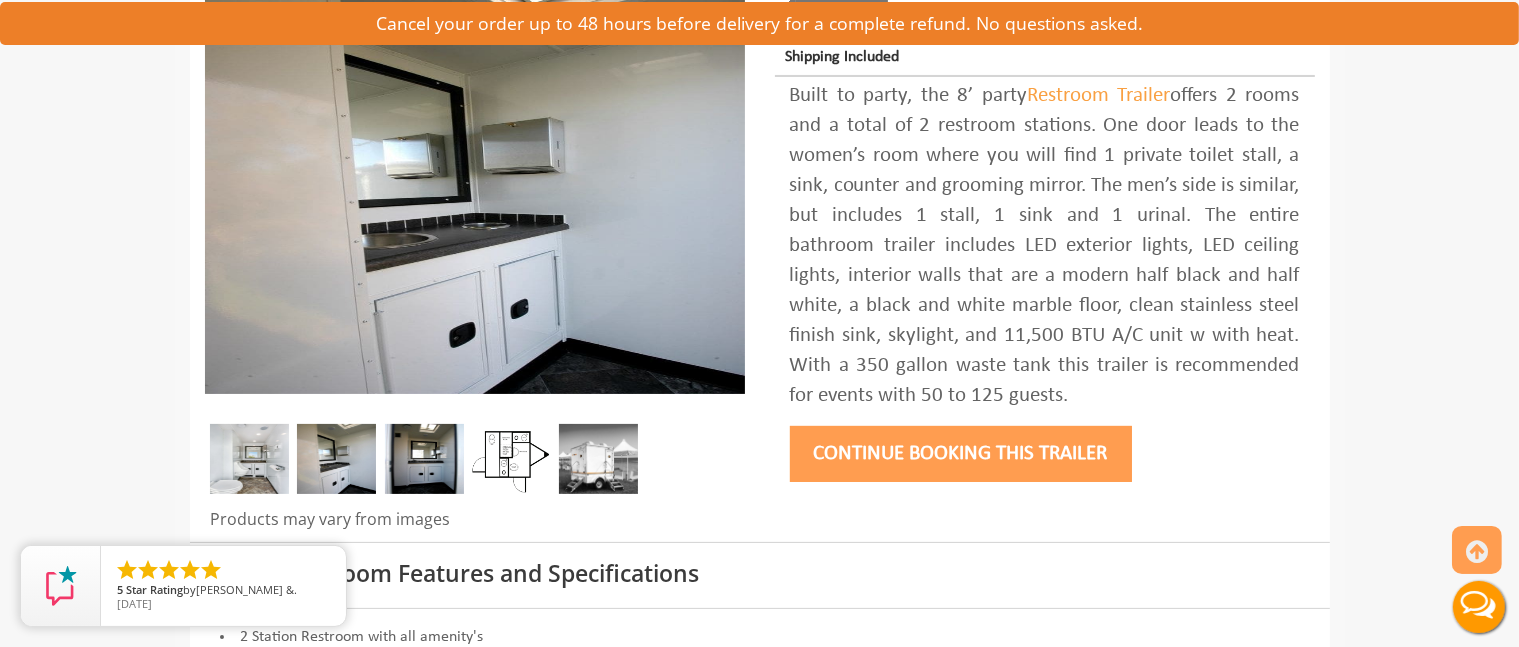 click at bounding box center (424, 459) 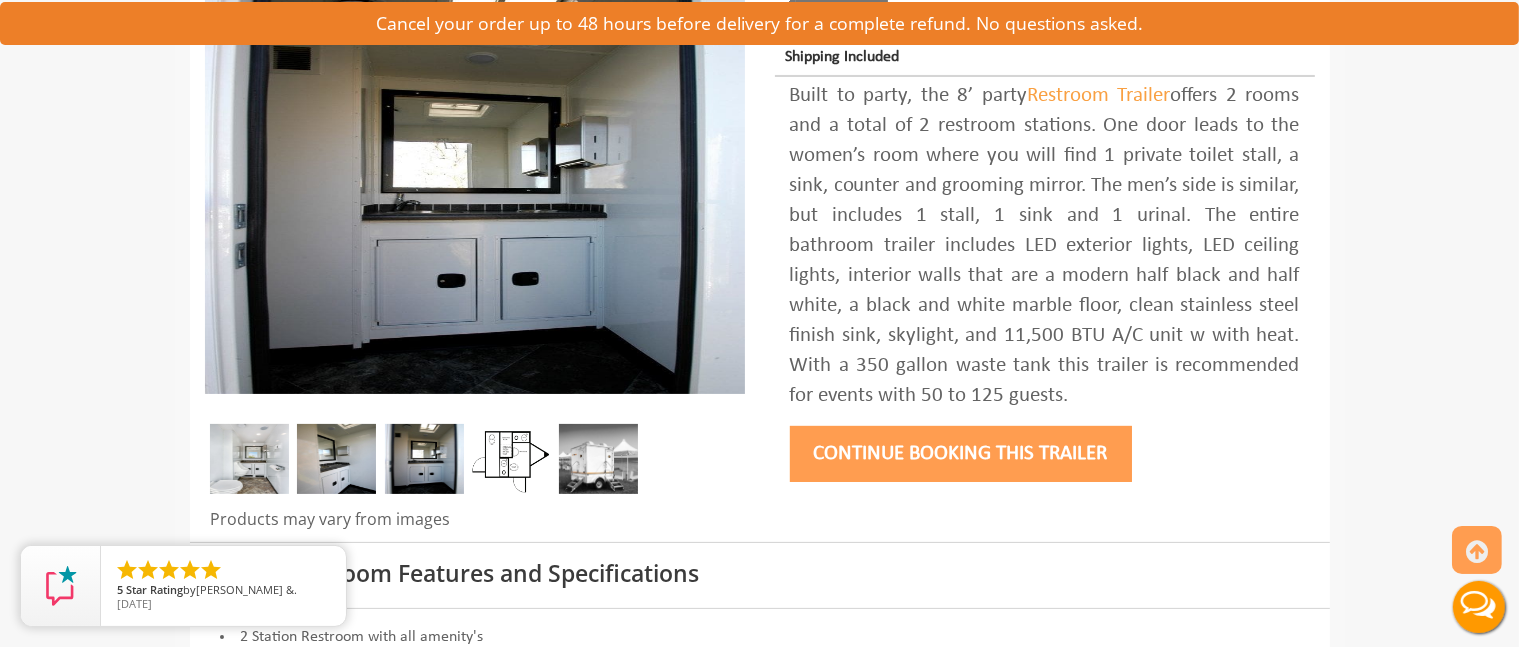 click at bounding box center [424, 459] 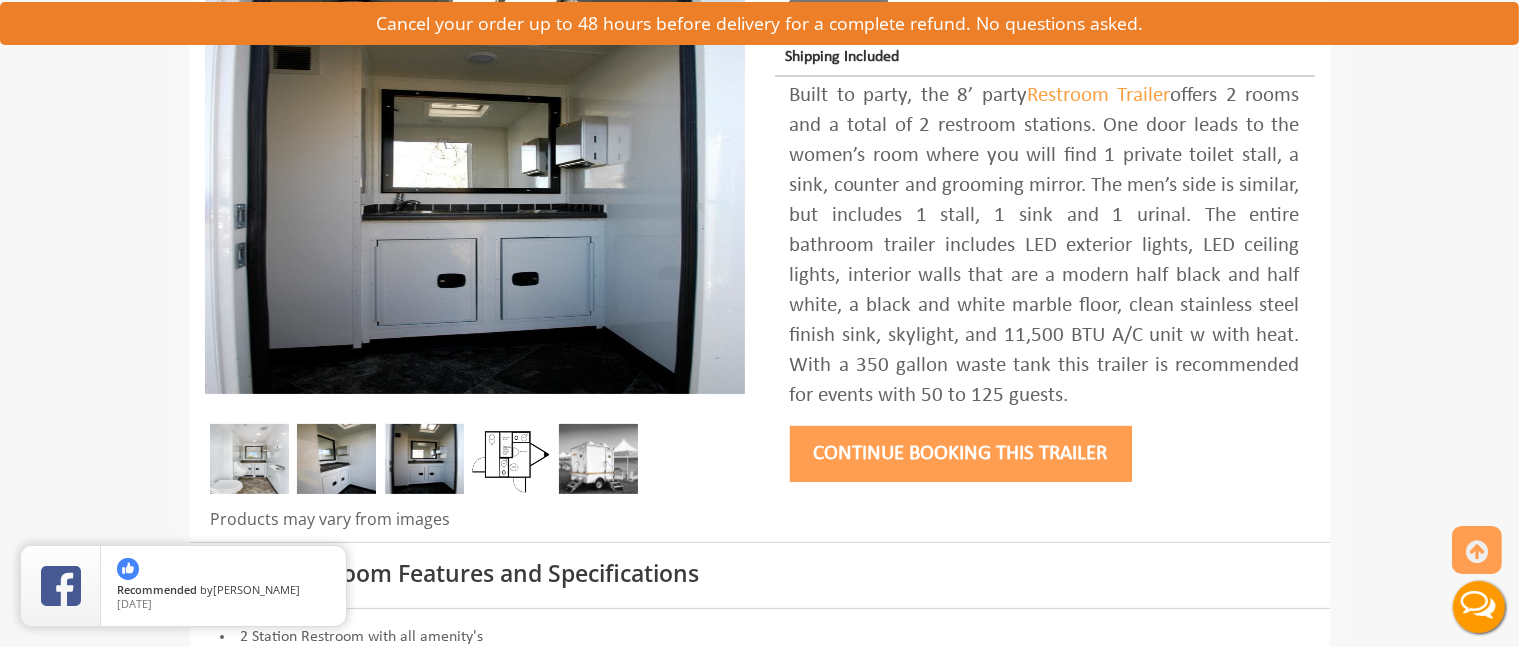click at bounding box center (511, 459) 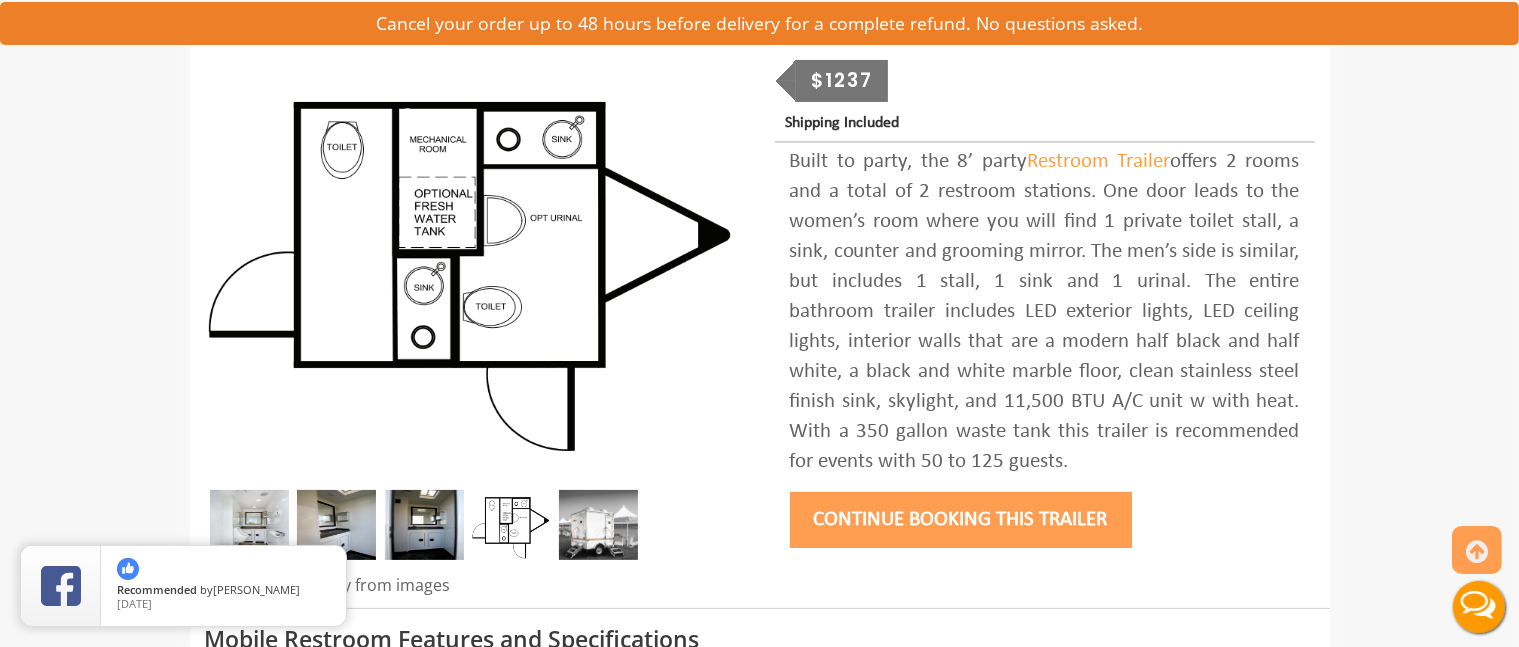 scroll, scrollTop: 200, scrollLeft: 0, axis: vertical 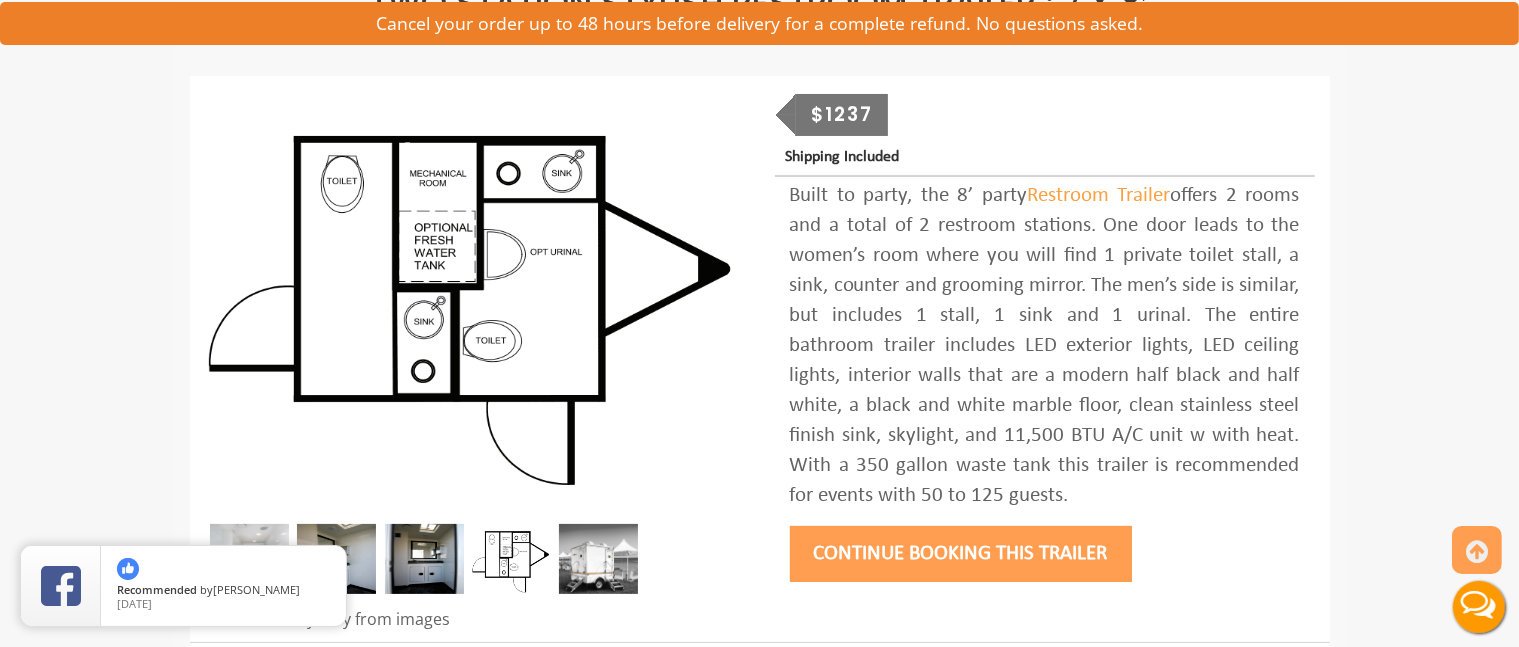 click at bounding box center [336, 559] 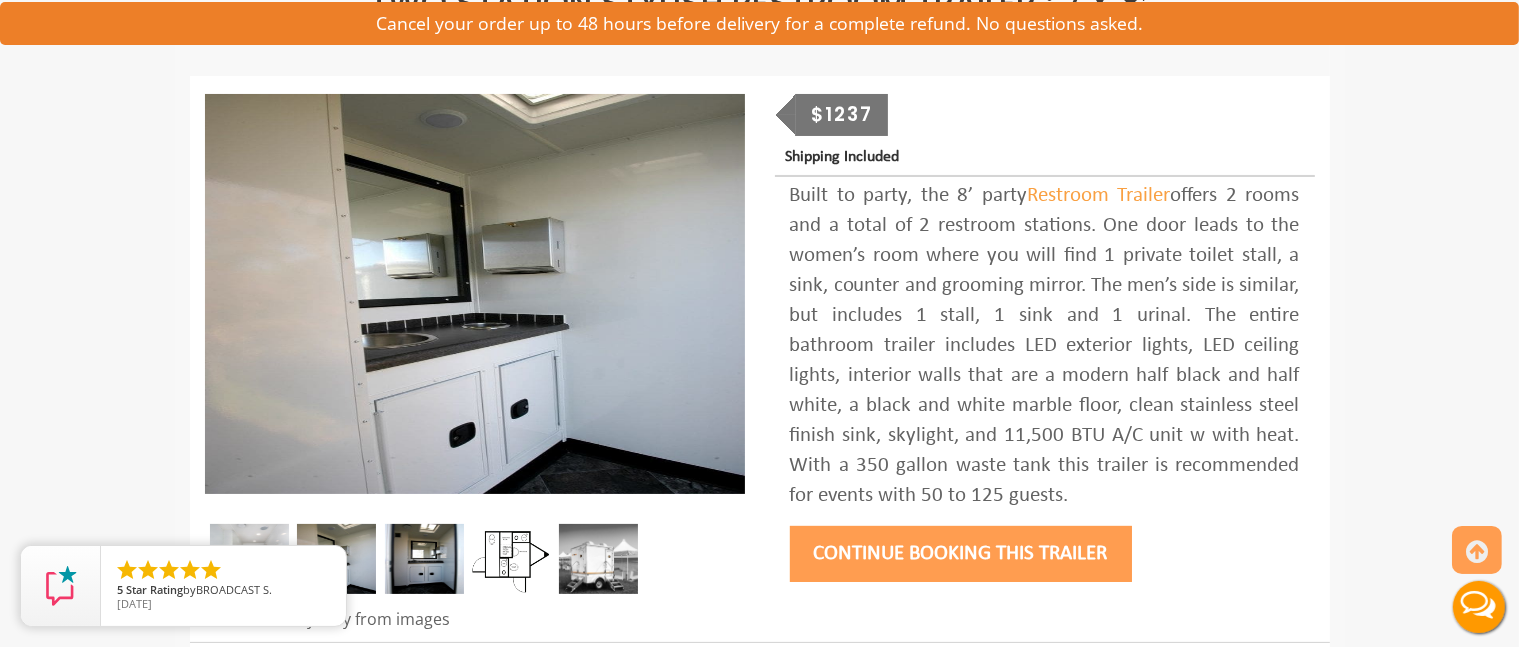 click at bounding box center [424, 559] 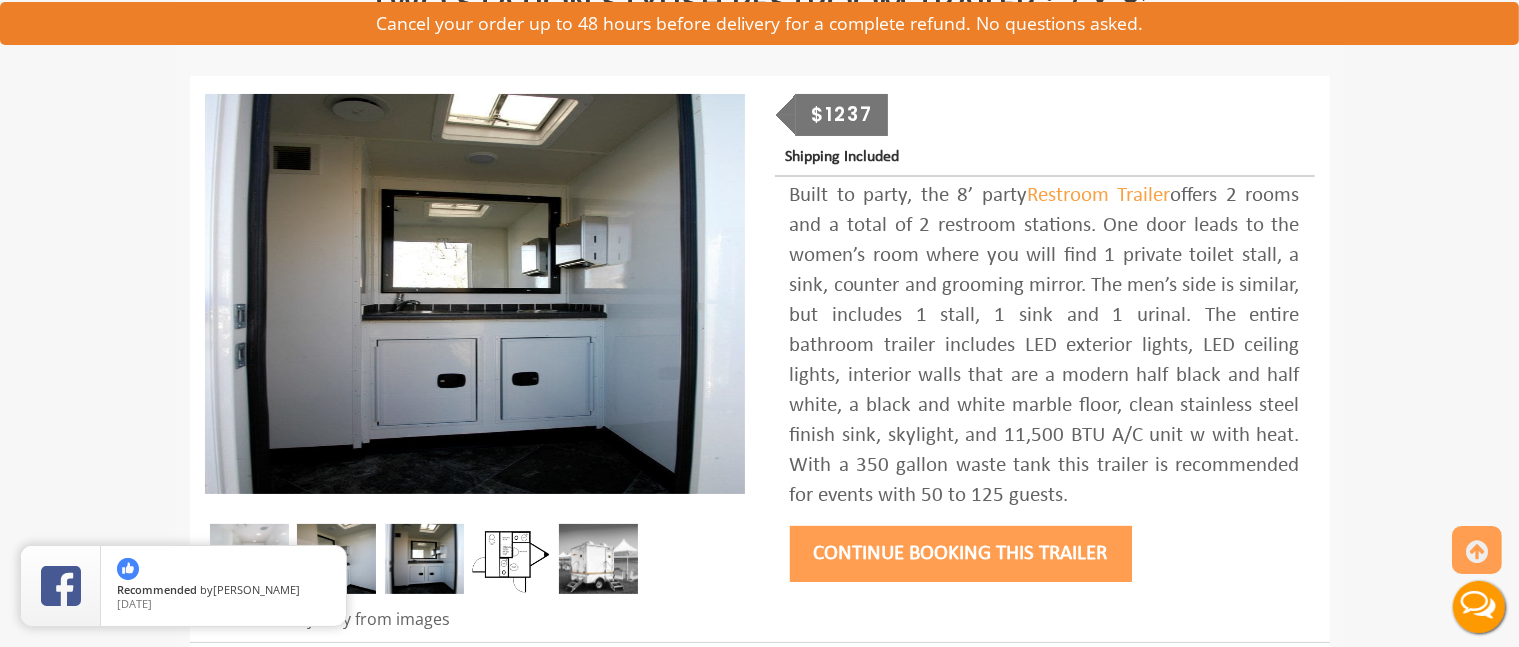 click at bounding box center (249, 559) 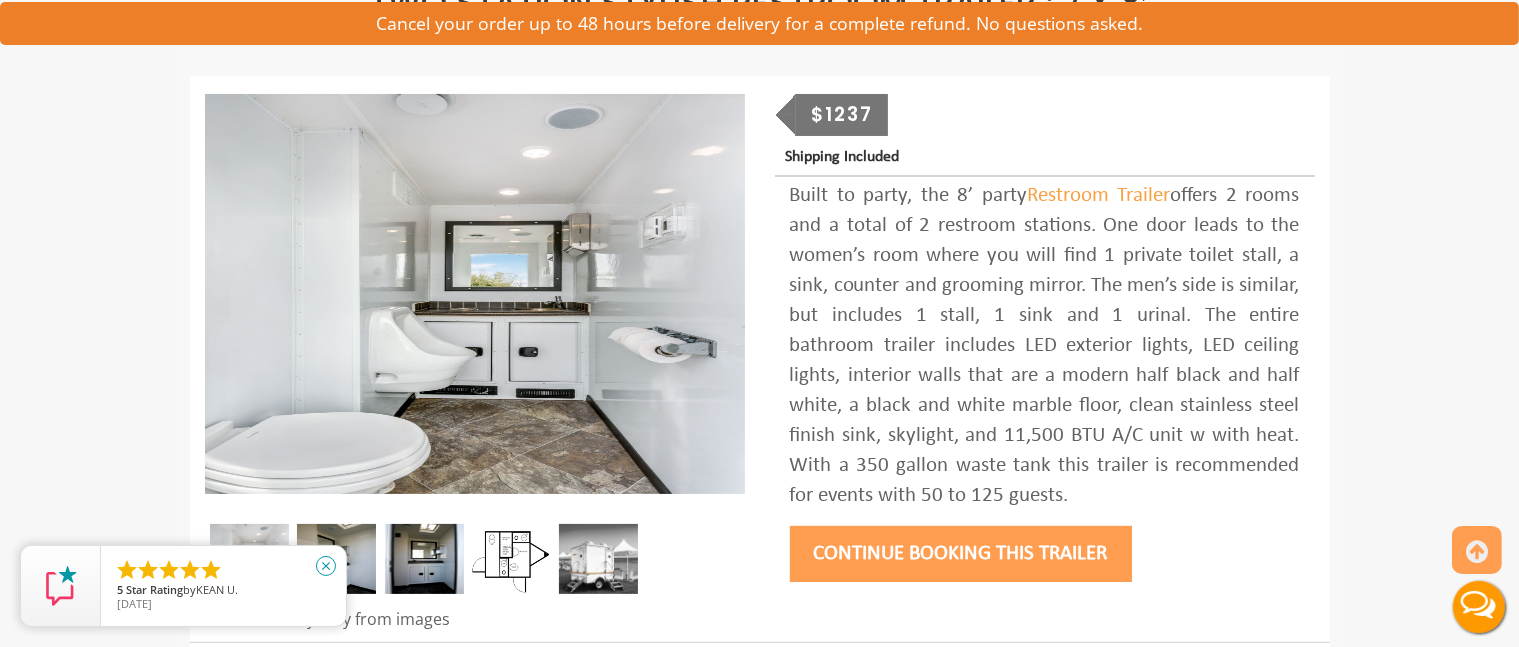 click on "close" at bounding box center (326, 566) 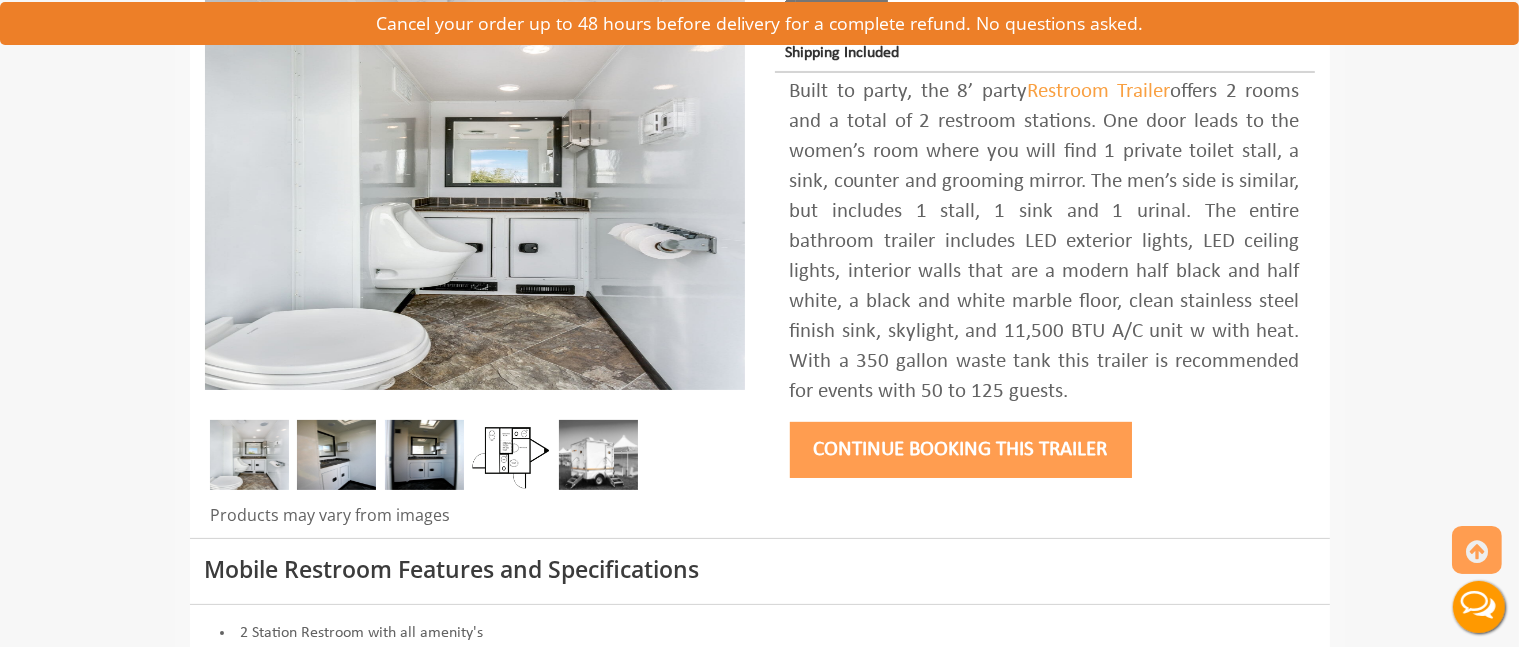 scroll, scrollTop: 200, scrollLeft: 0, axis: vertical 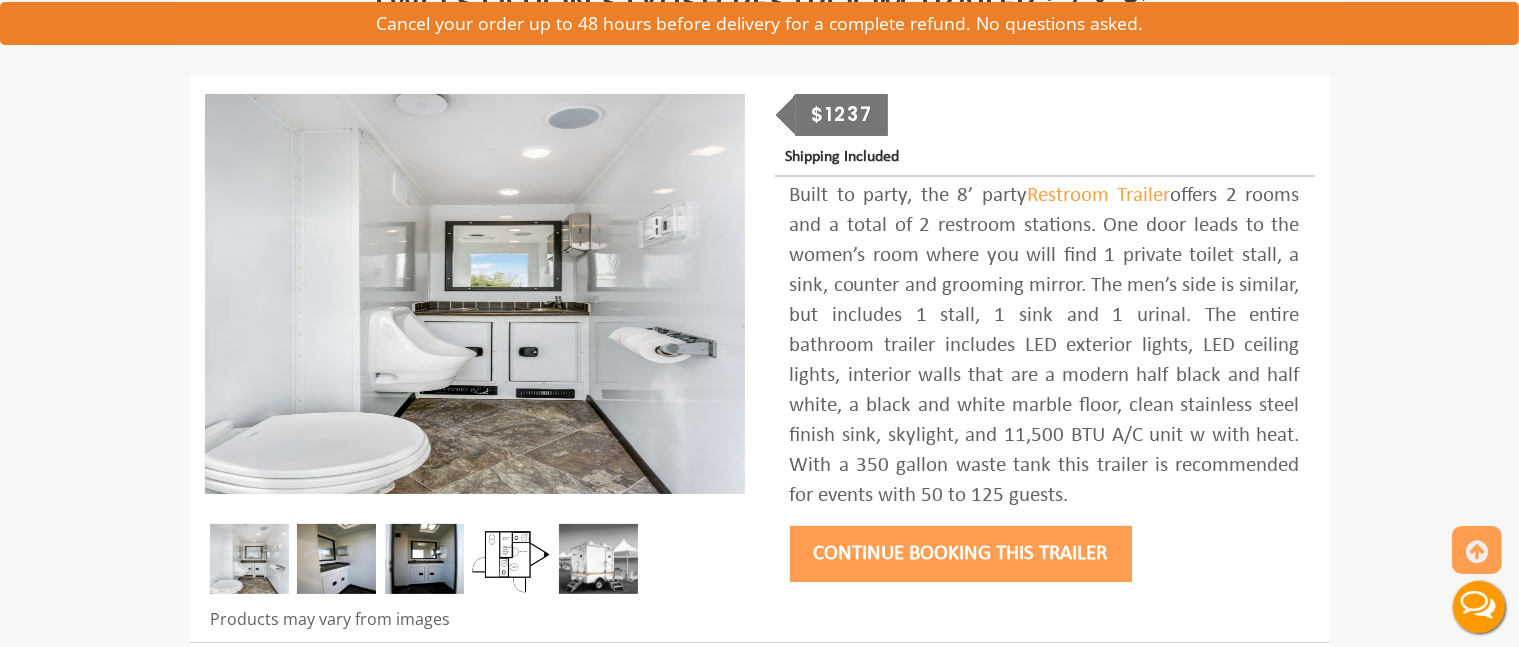 click on "    
5   Star Rating
by             GRACE R.
10/22/23
close" at bounding box center [223, 586] 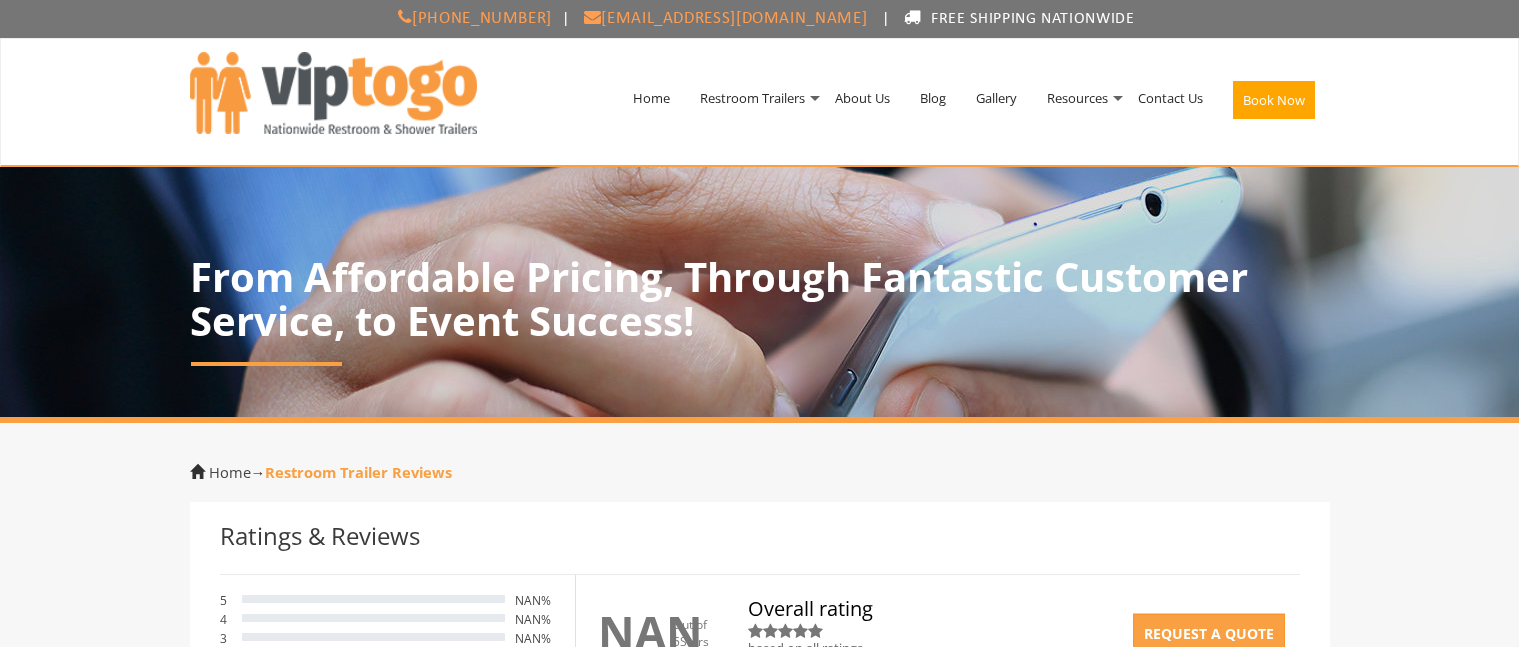 scroll, scrollTop: 0, scrollLeft: 0, axis: both 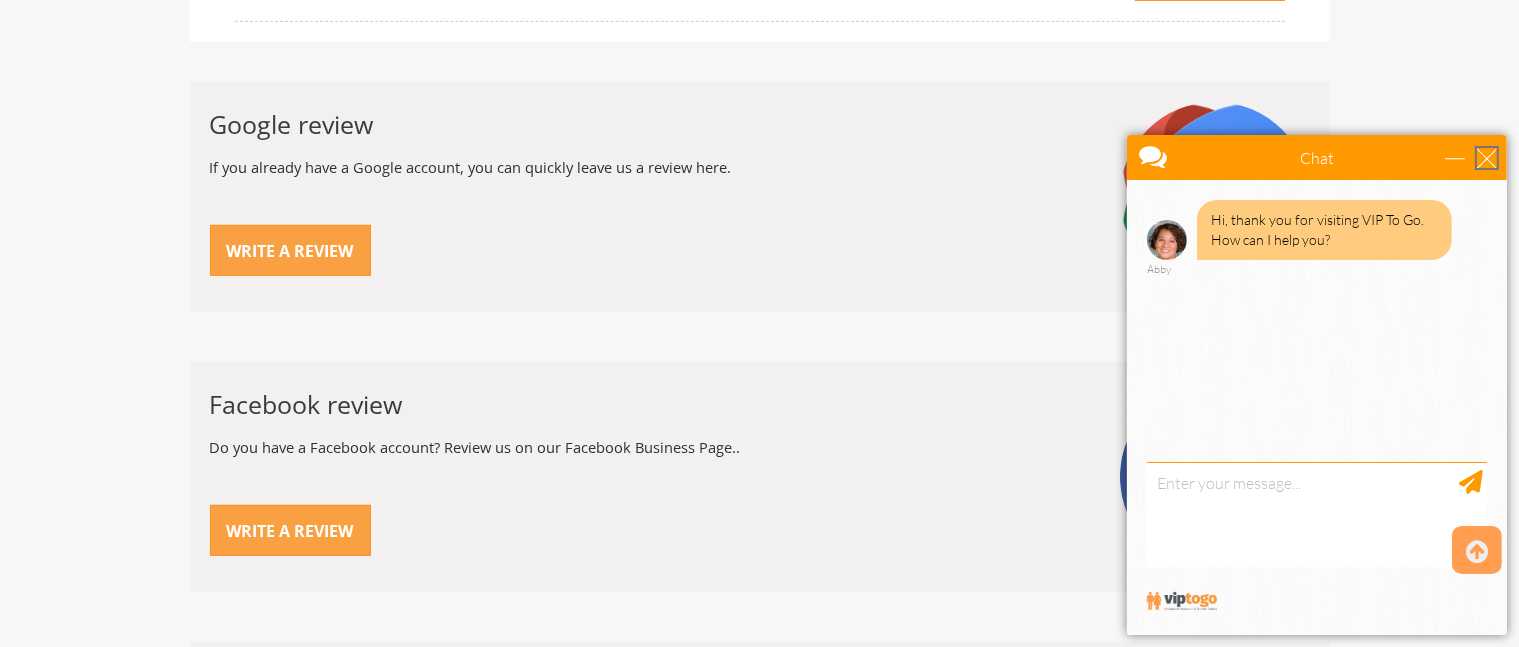 click at bounding box center (1486, 157) 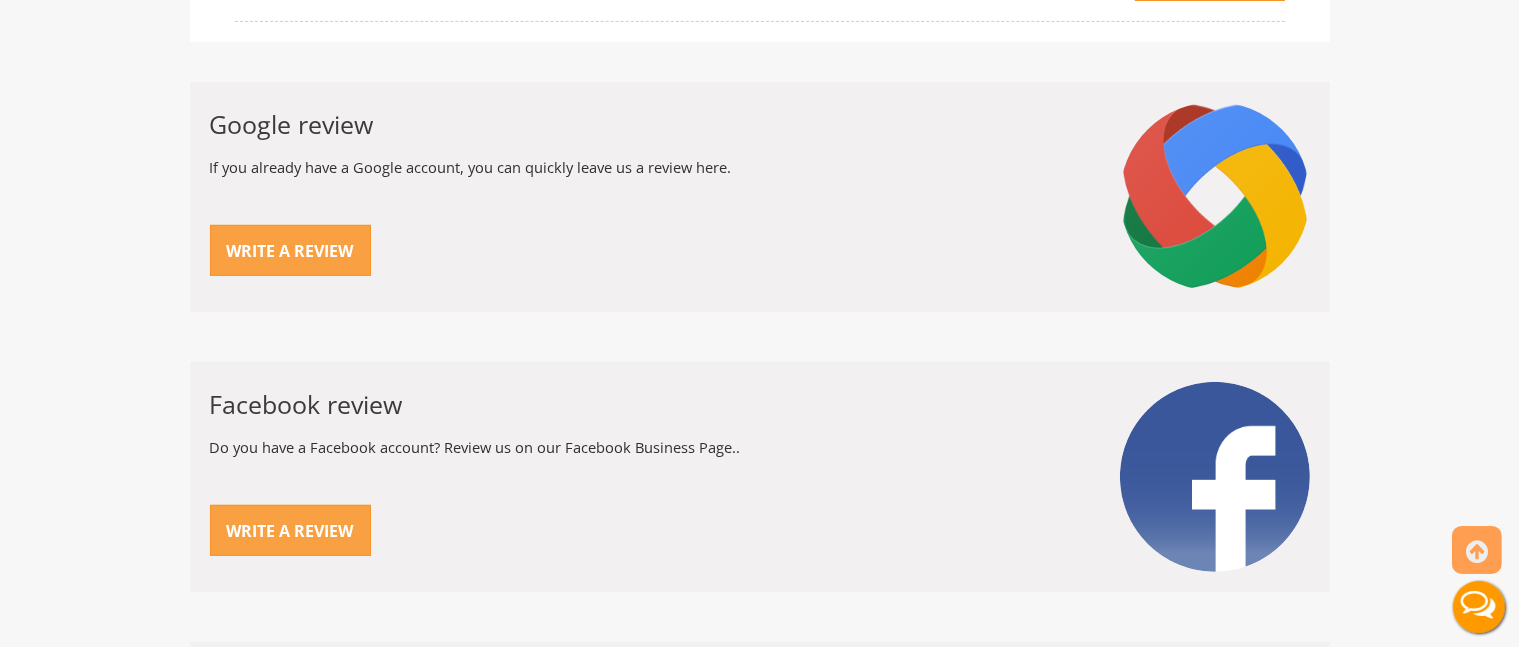 scroll, scrollTop: 0, scrollLeft: 0, axis: both 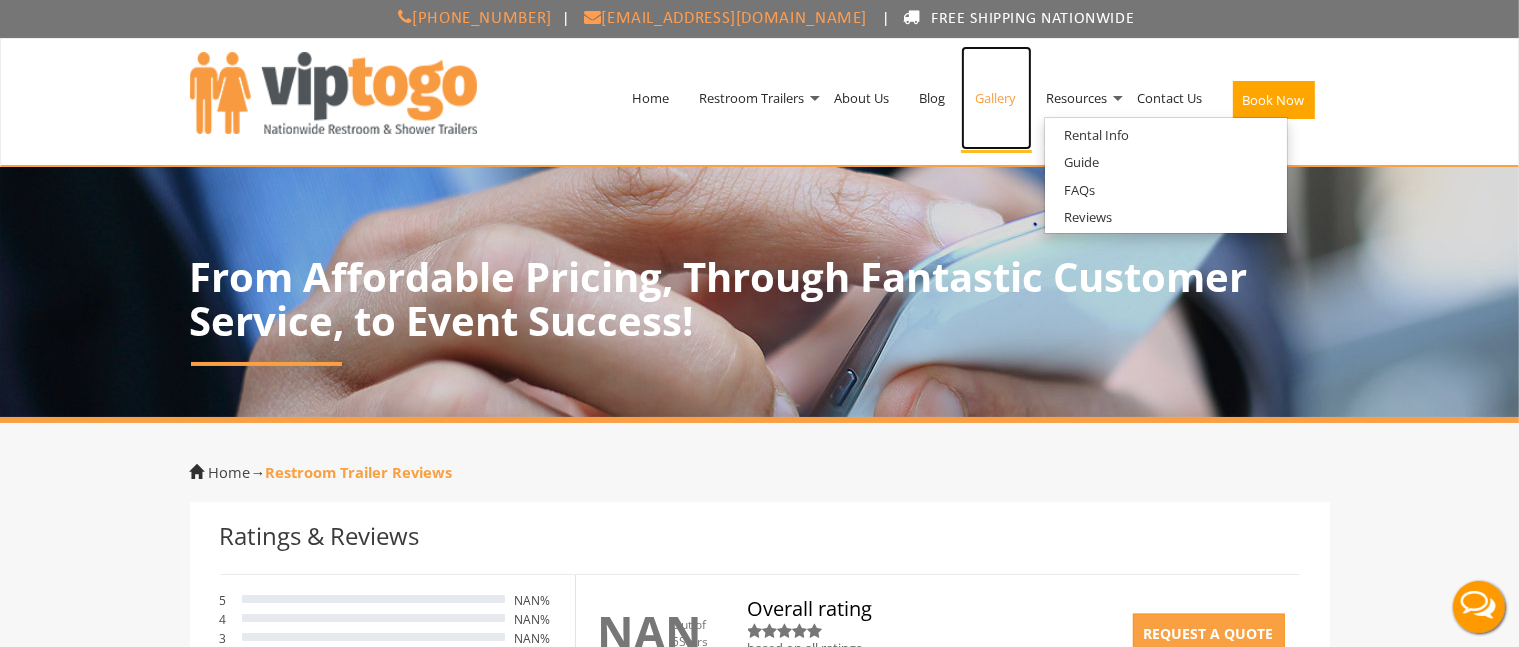 click on "Gallery" at bounding box center [996, 98] 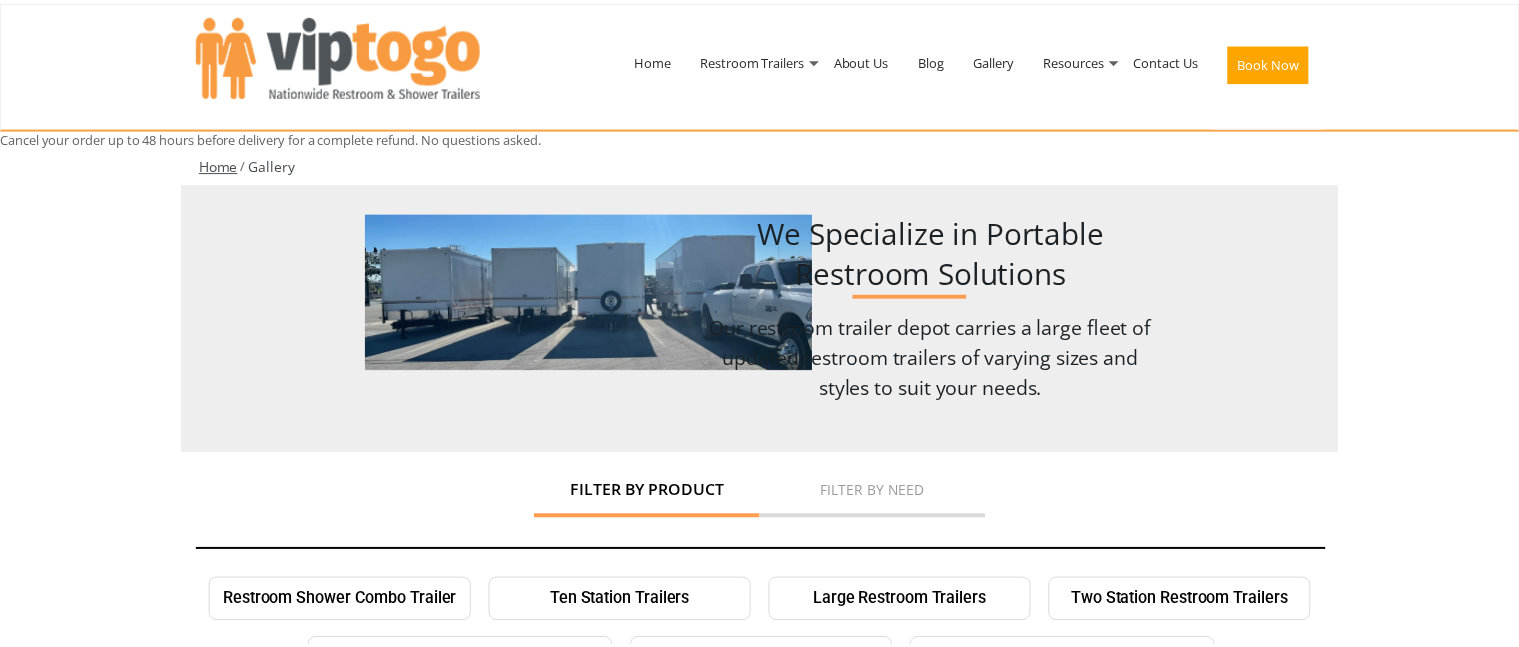 scroll, scrollTop: 0, scrollLeft: 0, axis: both 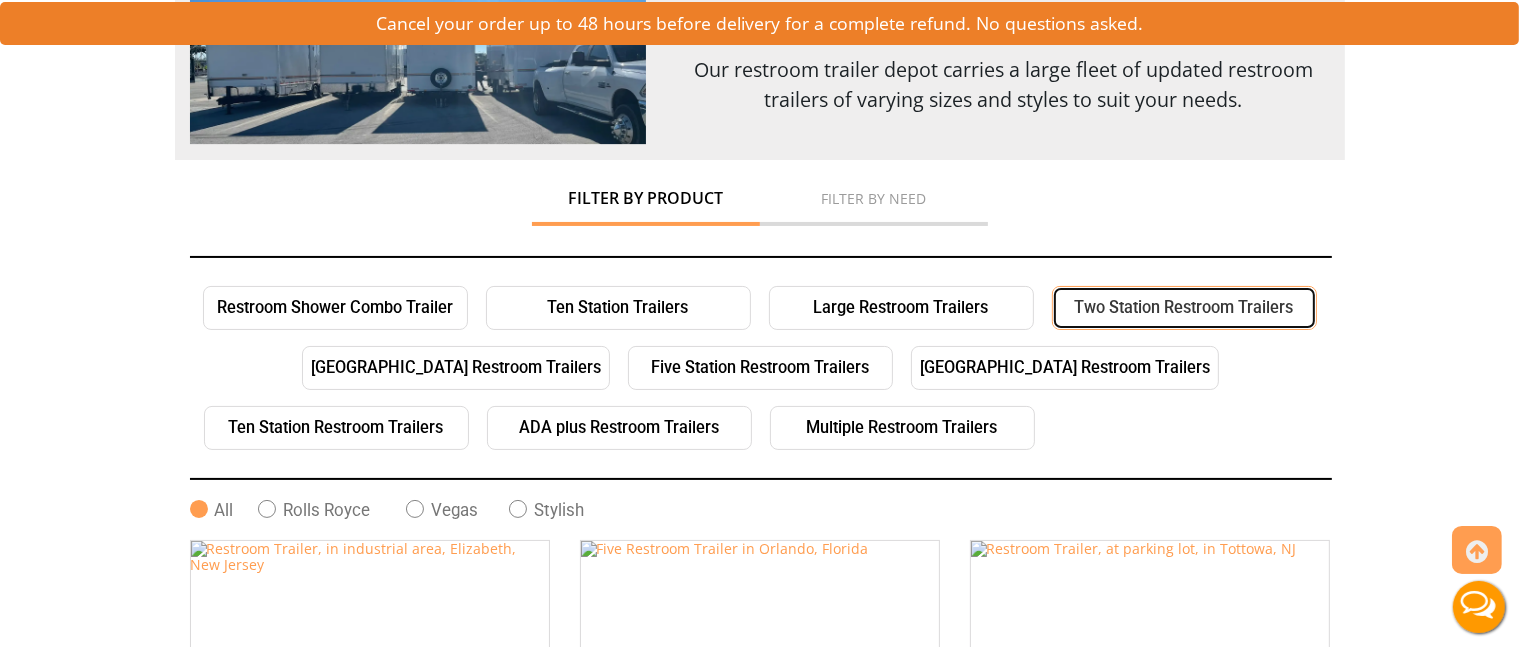 click on "Two Station Restroom Trailers" at bounding box center (1184, 308) 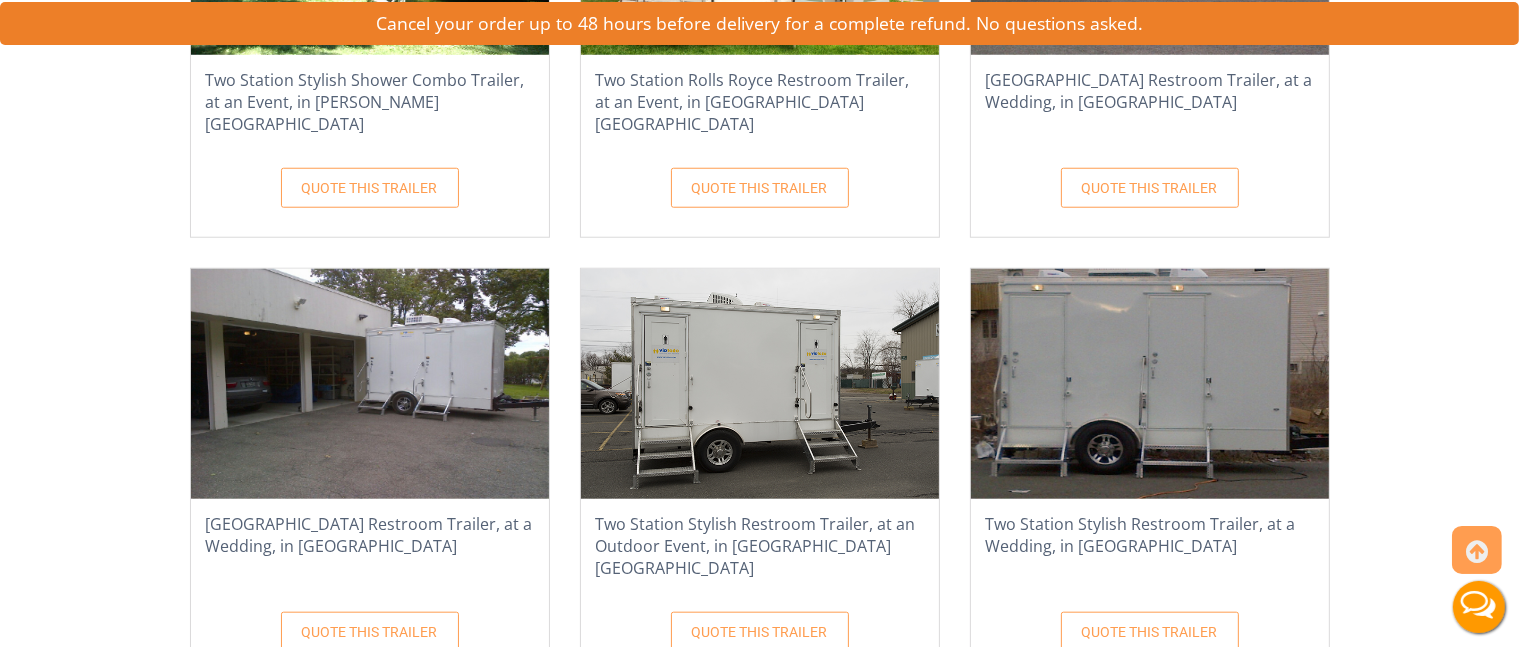 scroll, scrollTop: 1861, scrollLeft: 0, axis: vertical 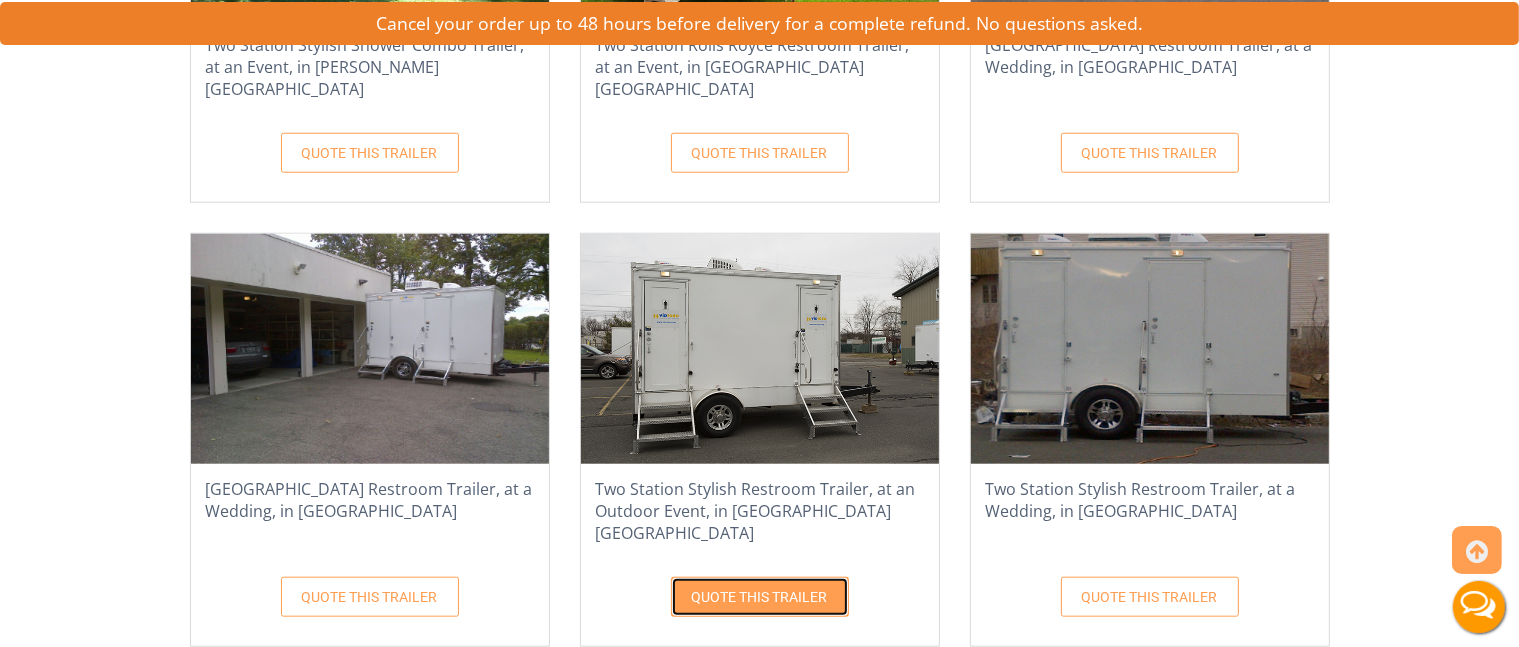 click on "QUOTE THIS TRAILER" at bounding box center [760, 597] 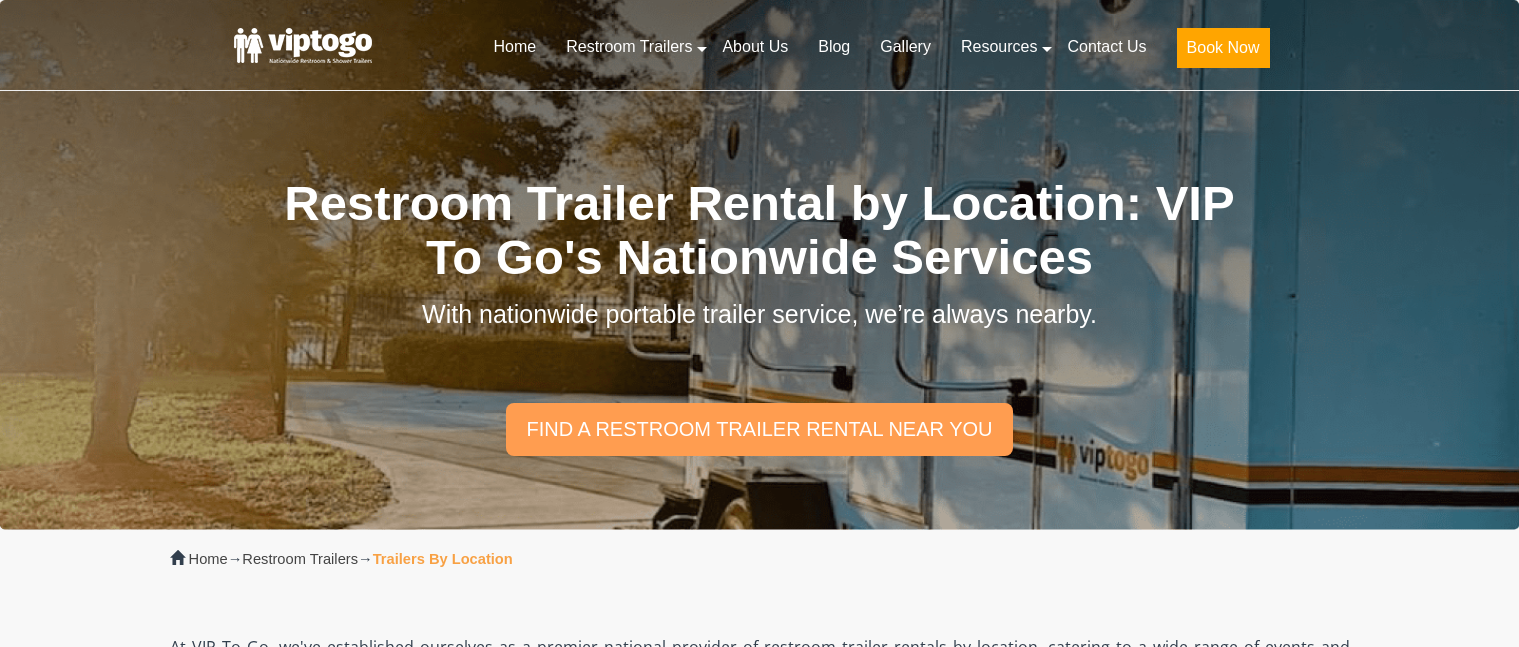 scroll, scrollTop: 0, scrollLeft: 0, axis: both 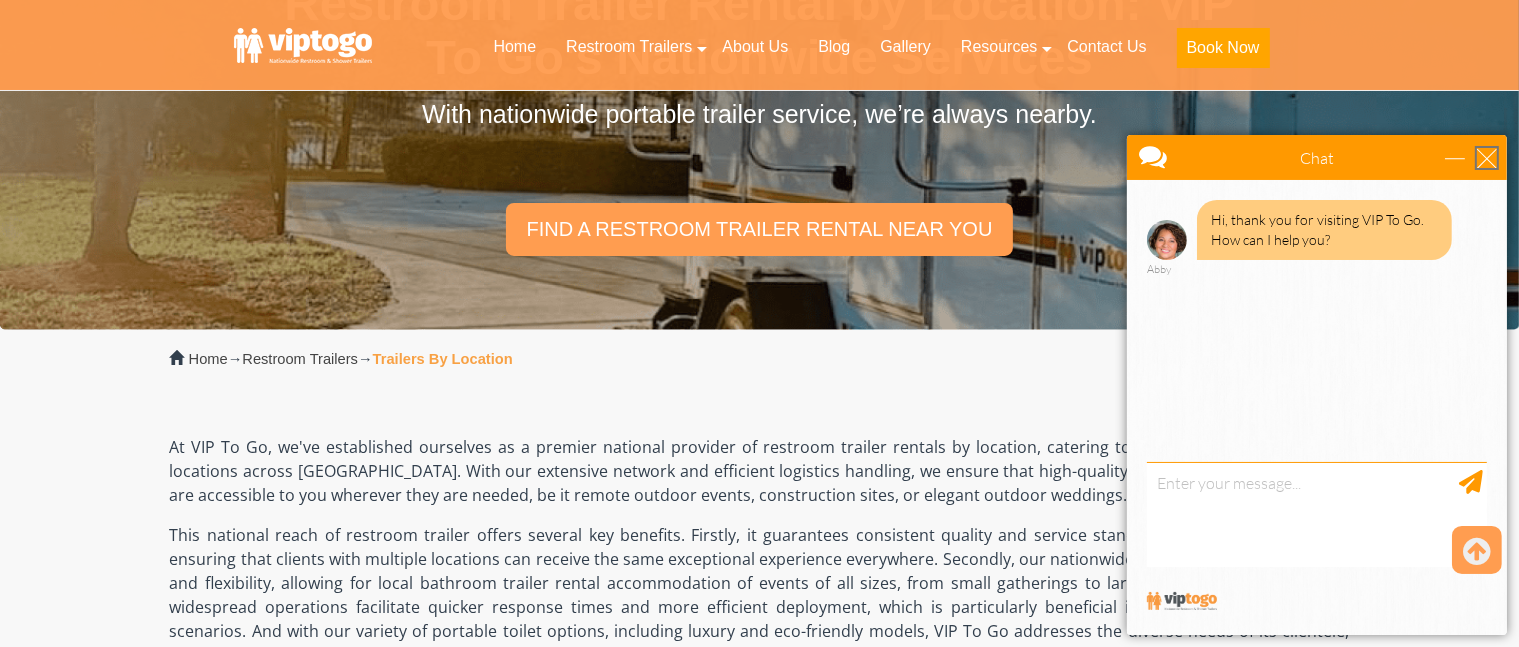 click at bounding box center [1486, 157] 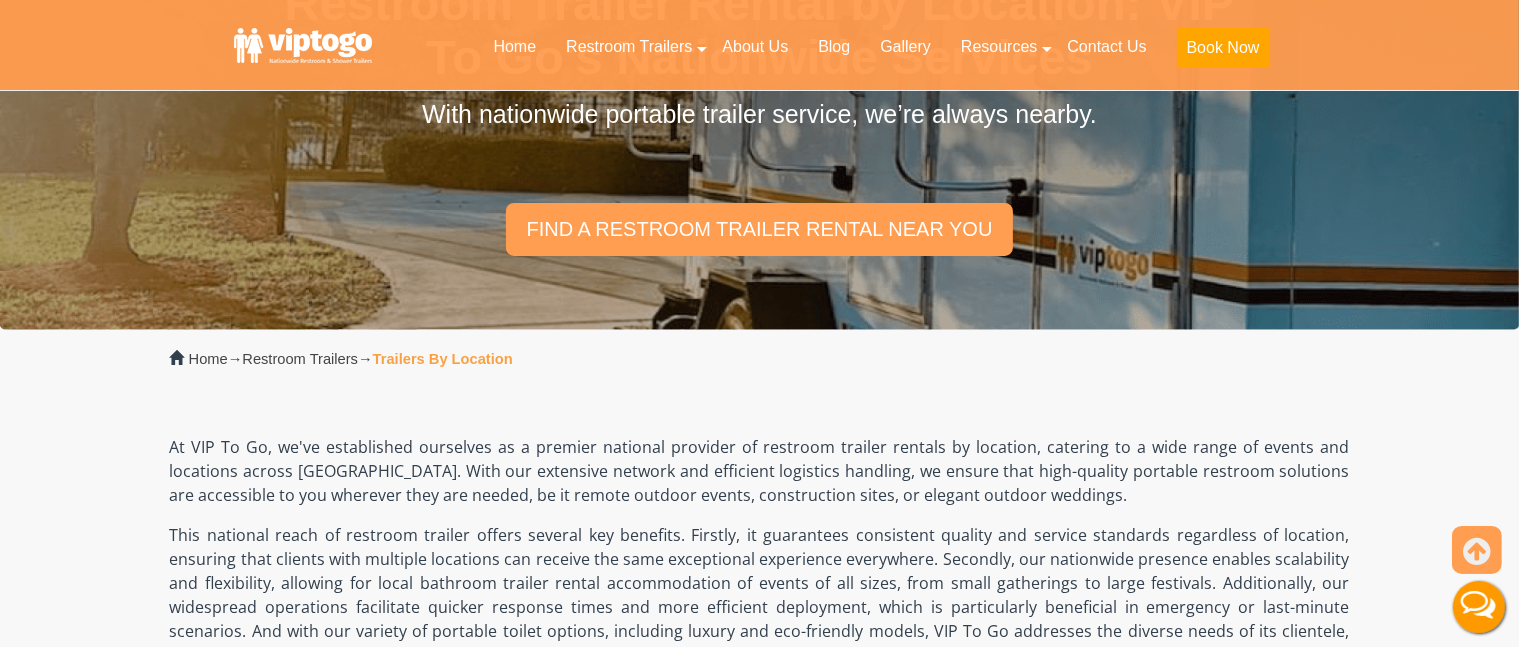 scroll, scrollTop: 0, scrollLeft: 0, axis: both 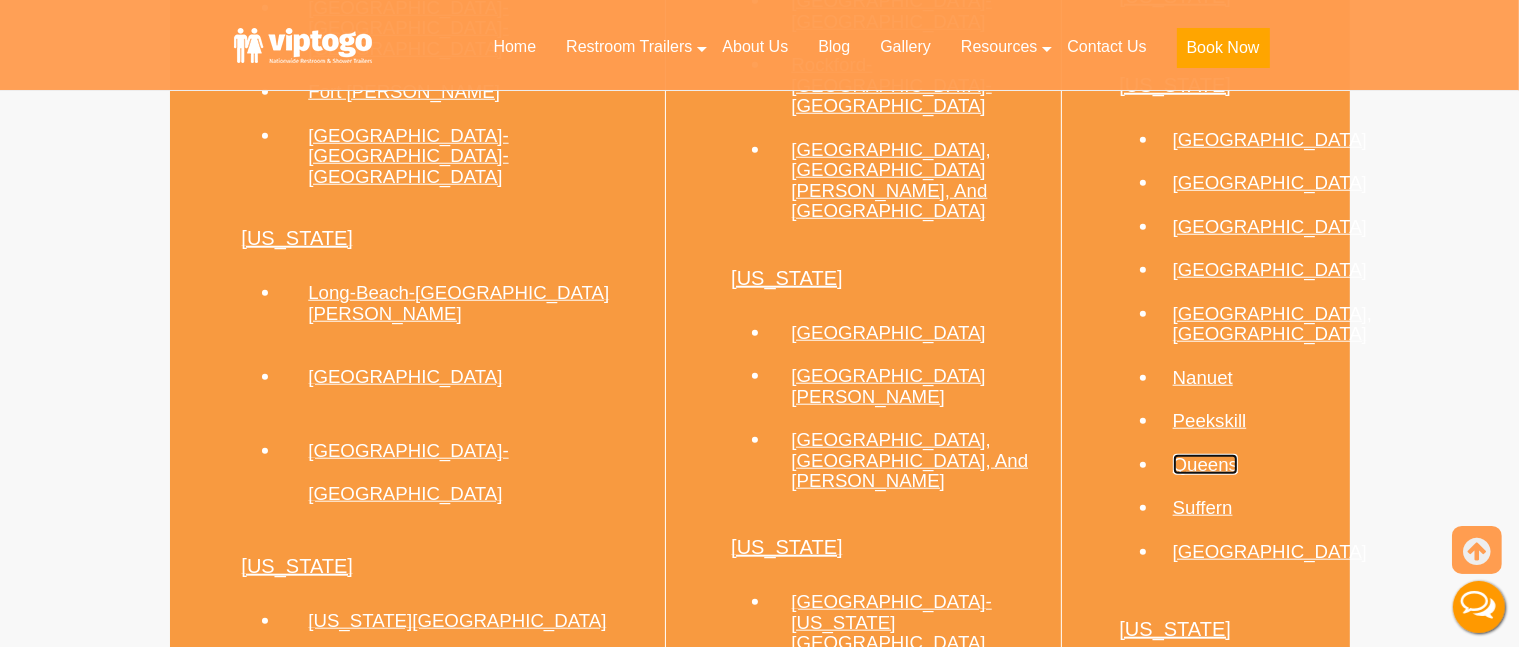 click on "Queens" at bounding box center (1205, 464) 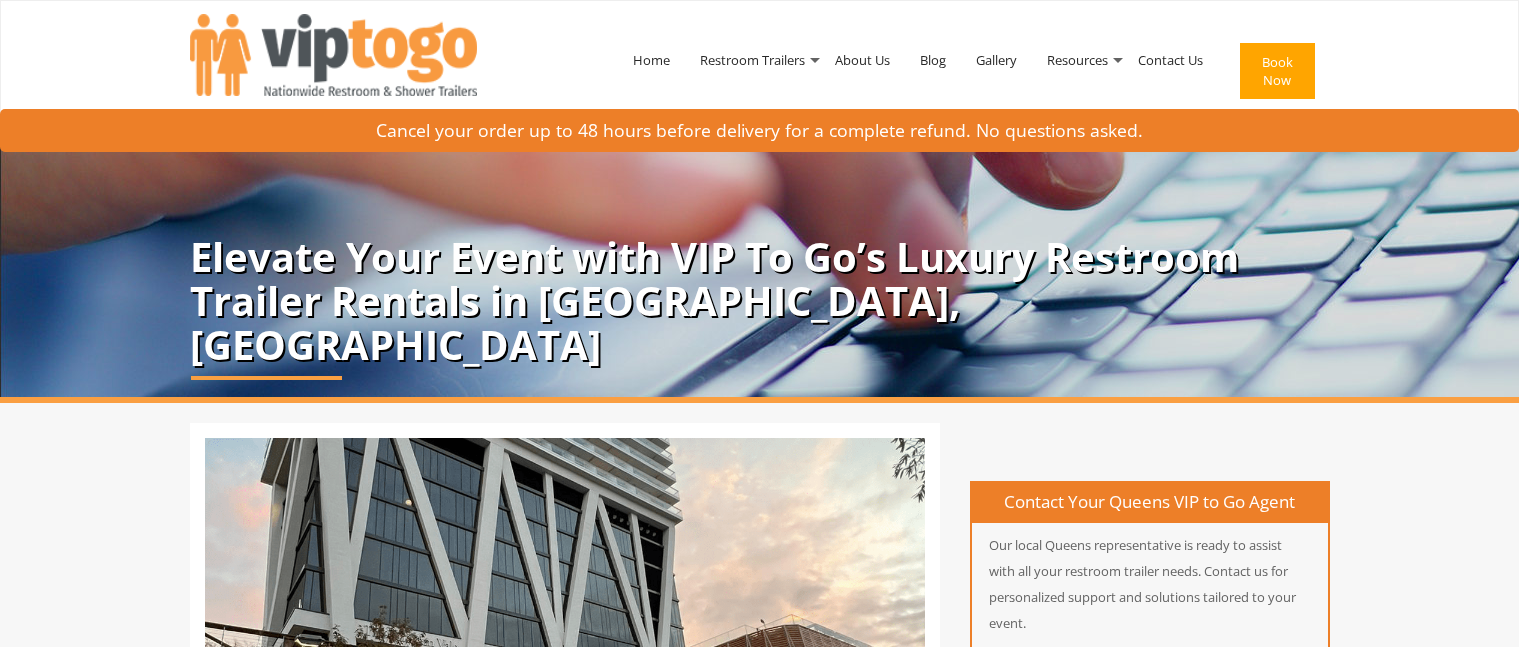 scroll, scrollTop: 0, scrollLeft: 0, axis: both 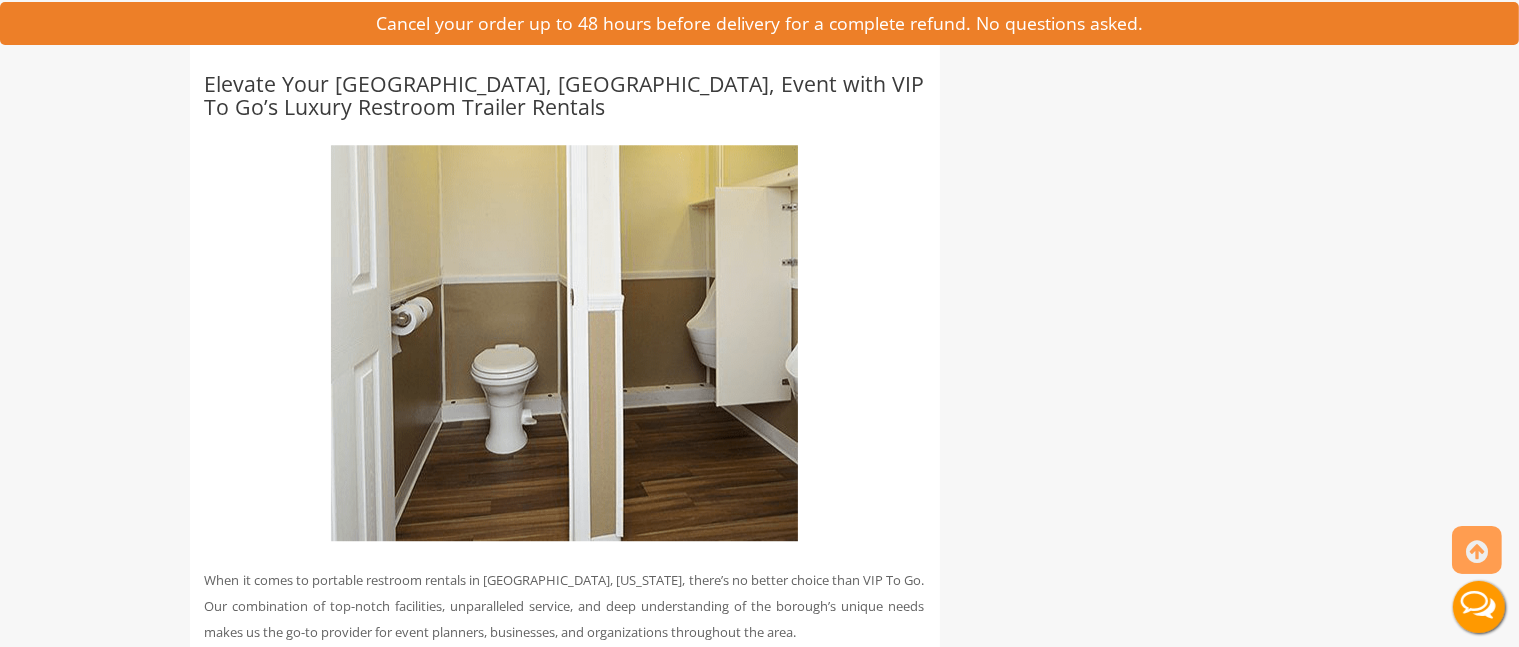 click on "Get Your Instant Queens Restroom Trailer Quote" at bounding box center [597, 902] 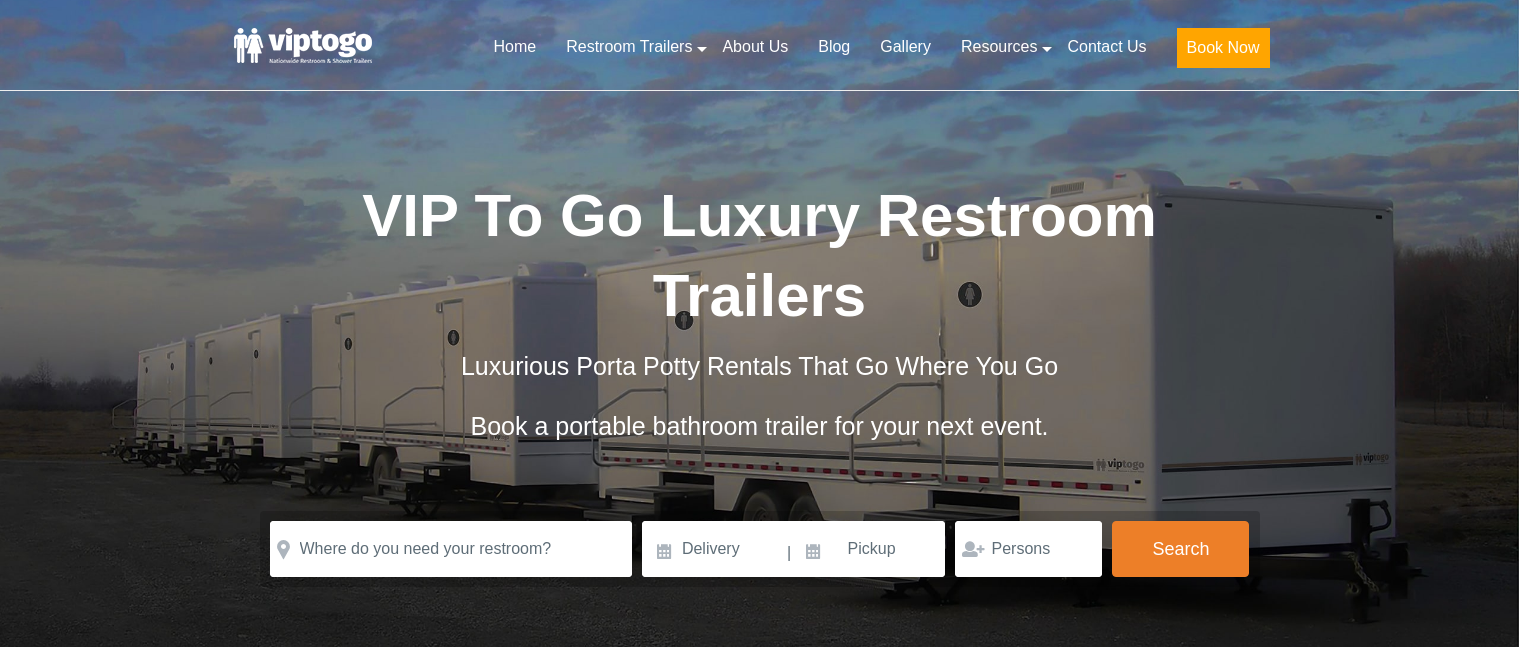 scroll, scrollTop: 0, scrollLeft: 0, axis: both 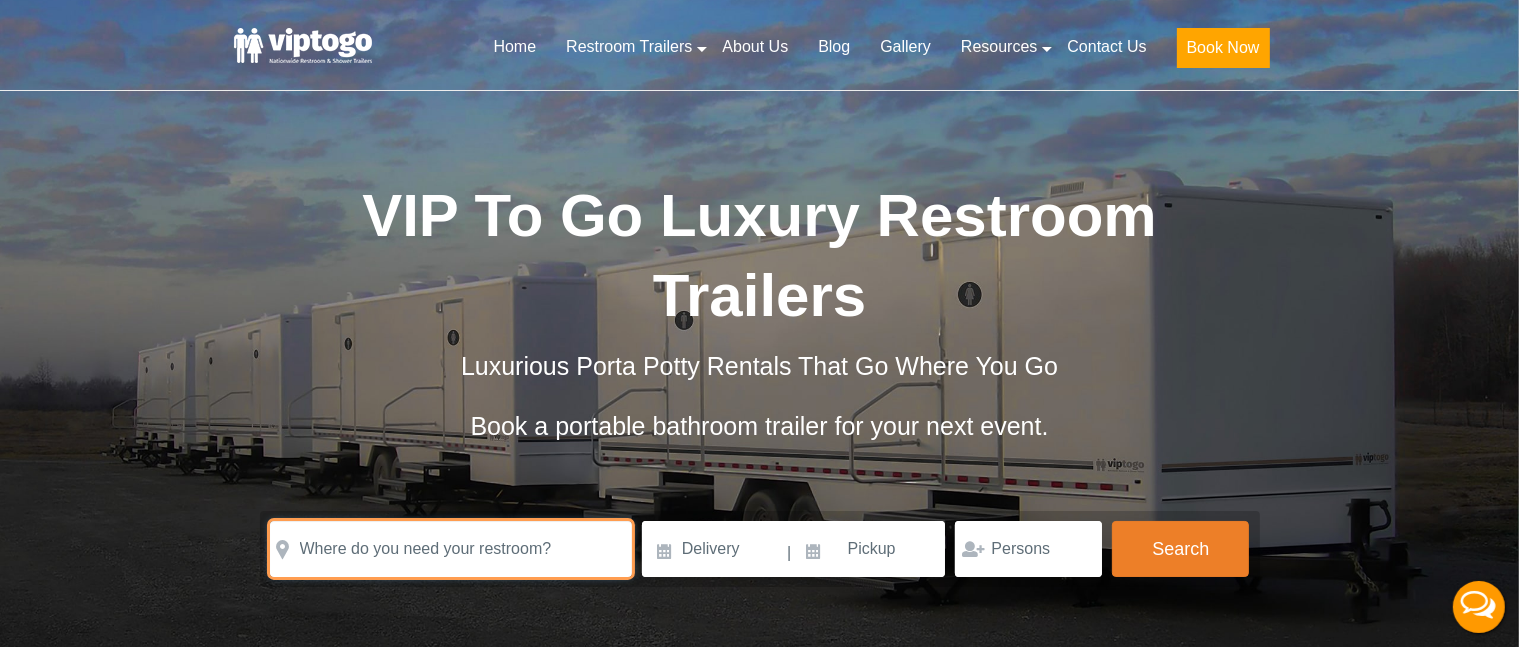 click at bounding box center [451, 549] 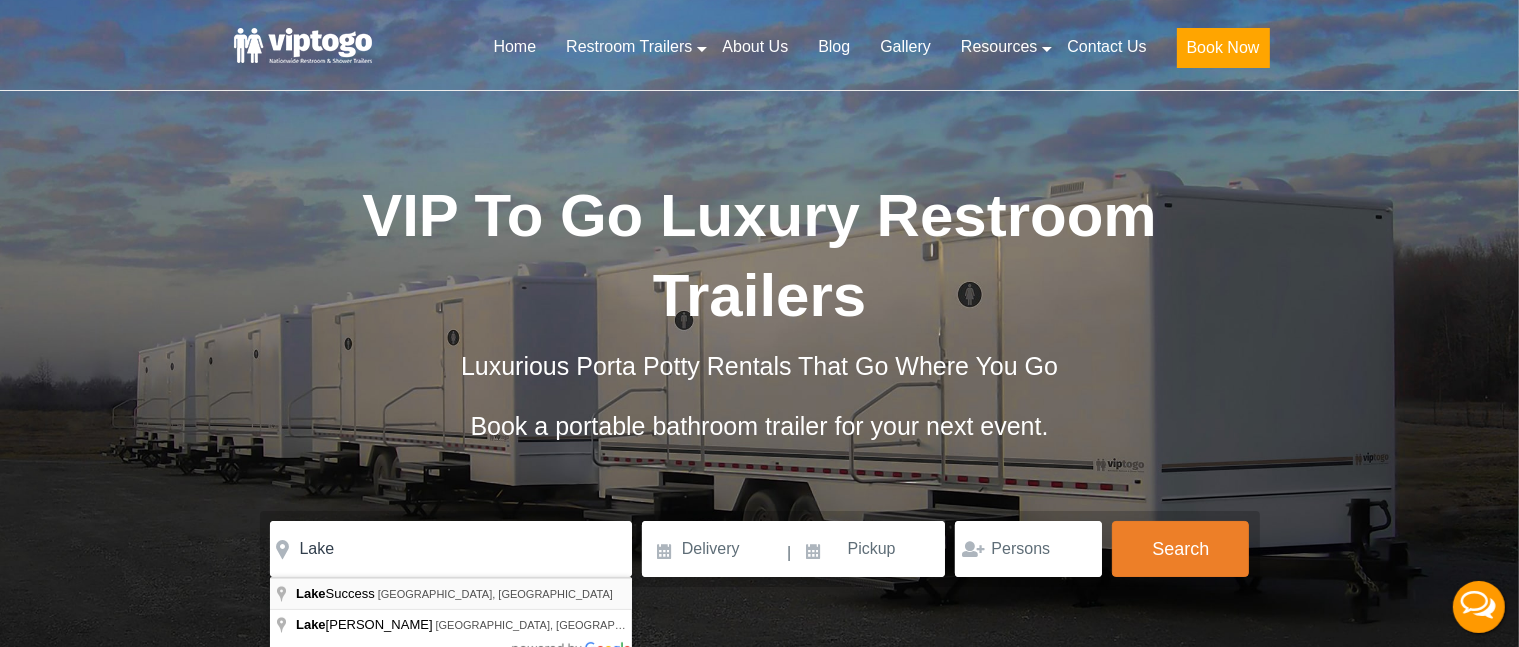 type on "Lake Success, NY, USA" 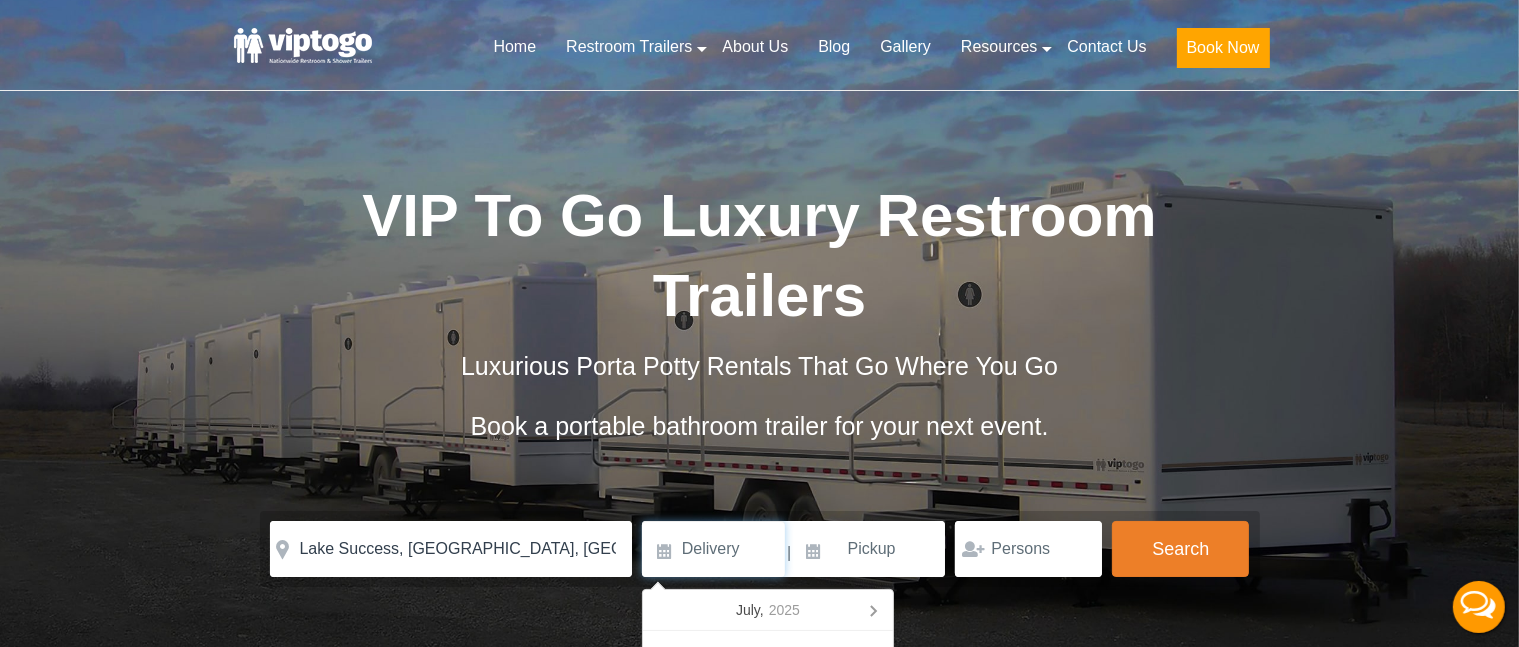 click at bounding box center [713, 549] 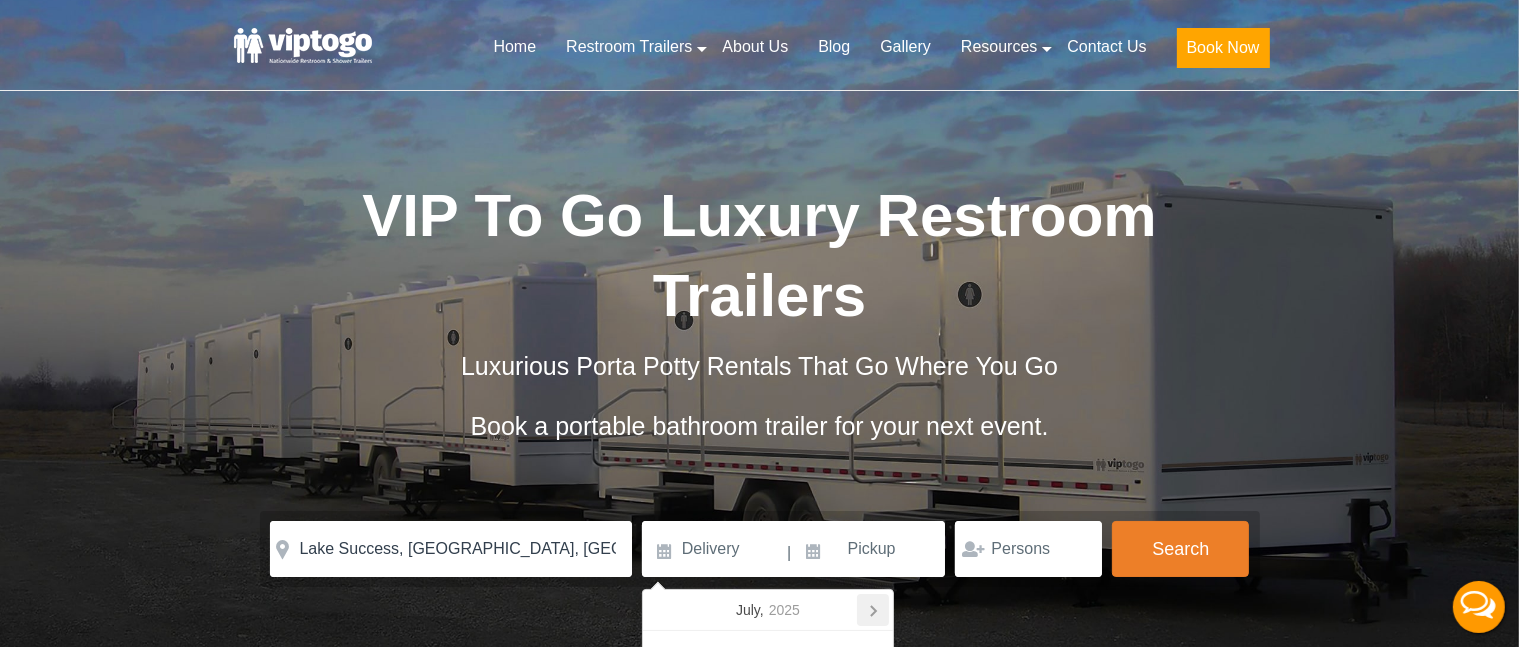 click 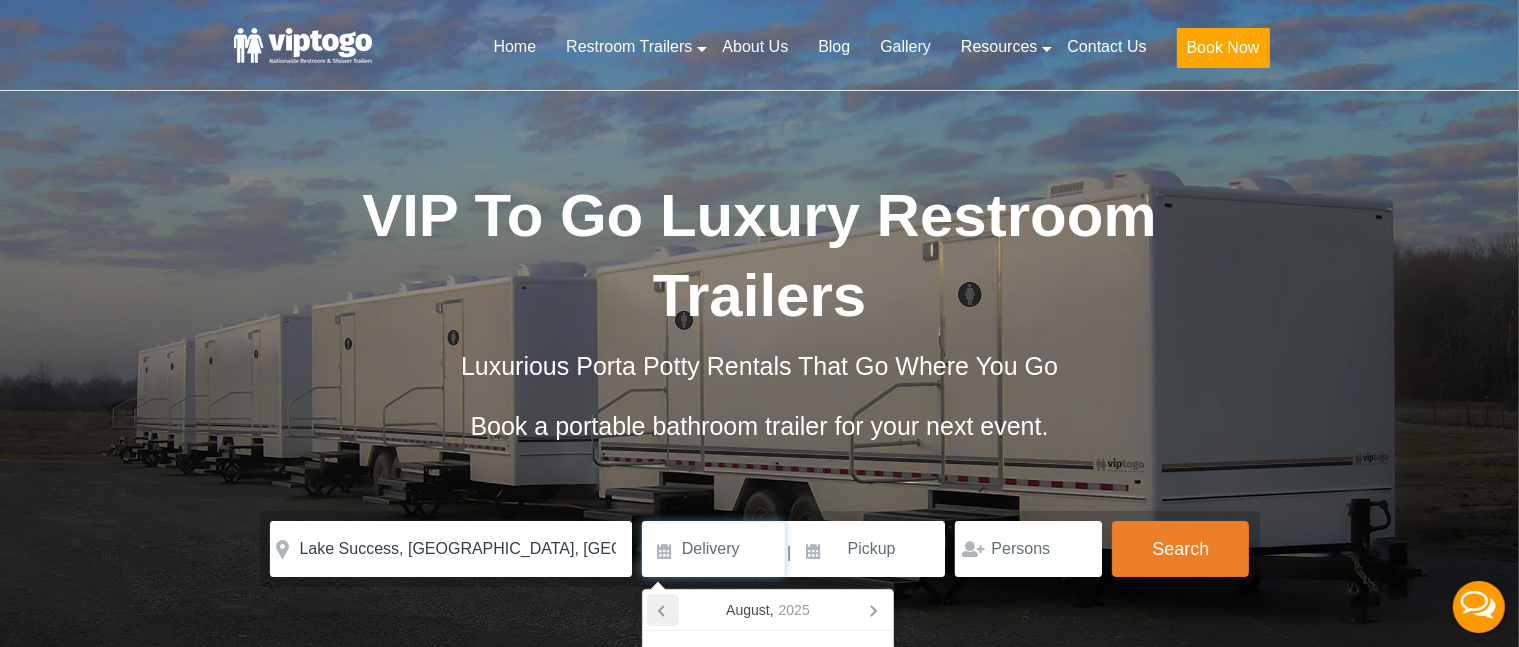 click 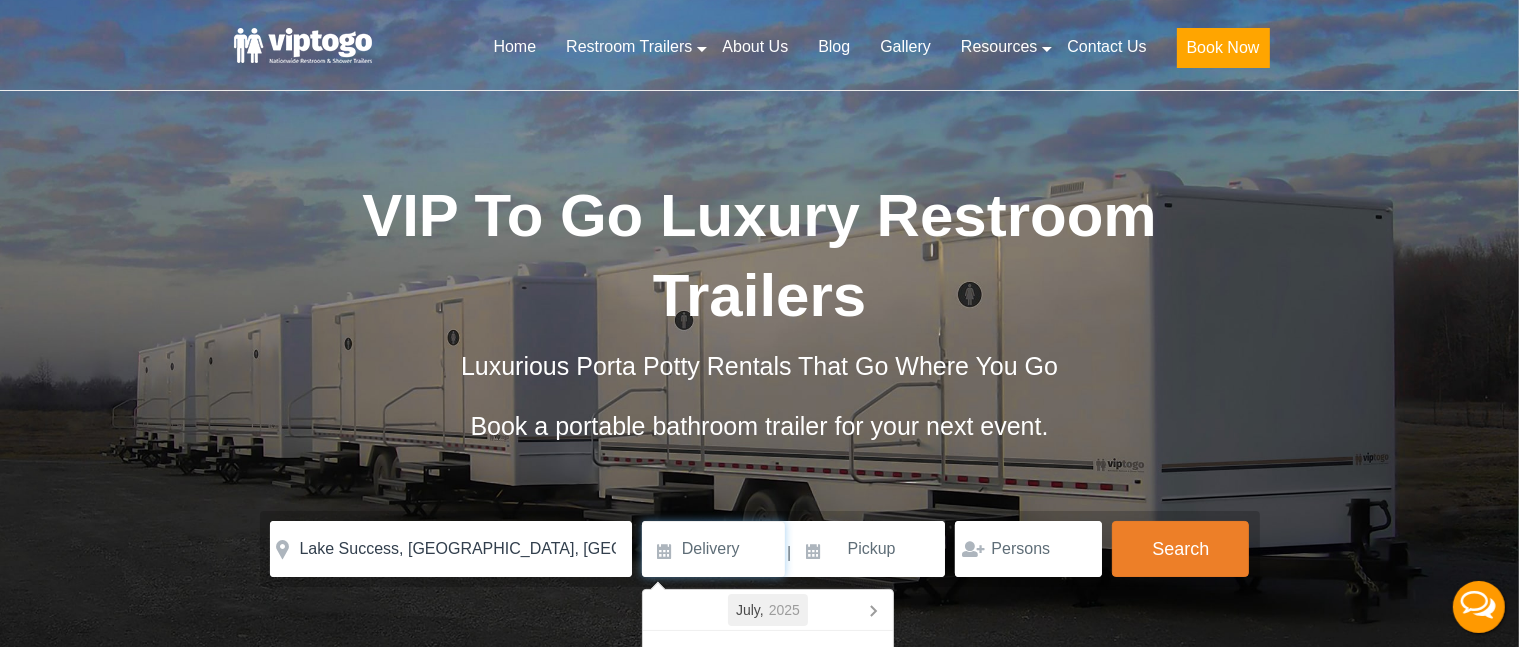 click on "2025" at bounding box center (784, 610) 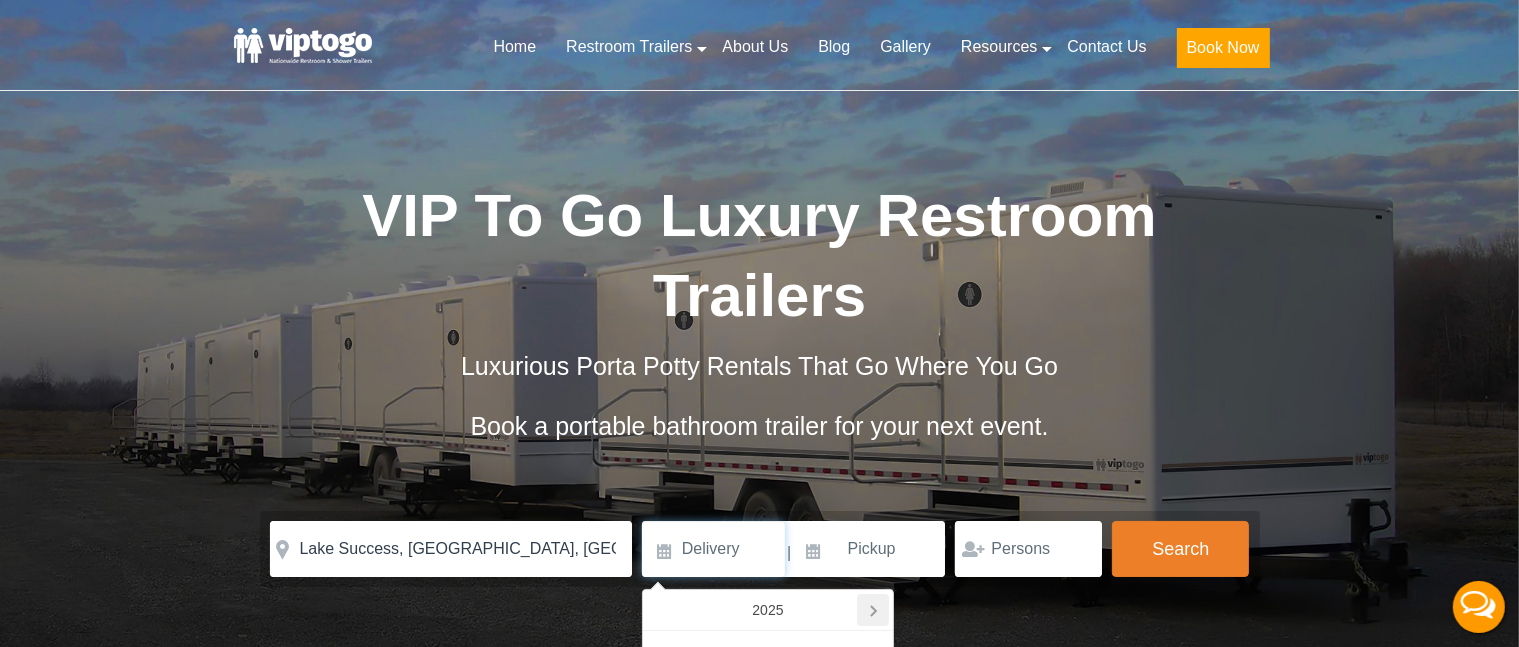 click 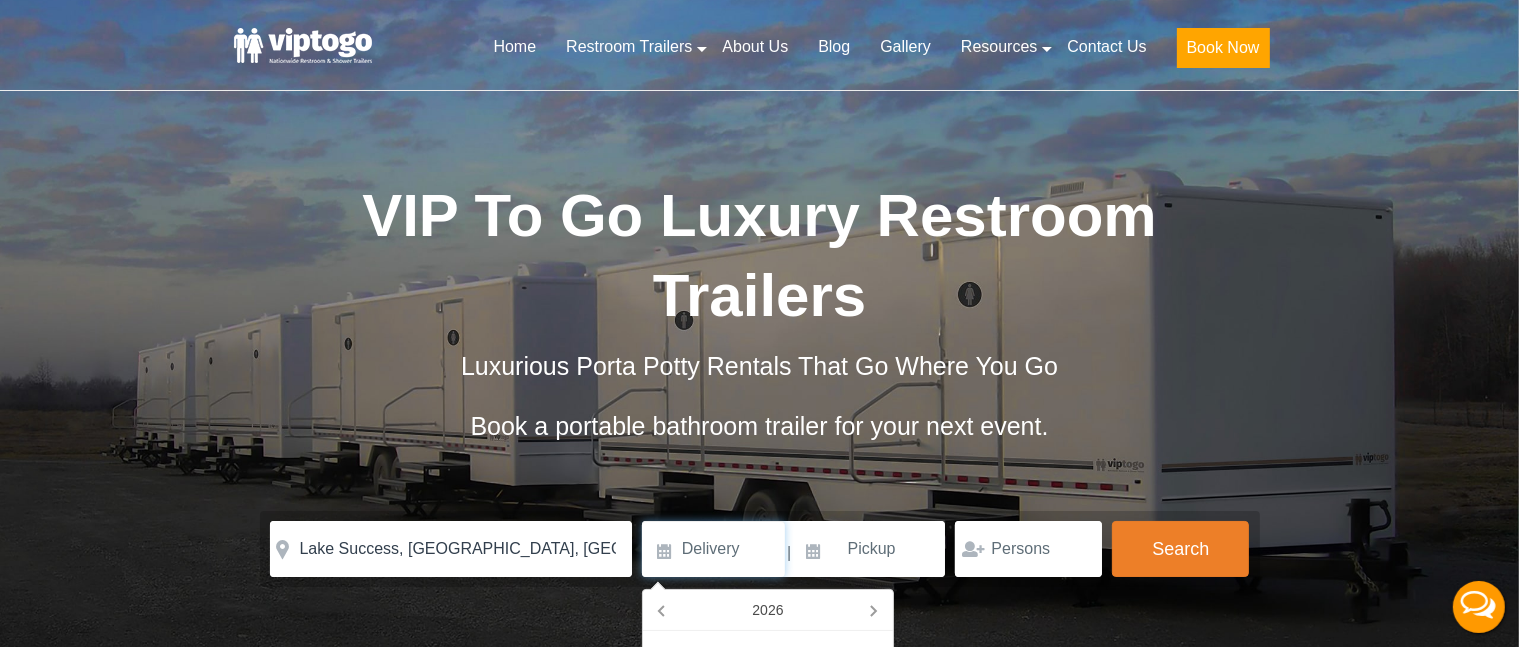drag, startPoint x: 696, startPoint y: 551, endPoint x: 713, endPoint y: 555, distance: 17.464249 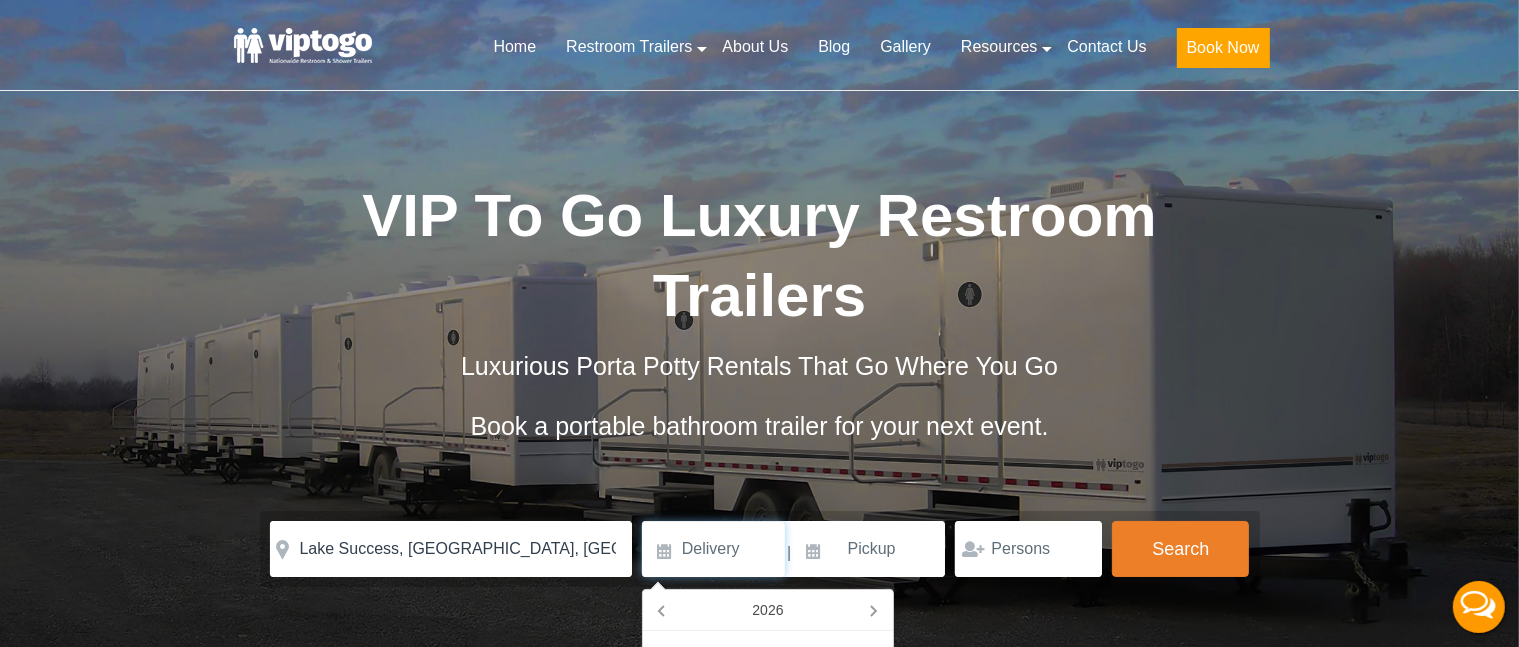click at bounding box center [713, 549] 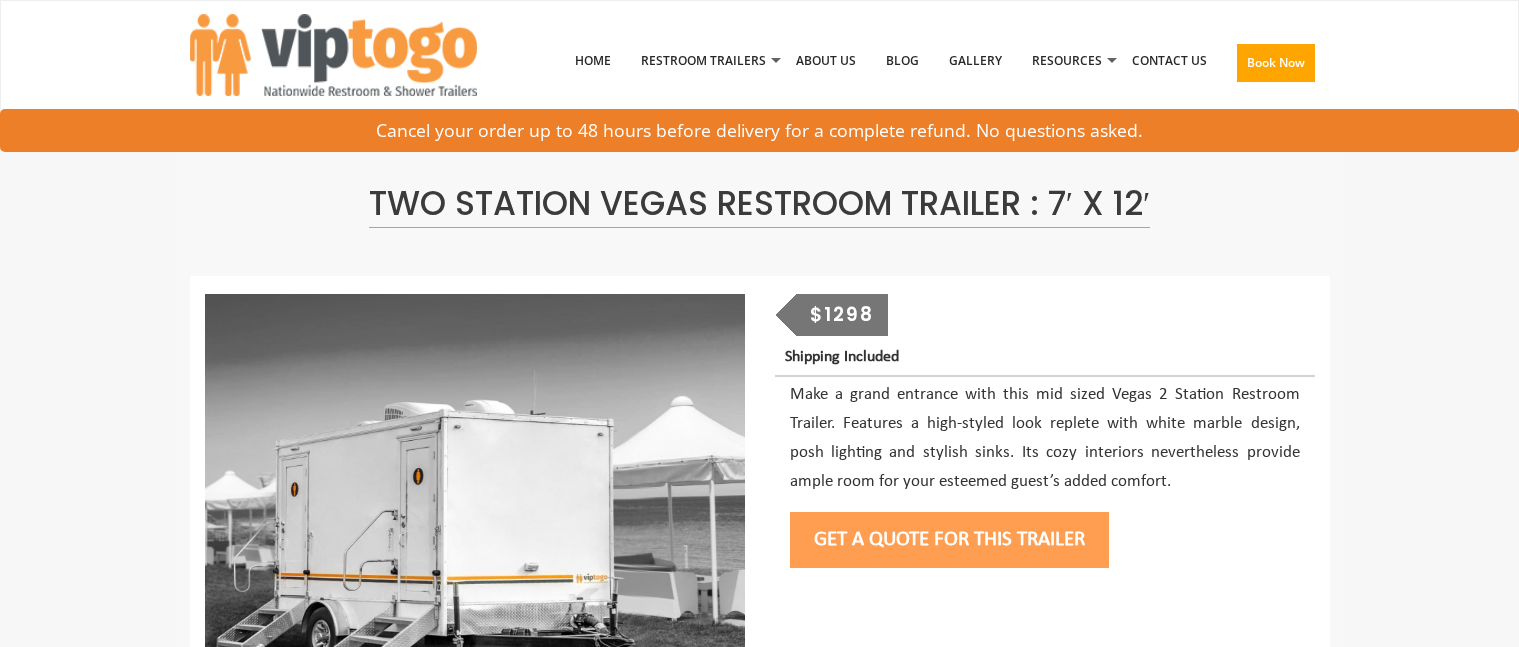 scroll, scrollTop: 0, scrollLeft: 0, axis: both 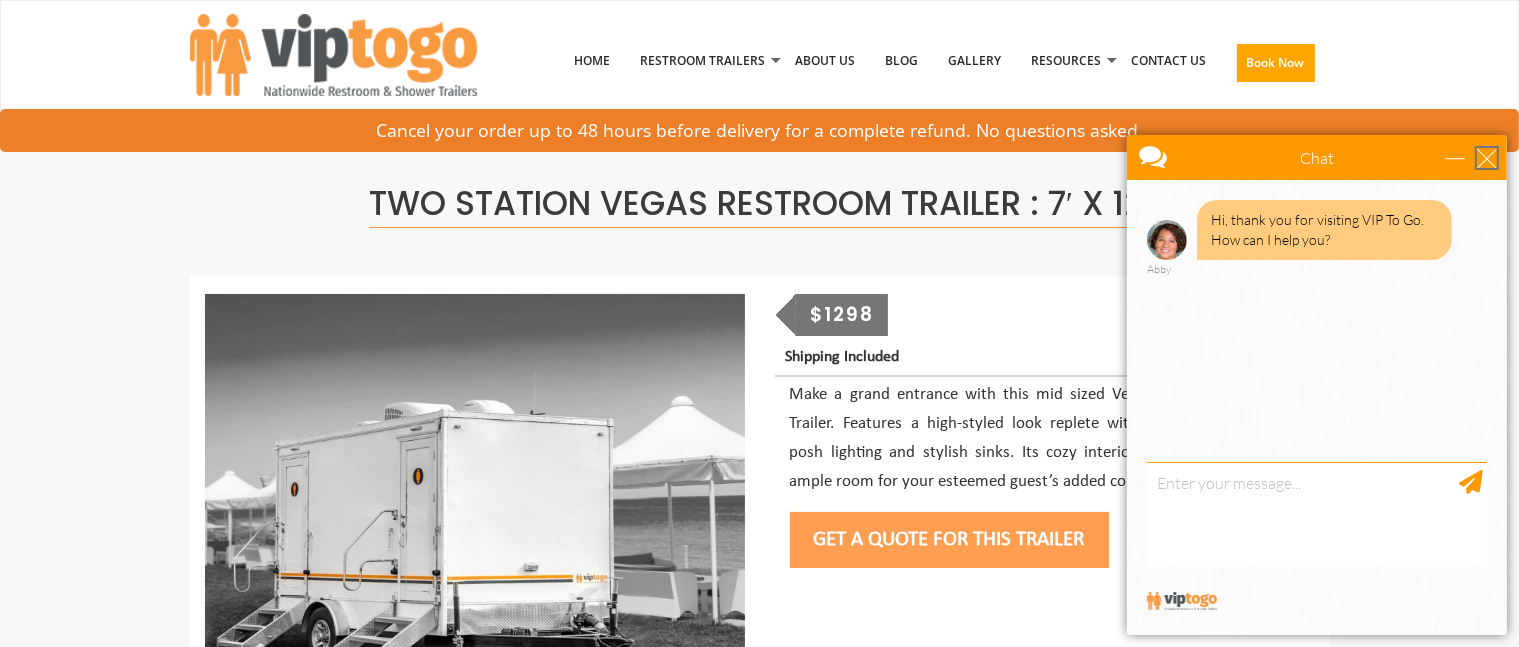 click at bounding box center [1486, 157] 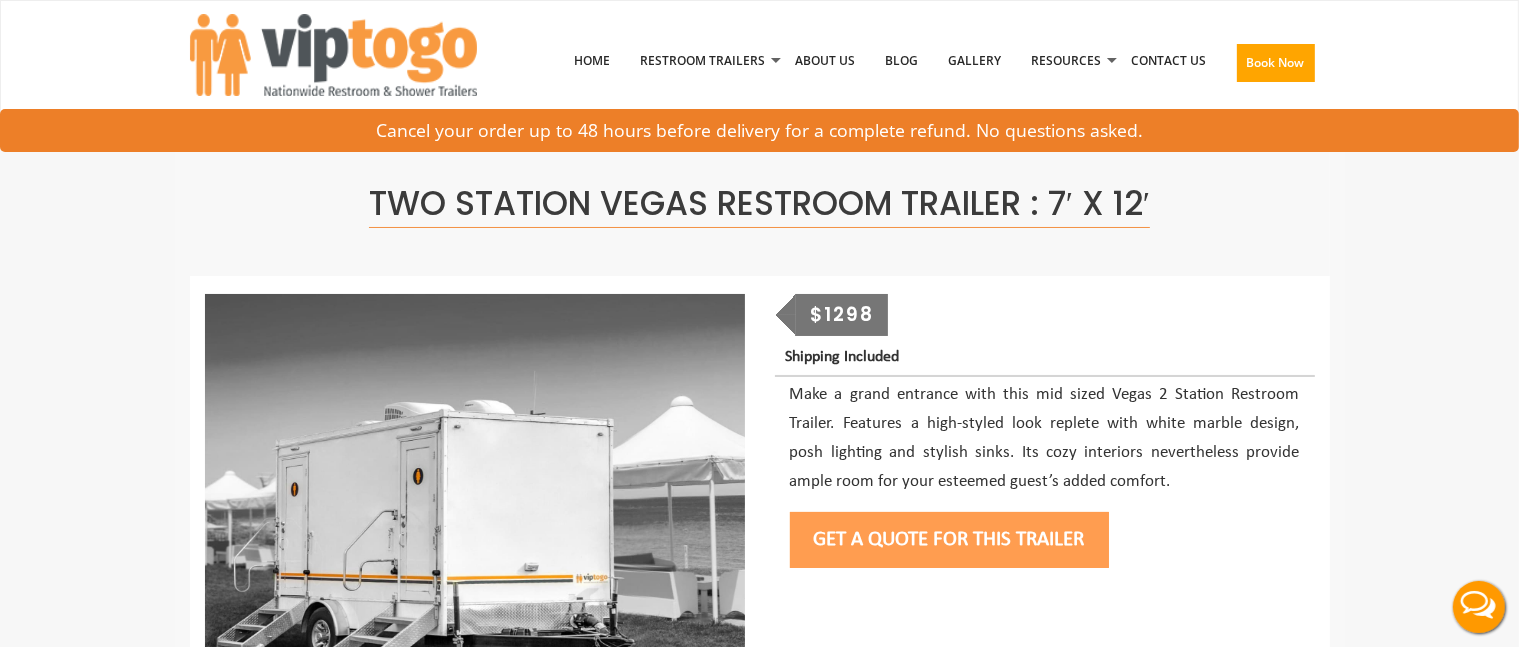 scroll, scrollTop: 0, scrollLeft: 0, axis: both 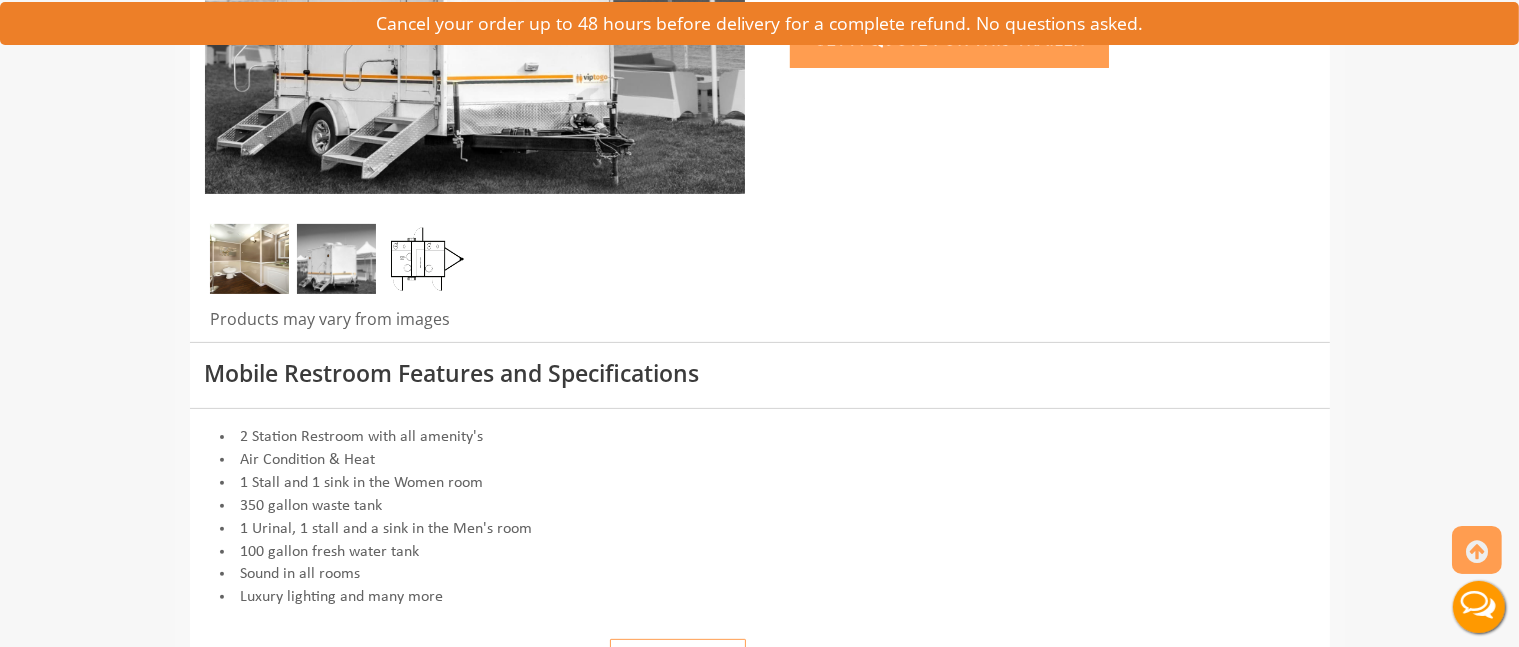 click at bounding box center [249, 259] 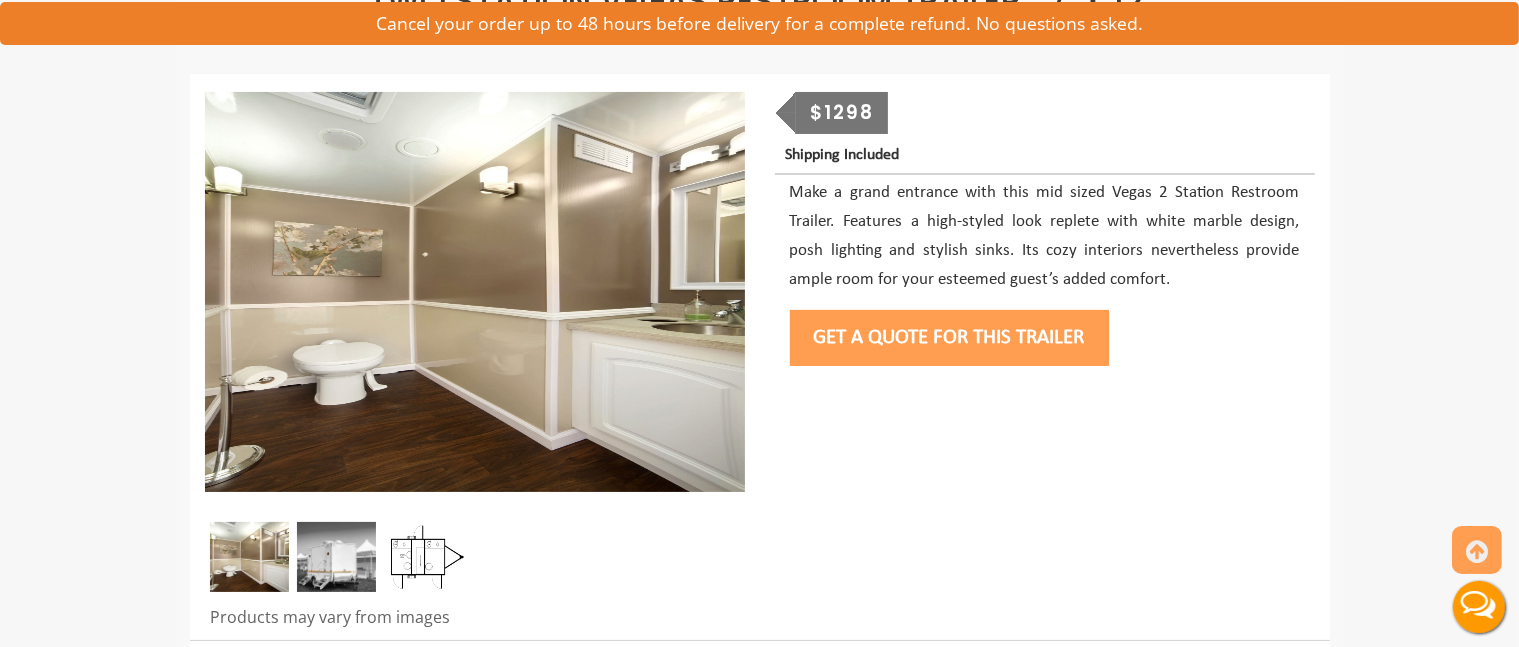 scroll, scrollTop: 200, scrollLeft: 0, axis: vertical 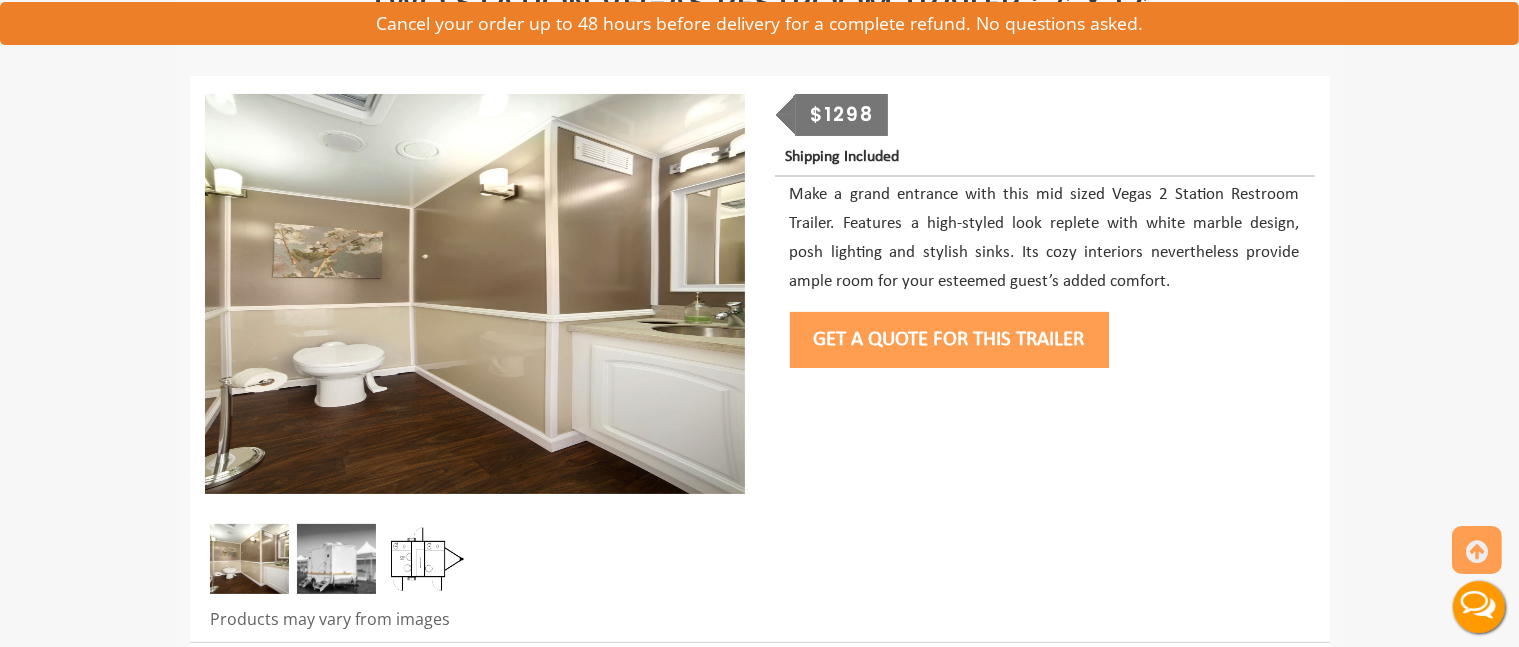 click at bounding box center (424, 559) 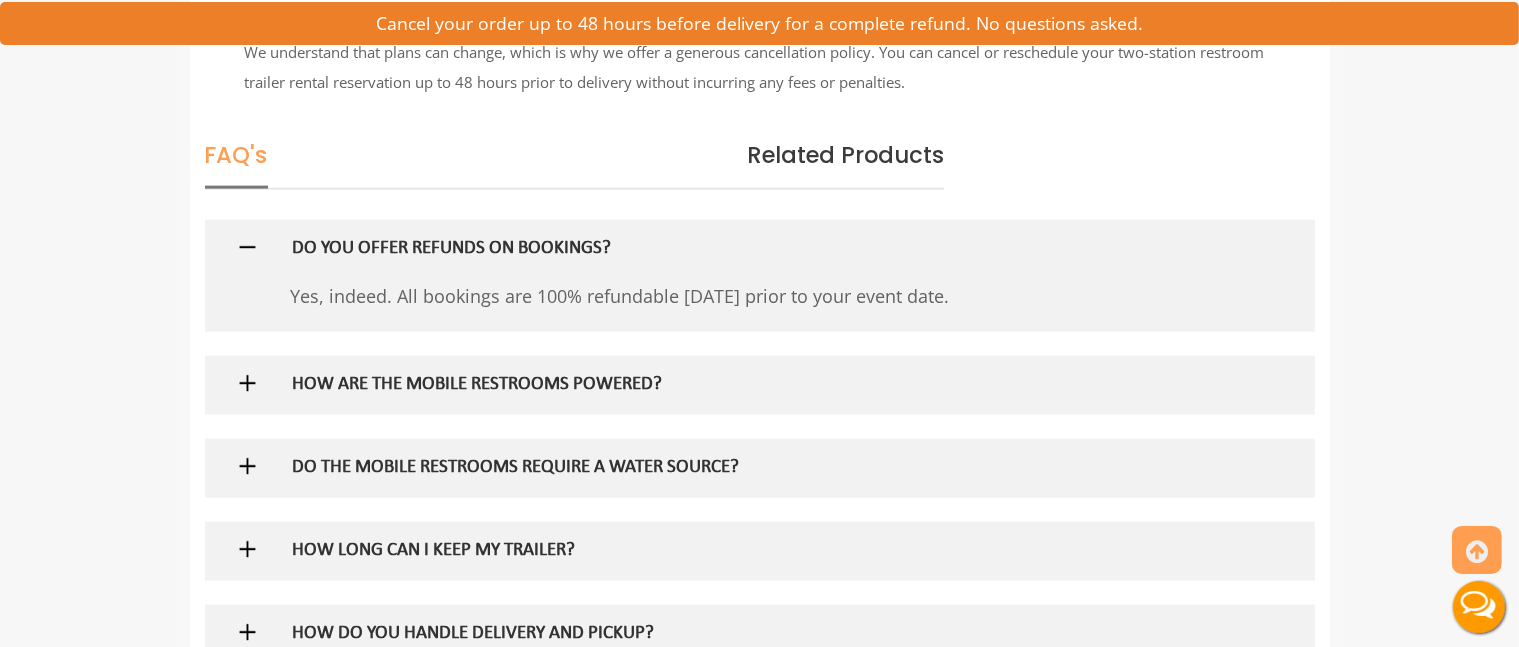 scroll, scrollTop: 2700, scrollLeft: 0, axis: vertical 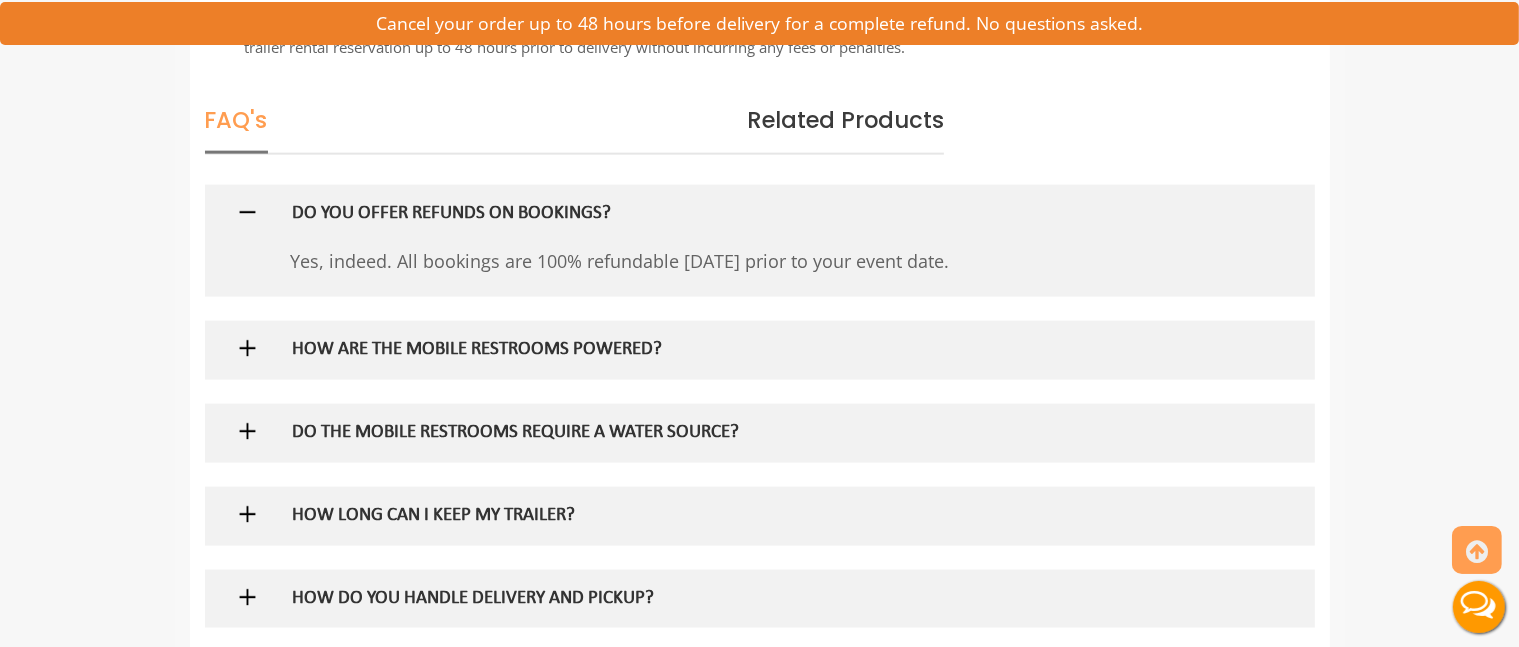 click at bounding box center (247, 431) 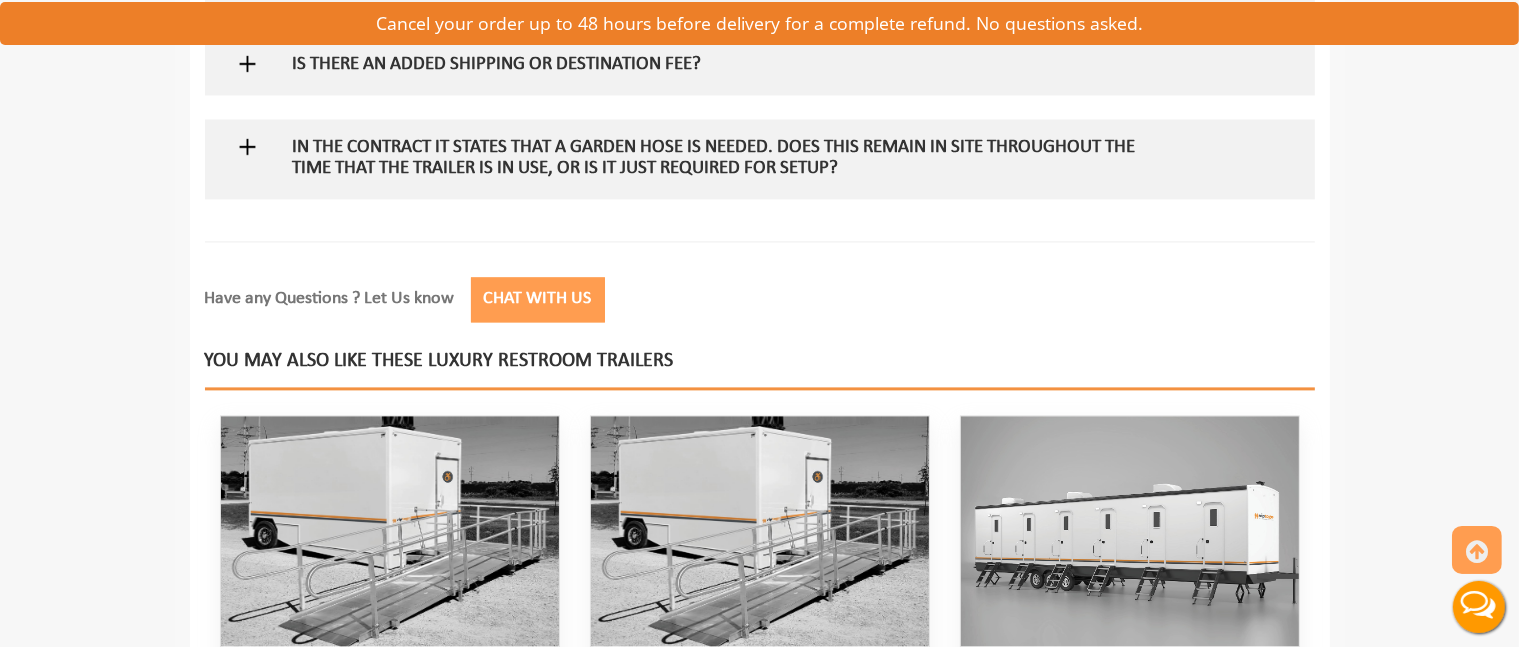 scroll, scrollTop: 4400, scrollLeft: 0, axis: vertical 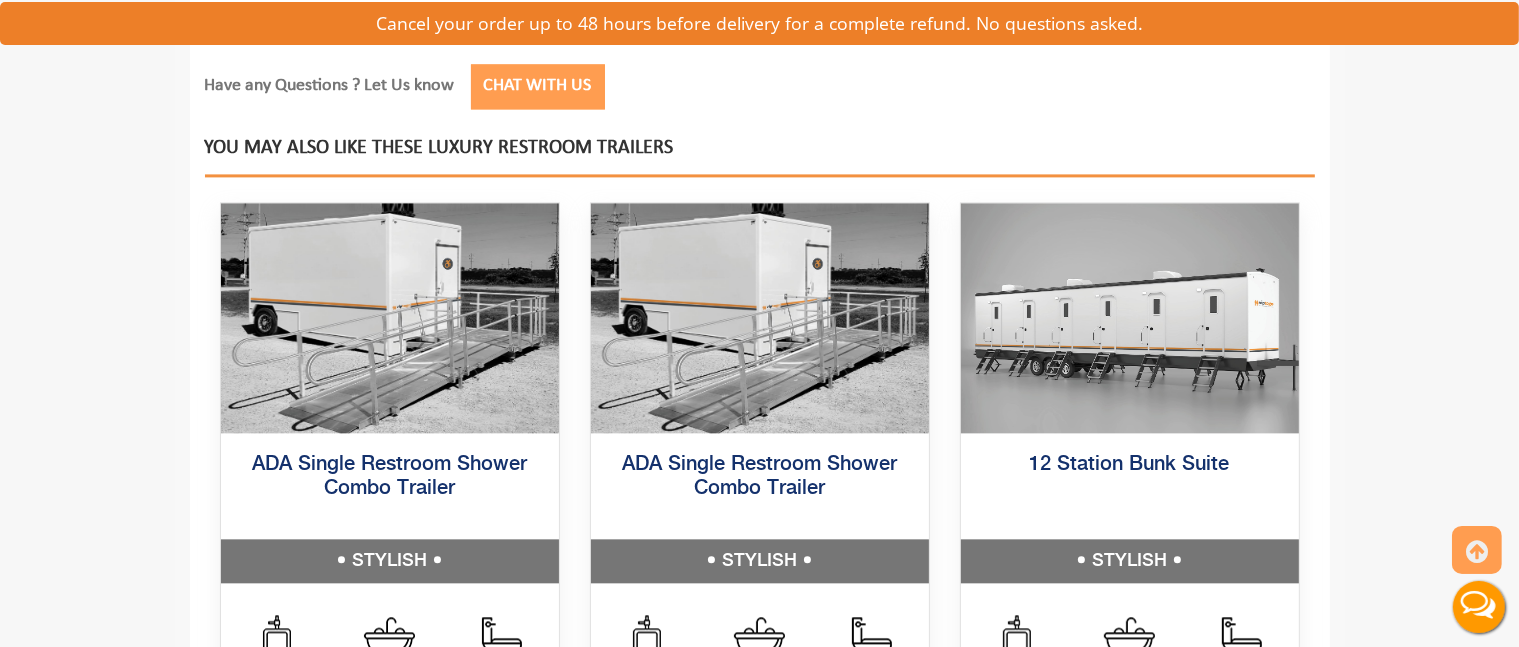 click on "Chat with Us" at bounding box center [538, 86] 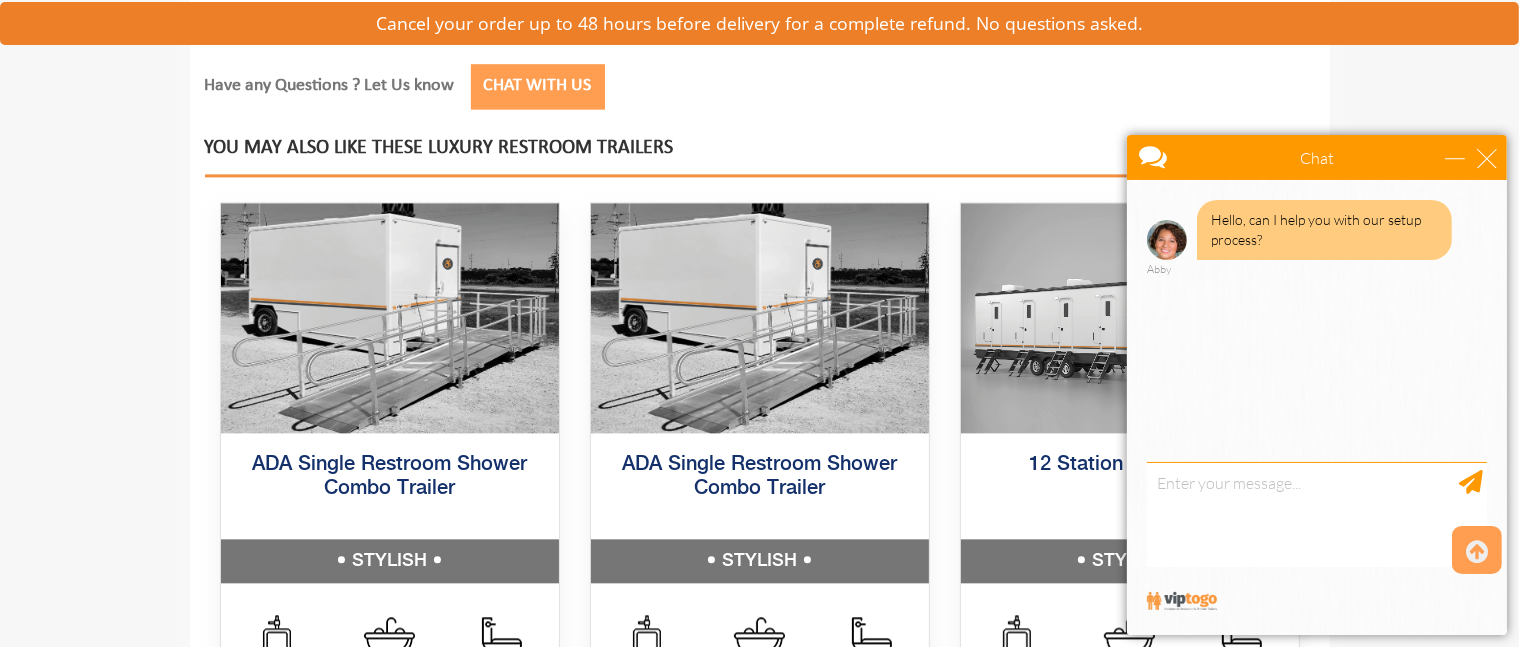 click on "Chat with Us" at bounding box center [538, 86] 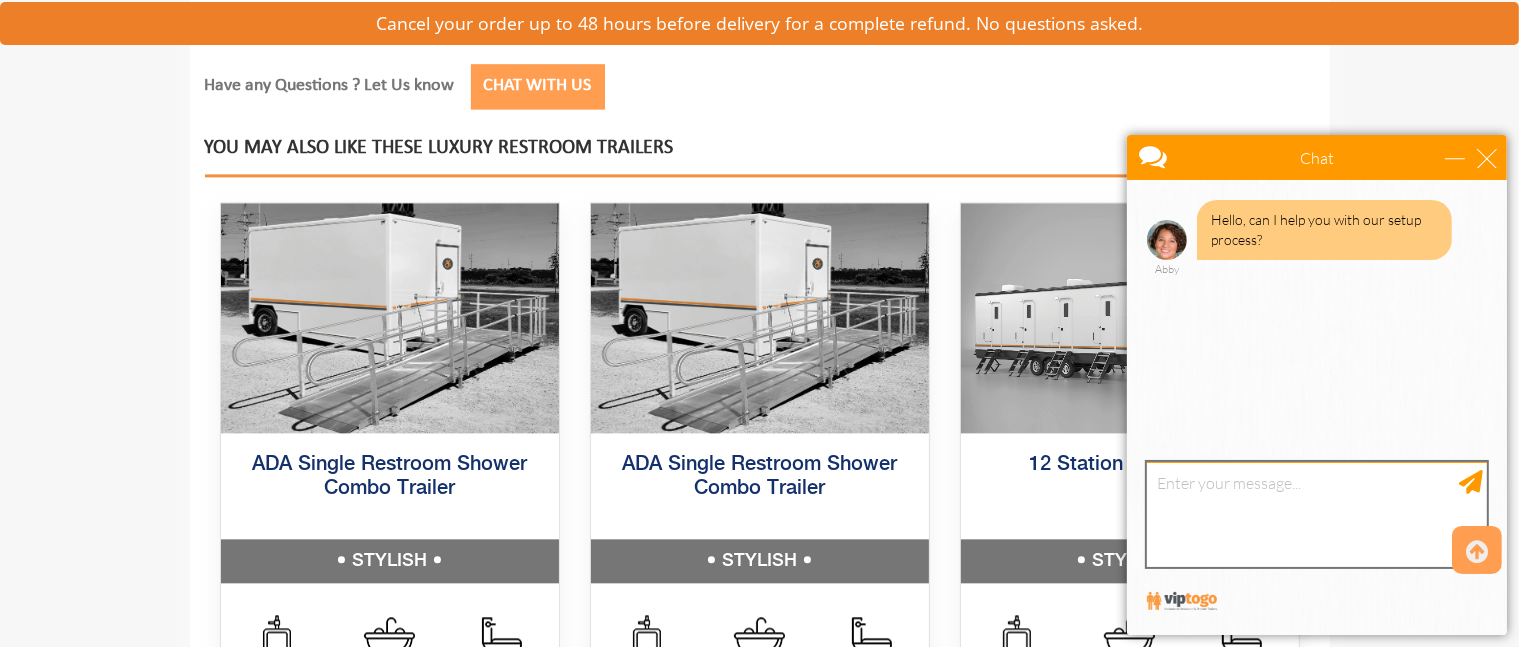 click at bounding box center (1316, 513) 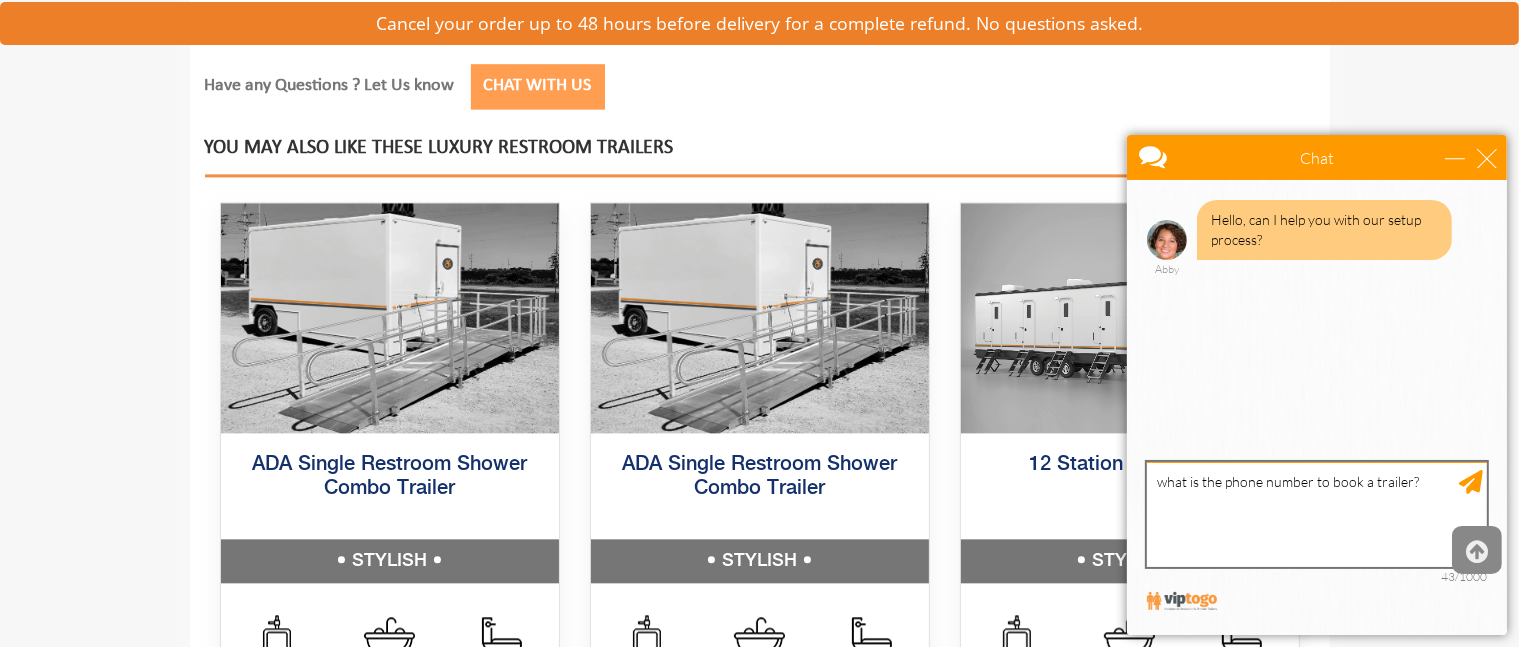 type on "what is the phone number to book a trailer?" 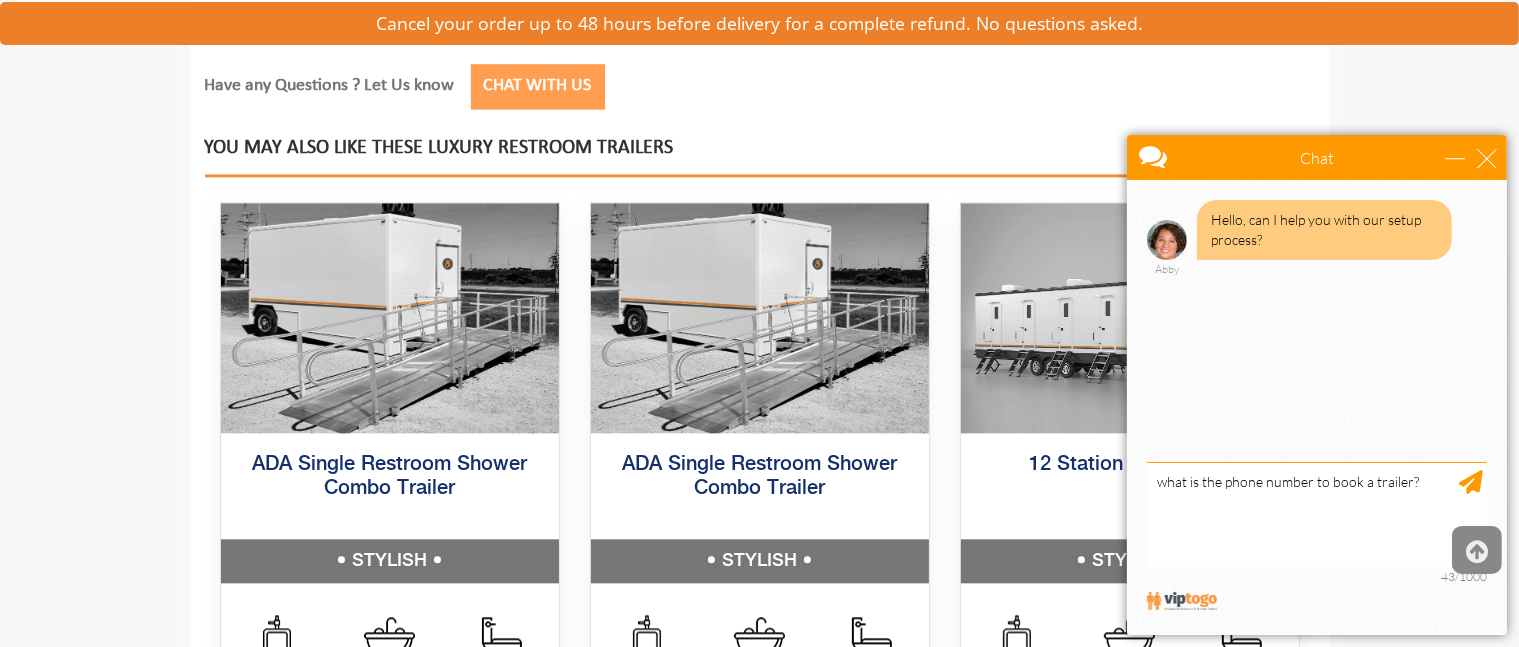 click at bounding box center (1477, 552) 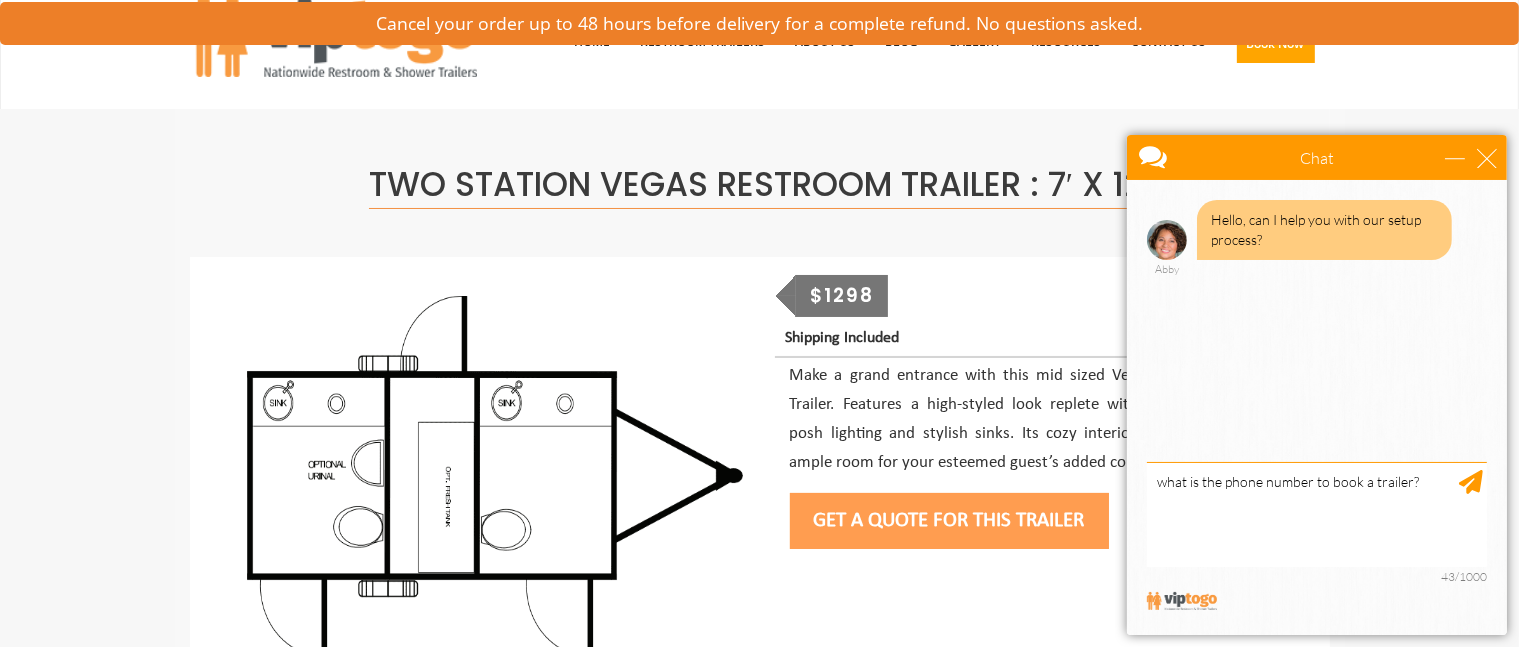 scroll, scrollTop: 0, scrollLeft: 0, axis: both 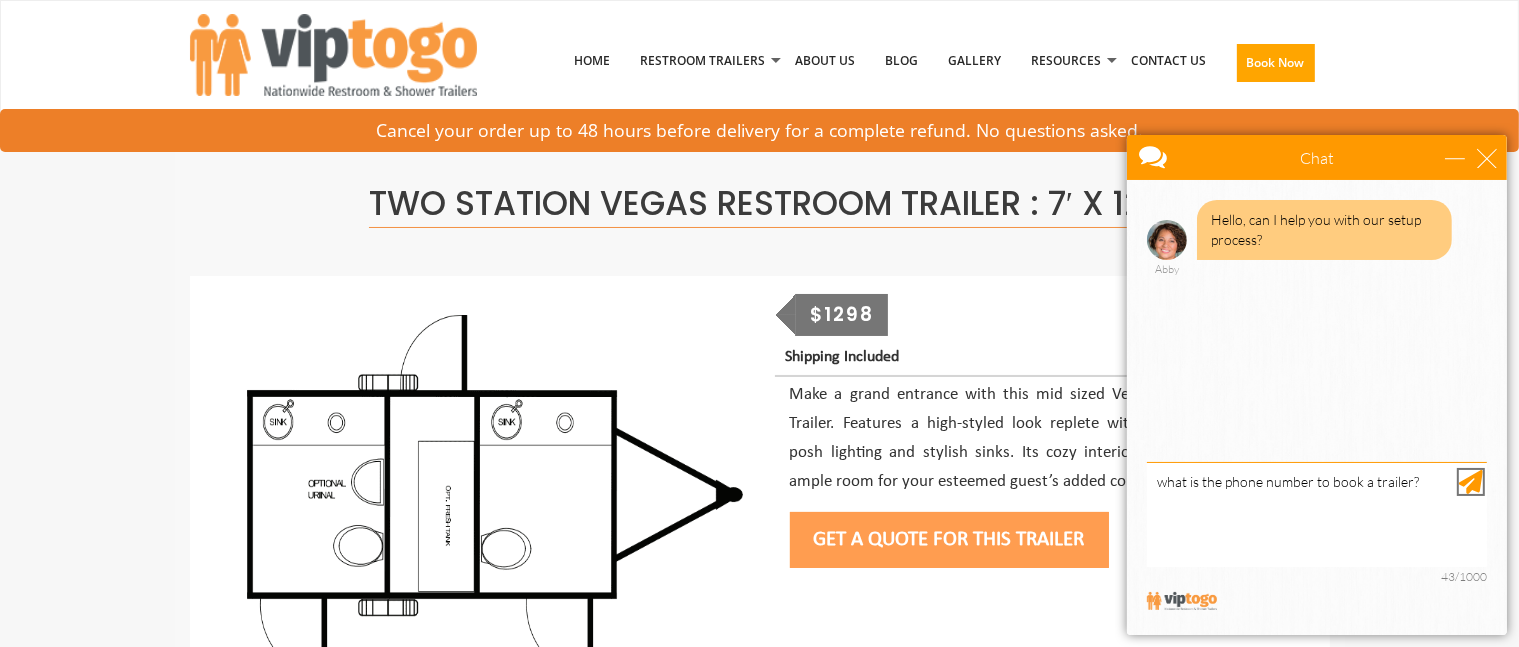 click at bounding box center [1470, 481] 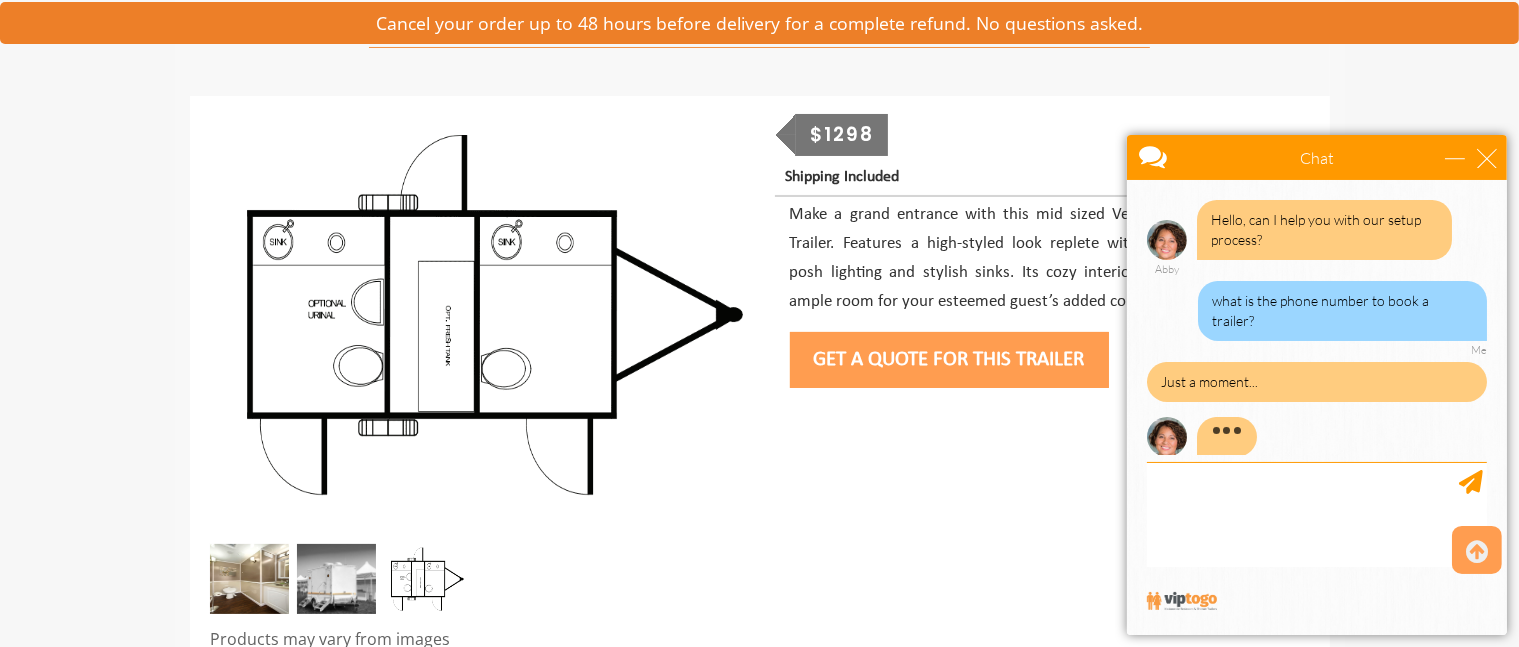 scroll, scrollTop: 200, scrollLeft: 0, axis: vertical 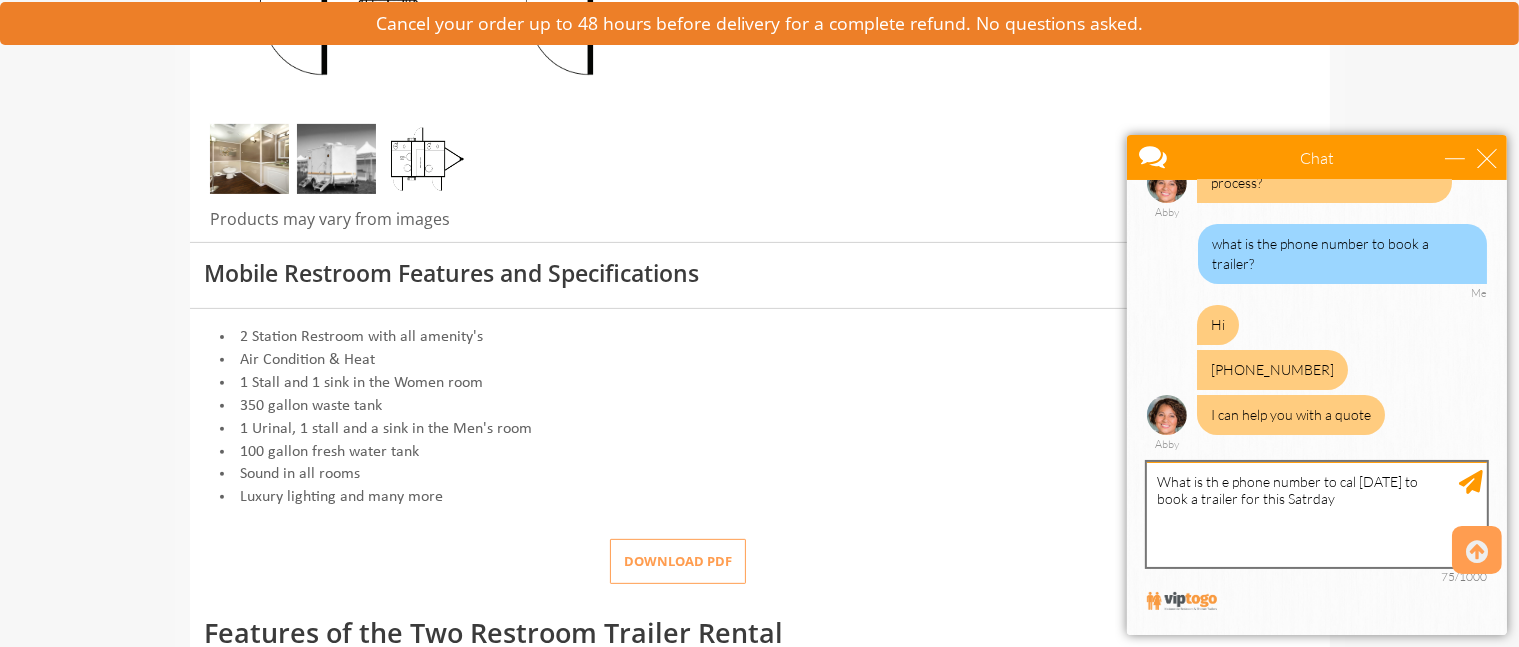 click on "What is th e phone number to cal tomorrow to book a trailer for this Satrday" at bounding box center (1316, 513) 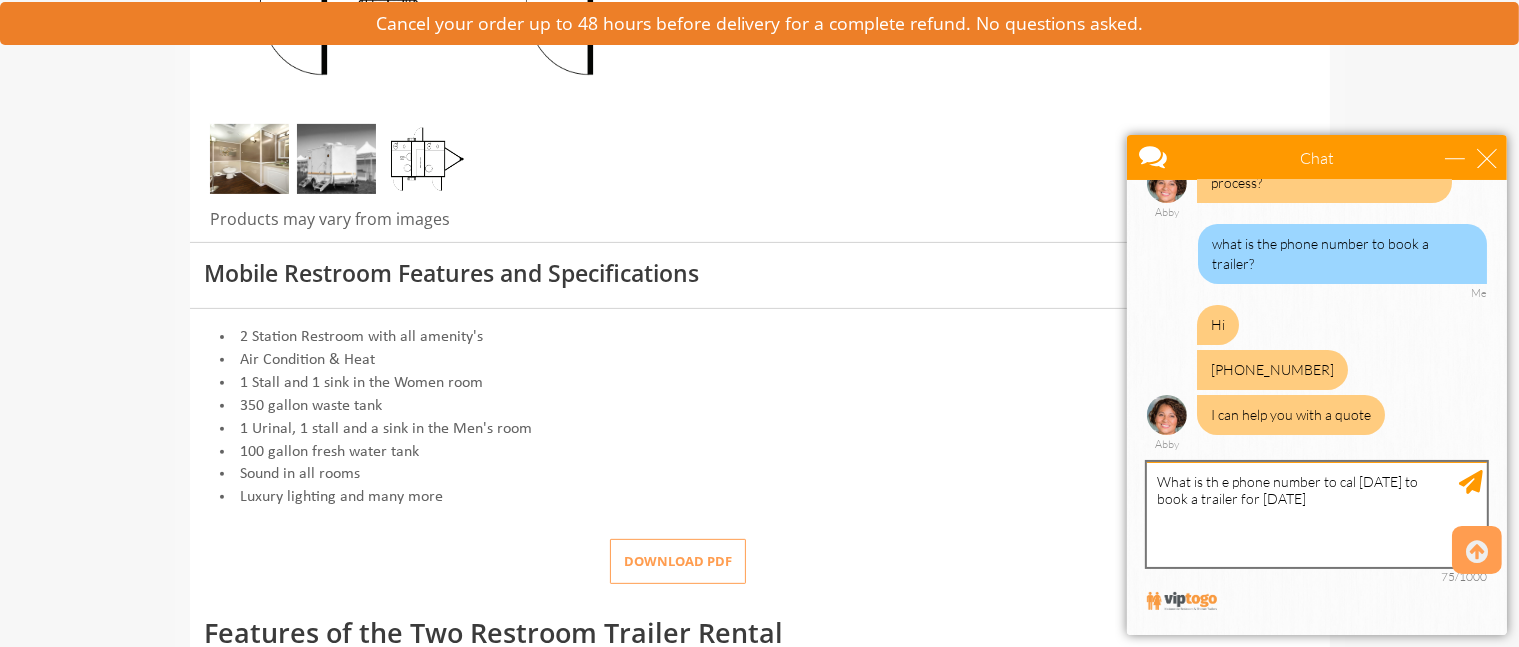 click on "What is th e phone number to cal tomorrow to book a trailer for this Saturday" at bounding box center (1316, 513) 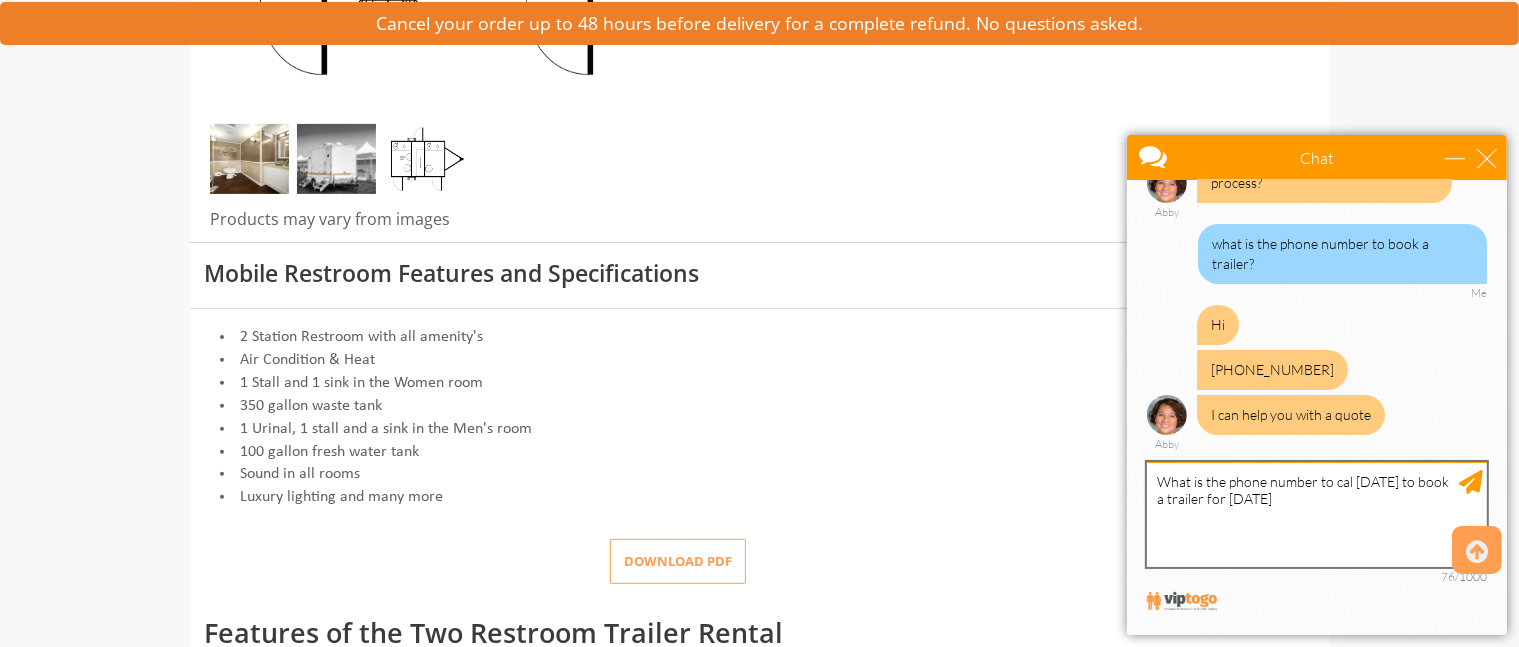 click on "What is the phone number to cal tomorrow to book a trailer for this Saturday" at bounding box center (1316, 513) 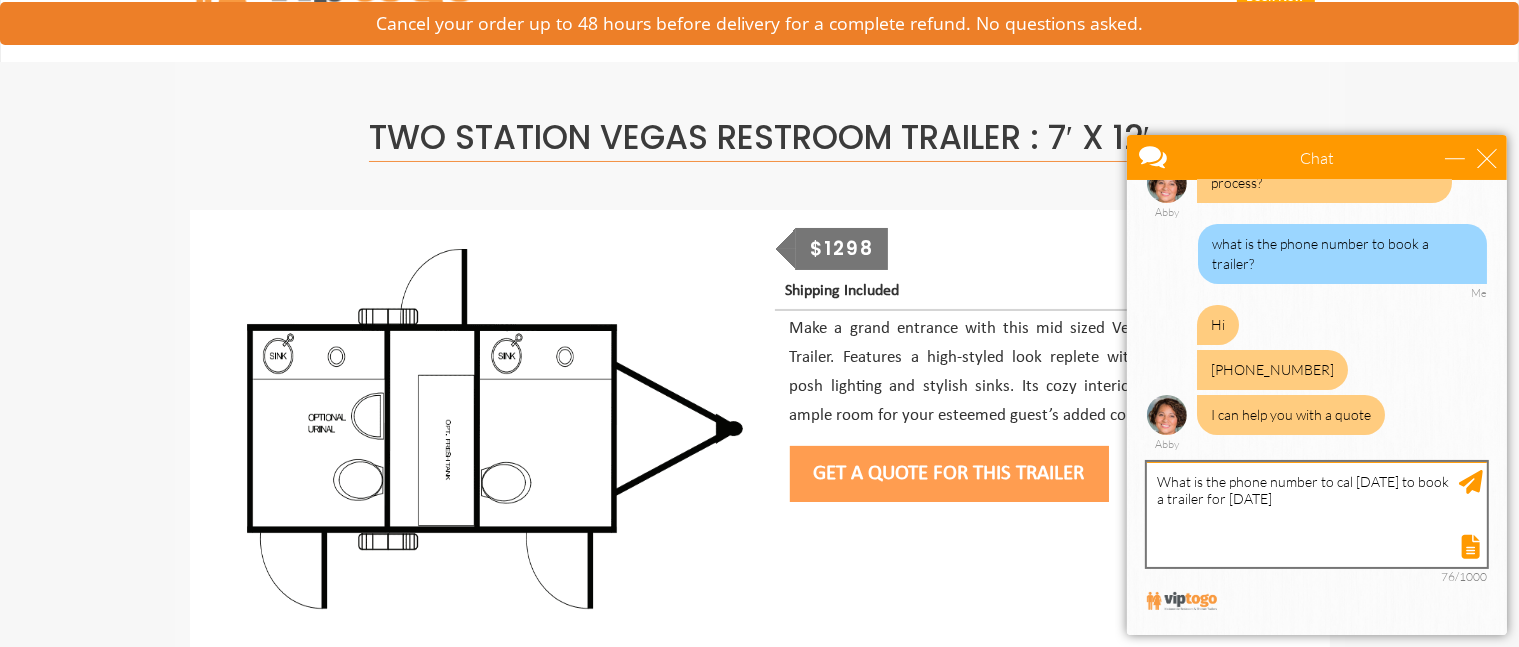 scroll, scrollTop: 100, scrollLeft: 0, axis: vertical 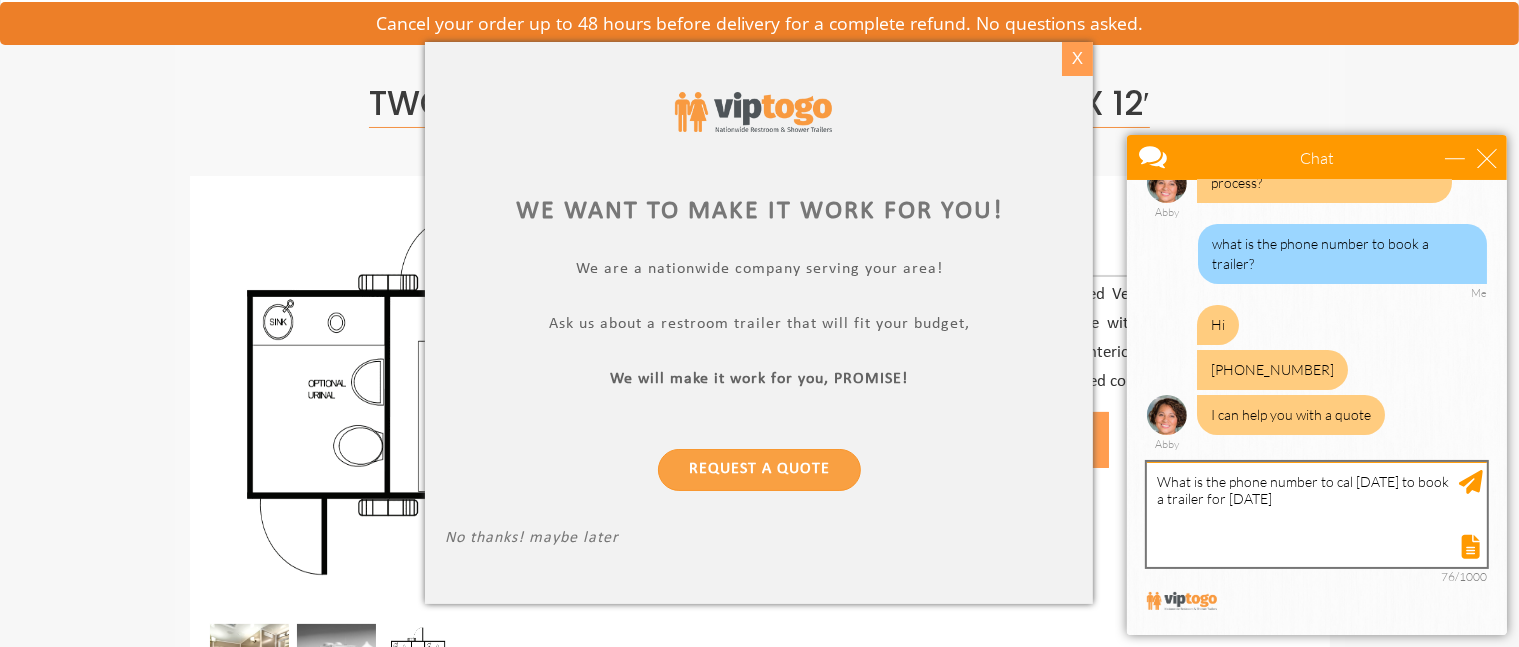 type on "What is the phone number to cal tomorrow to book a trailer for this Saturday" 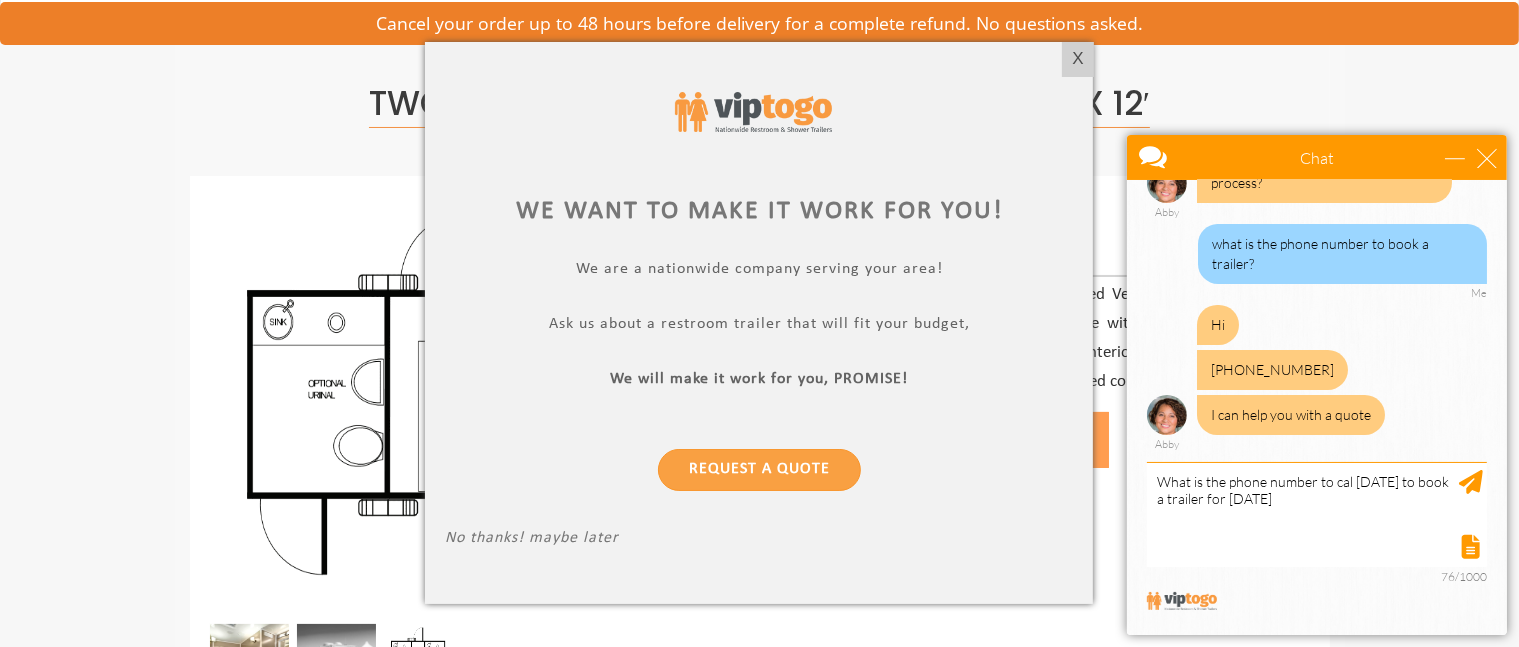 click on "X" at bounding box center (1077, 59) 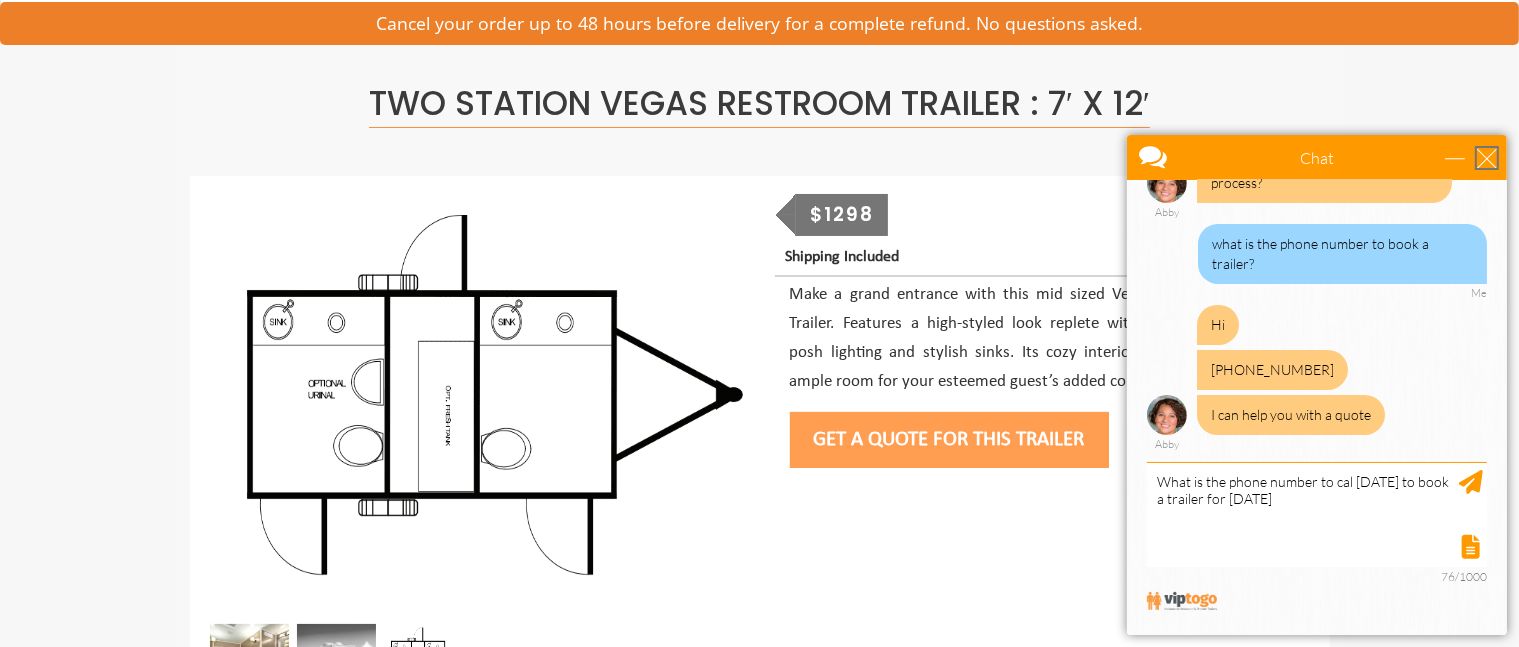 click at bounding box center [1486, 157] 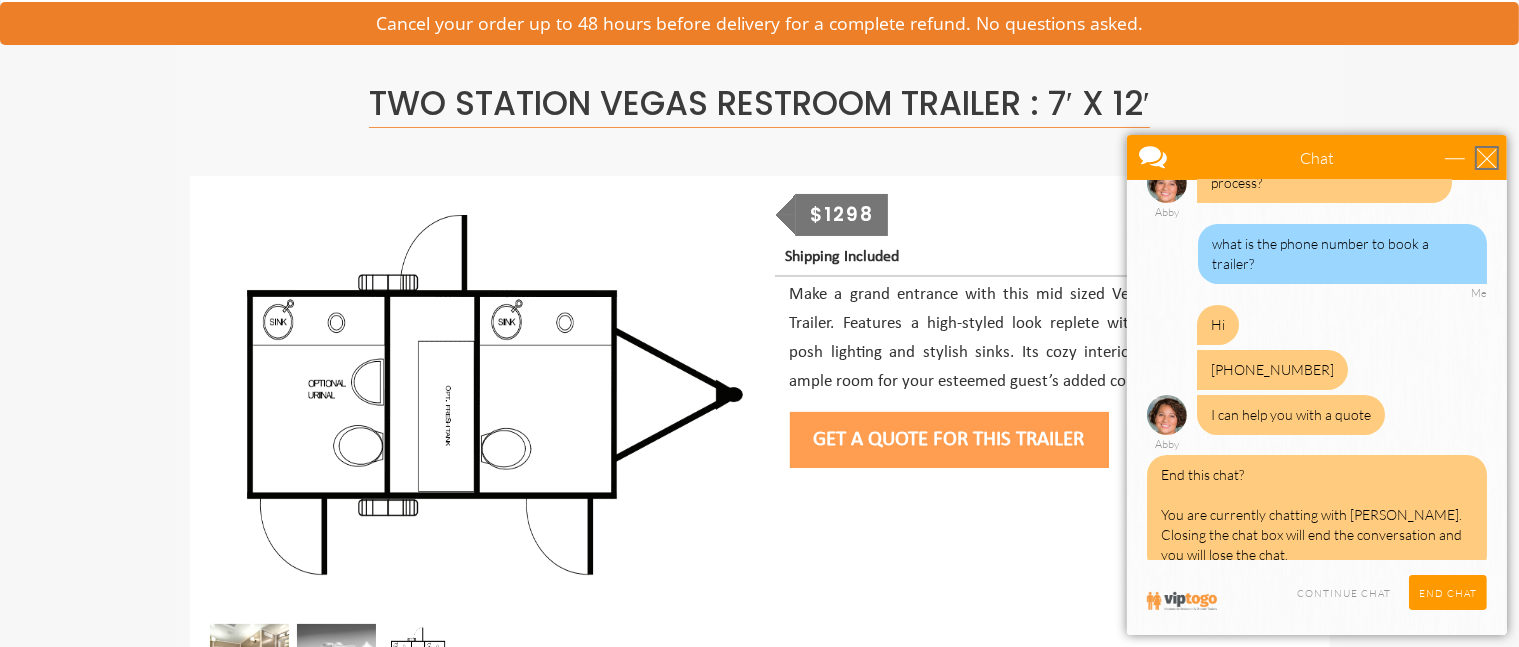 scroll, scrollTop: 87, scrollLeft: 0, axis: vertical 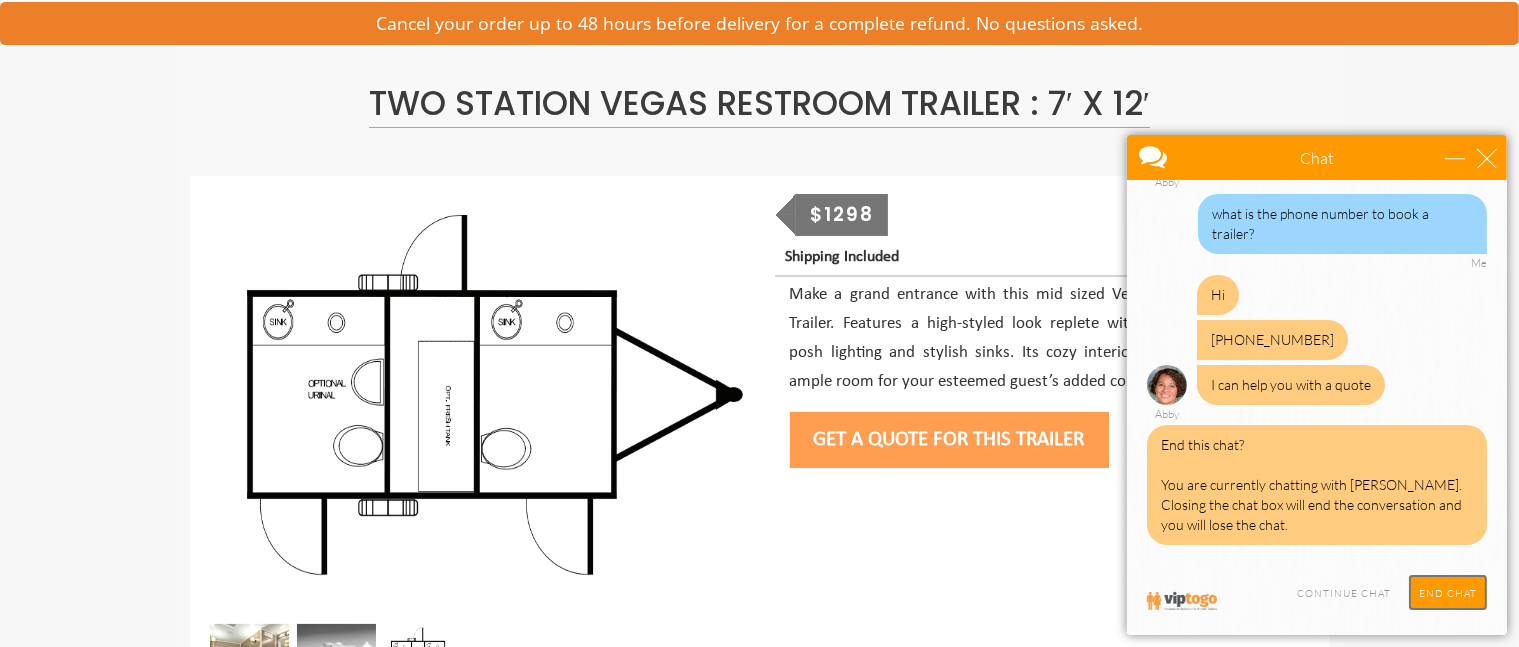 click on "End Chat" at bounding box center [1447, 591] 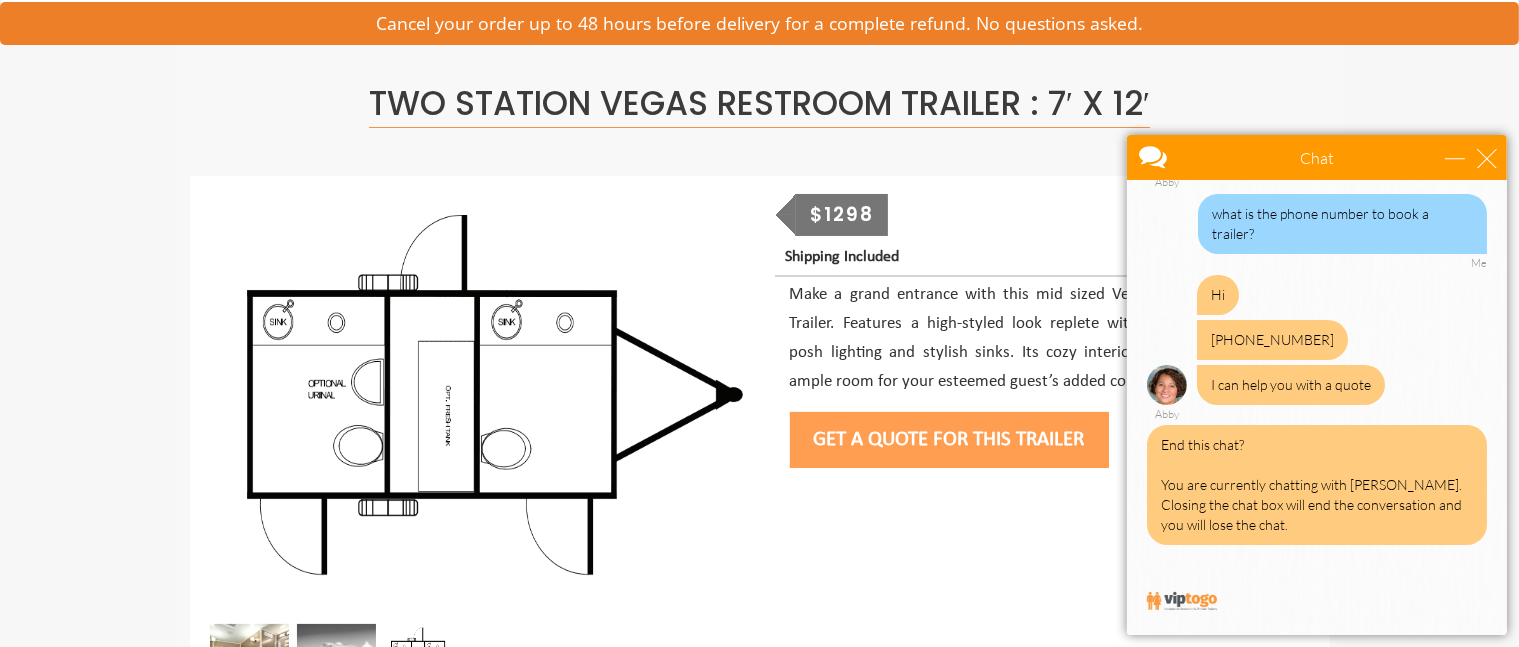 scroll, scrollTop: 322, scrollLeft: 0, axis: vertical 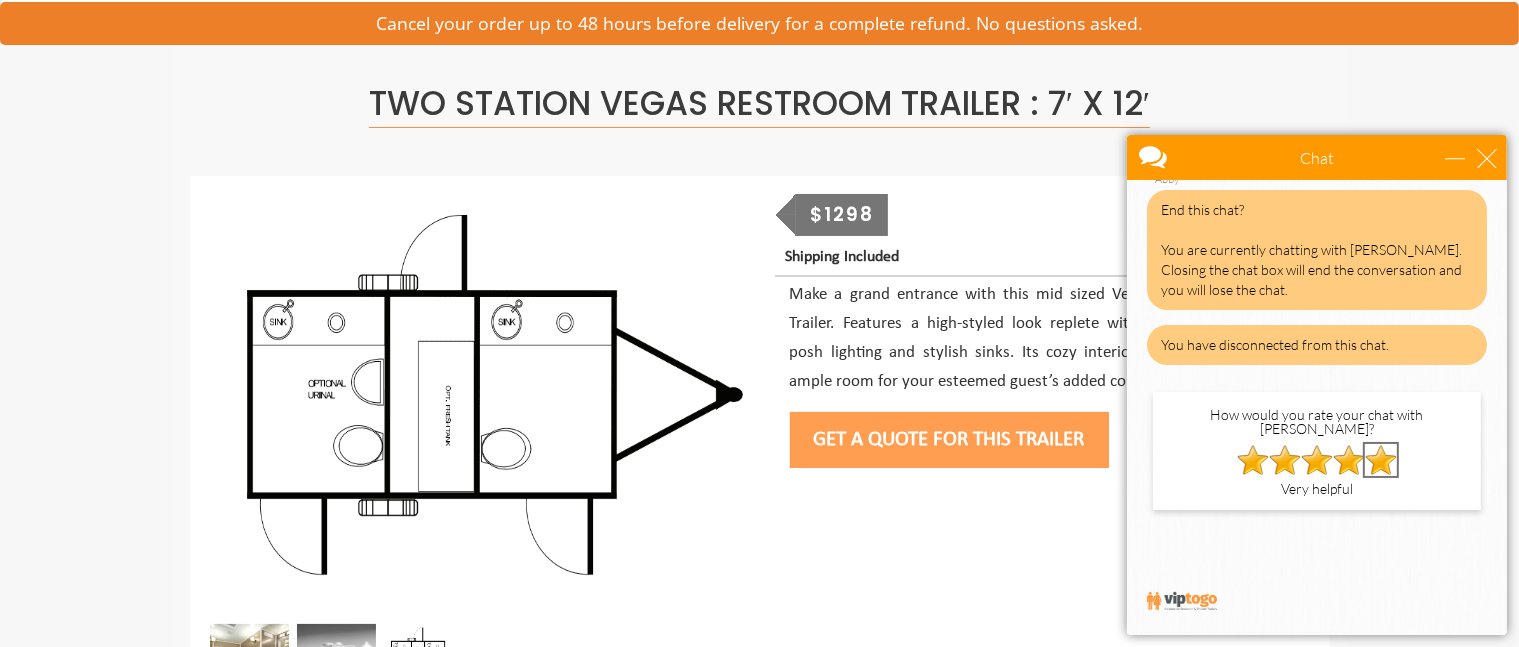 click at bounding box center [1380, 459] 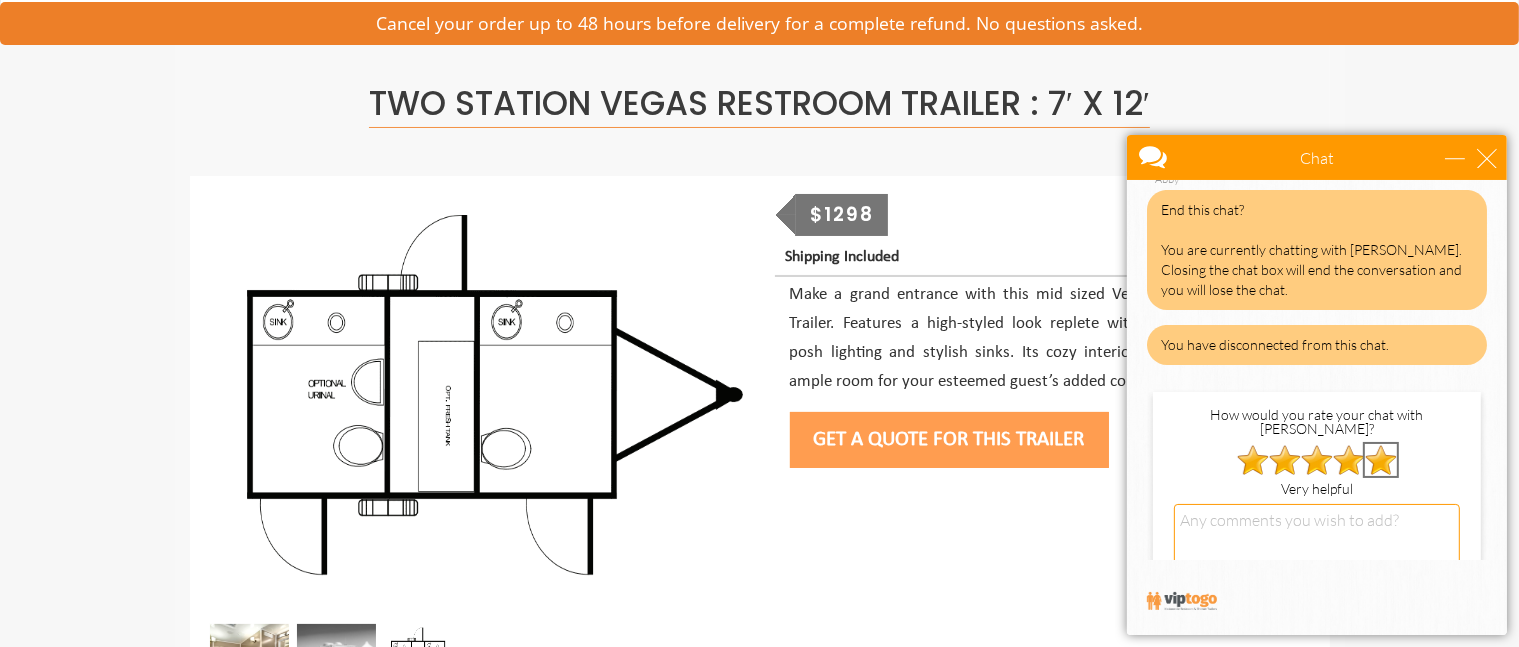 scroll, scrollTop: 478, scrollLeft: 0, axis: vertical 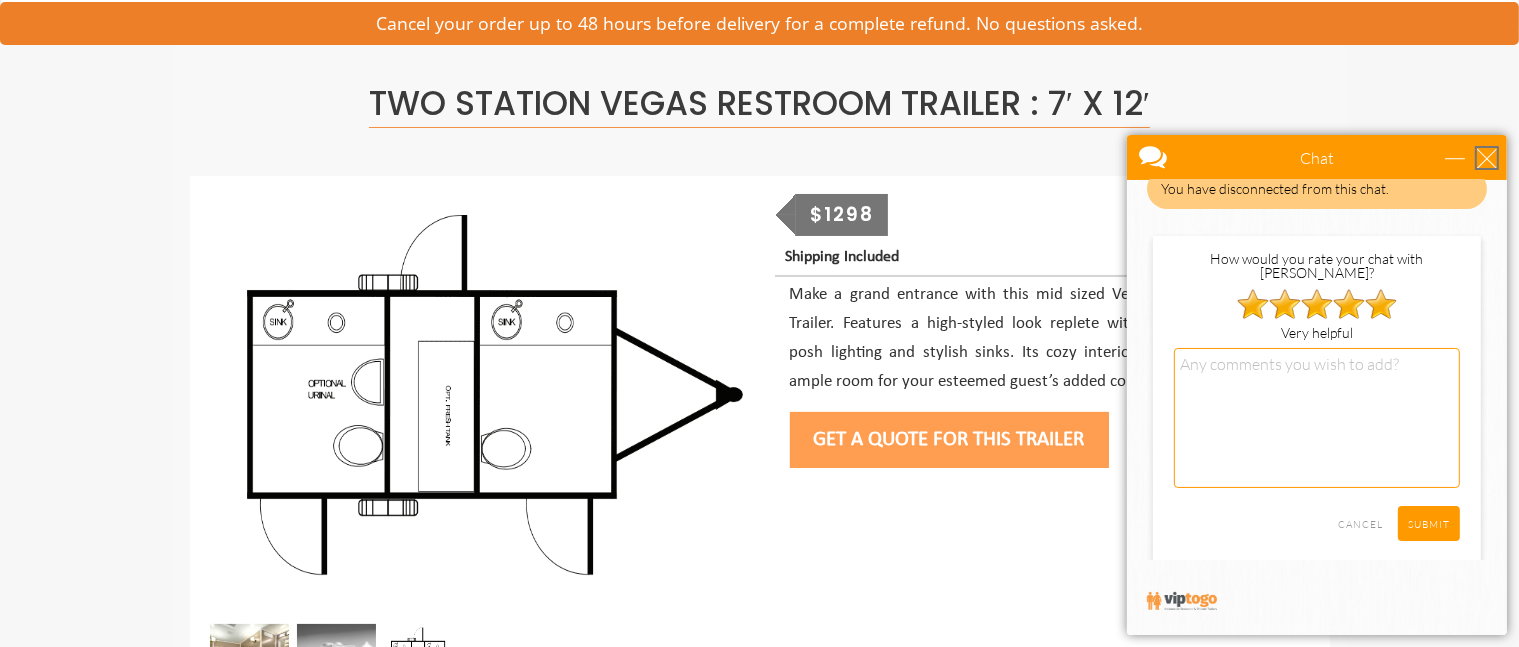 click at bounding box center (1486, 157) 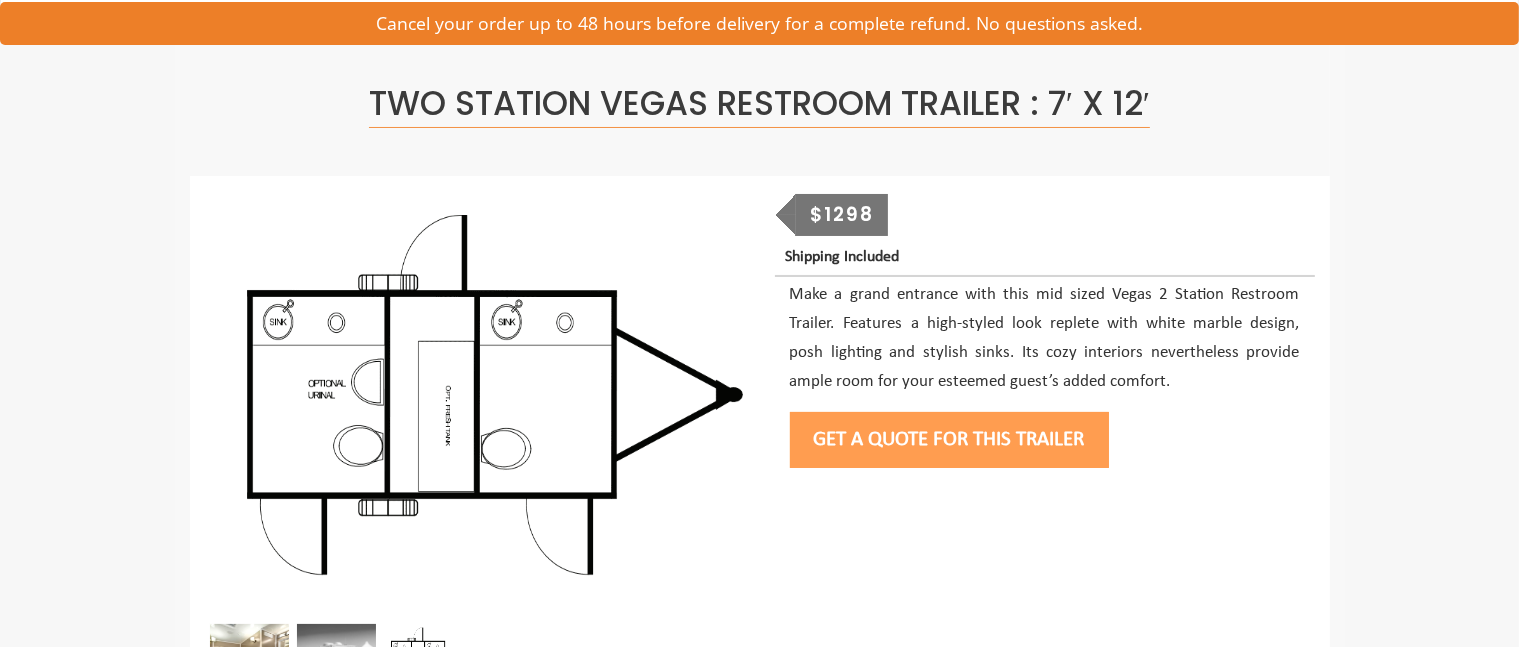 scroll, scrollTop: 0, scrollLeft: 0, axis: both 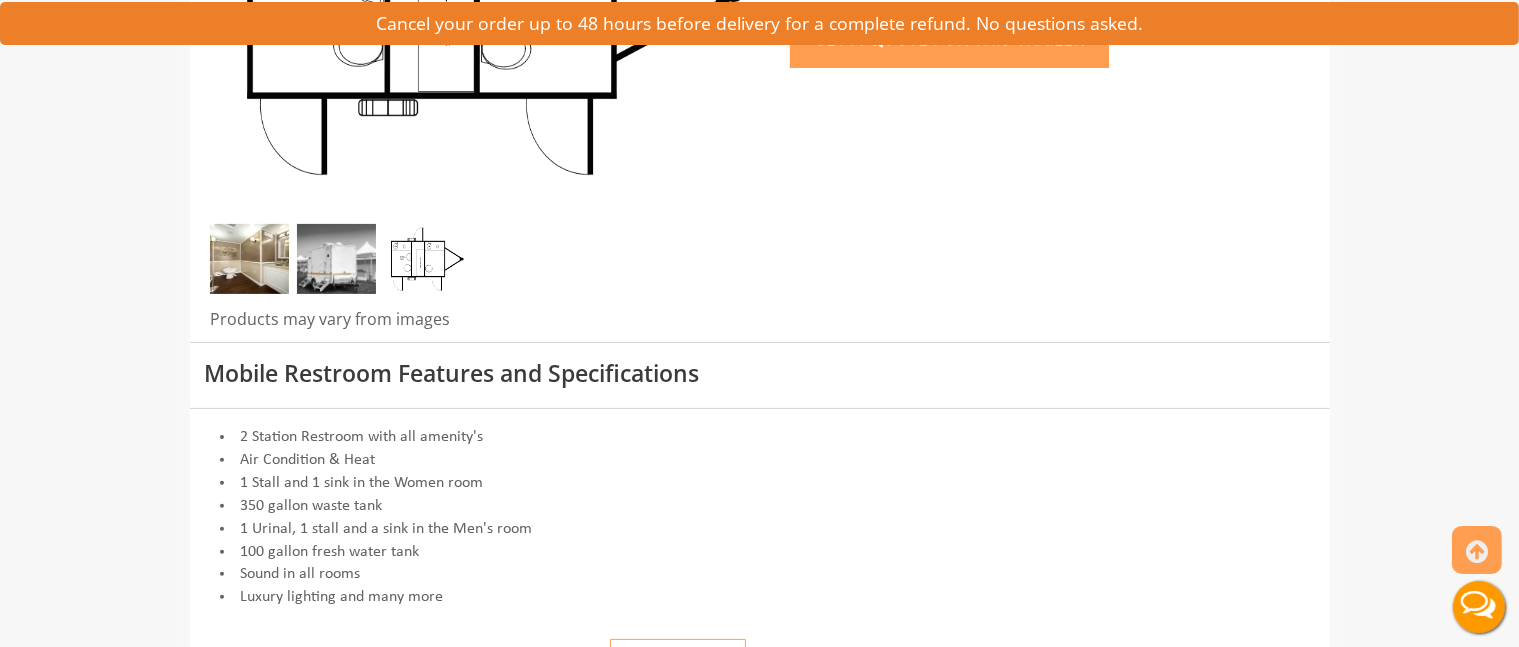 click at bounding box center (424, 259) 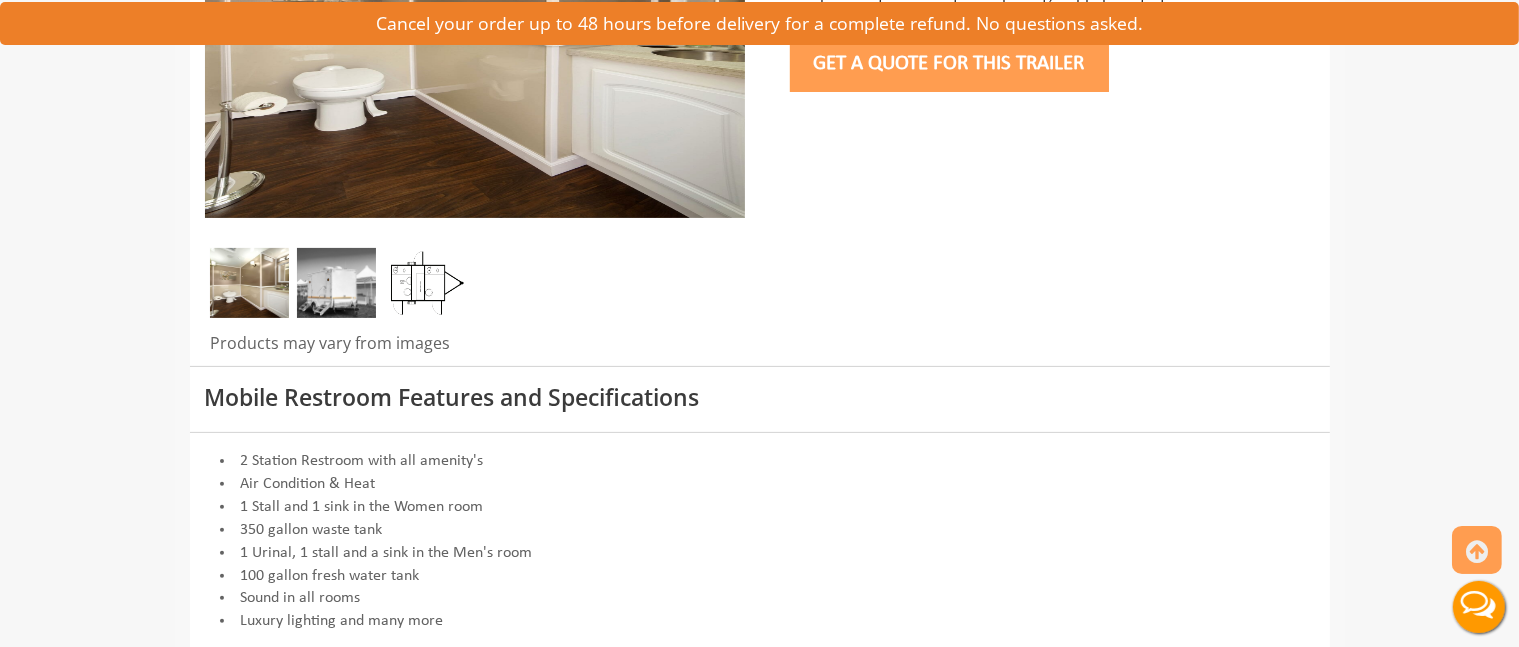 scroll, scrollTop: 300, scrollLeft: 0, axis: vertical 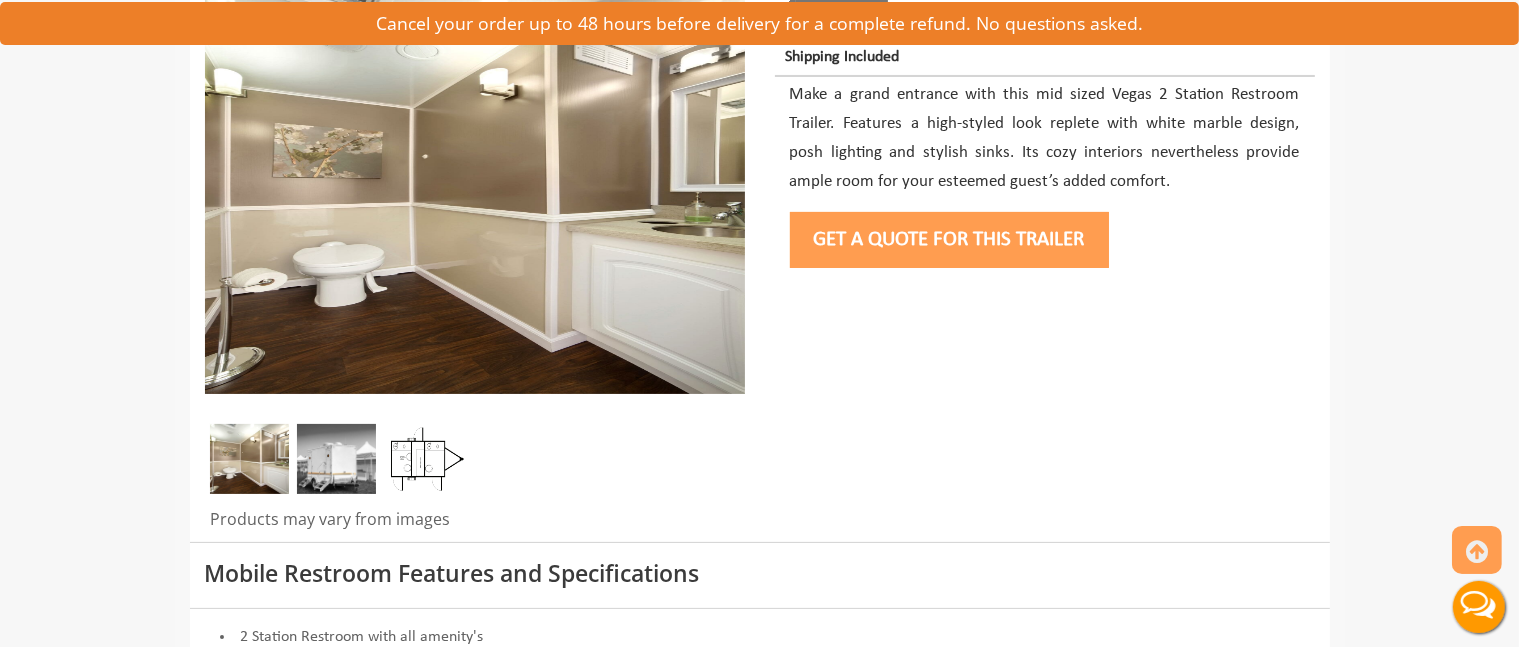 click at bounding box center (336, 459) 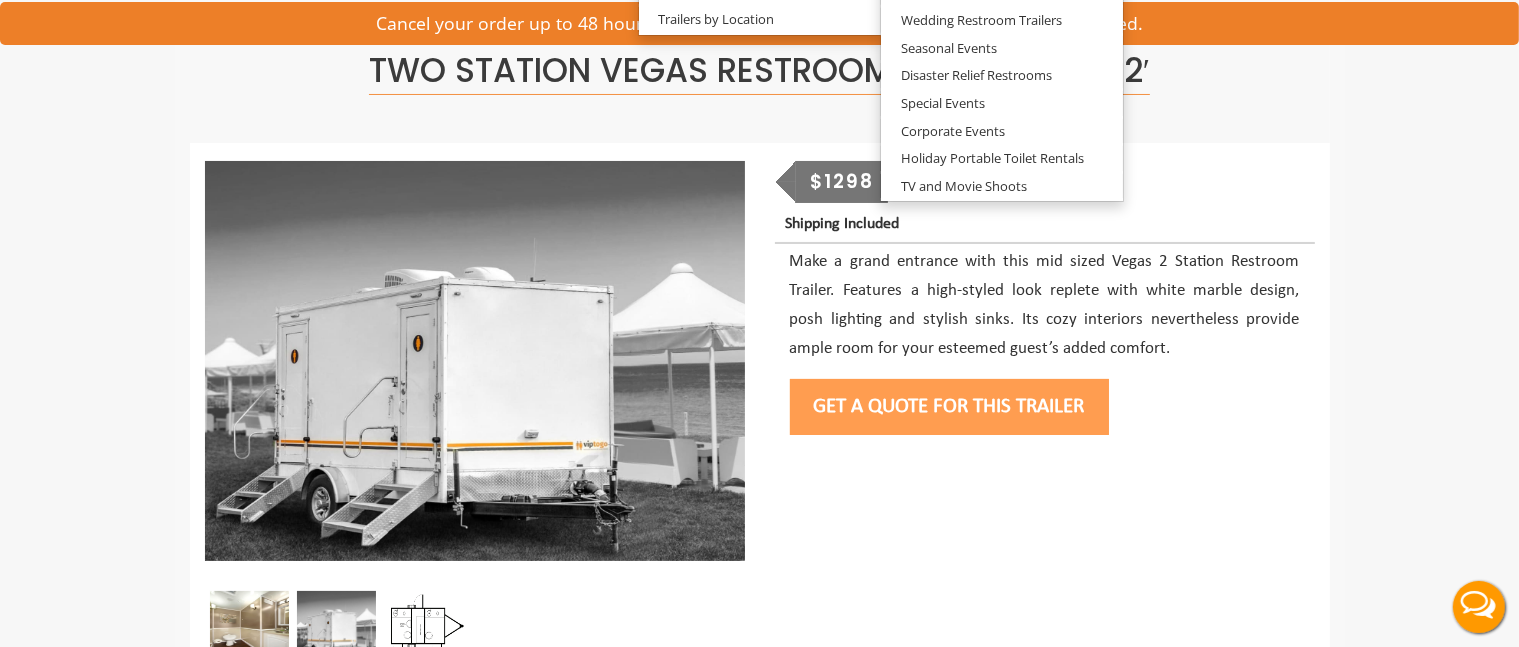 scroll, scrollTop: 0, scrollLeft: 0, axis: both 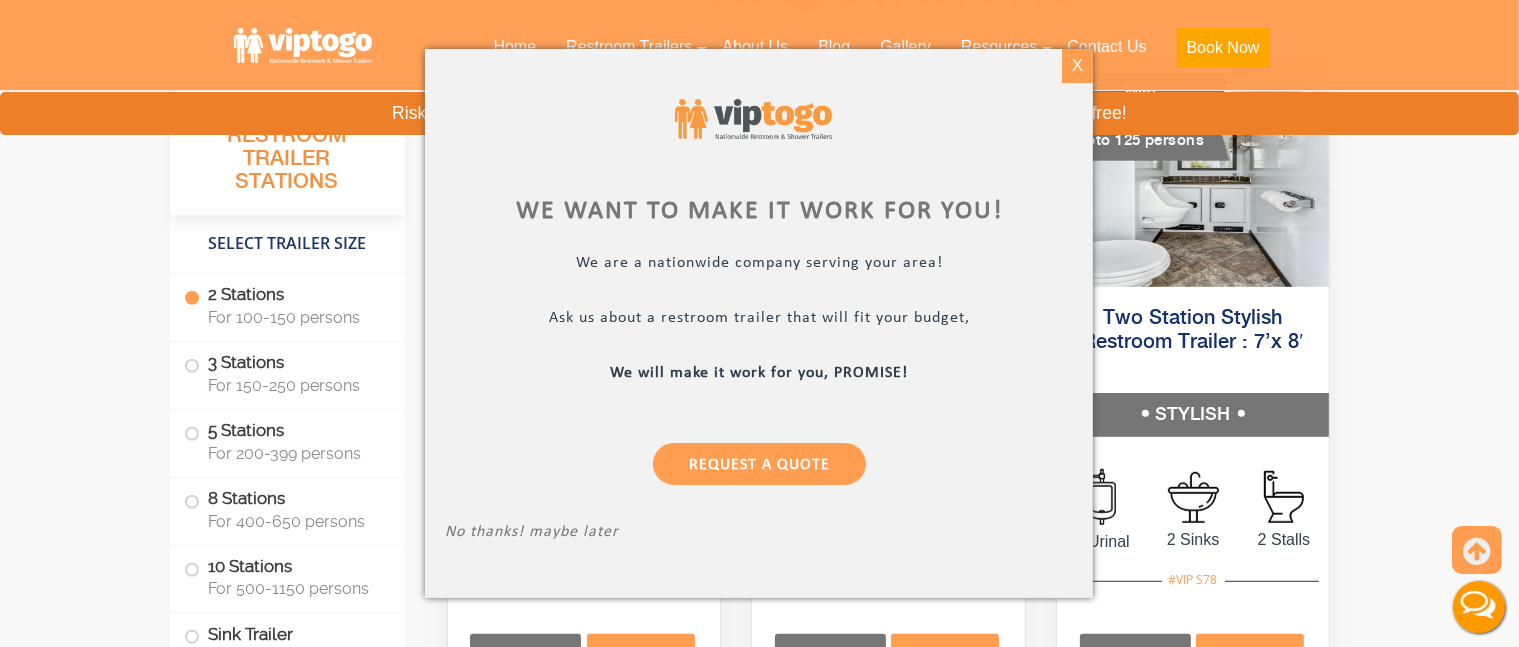 click on "X" at bounding box center (1077, 66) 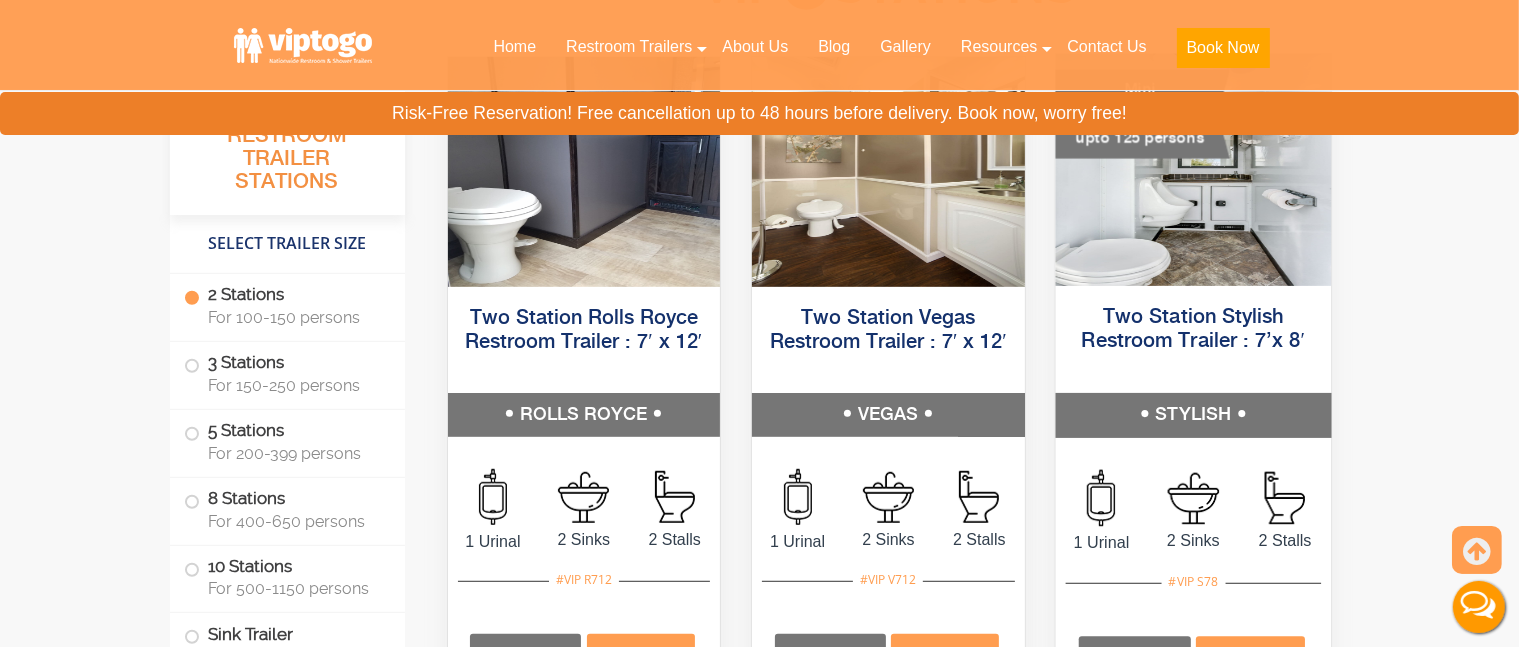 click on "Two Station Stylish Restroom Trailer : 7’x 8′" at bounding box center (1192, 342) 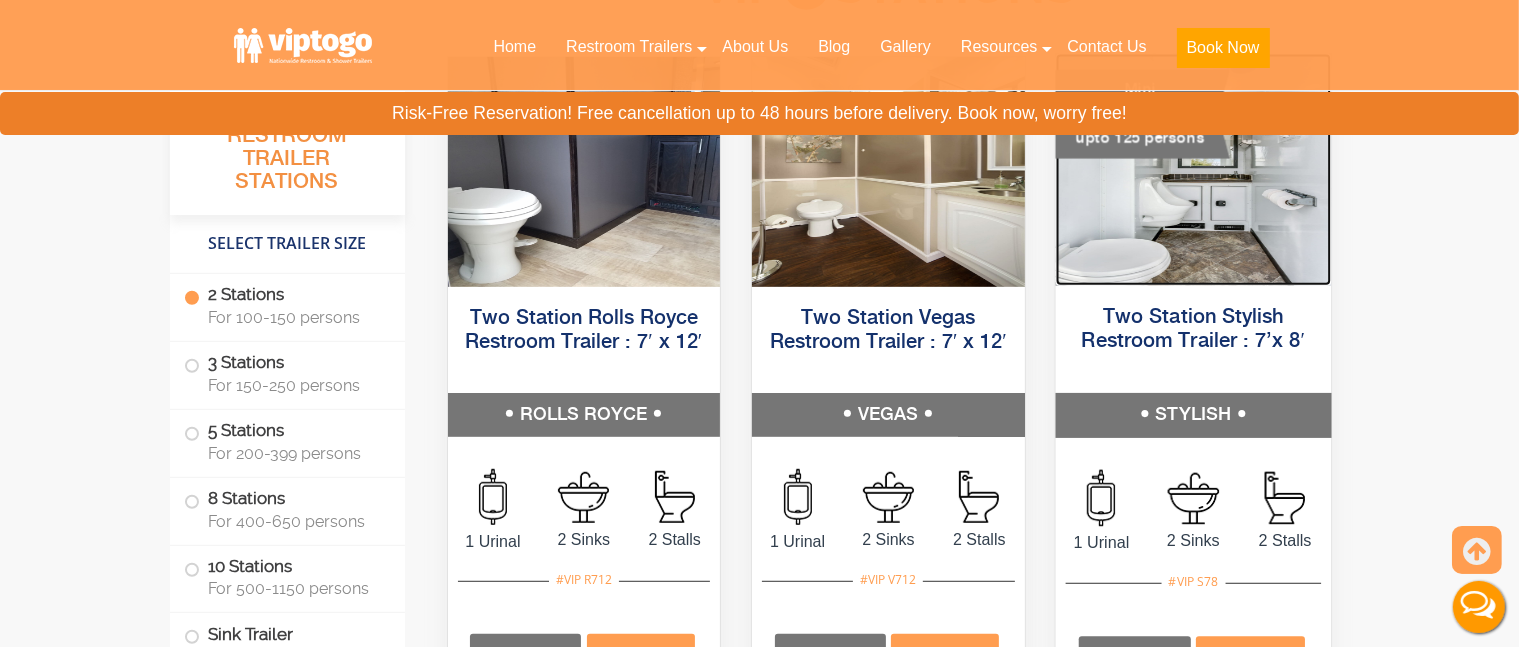 click at bounding box center (1192, 170) 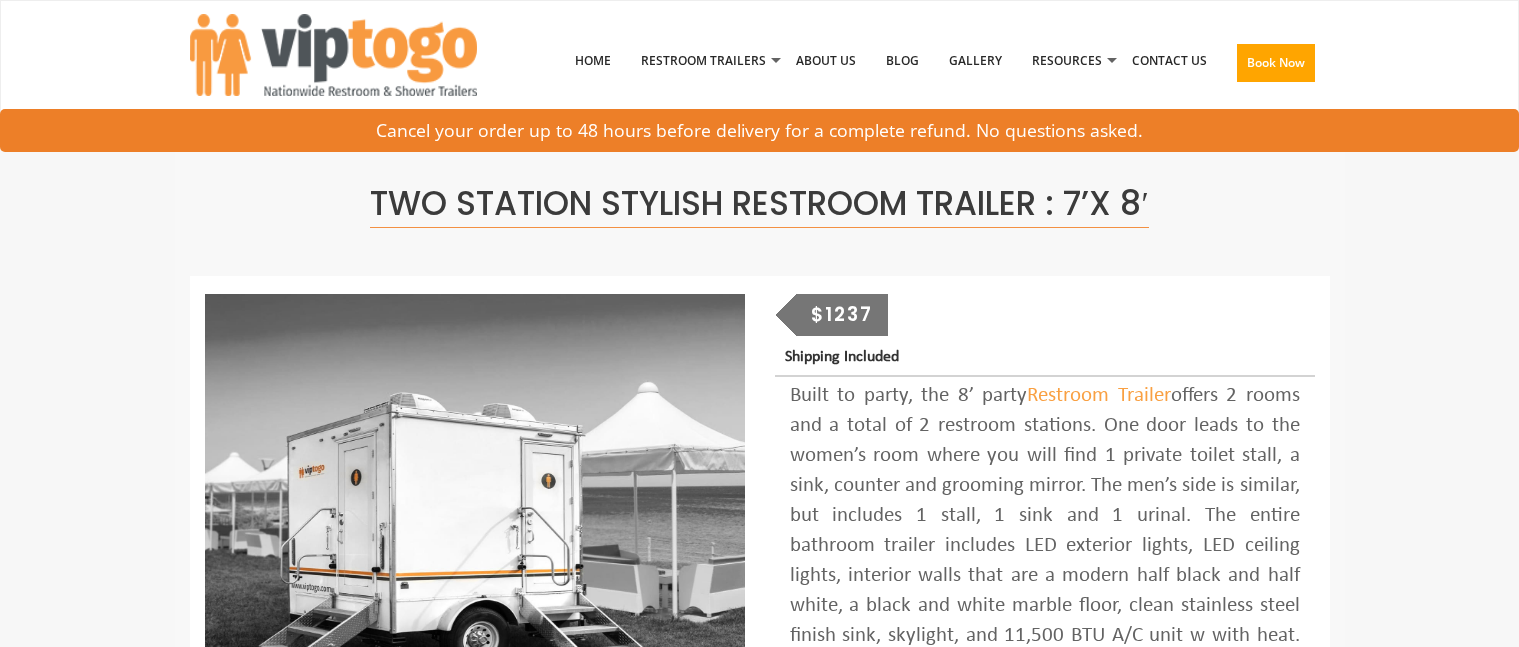 scroll, scrollTop: 0, scrollLeft: 0, axis: both 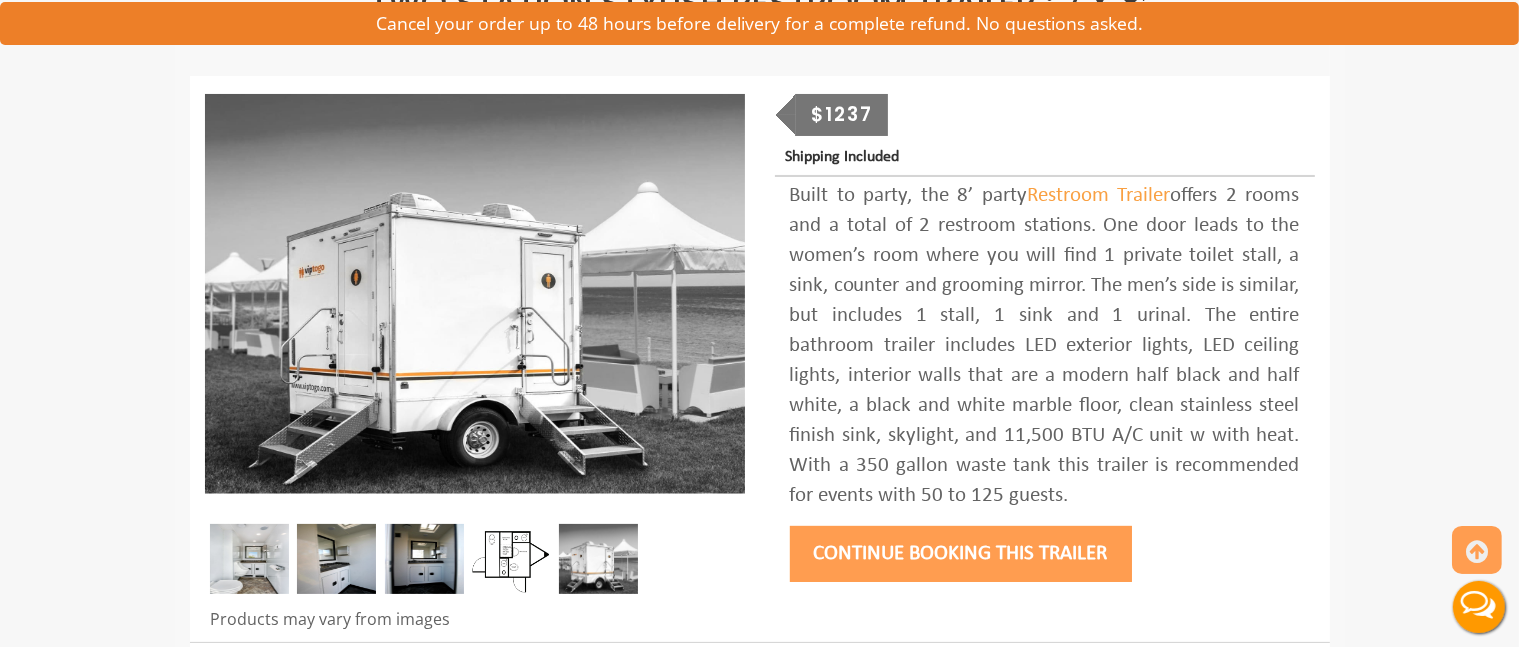 click at bounding box center (249, 559) 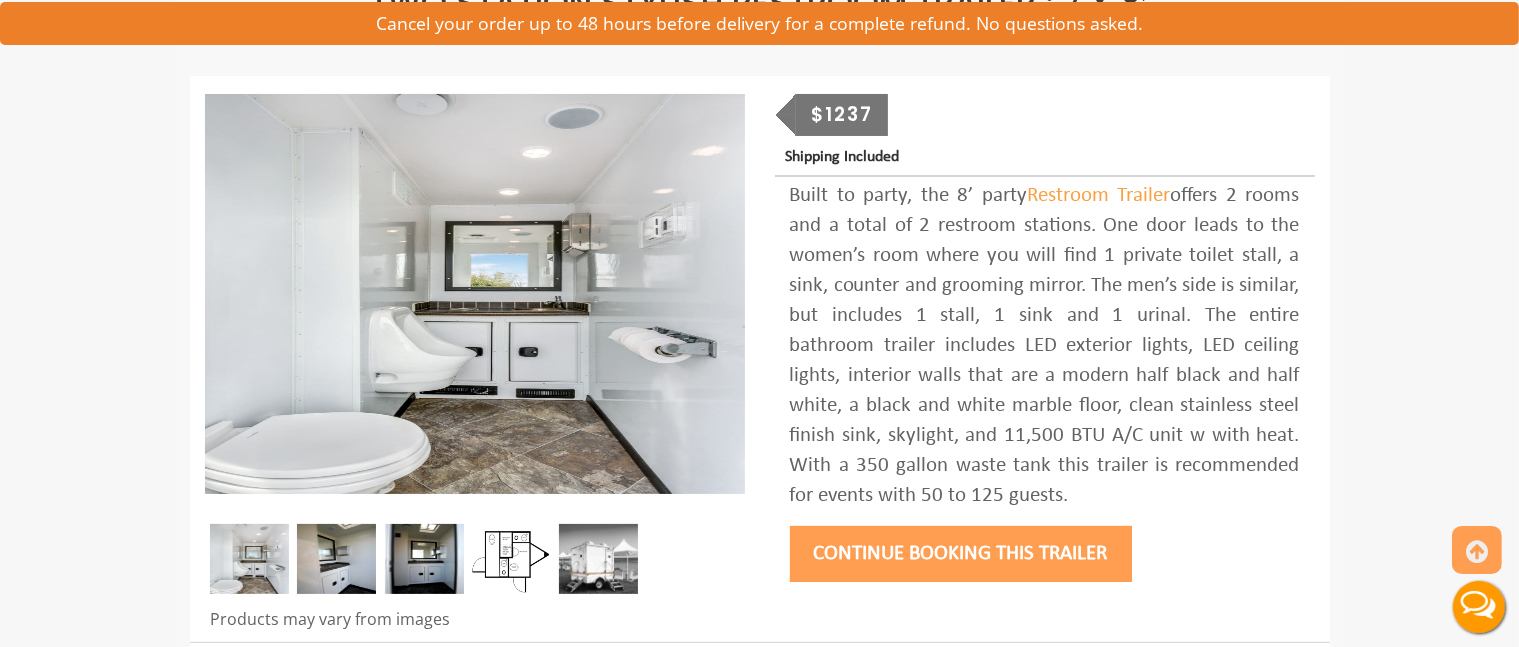 click at bounding box center [336, 559] 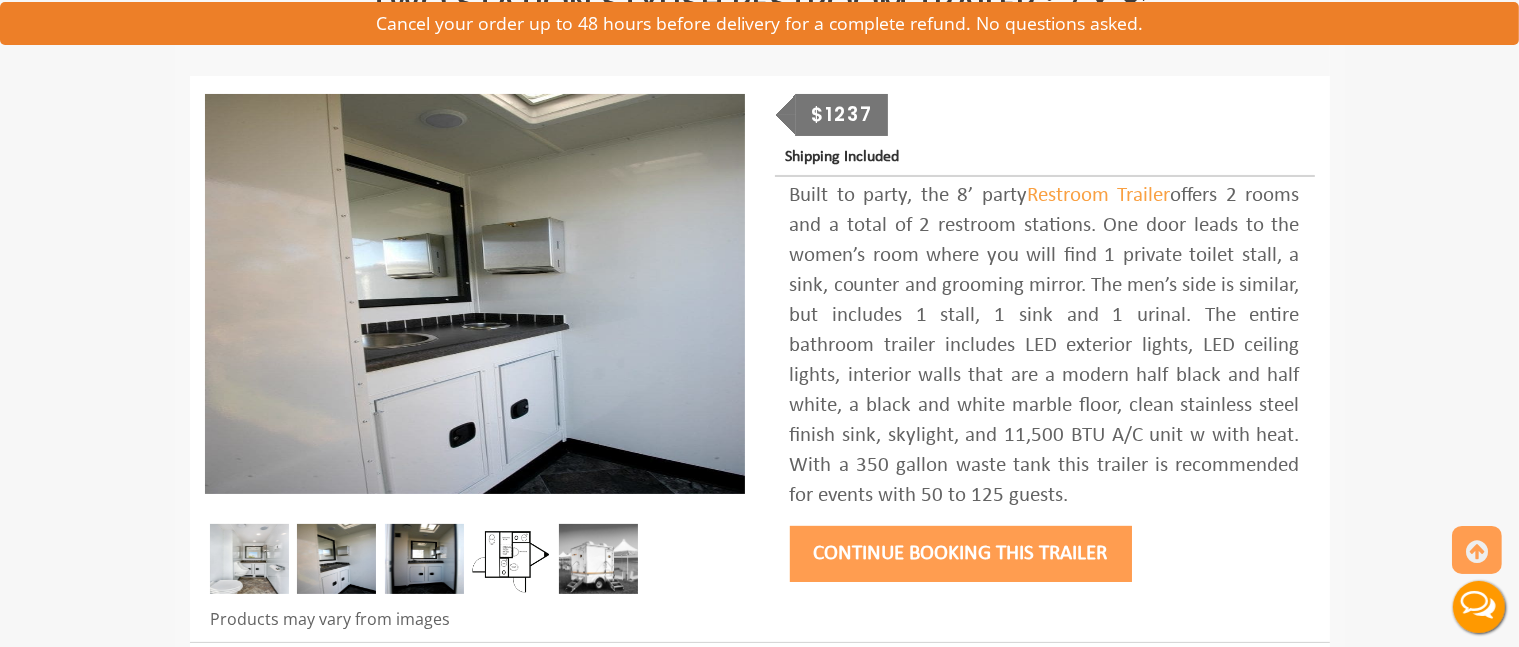 click at bounding box center (424, 559) 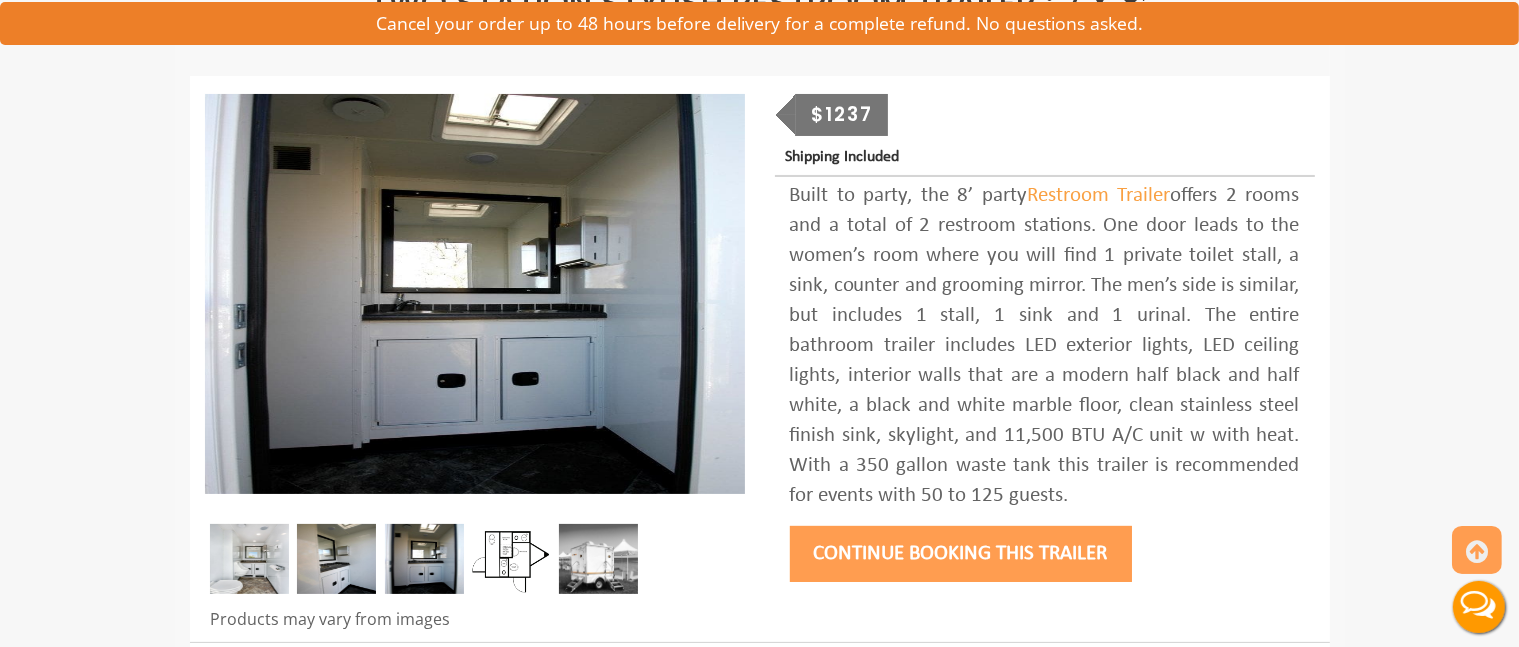 click at bounding box center (511, 559) 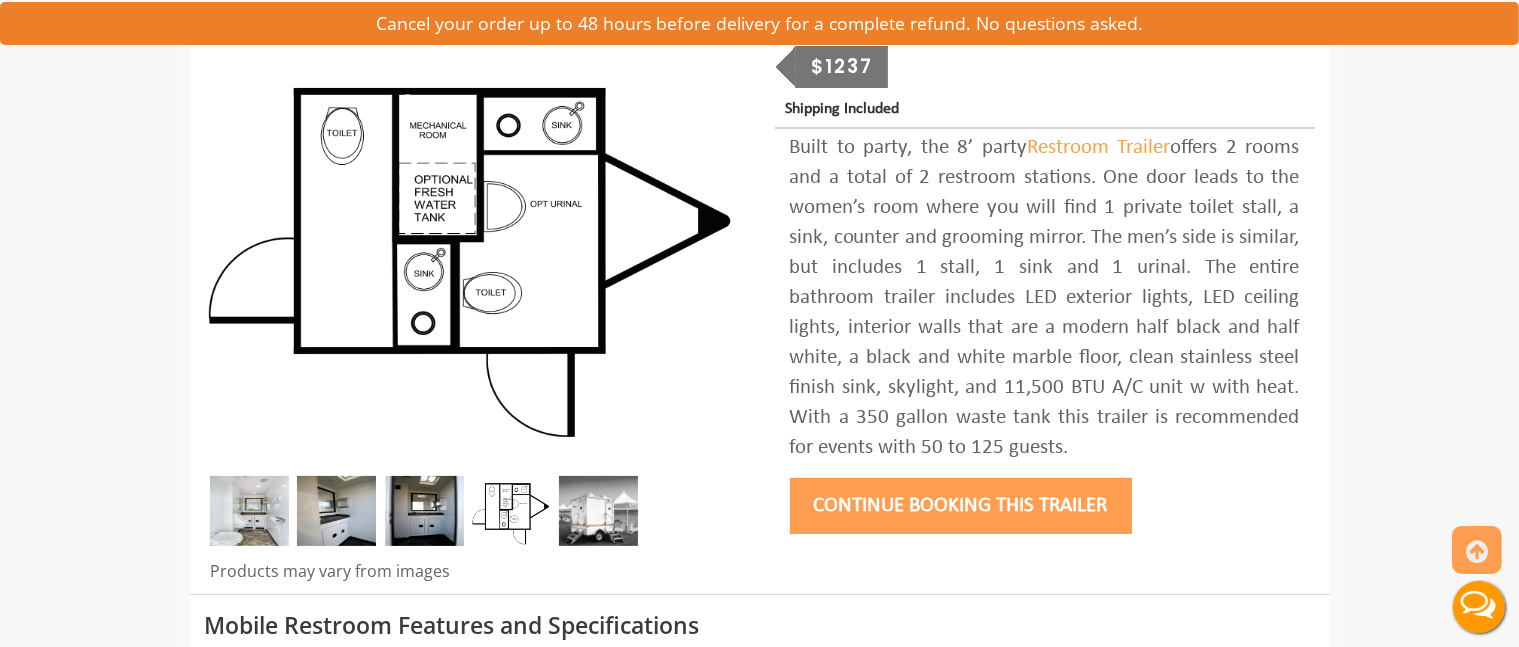 scroll, scrollTop: 0, scrollLeft: 0, axis: both 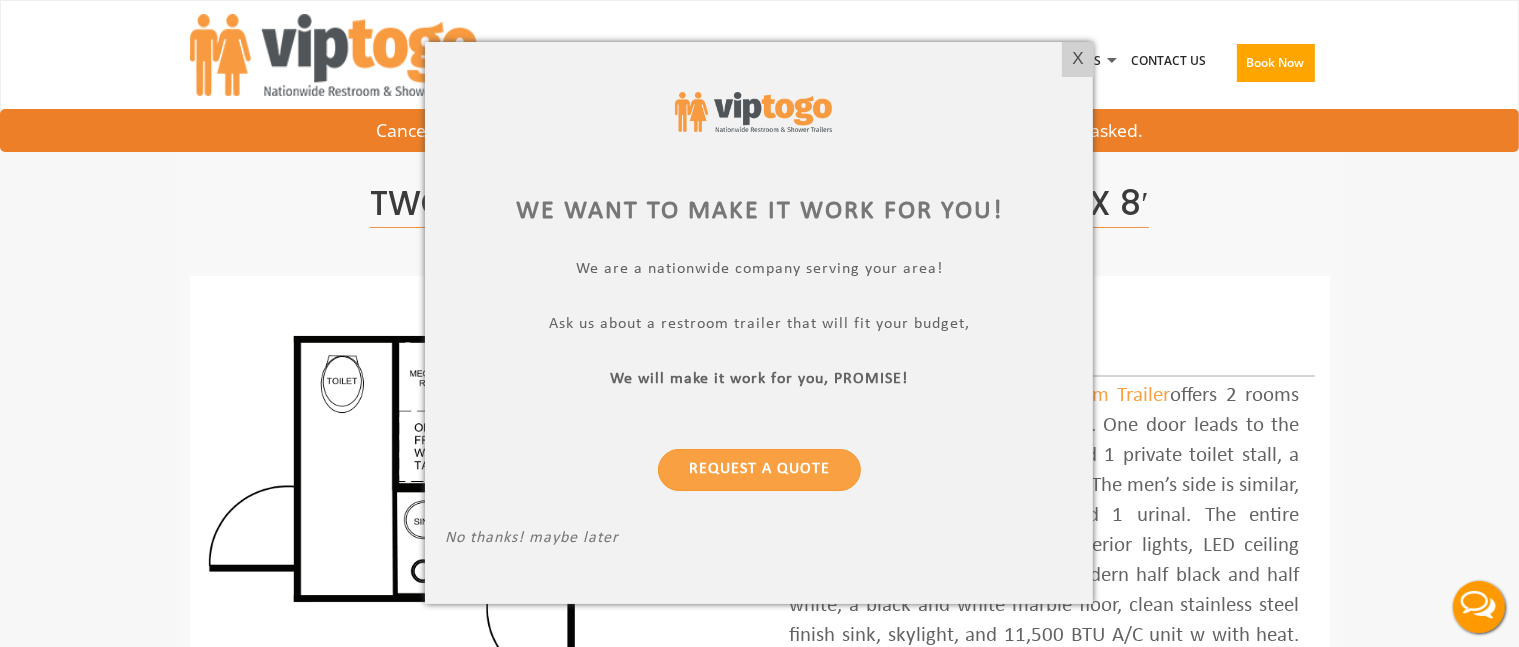 drag, startPoint x: 1071, startPoint y: 51, endPoint x: 1060, endPoint y: 63, distance: 16.27882 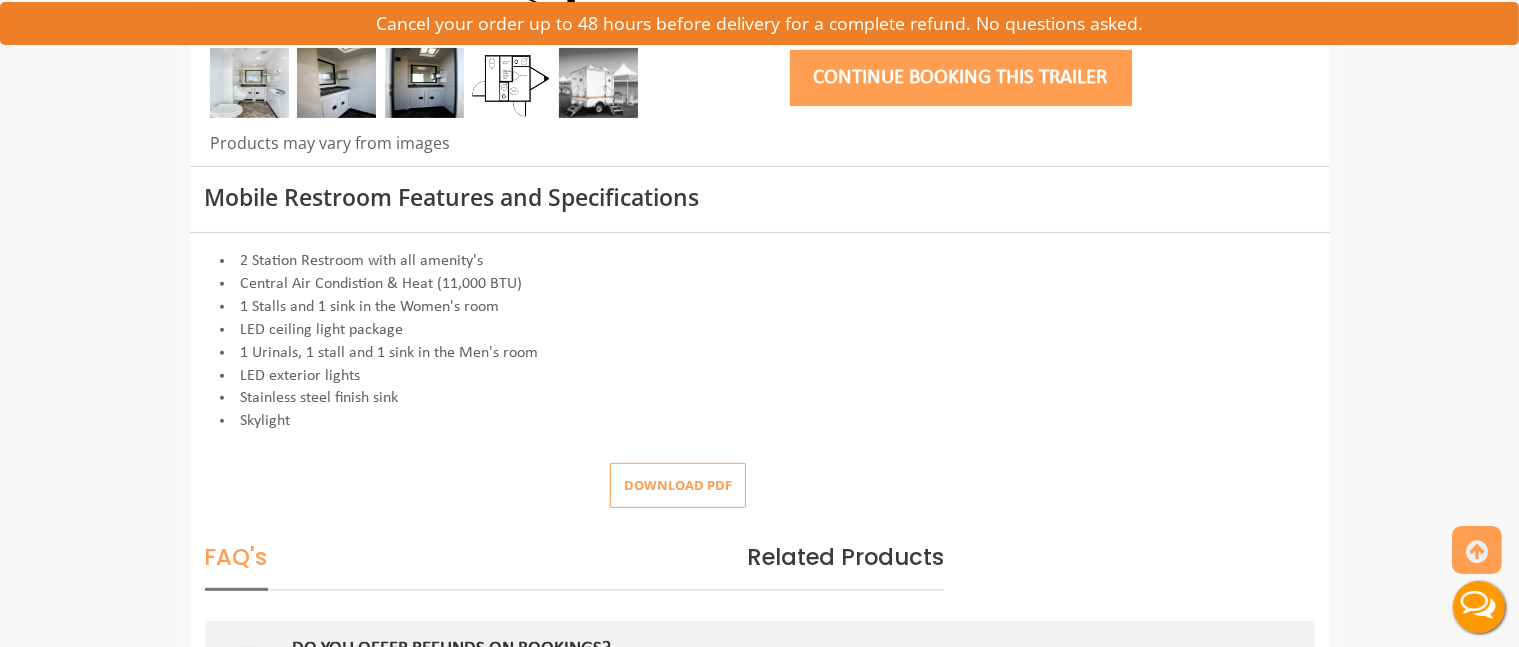 scroll, scrollTop: 500, scrollLeft: 0, axis: vertical 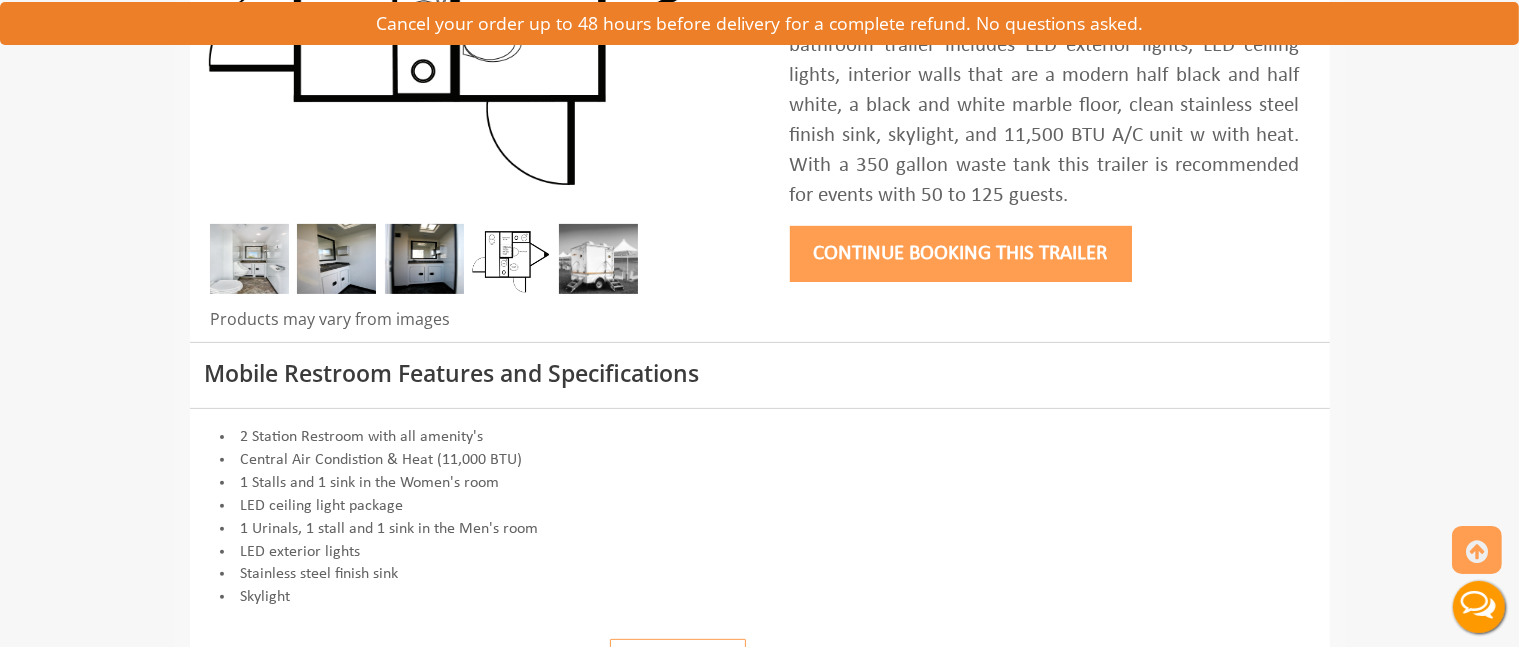 click at bounding box center [598, 259] 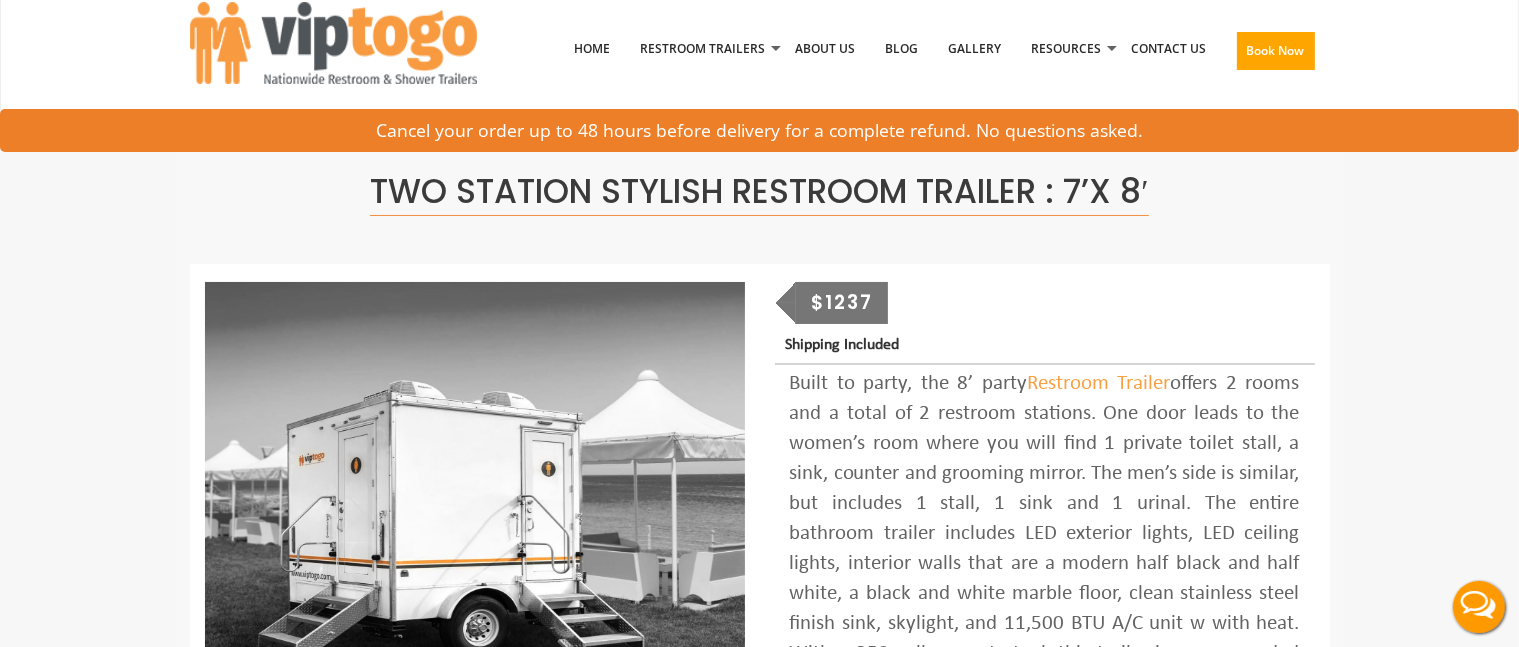 scroll, scrollTop: 0, scrollLeft: 0, axis: both 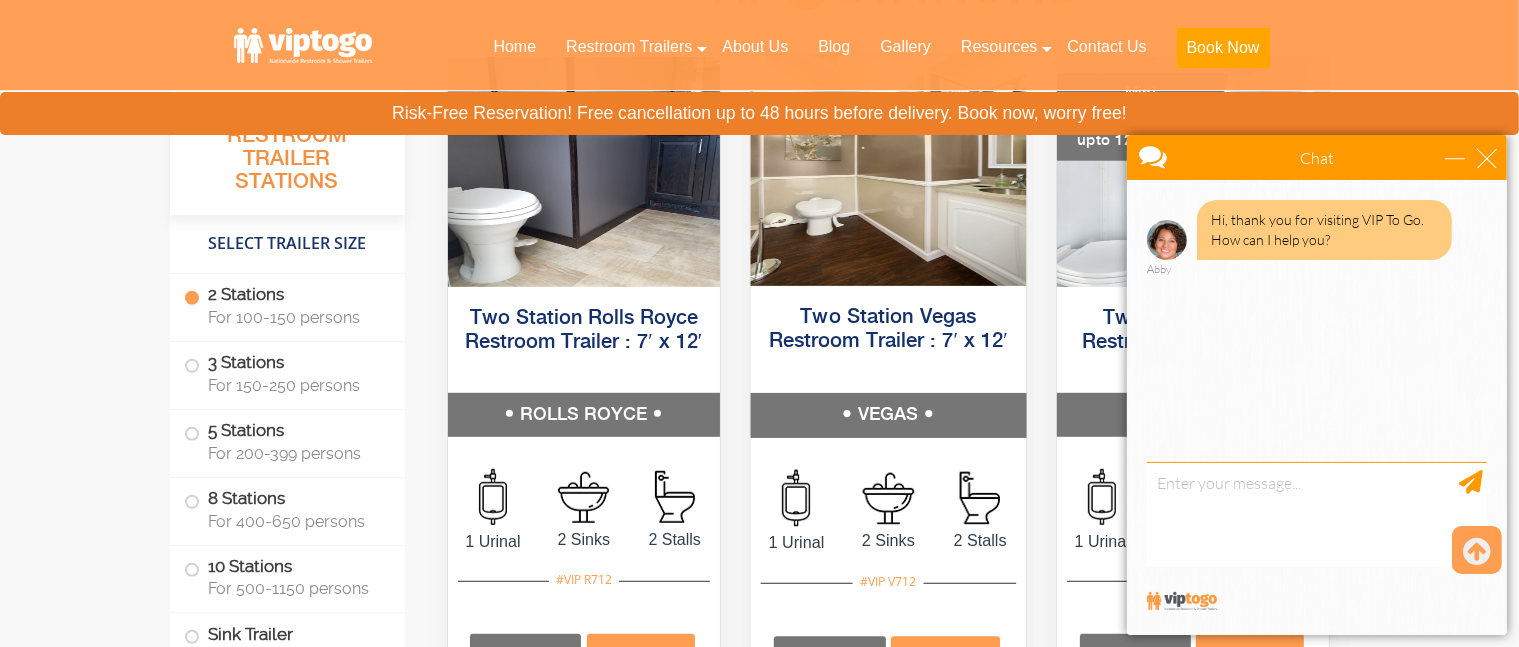 click on "VEGAS" at bounding box center [888, 415] 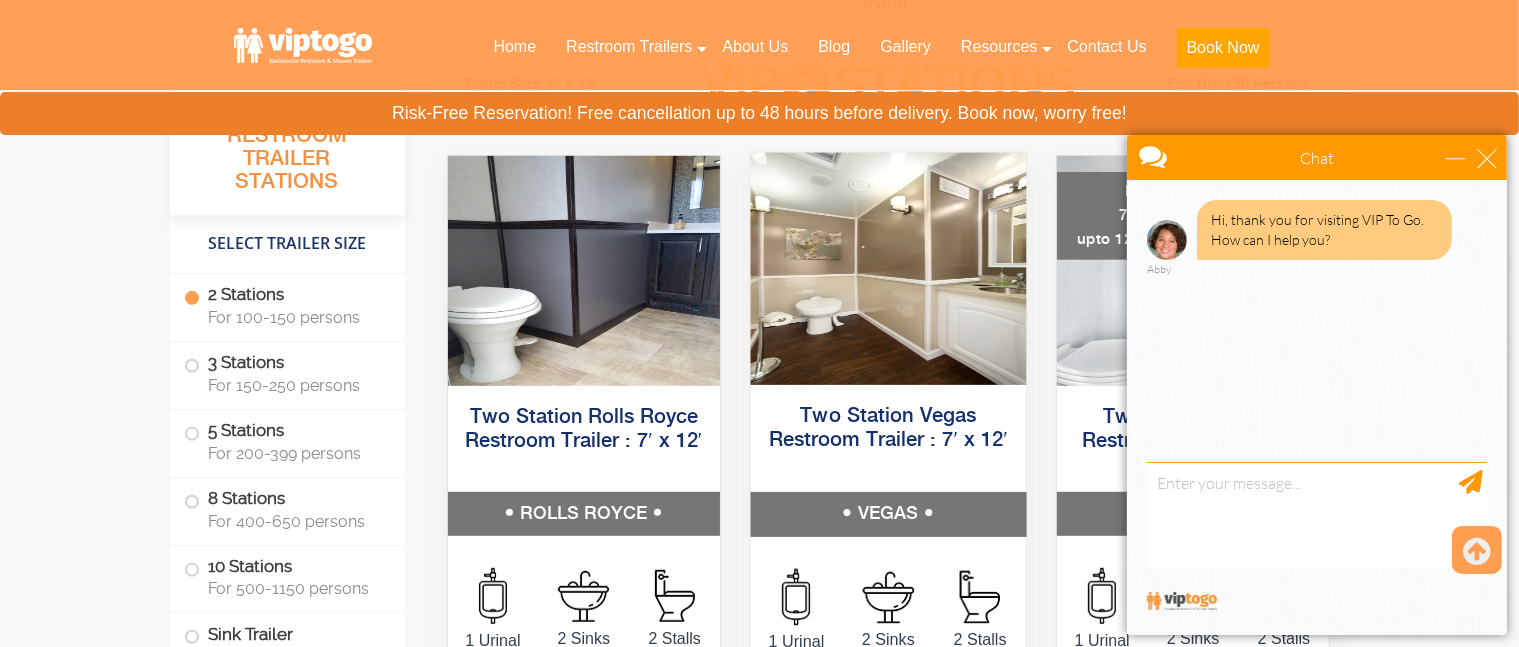 scroll, scrollTop: 982, scrollLeft: 0, axis: vertical 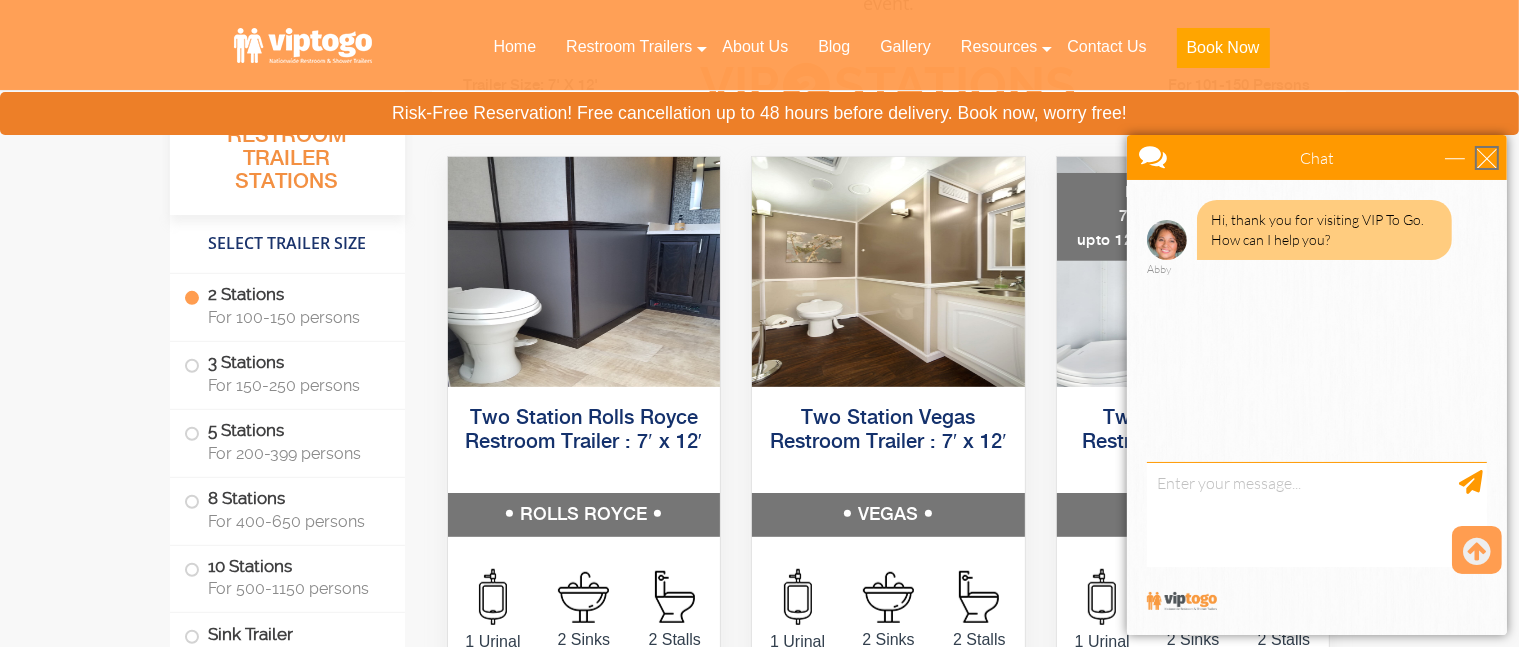 click at bounding box center [1486, 157] 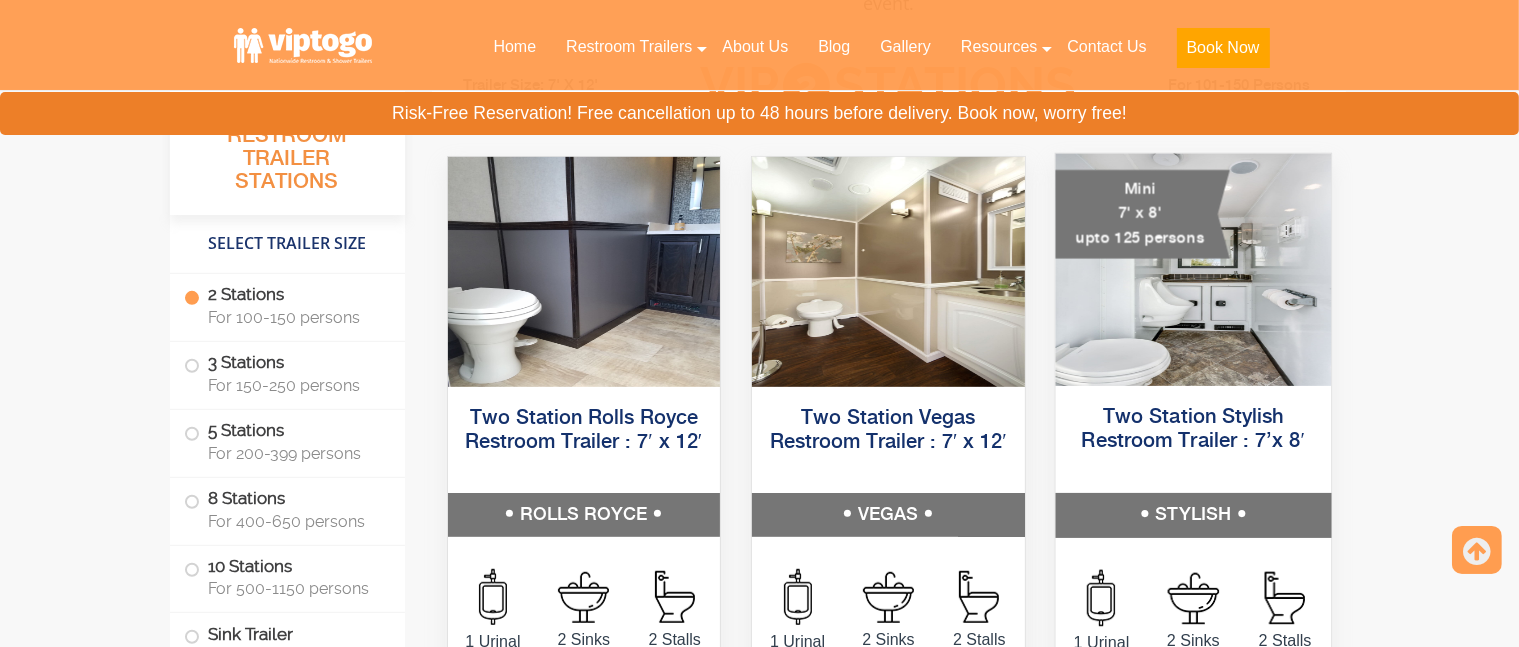scroll, scrollTop: 0, scrollLeft: 0, axis: both 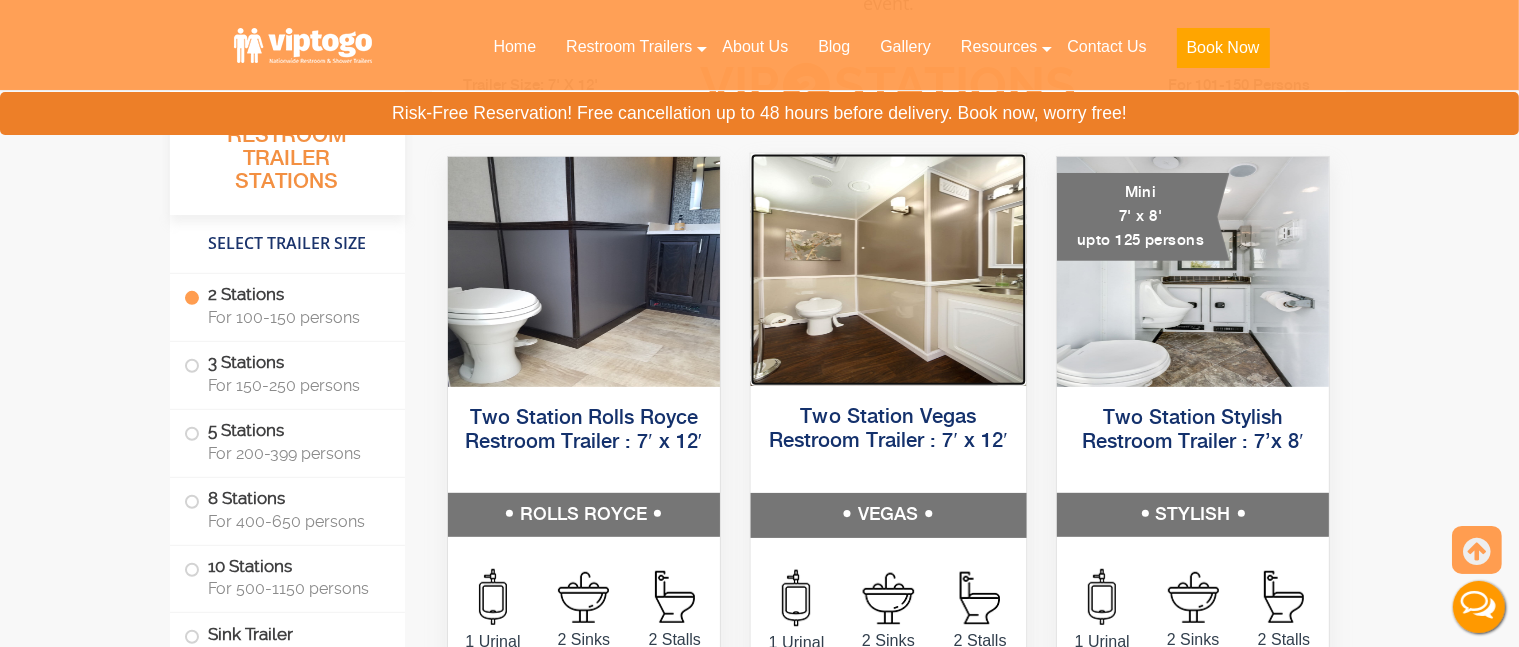 click at bounding box center [888, 270] 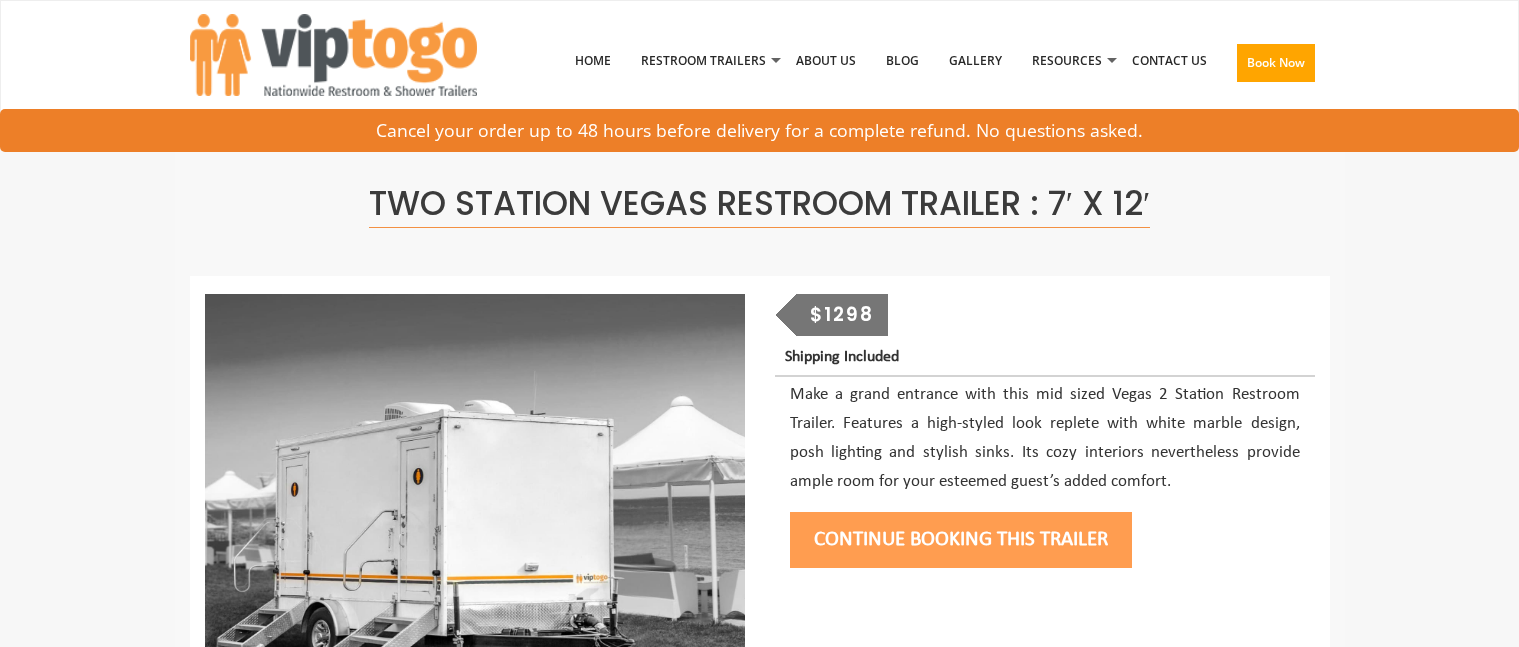 scroll, scrollTop: 0, scrollLeft: 0, axis: both 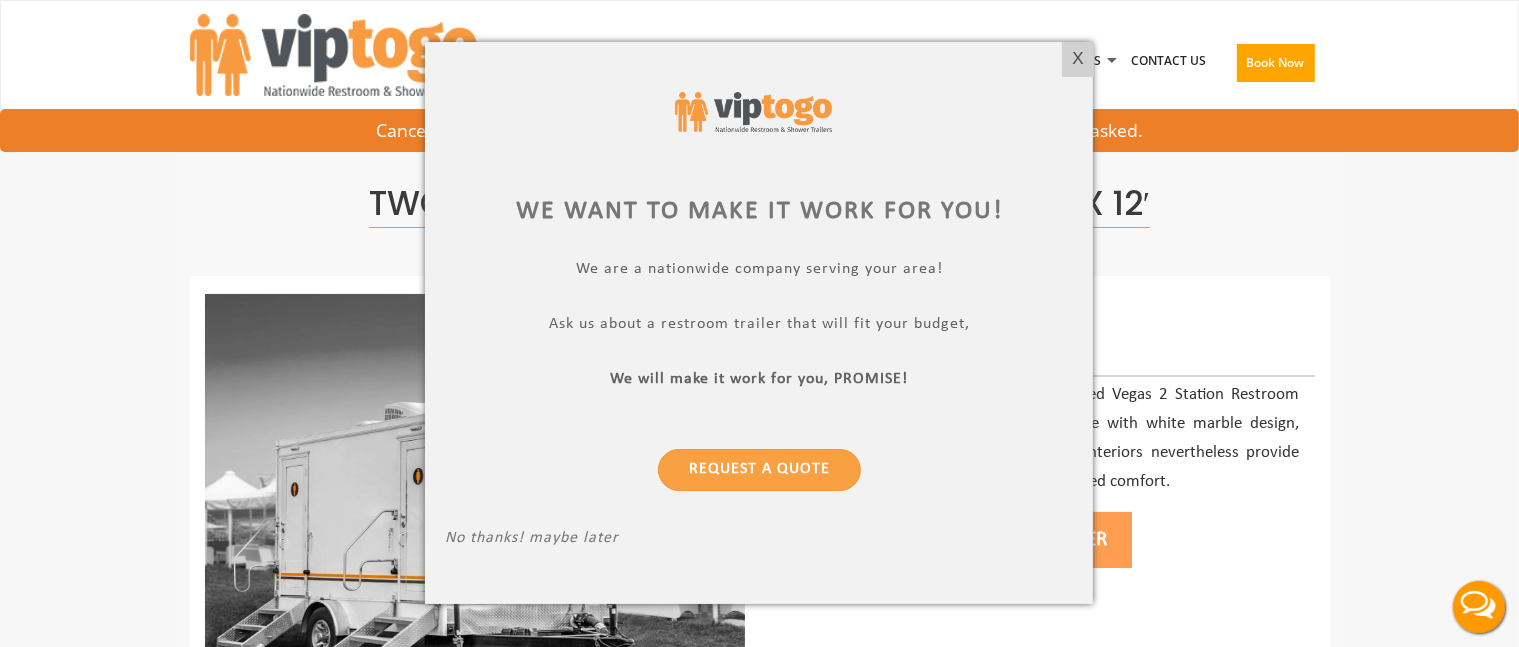 click on "X" at bounding box center (1077, 59) 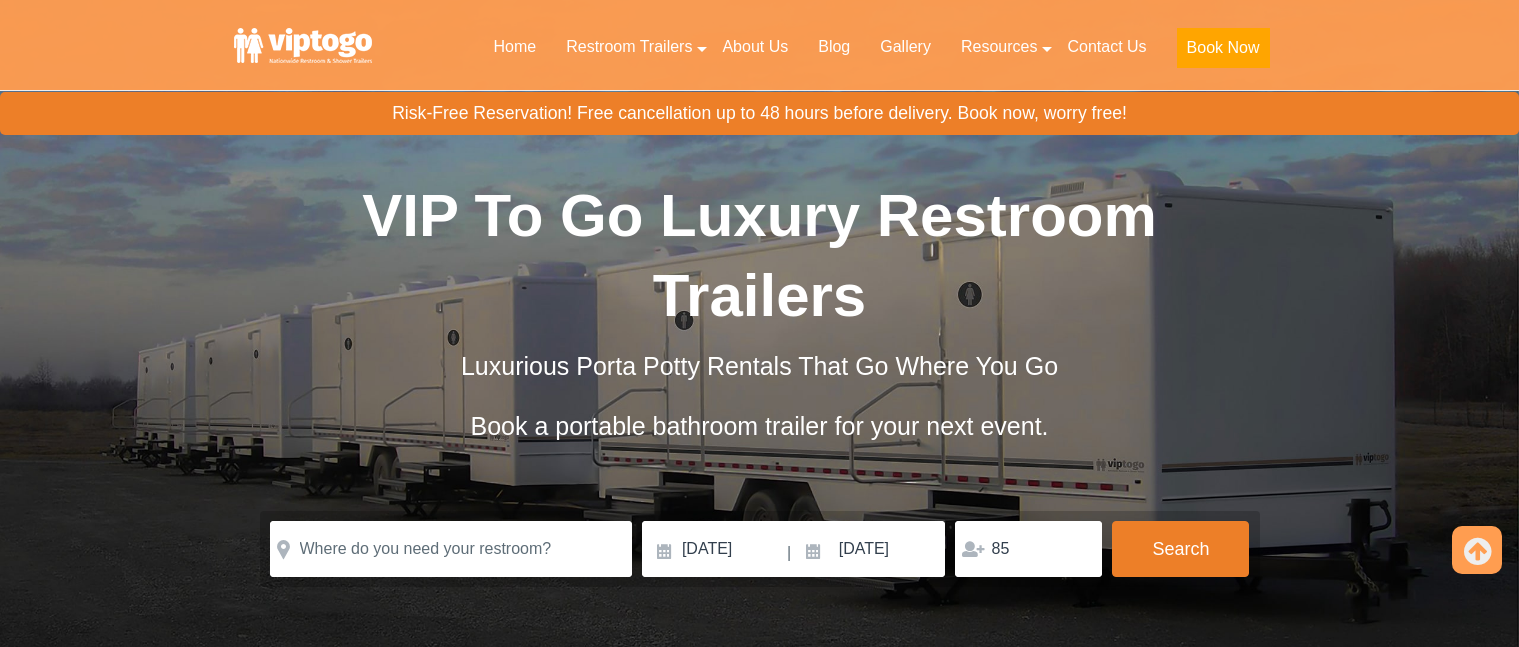 scroll, scrollTop: 982, scrollLeft: 0, axis: vertical 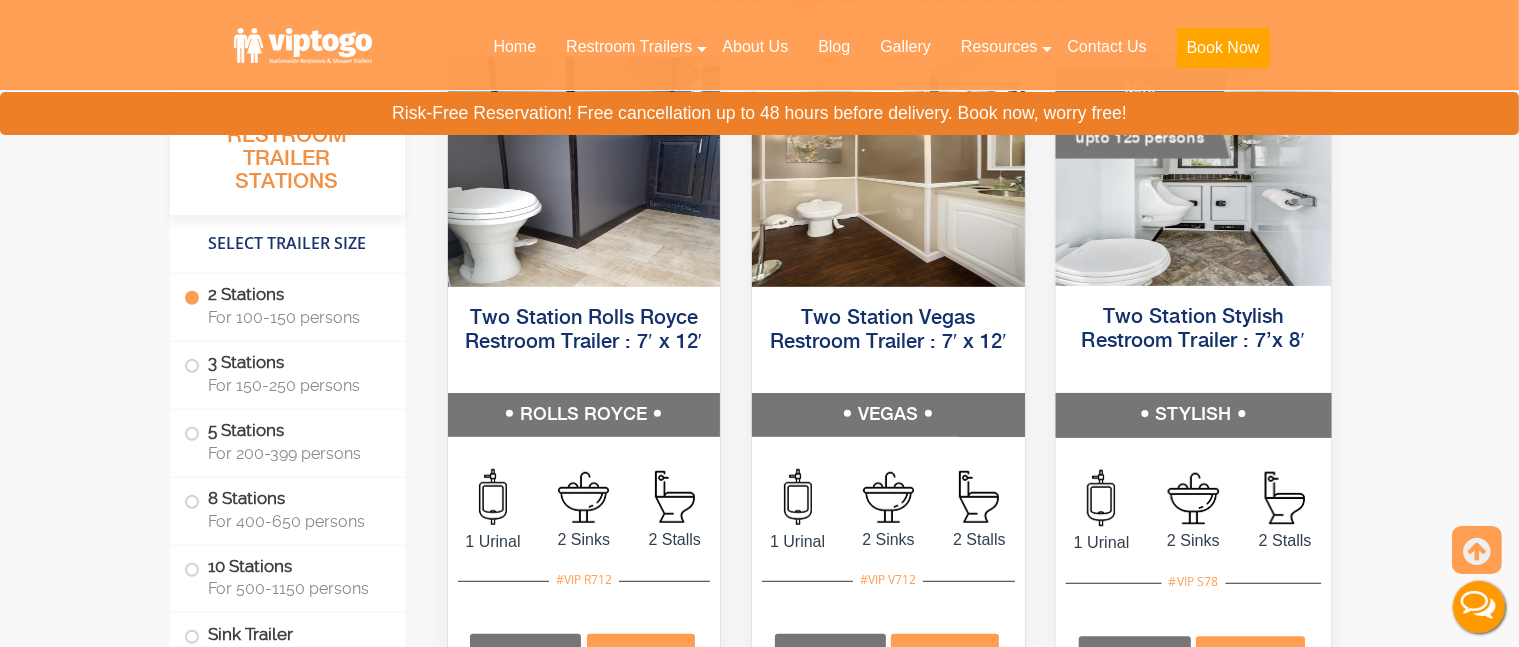 click on "STYLISH" at bounding box center (1192, 415) 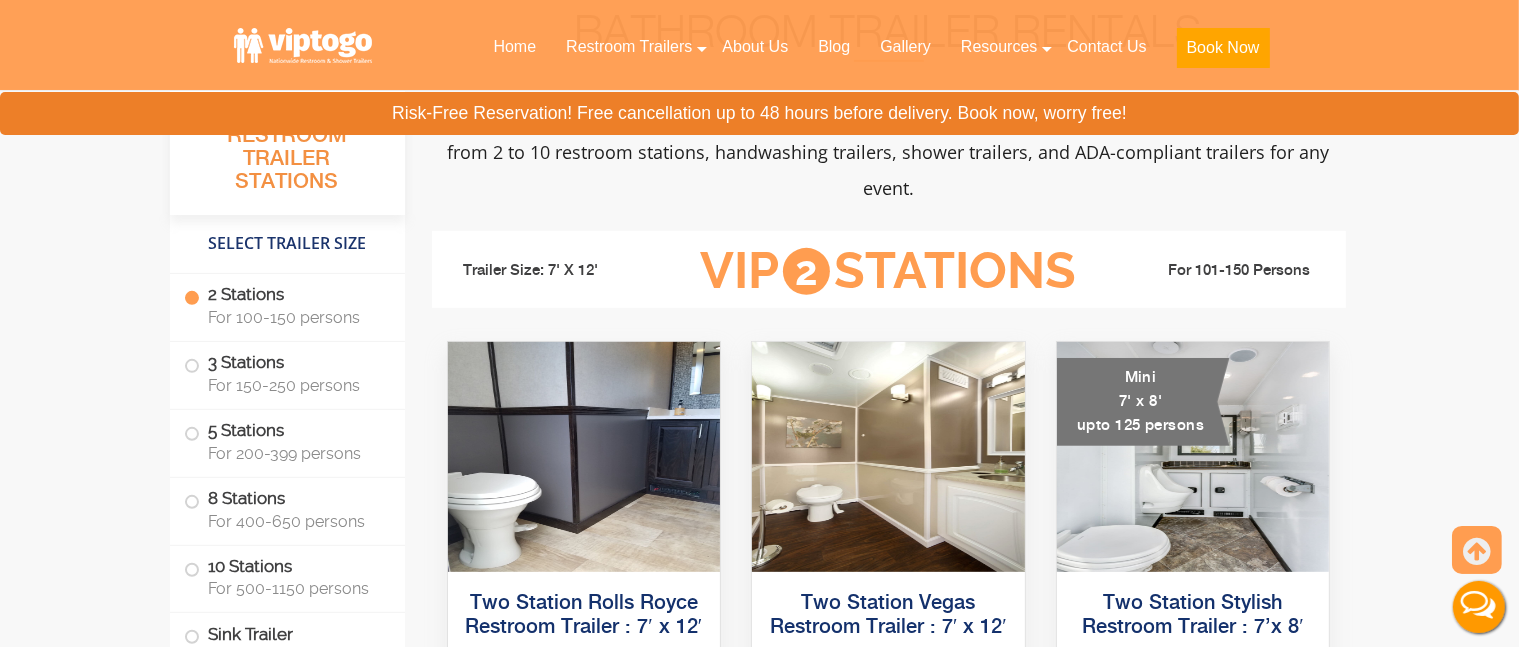 scroll, scrollTop: 782, scrollLeft: 0, axis: vertical 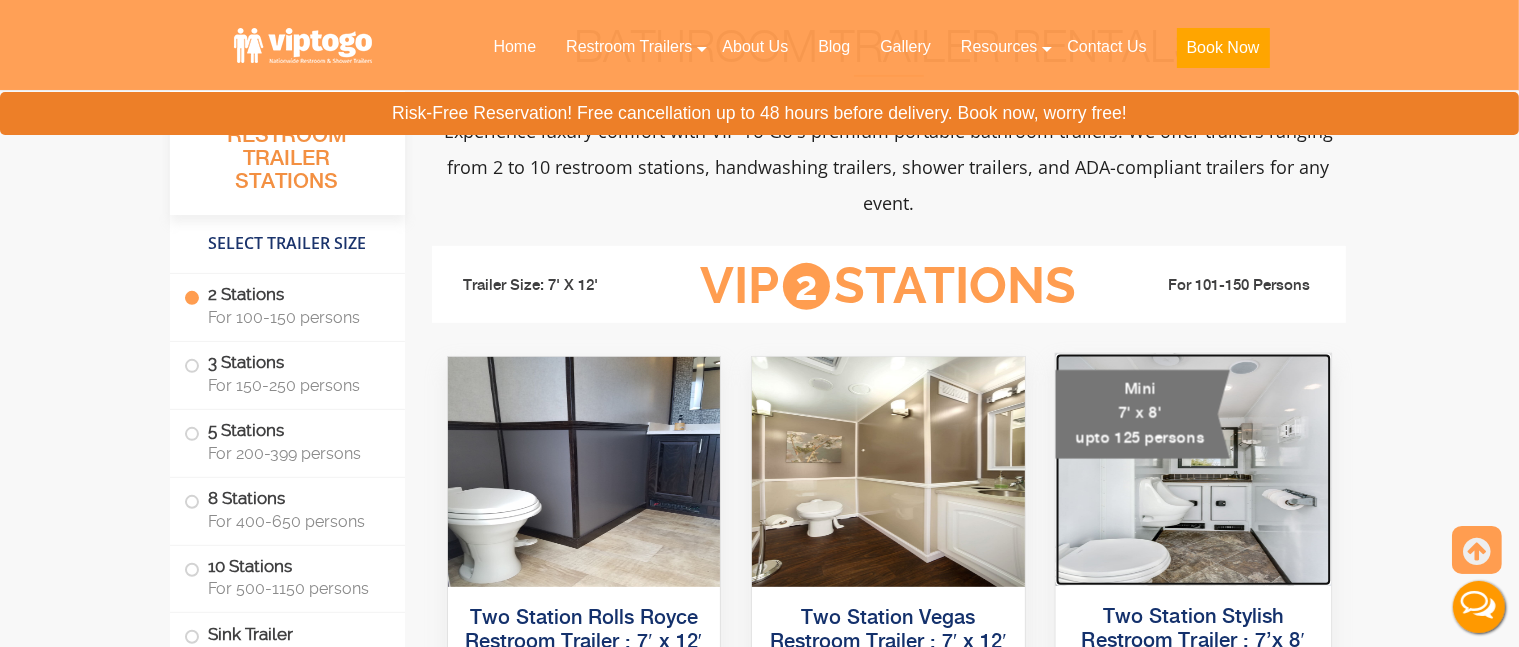click at bounding box center (1192, 470) 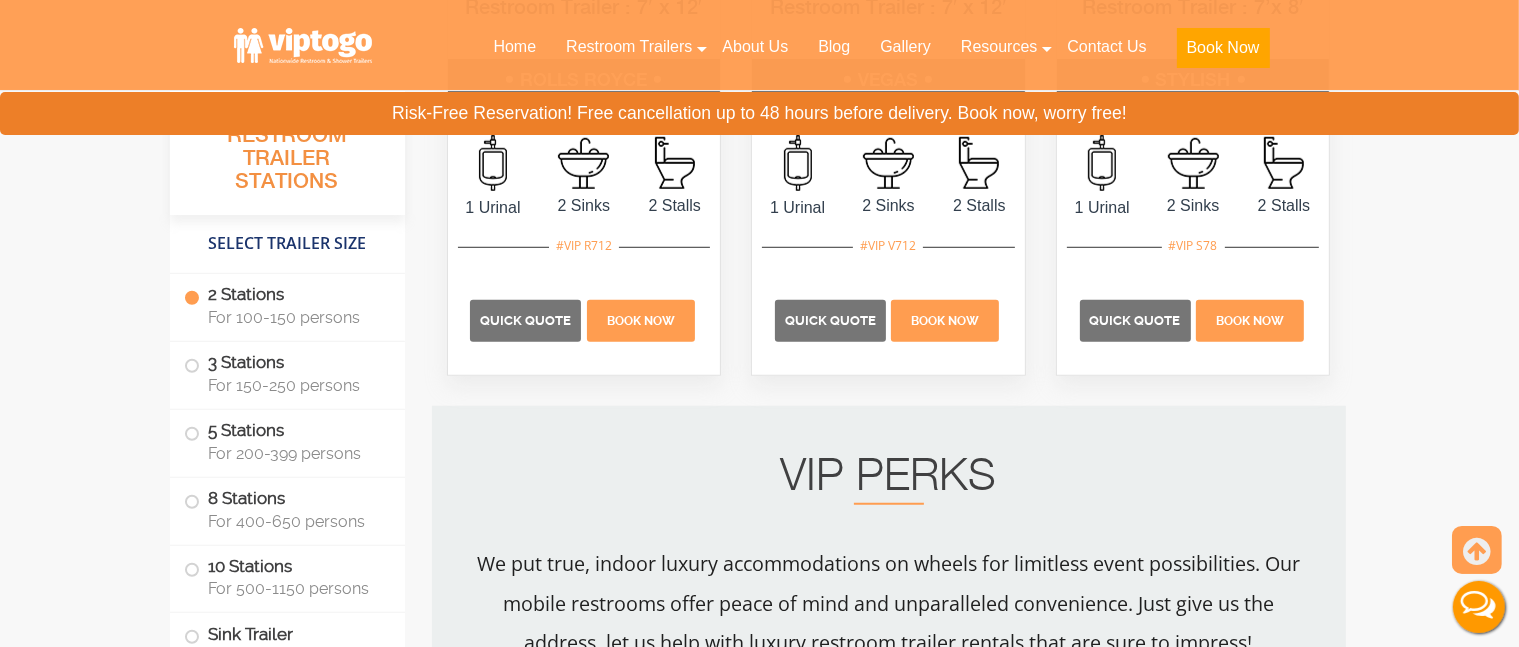 scroll, scrollTop: 1182, scrollLeft: 0, axis: vertical 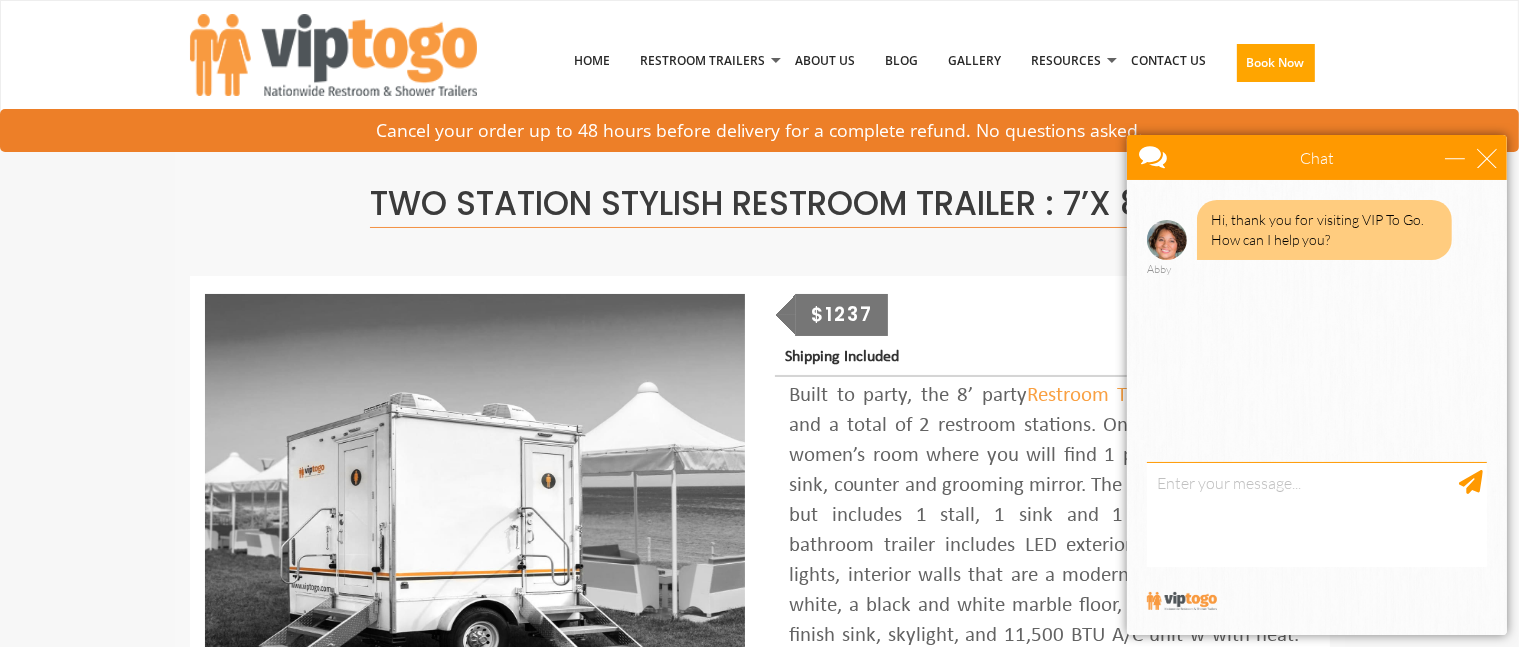 click on "Chat" at bounding box center (1316, 156) 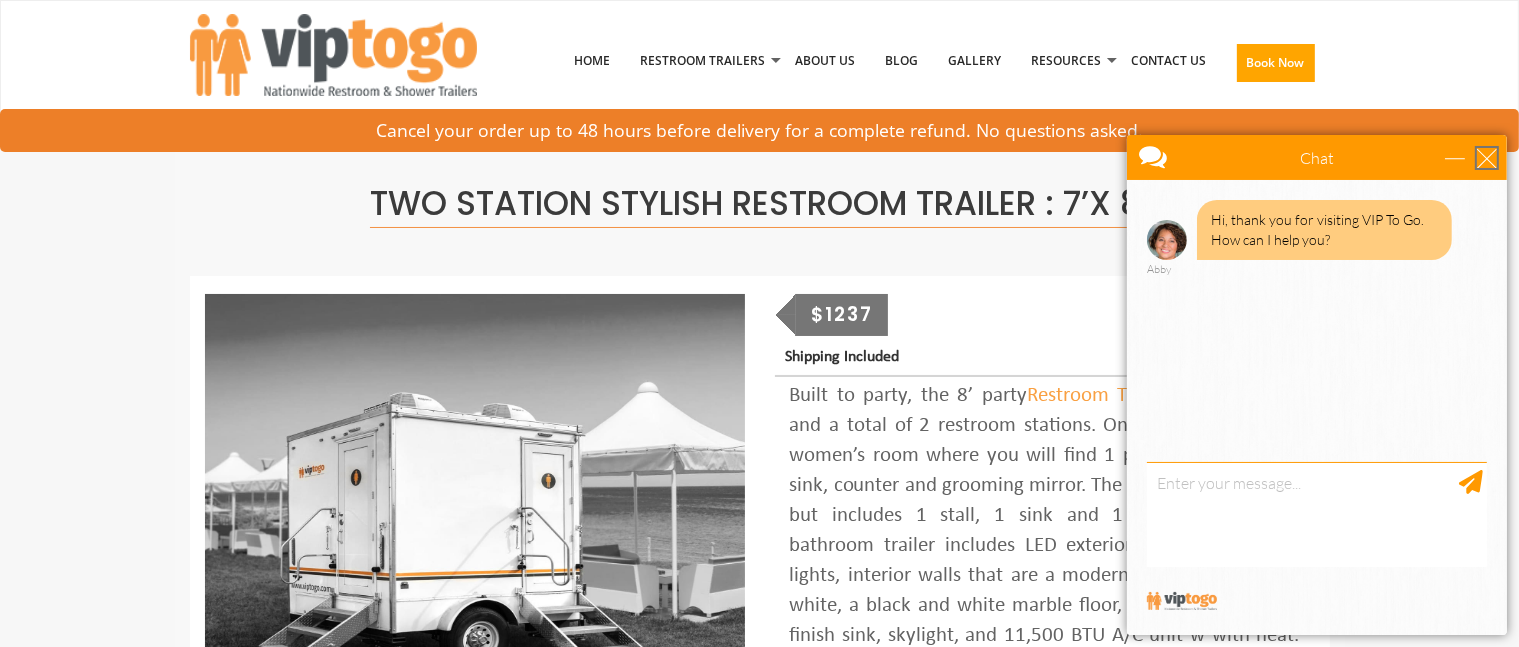 click at bounding box center [1486, 157] 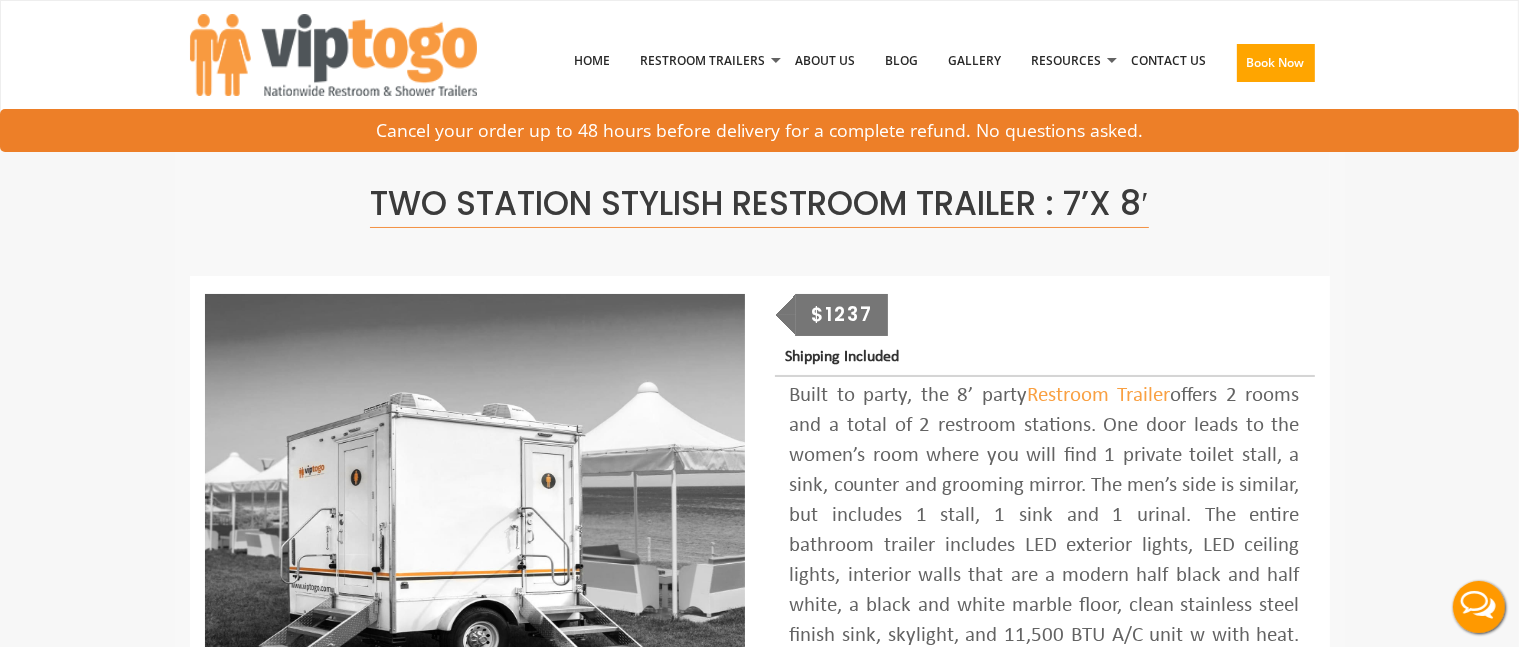 scroll, scrollTop: 0, scrollLeft: 0, axis: both 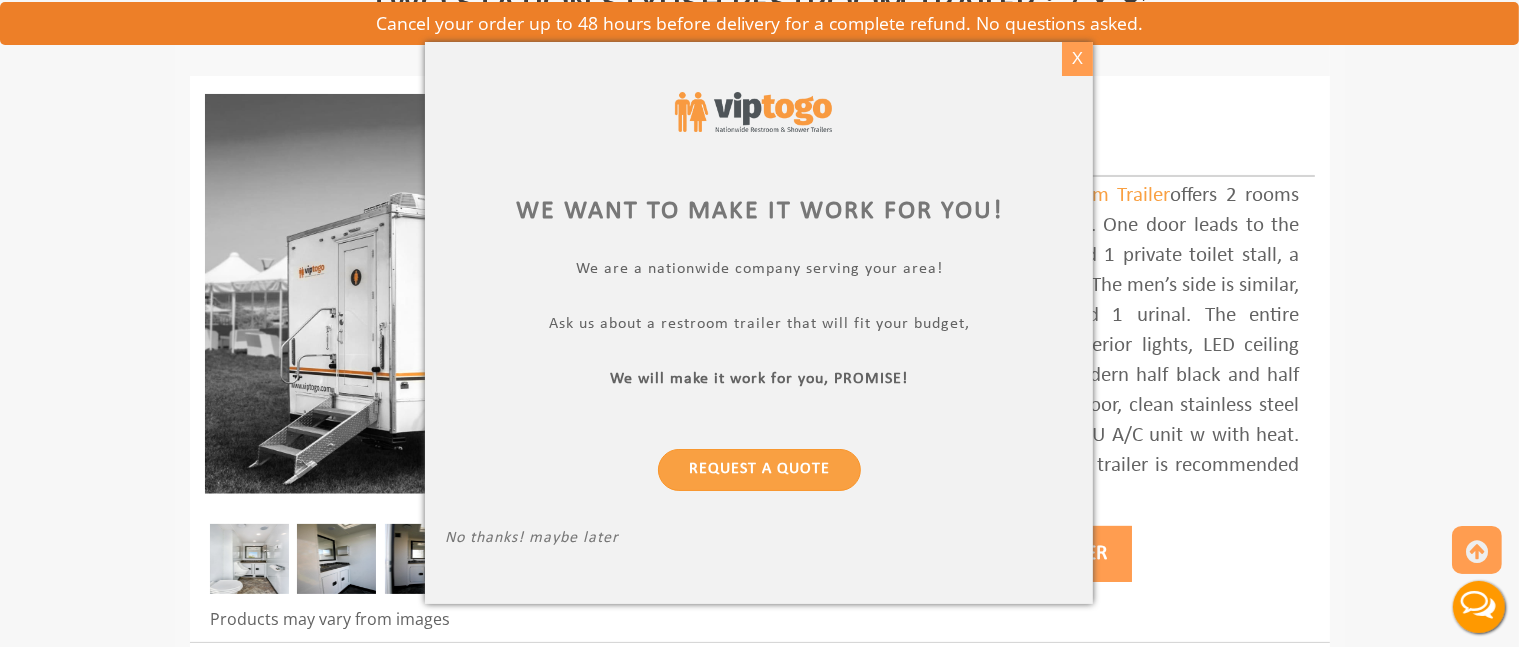 click on "X" at bounding box center (1077, 59) 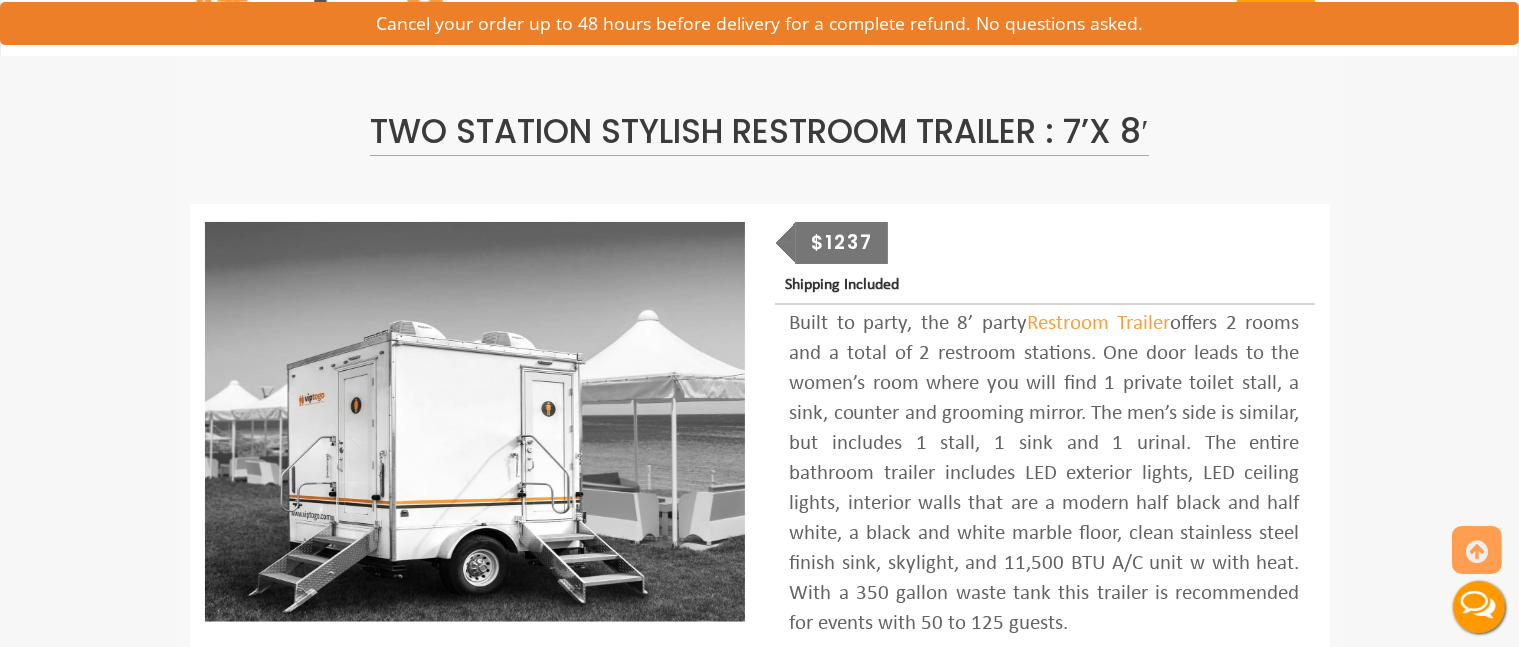 scroll, scrollTop: 0, scrollLeft: 0, axis: both 